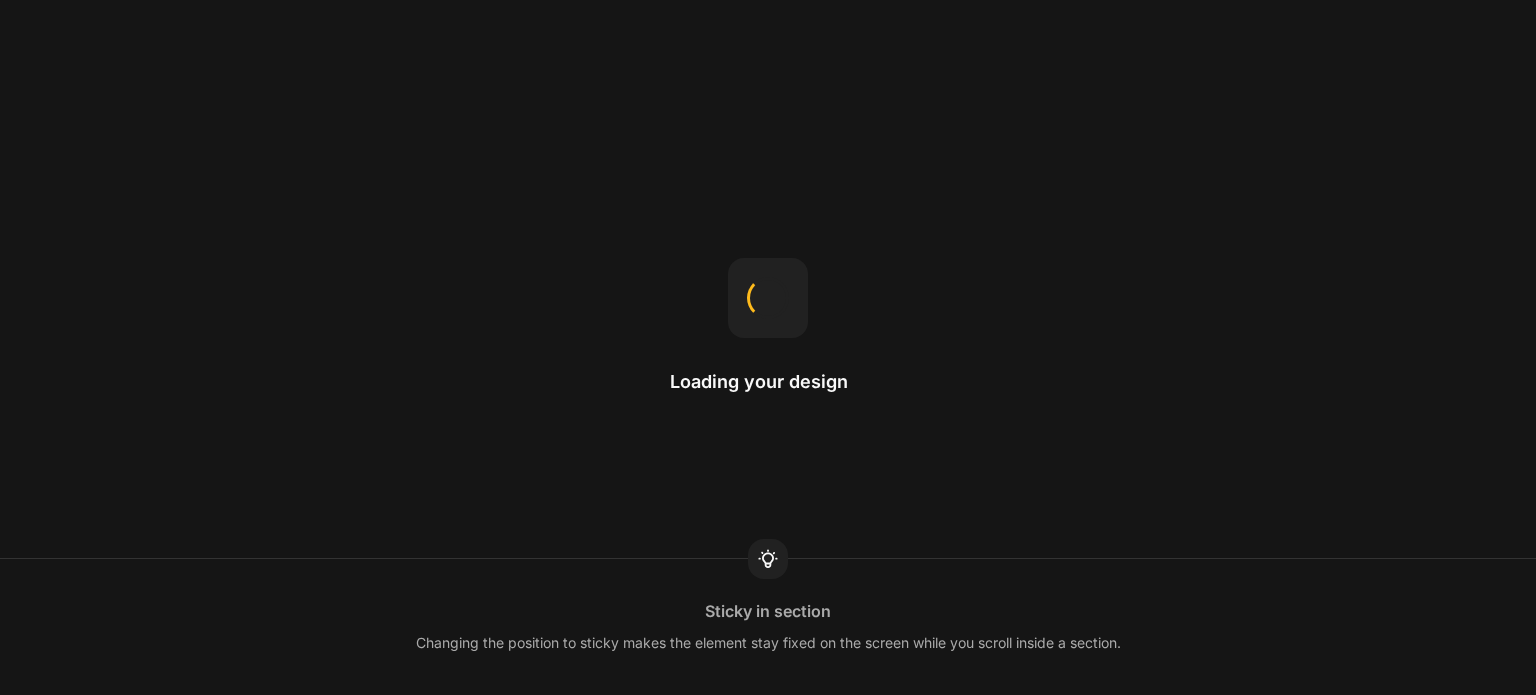scroll, scrollTop: 0, scrollLeft: 0, axis: both 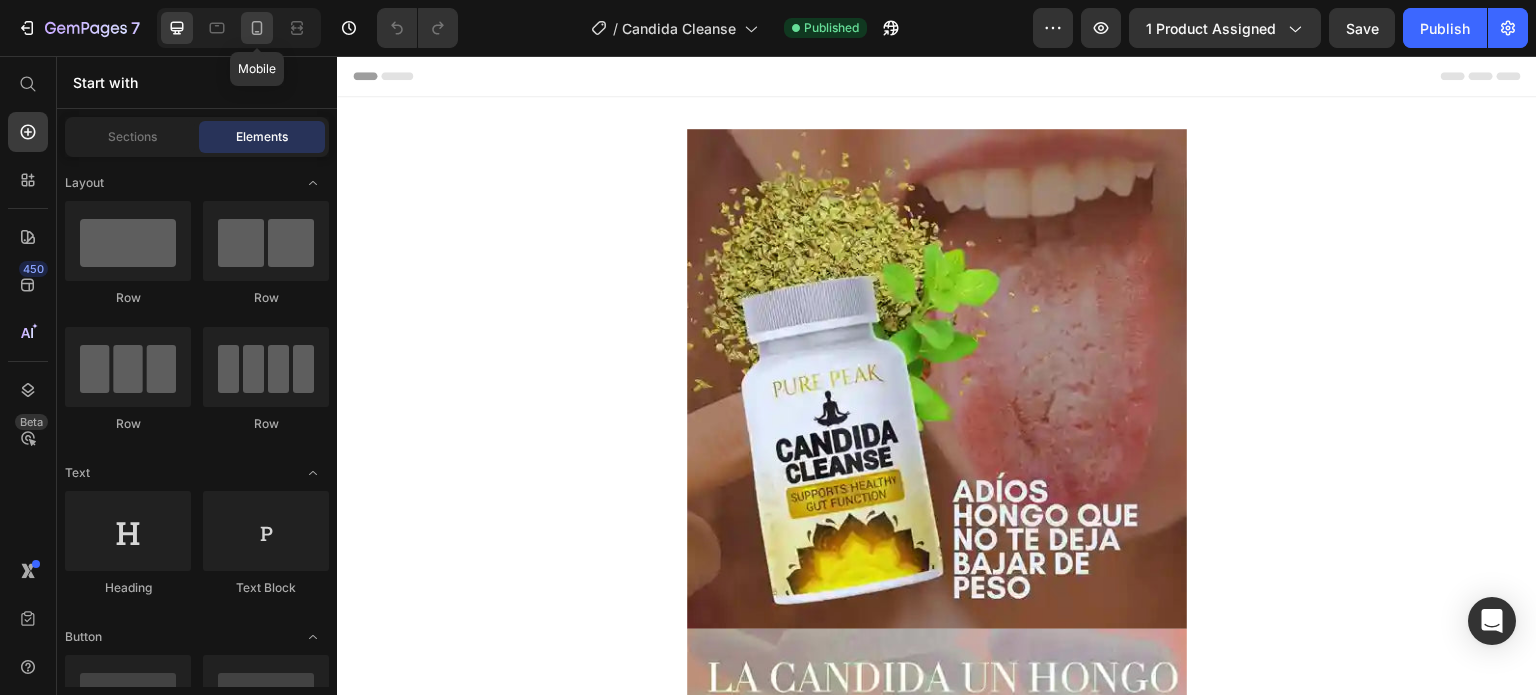 click 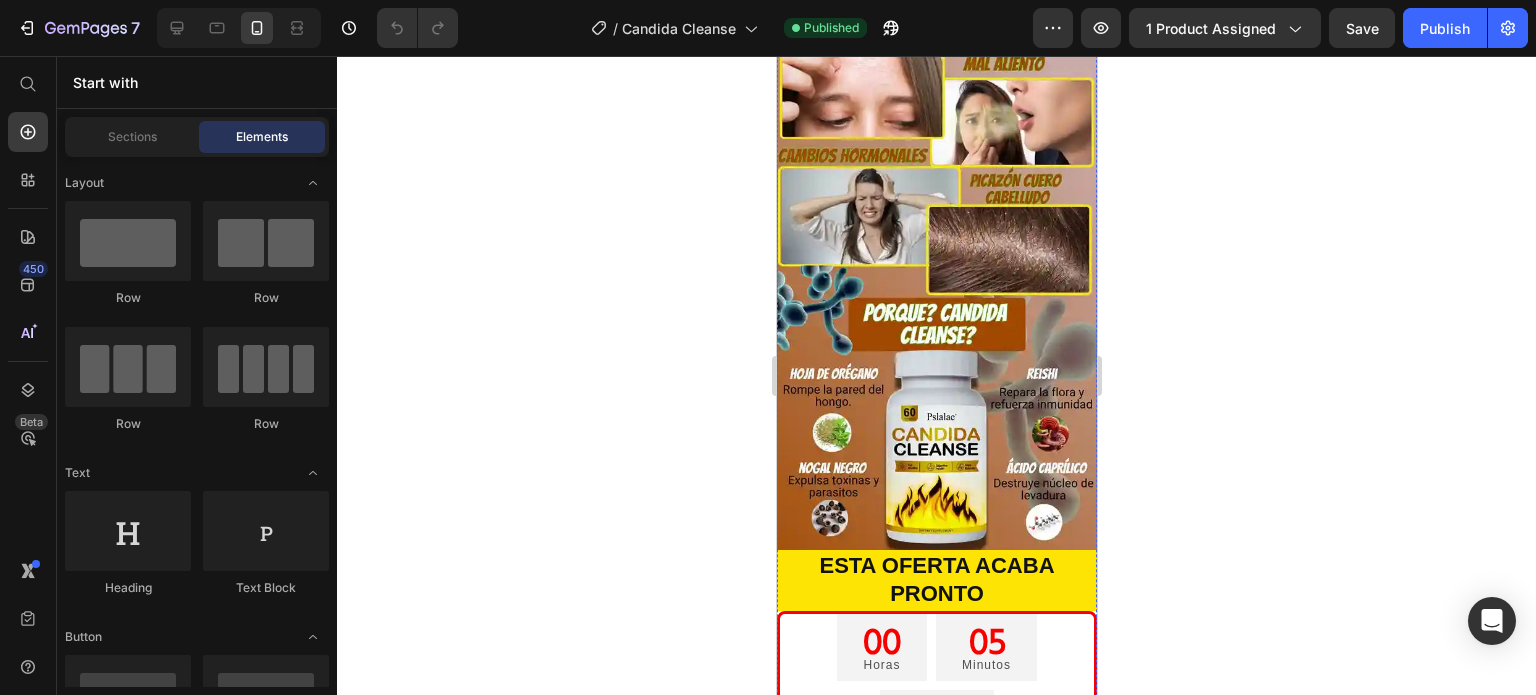 scroll, scrollTop: 1800, scrollLeft: 0, axis: vertical 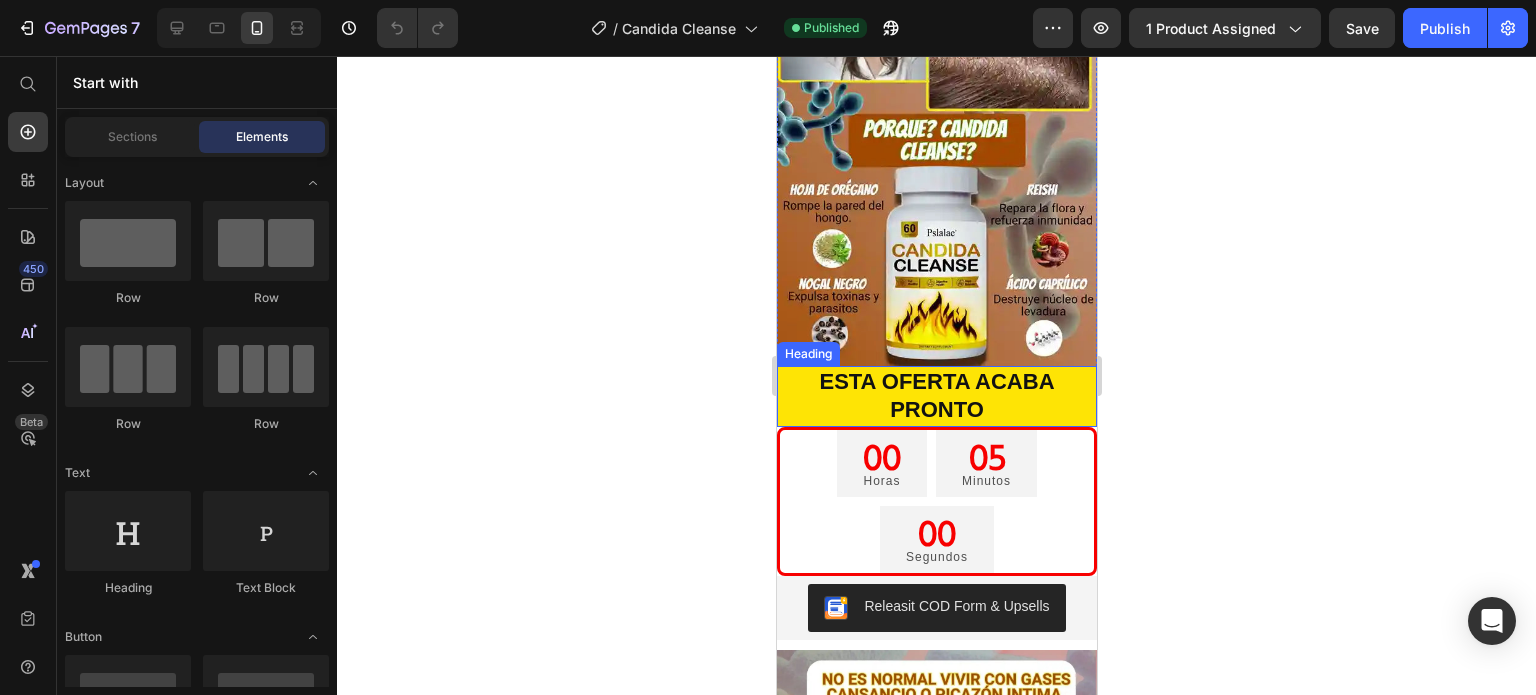 click on "ESTA OFERTA ACABA PRONTO" at bounding box center [936, 396] 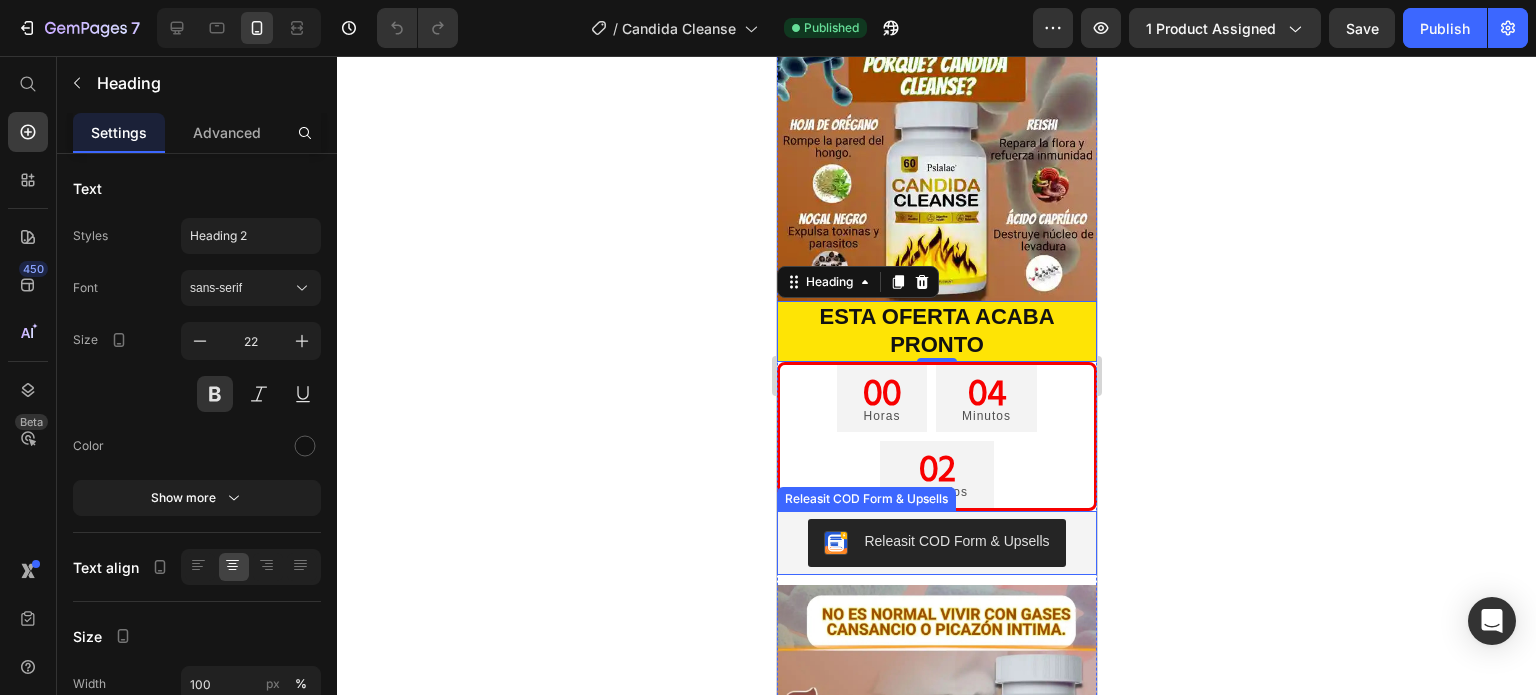 scroll, scrollTop: 1900, scrollLeft: 0, axis: vertical 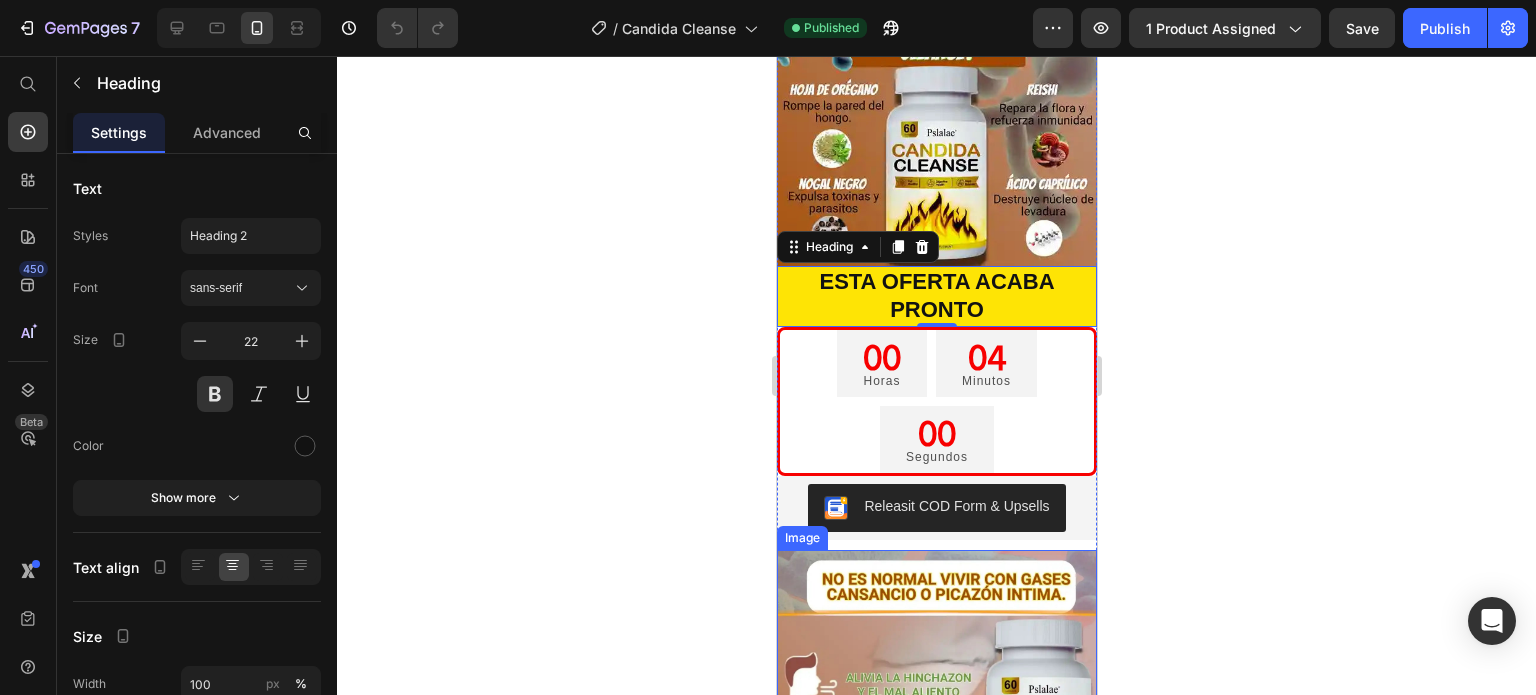 click at bounding box center [936, 834] 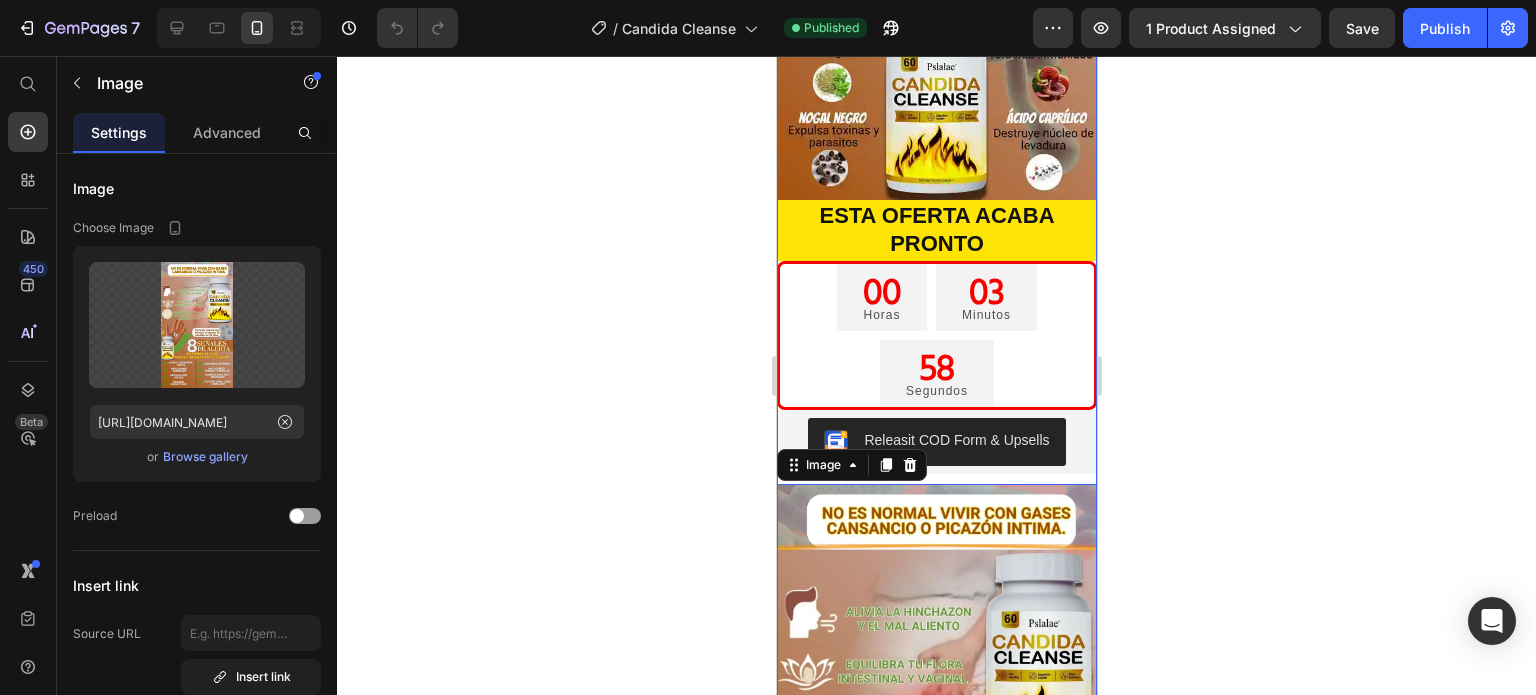 scroll, scrollTop: 2000, scrollLeft: 0, axis: vertical 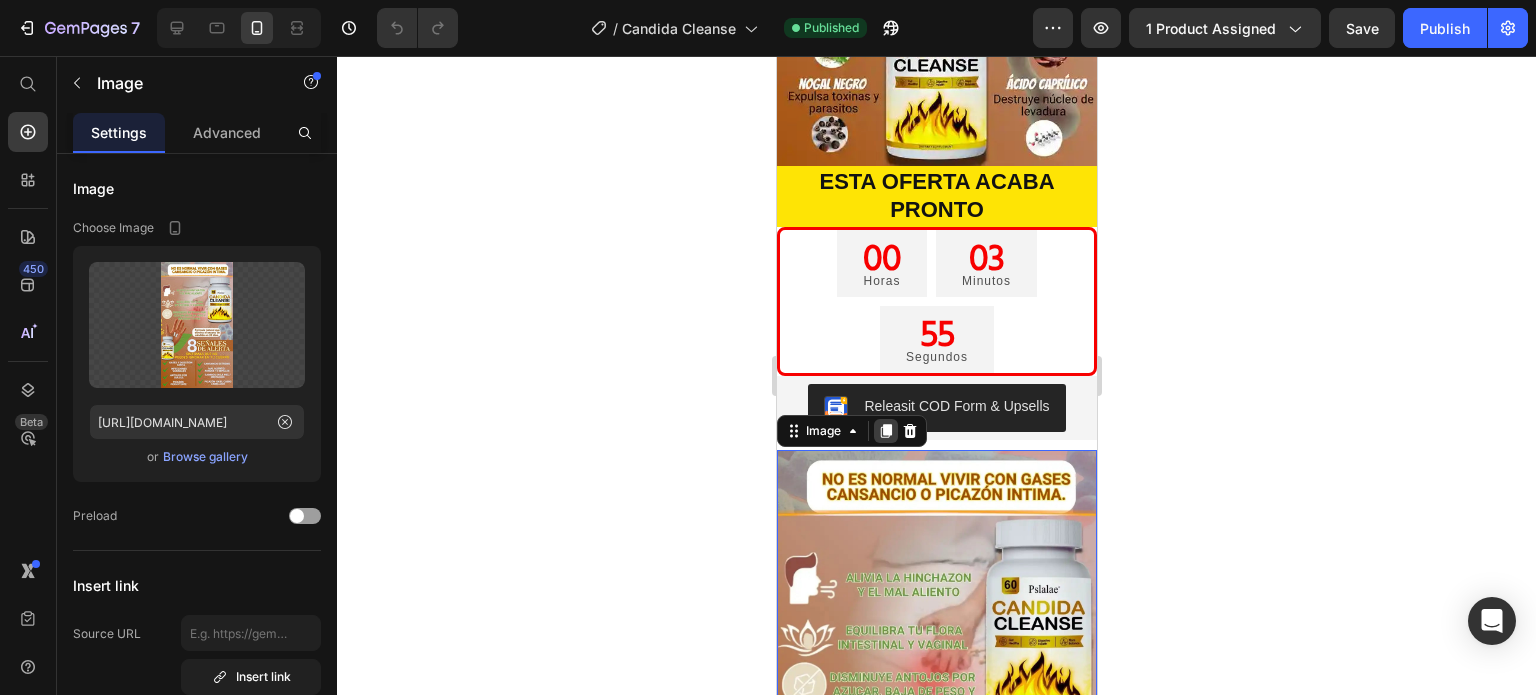 click 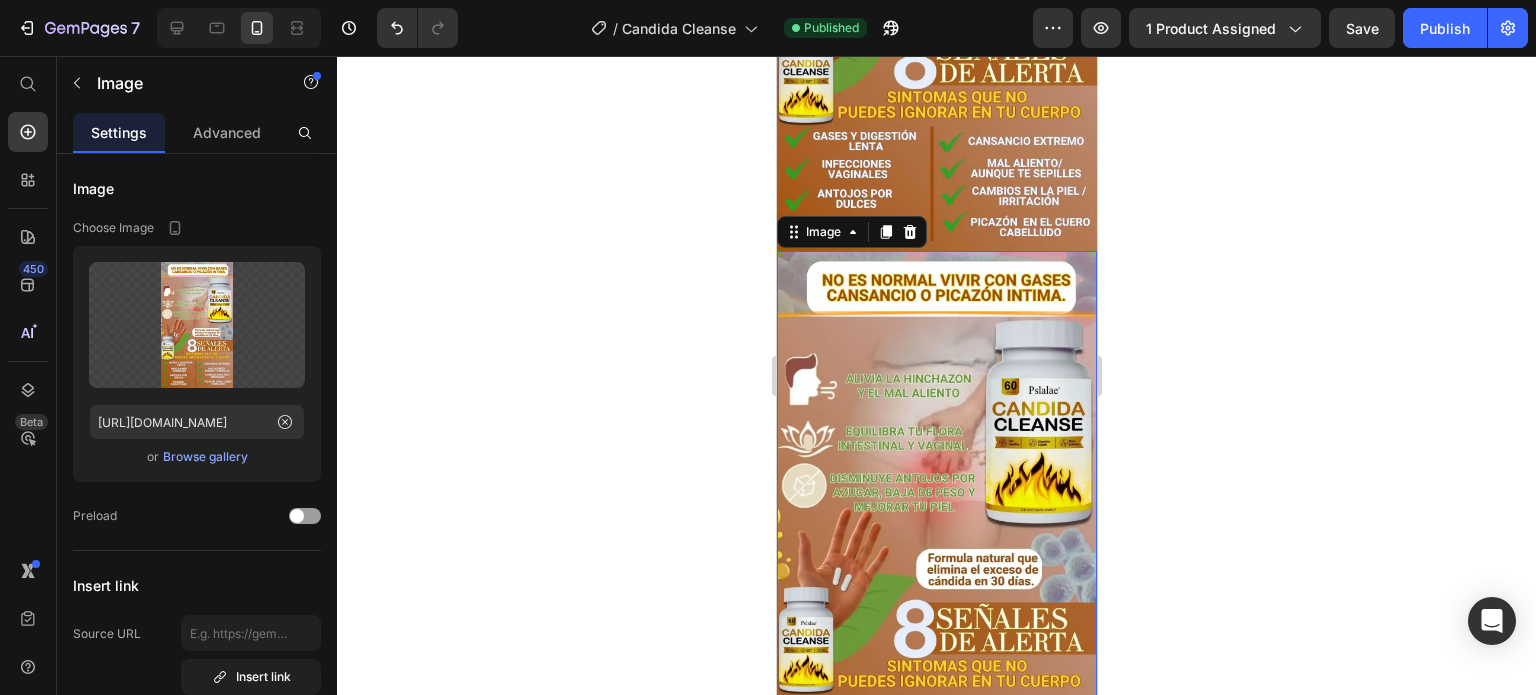 scroll, scrollTop: 2568, scrollLeft: 0, axis: vertical 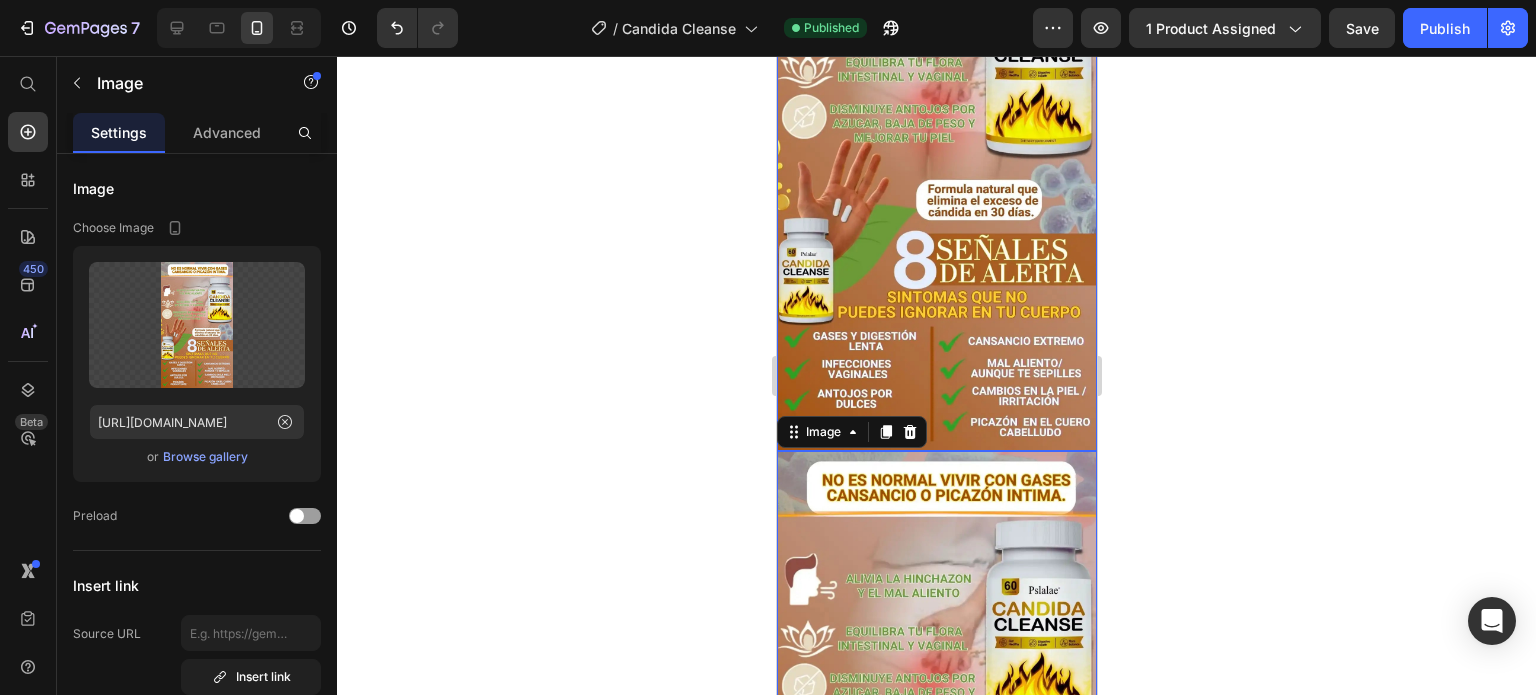 click at bounding box center (936, 166) 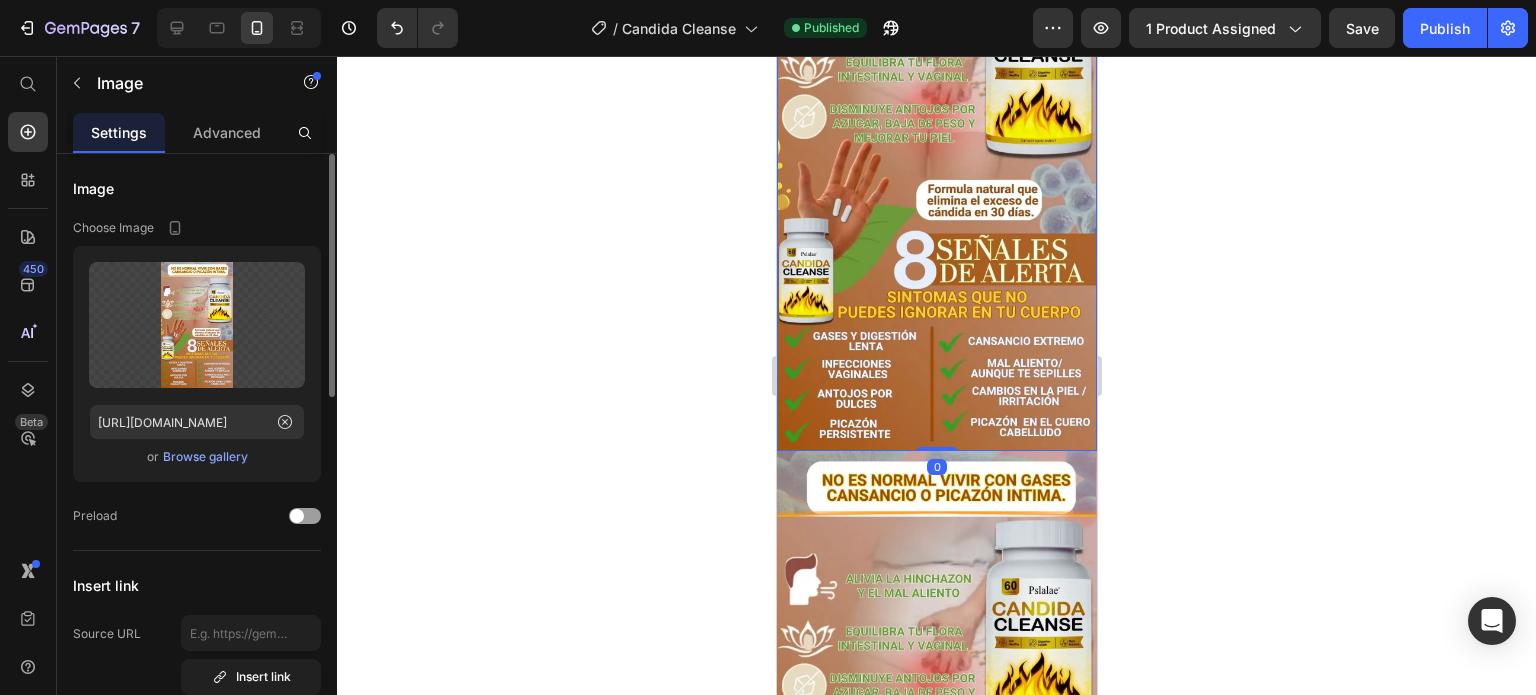click on "Browse gallery" at bounding box center [205, 457] 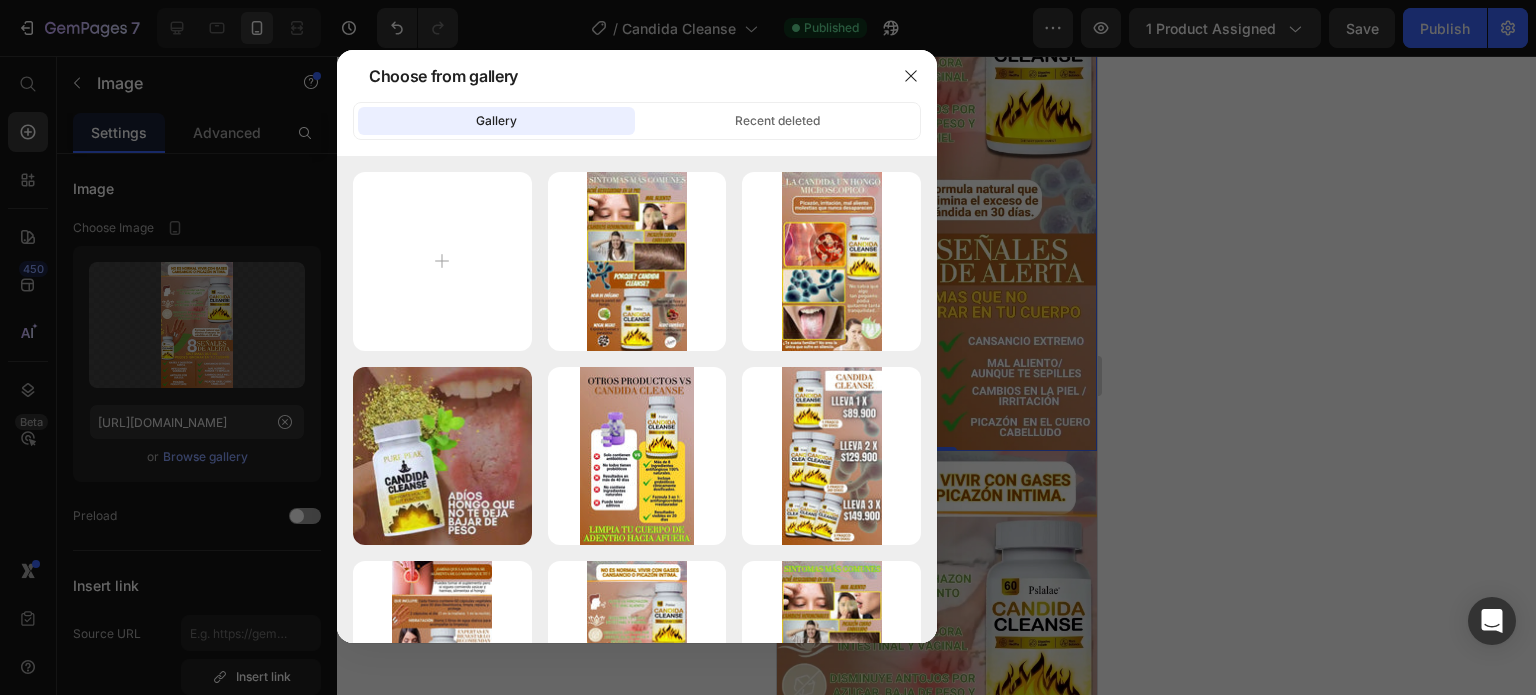 type on "C:\fakepath\WhatsApp Image [DATE] 6.21.17 PM.jpeg" 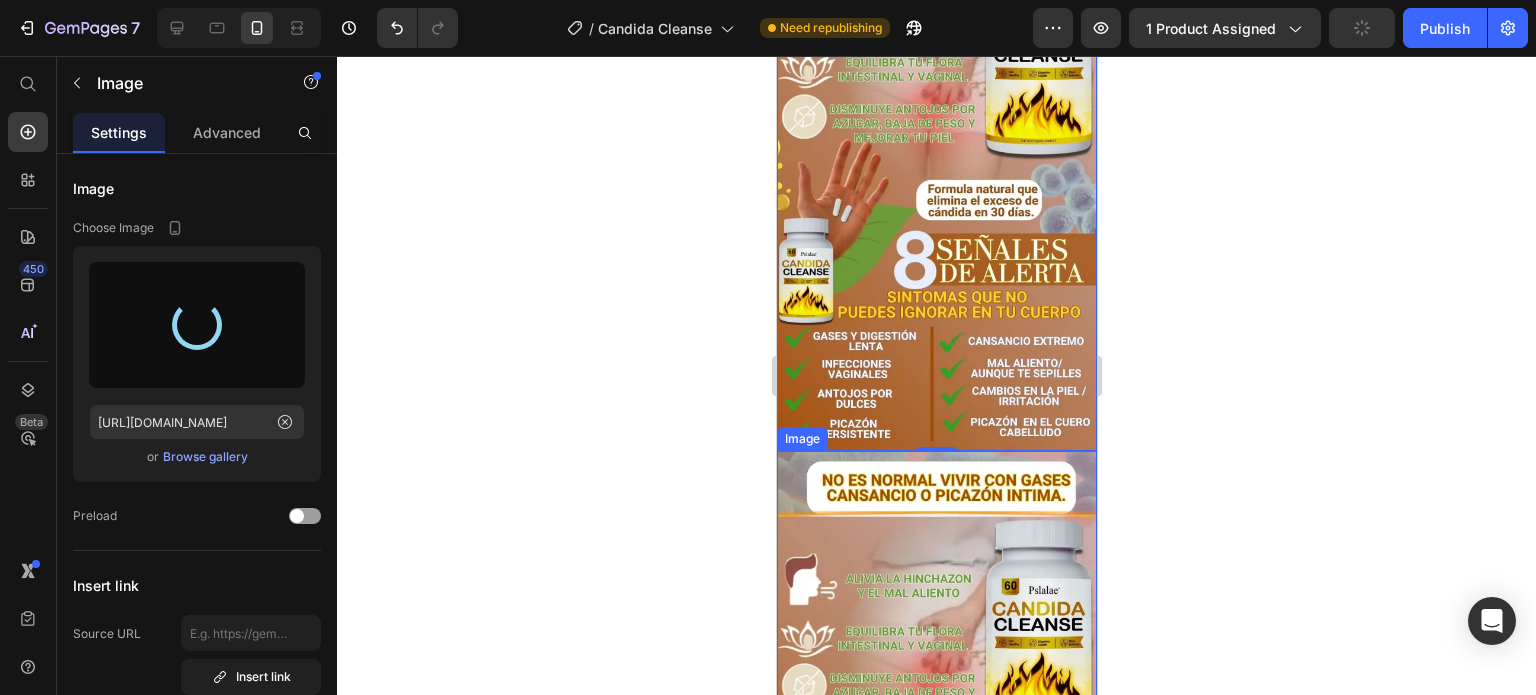 type on "[URL][DOMAIN_NAME]" 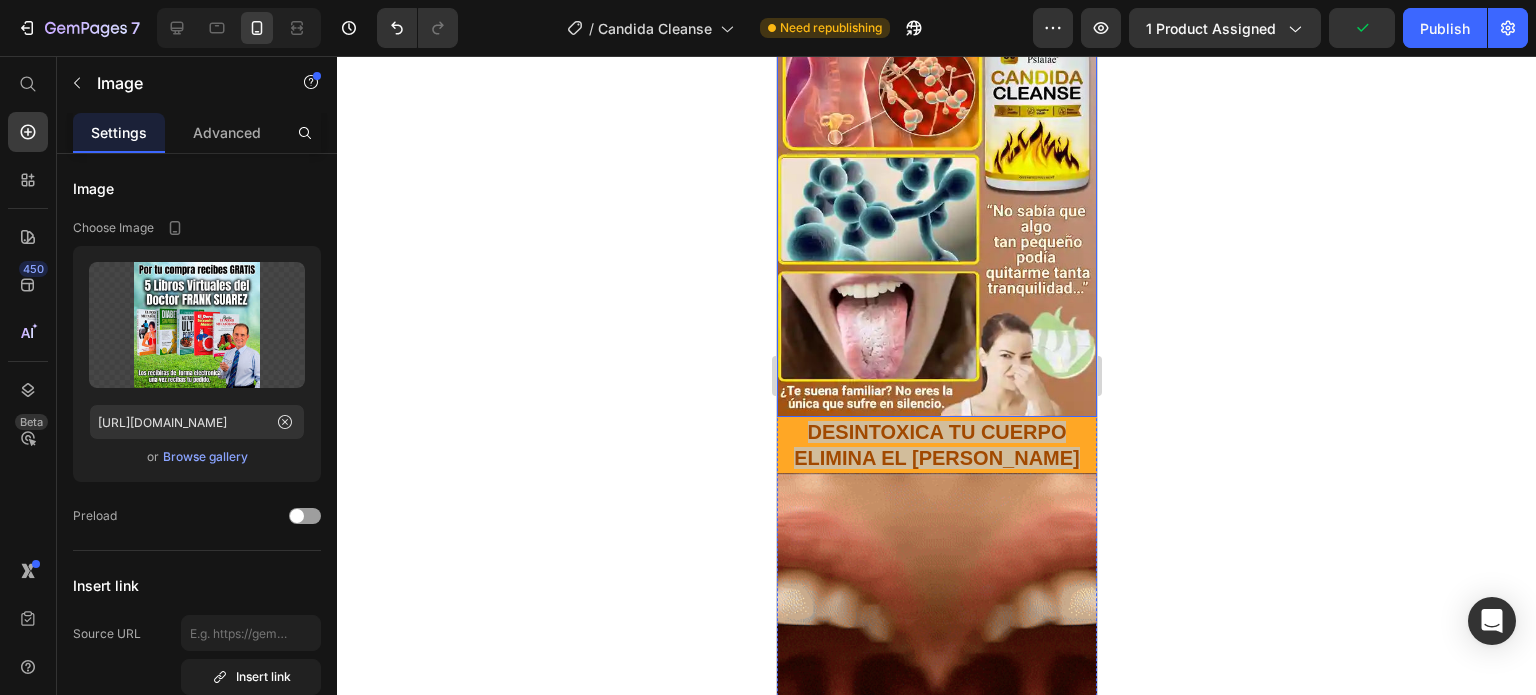 scroll, scrollTop: 600, scrollLeft: 0, axis: vertical 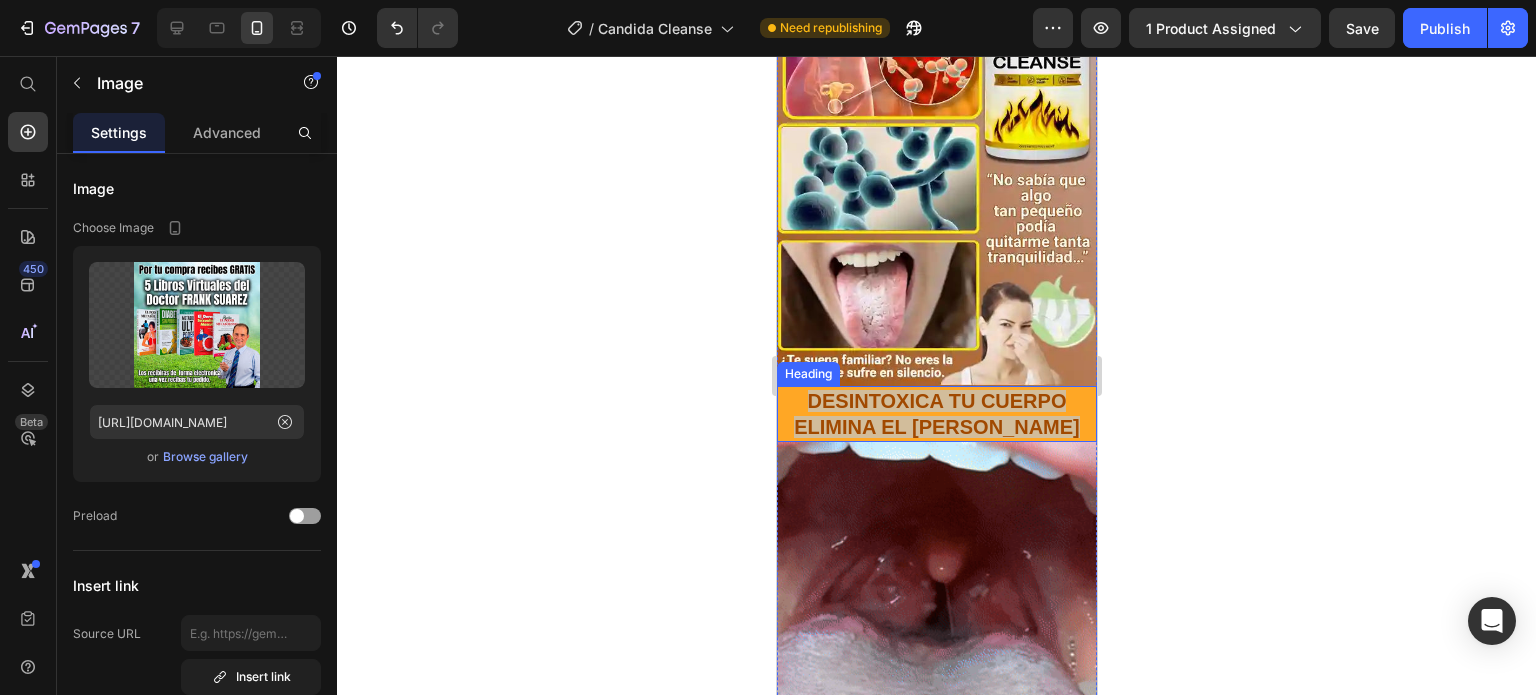 click on "DESINTOXICA TU CUERPO ELIMINA EL [PERSON_NAME]" at bounding box center [936, 414] 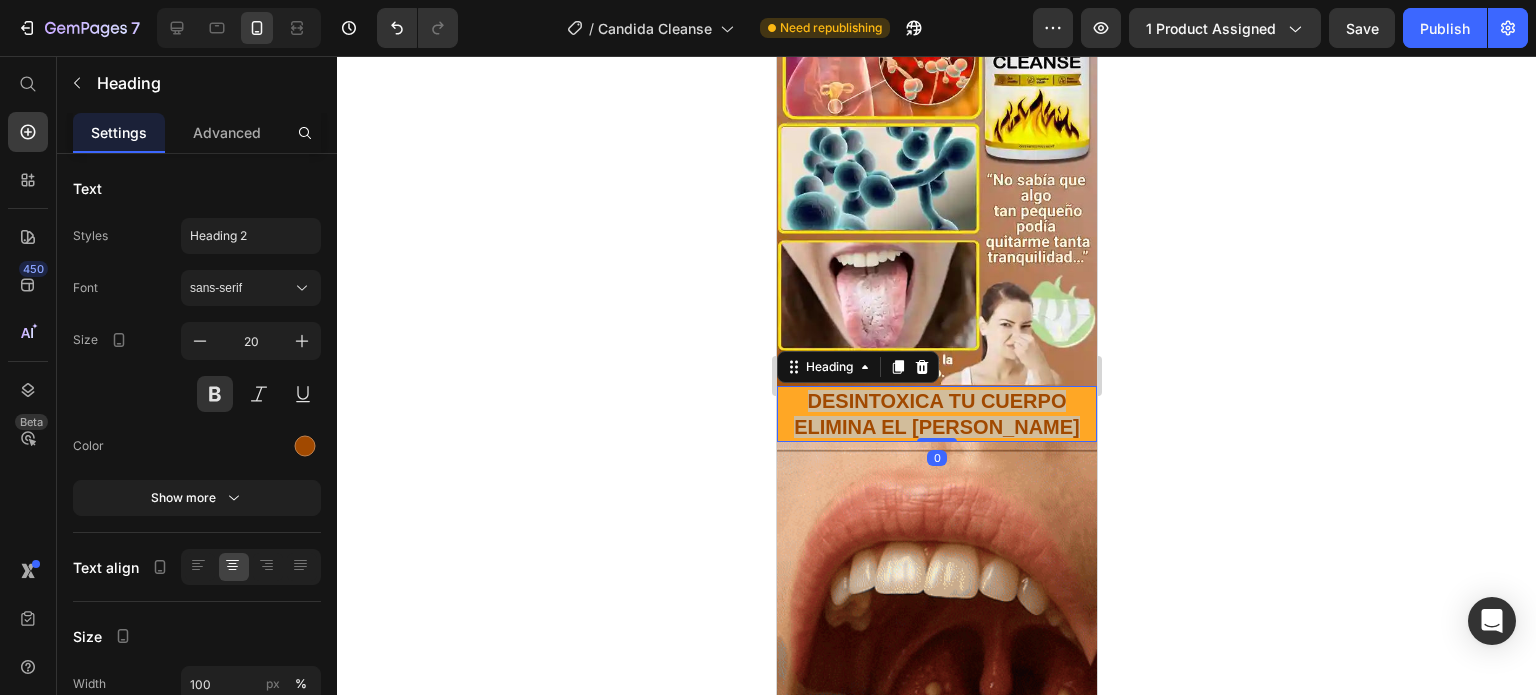 click on "DESINTOXICA TU CUERPO ELIMINA EL [PERSON_NAME]" at bounding box center [936, 414] 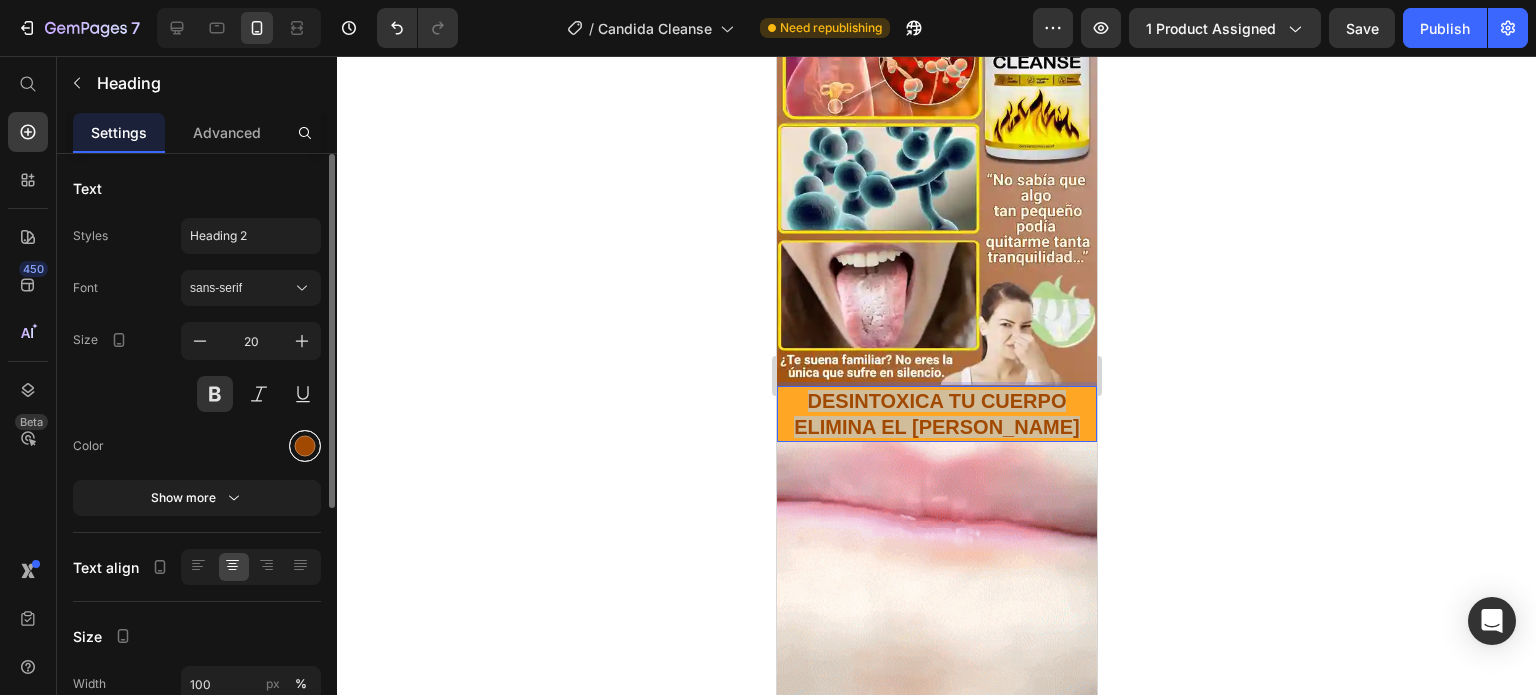 click at bounding box center (305, 446) 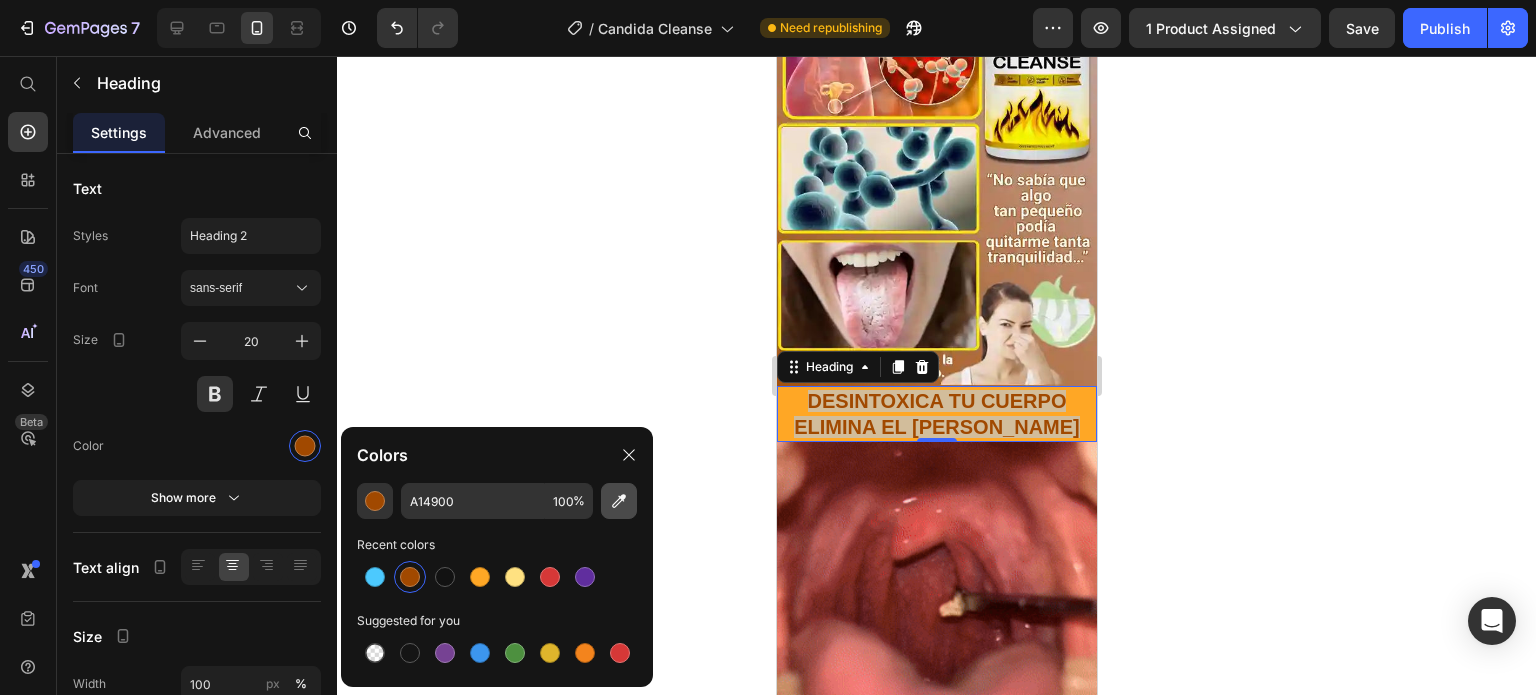 click 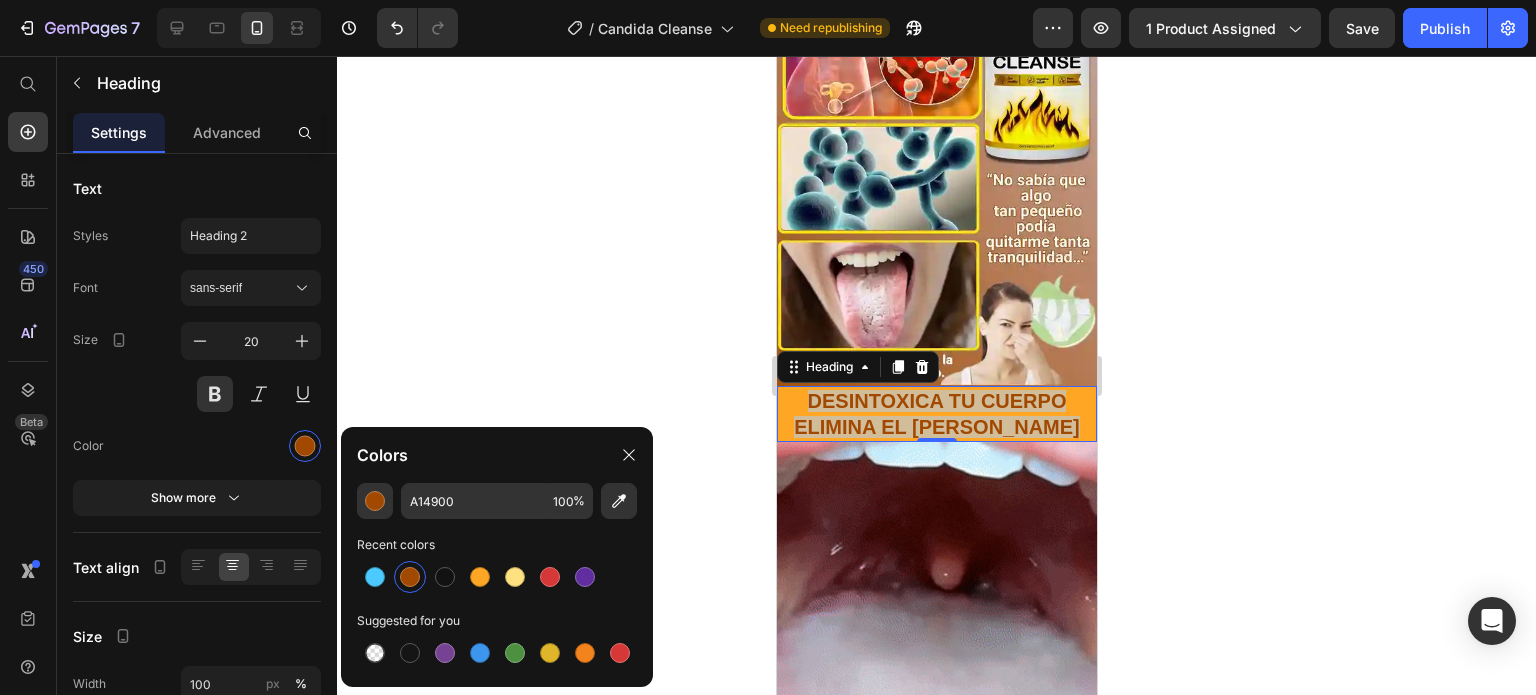 type on "B57955" 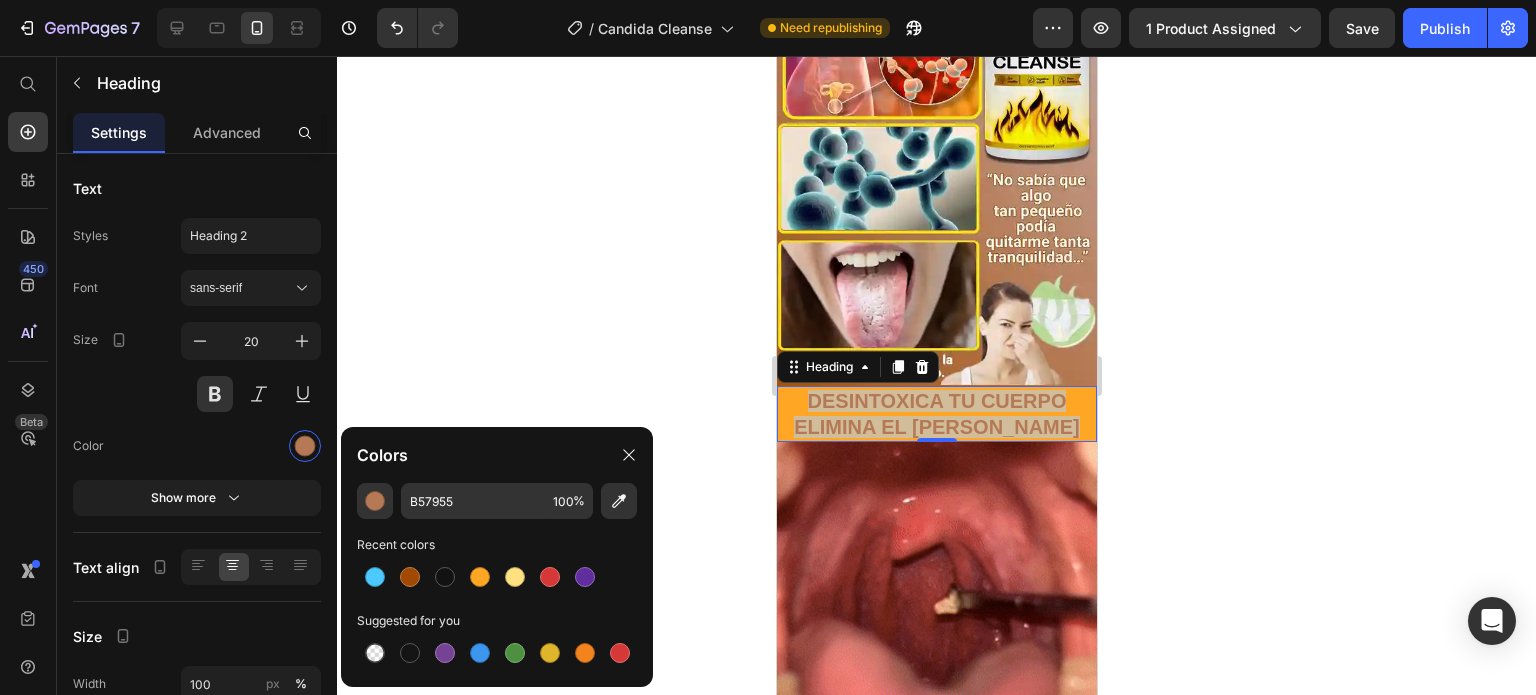 click on "DESINTOXICA TU CUERPO ELIMINA EL [PERSON_NAME]" at bounding box center [936, 414] 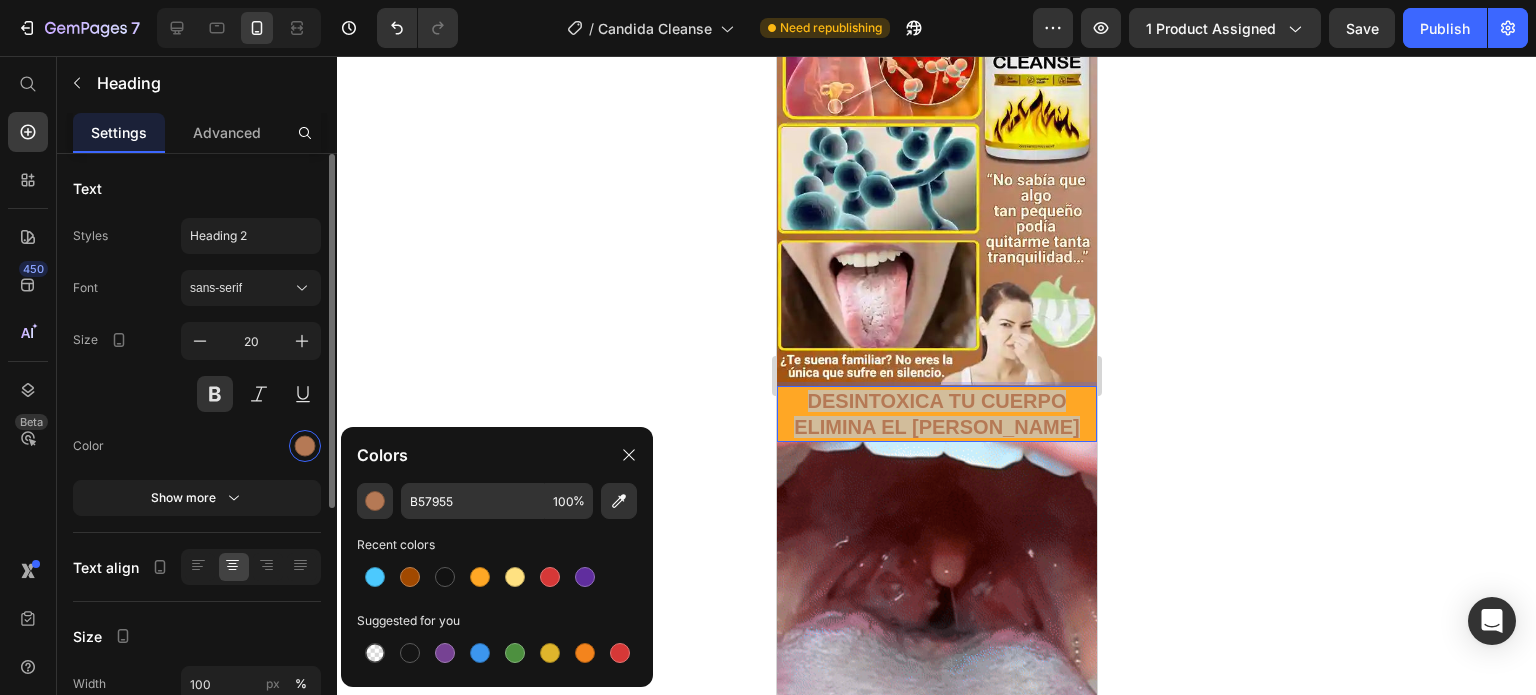 scroll, scrollTop: 400, scrollLeft: 0, axis: vertical 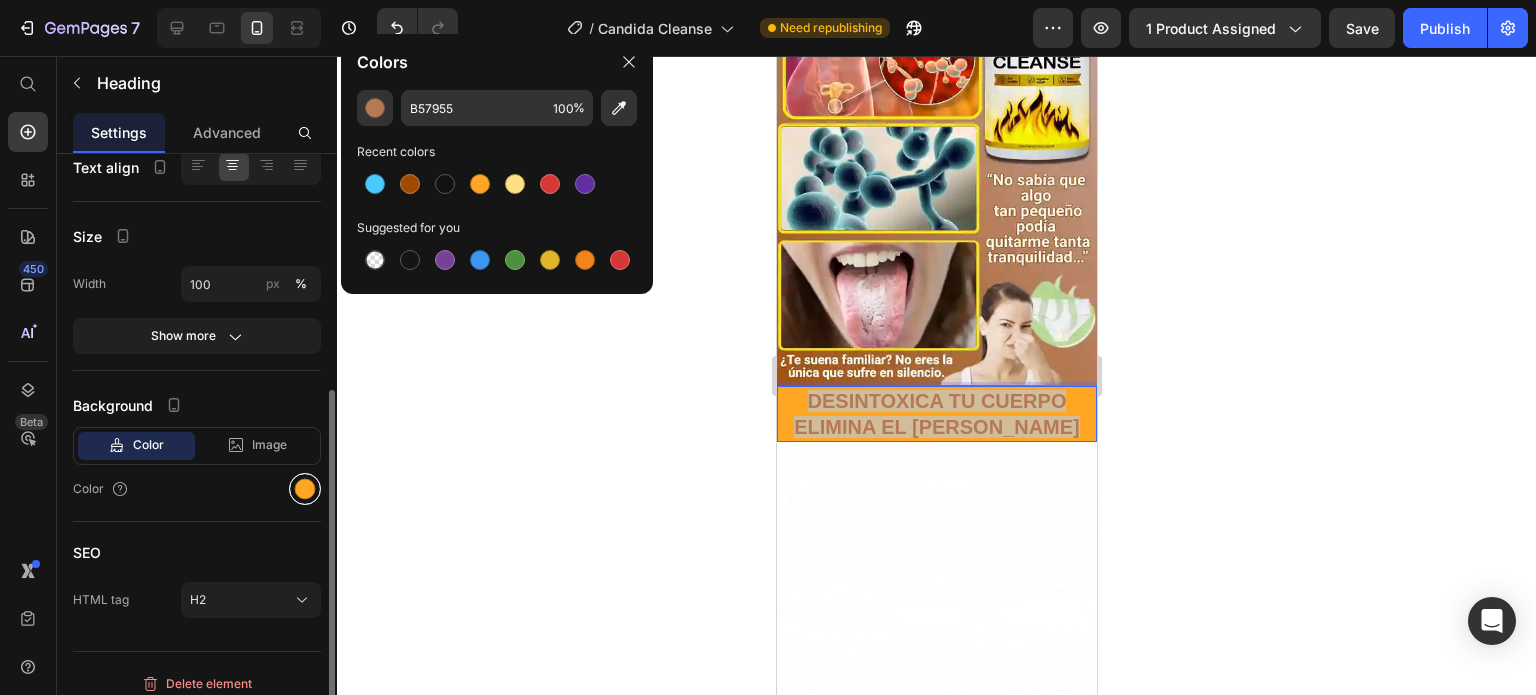 click at bounding box center [305, 489] 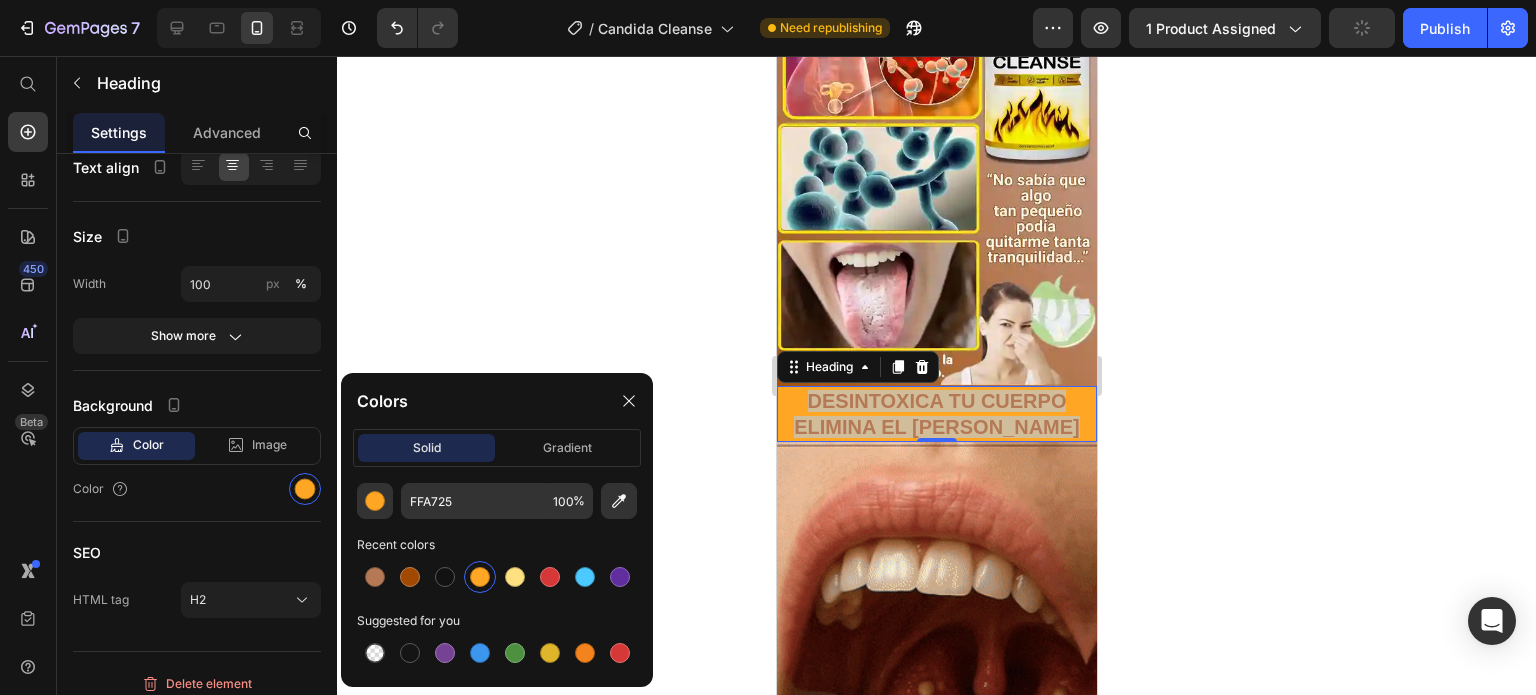 click on "DESINTOXICA TU CUERPO ELIMINA EL [PERSON_NAME]" at bounding box center [936, 414] 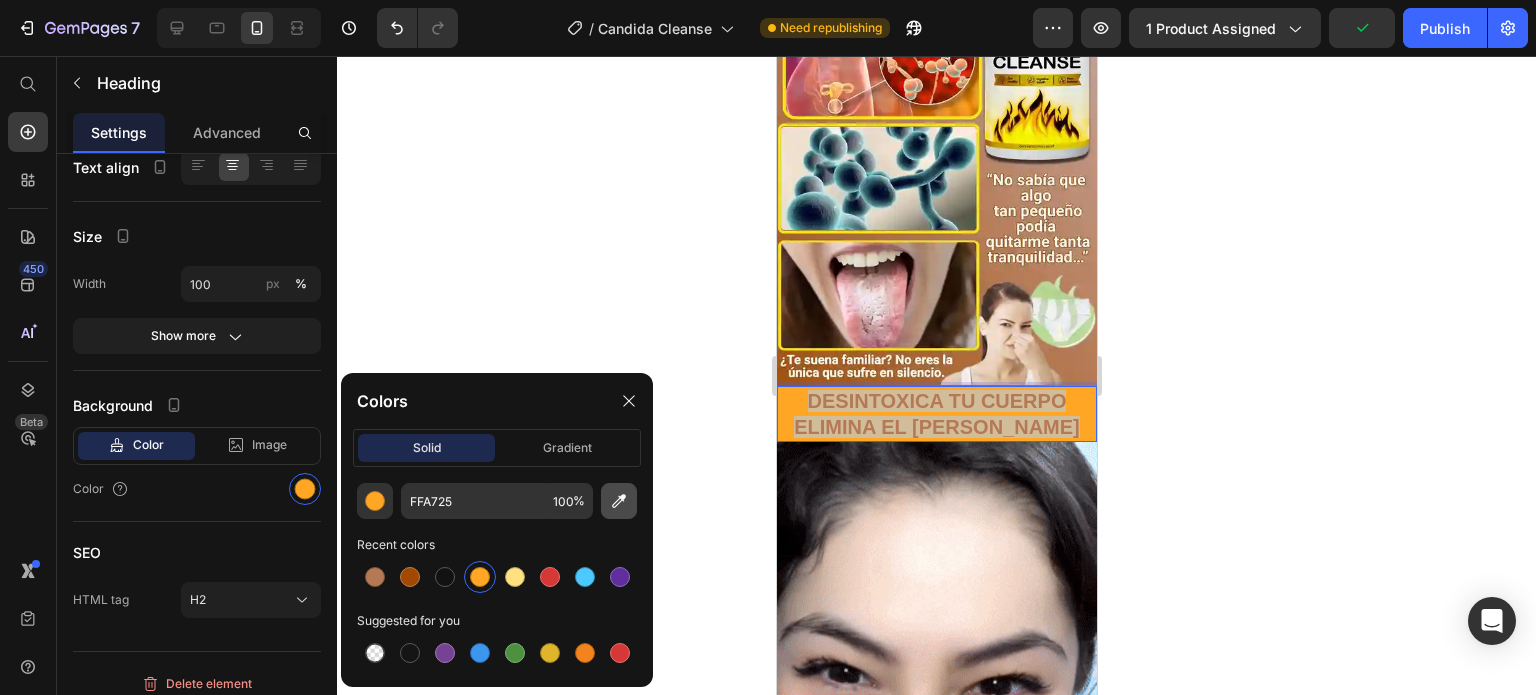 click 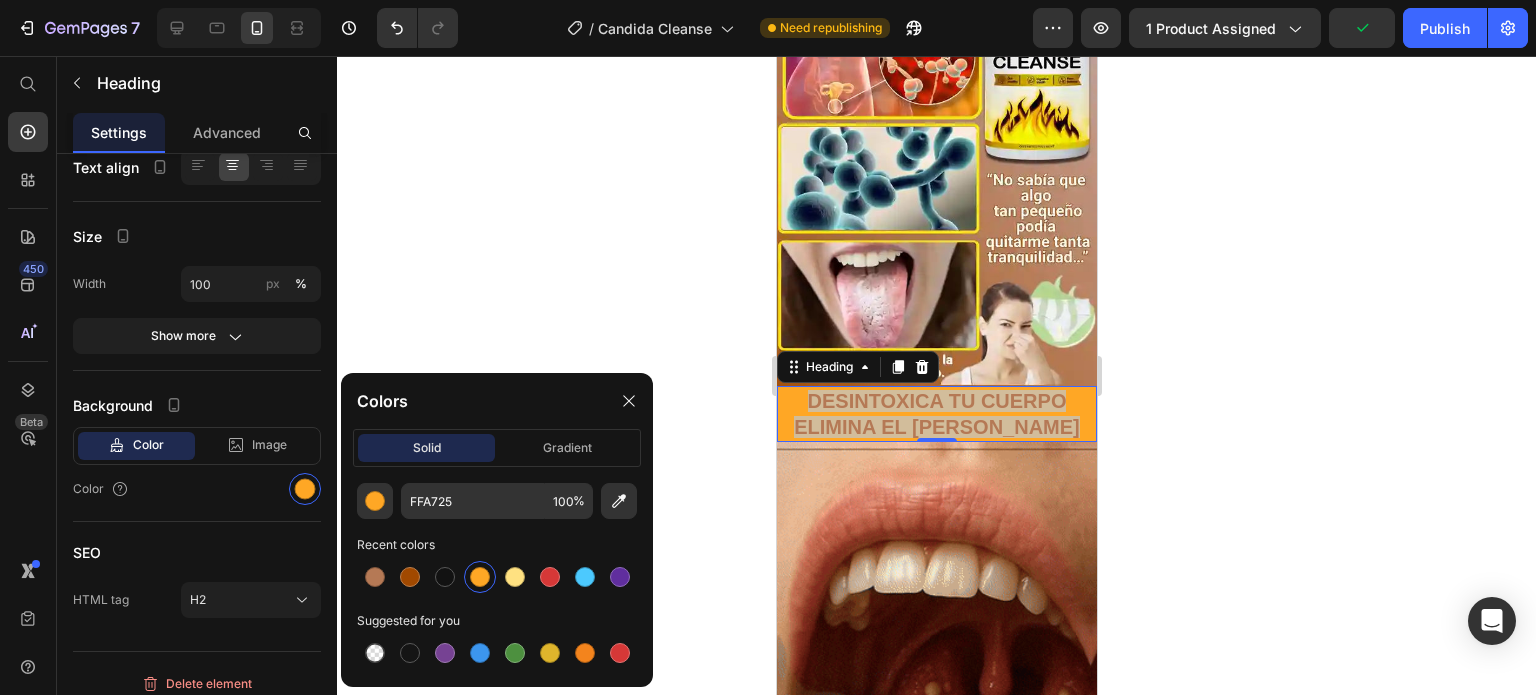 type on "B47951" 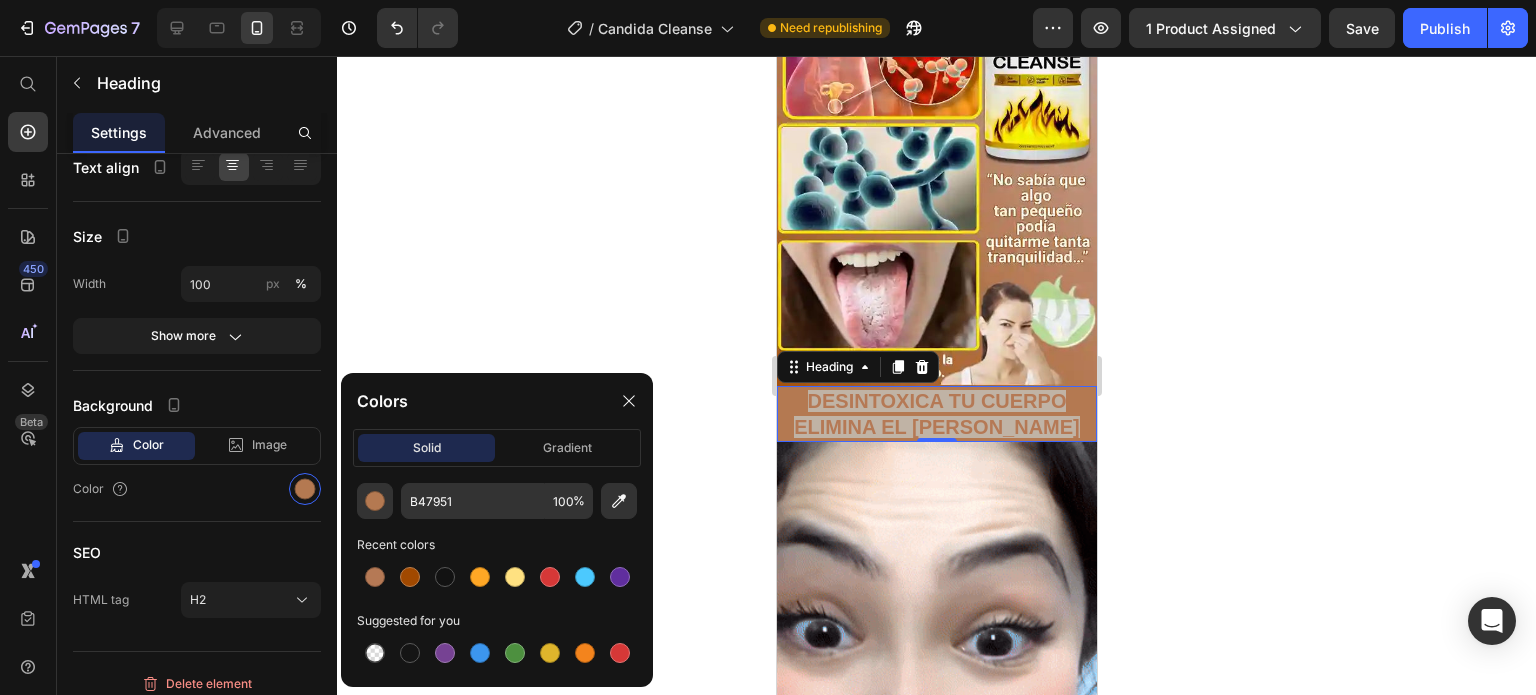 click 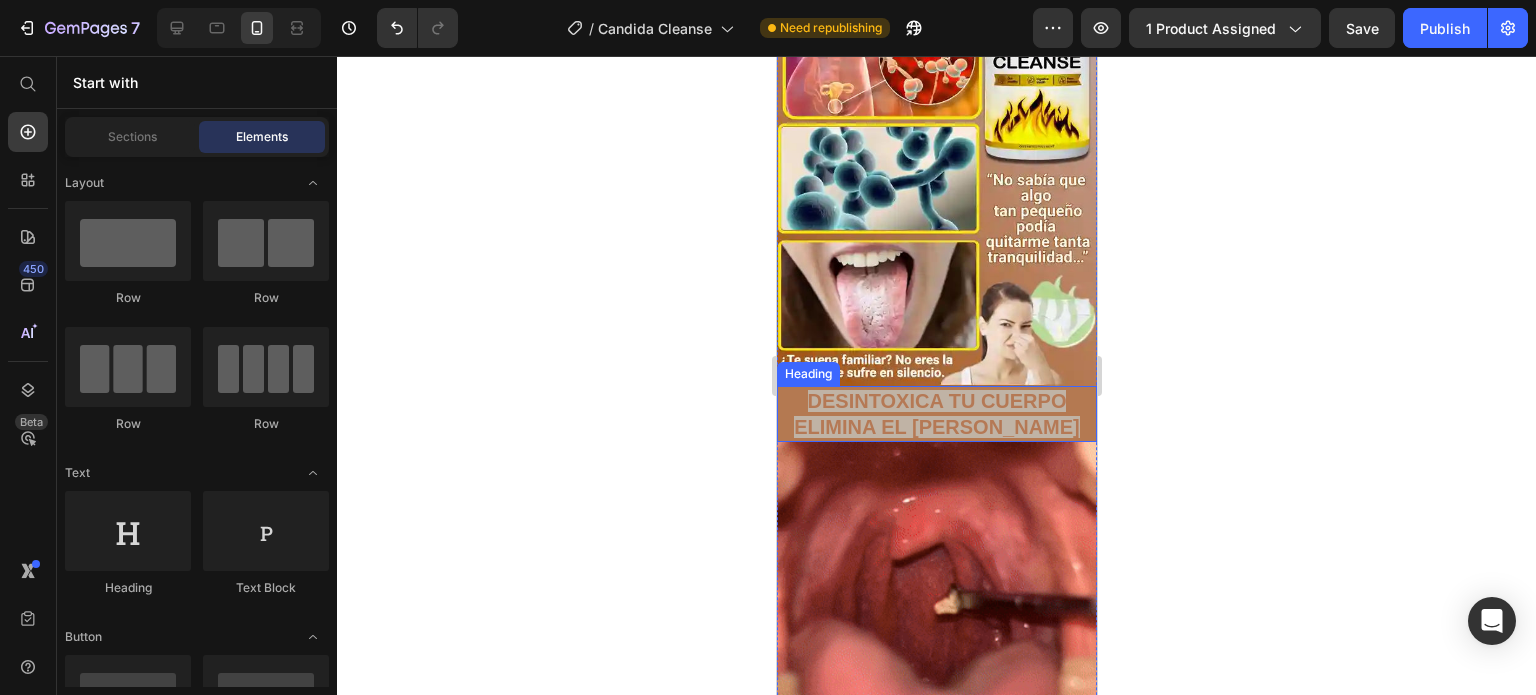 click on "DESINTOXICA TU CUERPO ELIMINA EL [PERSON_NAME]" at bounding box center (936, 414) 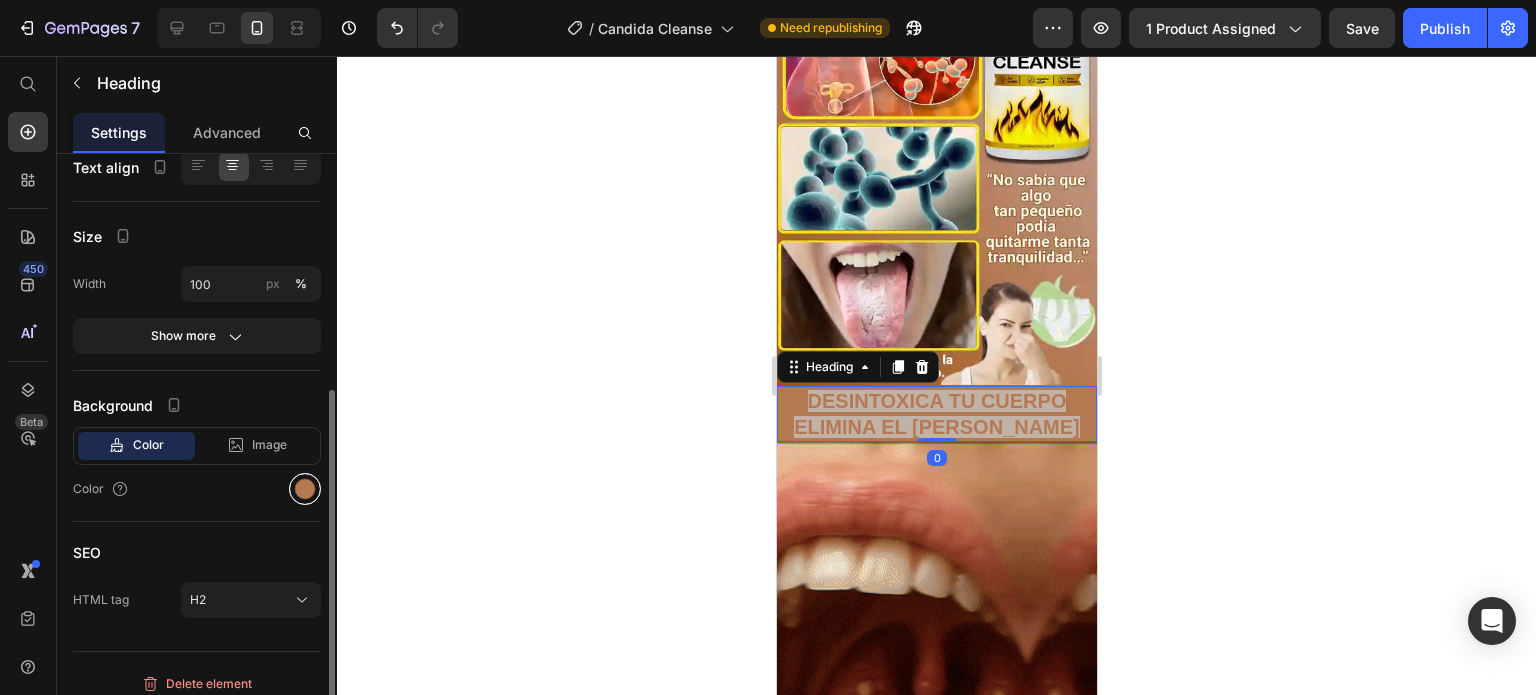 click at bounding box center (305, 489) 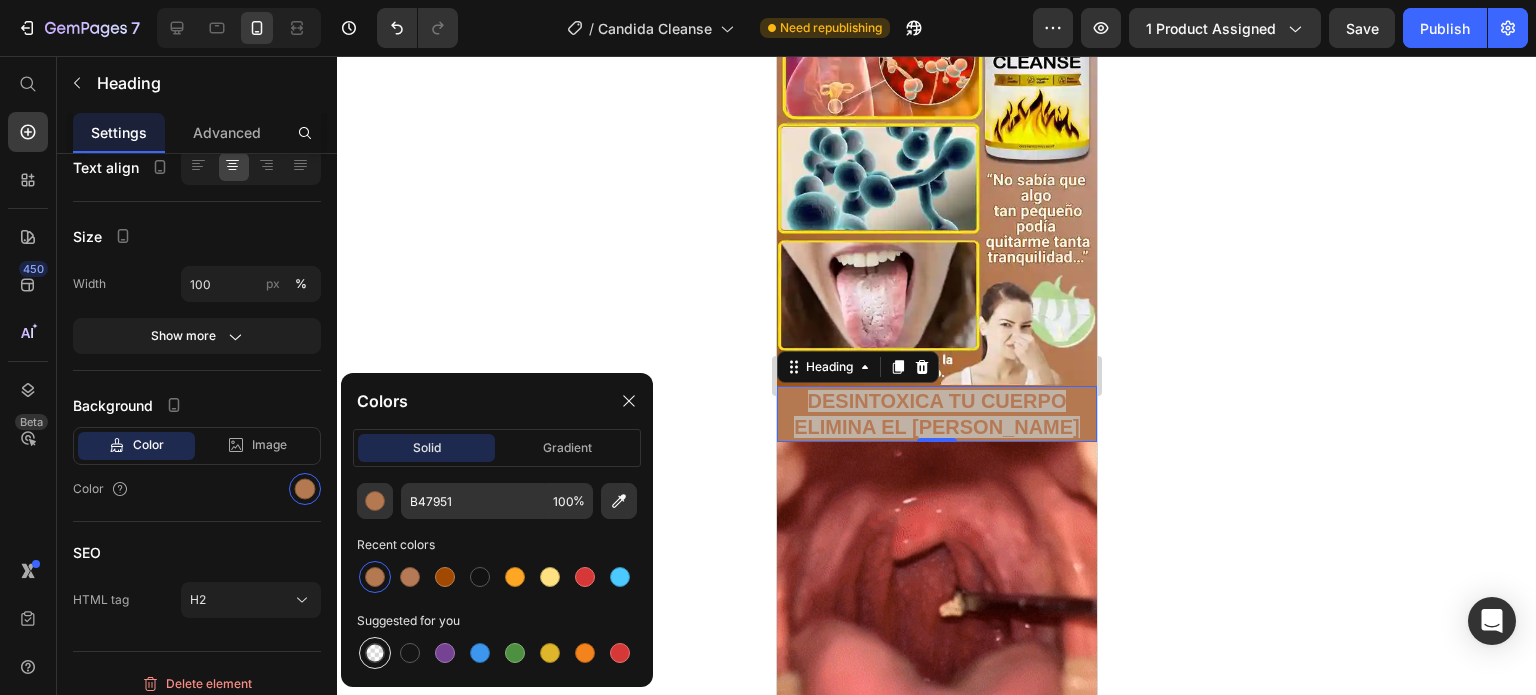 click at bounding box center [375, 653] 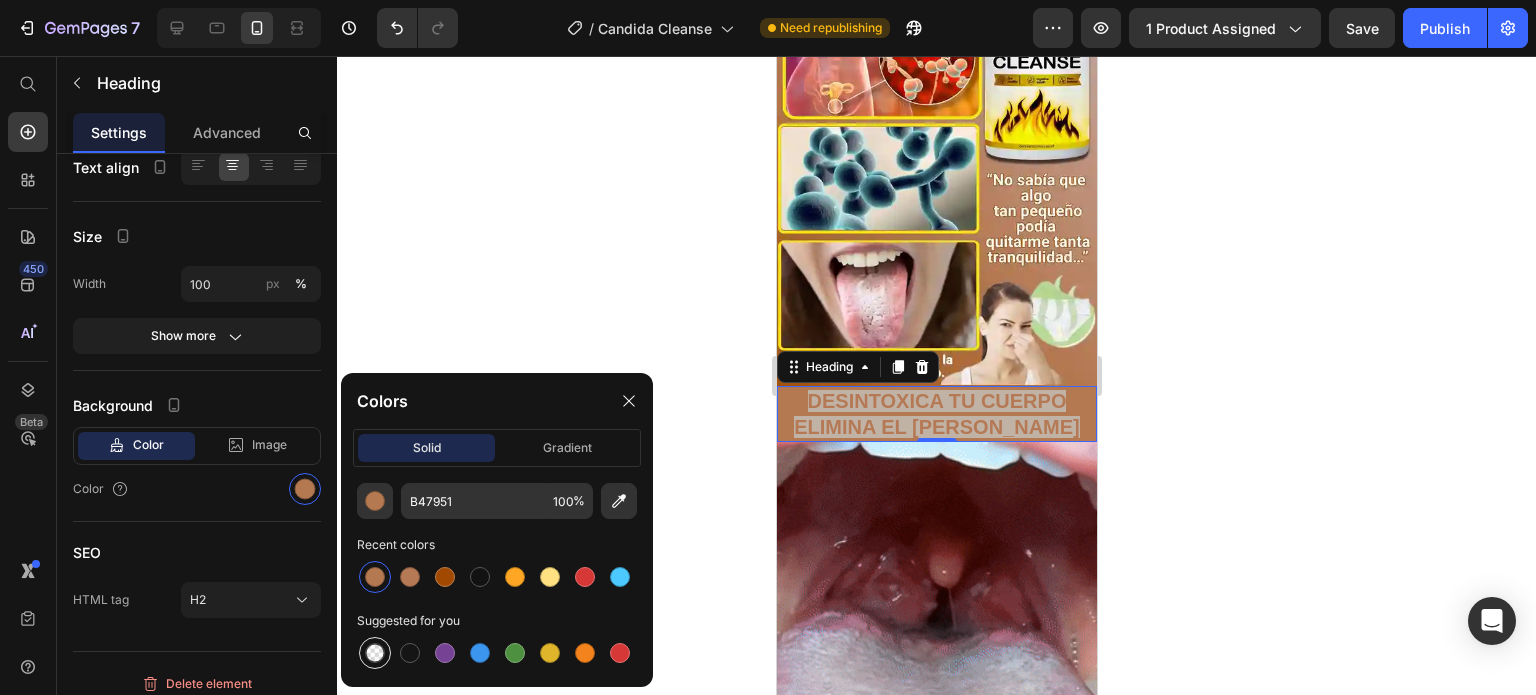 type on "000000" 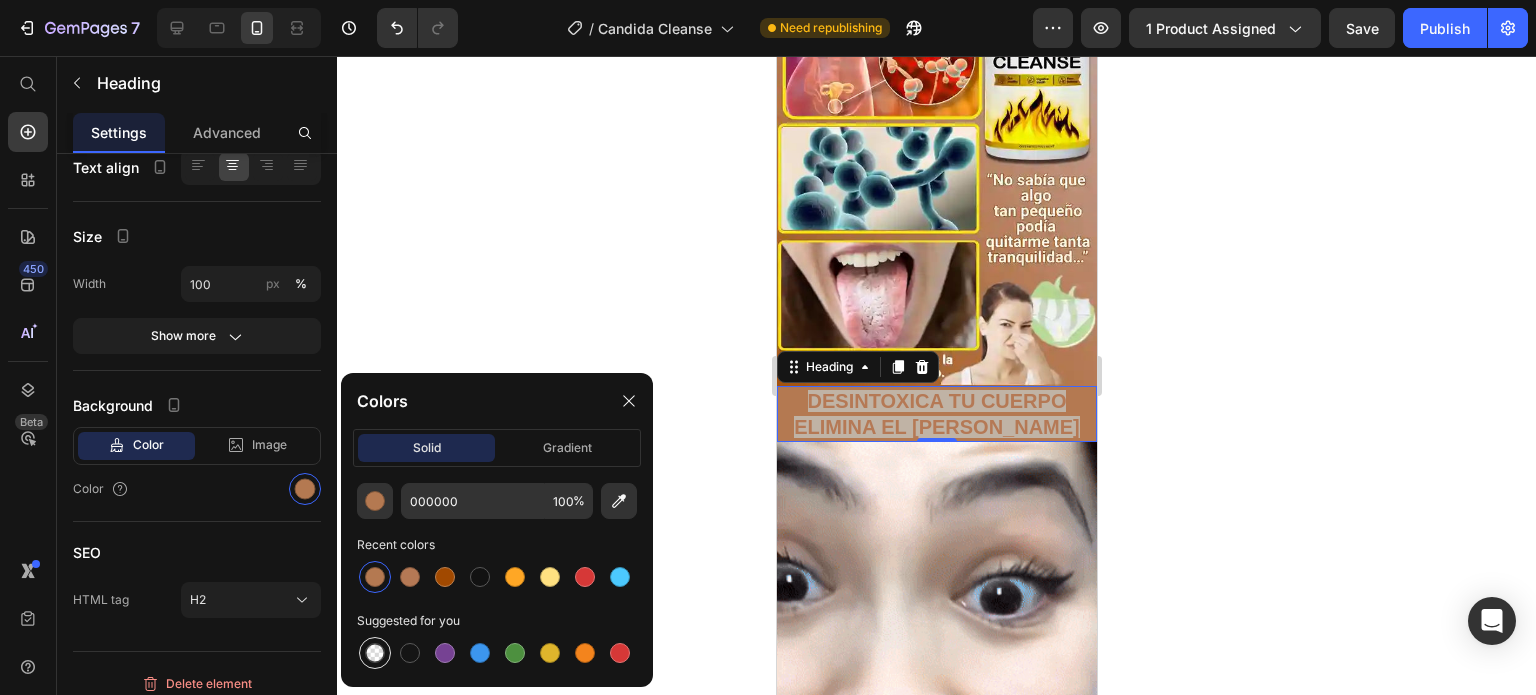 type on "0" 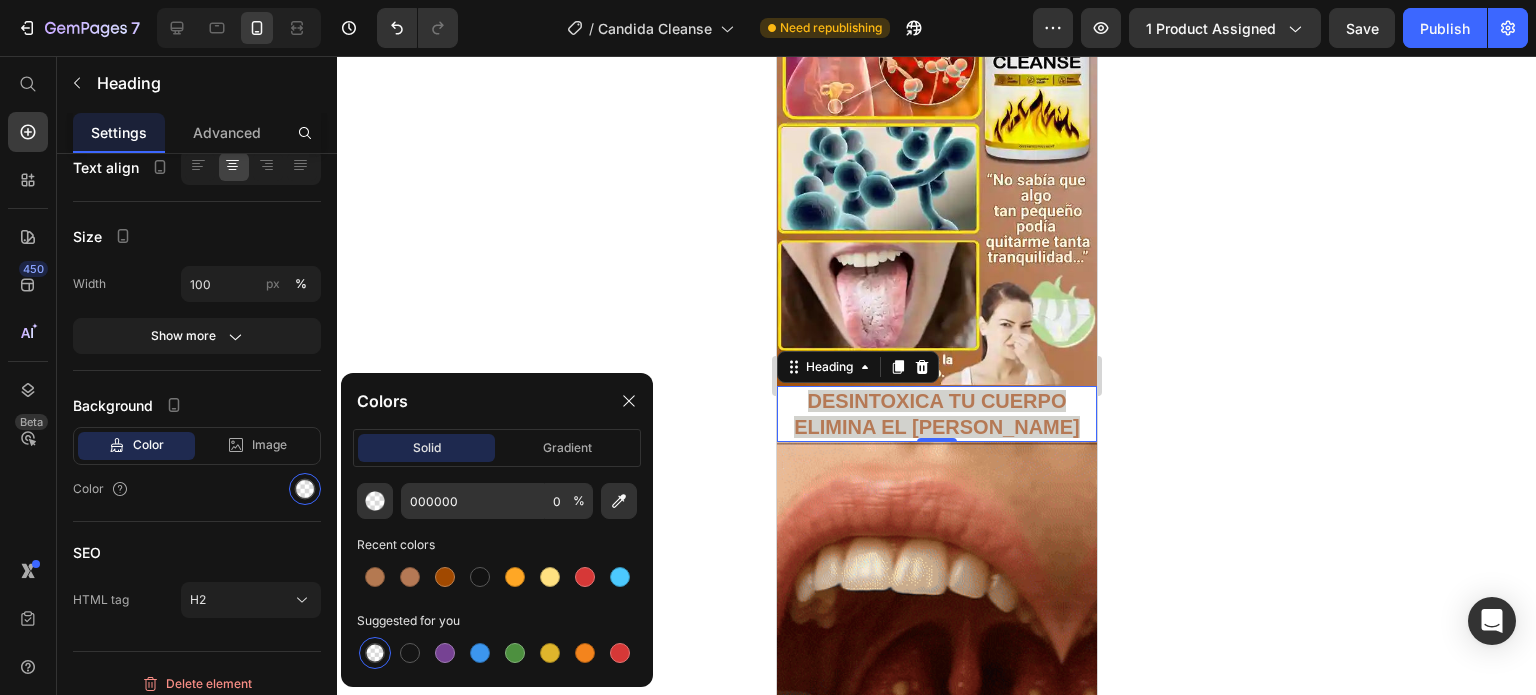 click 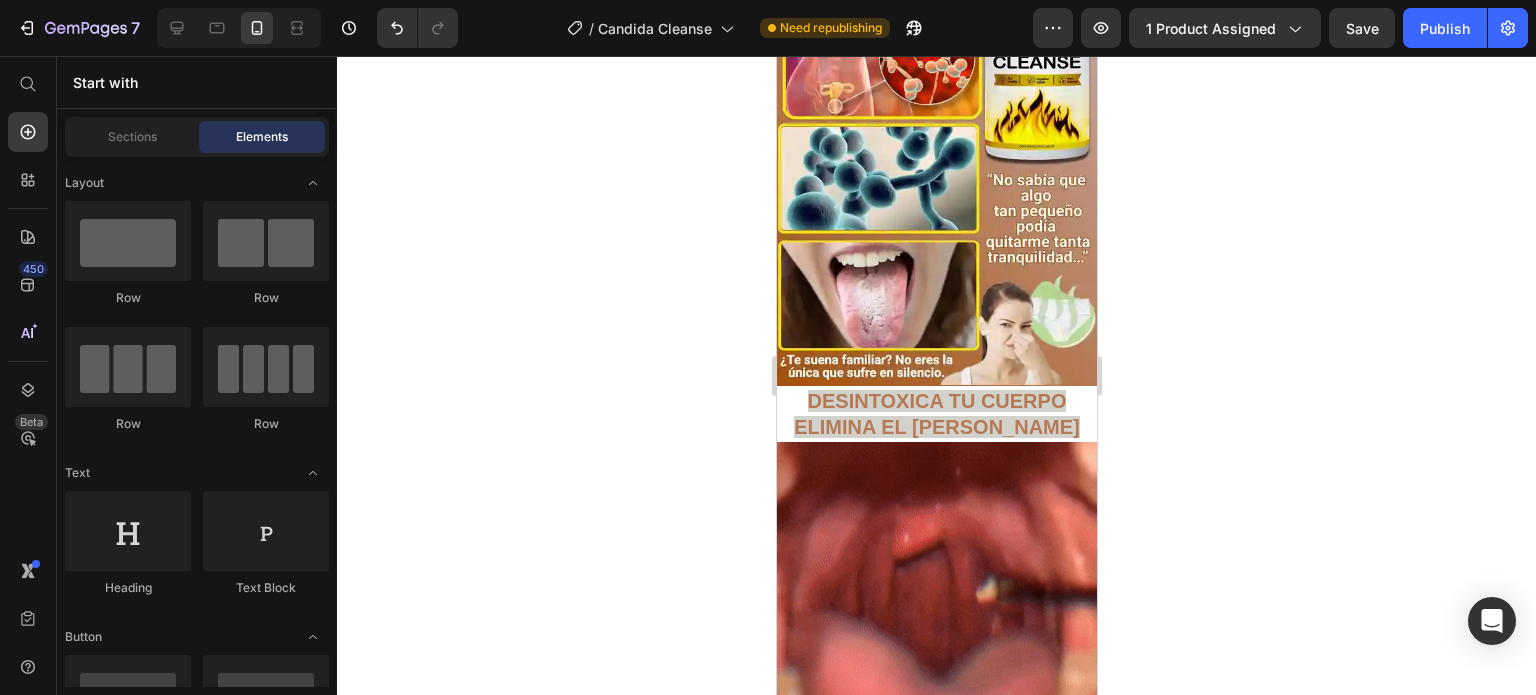 click 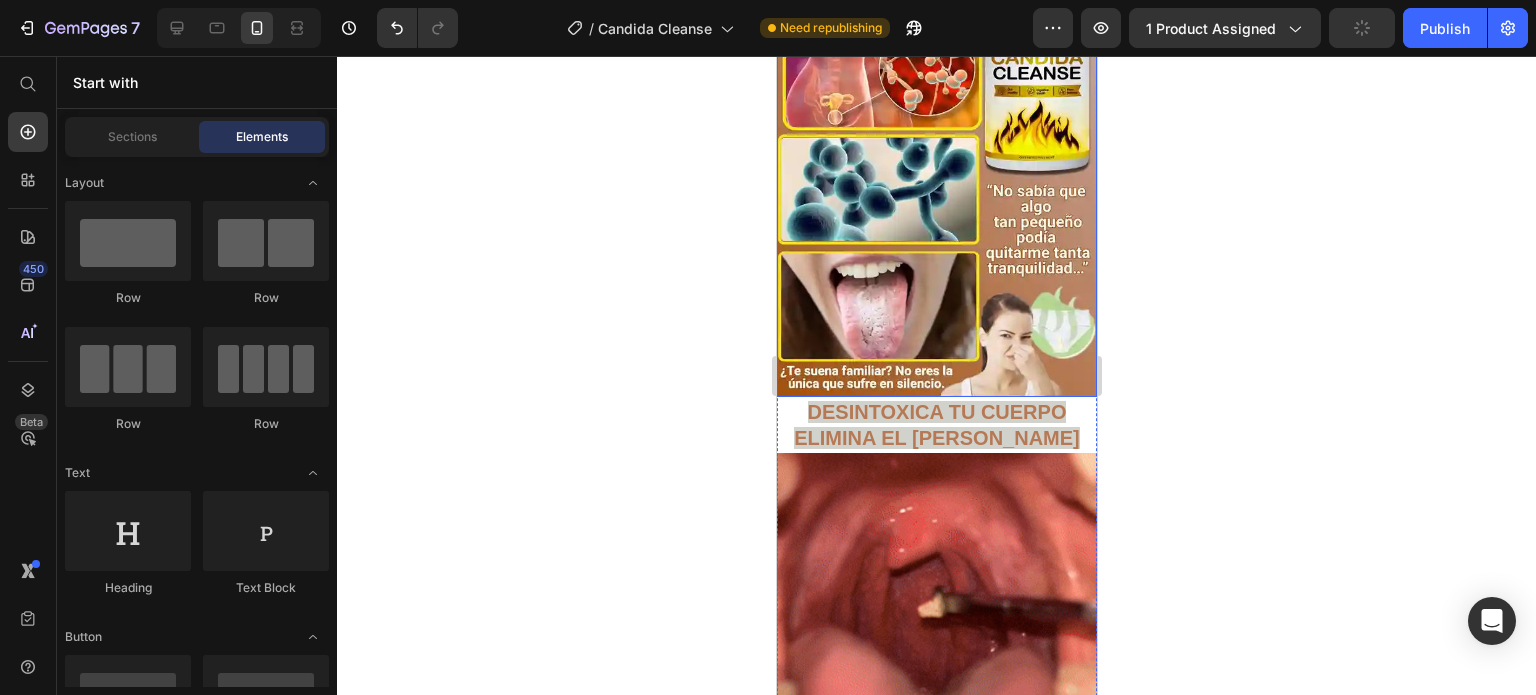 scroll, scrollTop: 600, scrollLeft: 0, axis: vertical 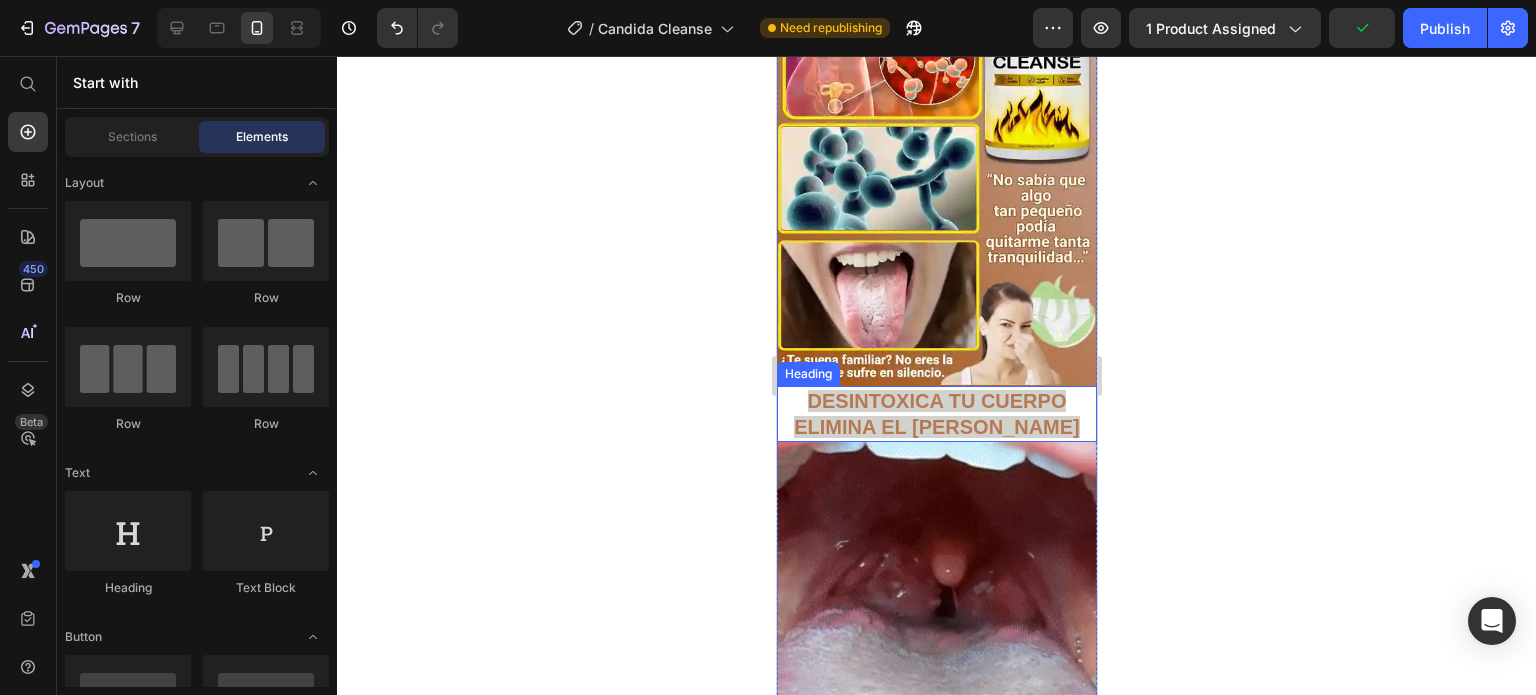 click on "DESINTOXICA TU CUERPO ELIMINA EL [PERSON_NAME]" at bounding box center (936, 414) 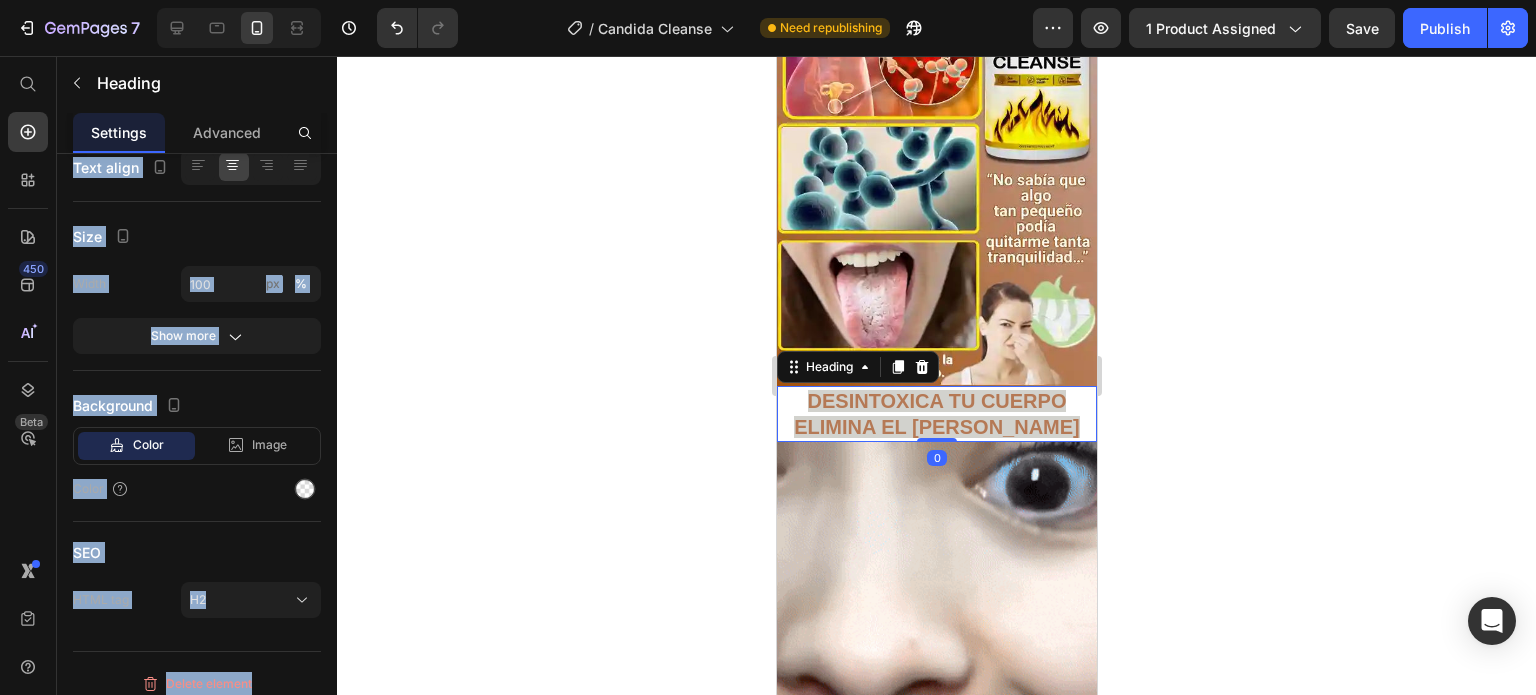 click 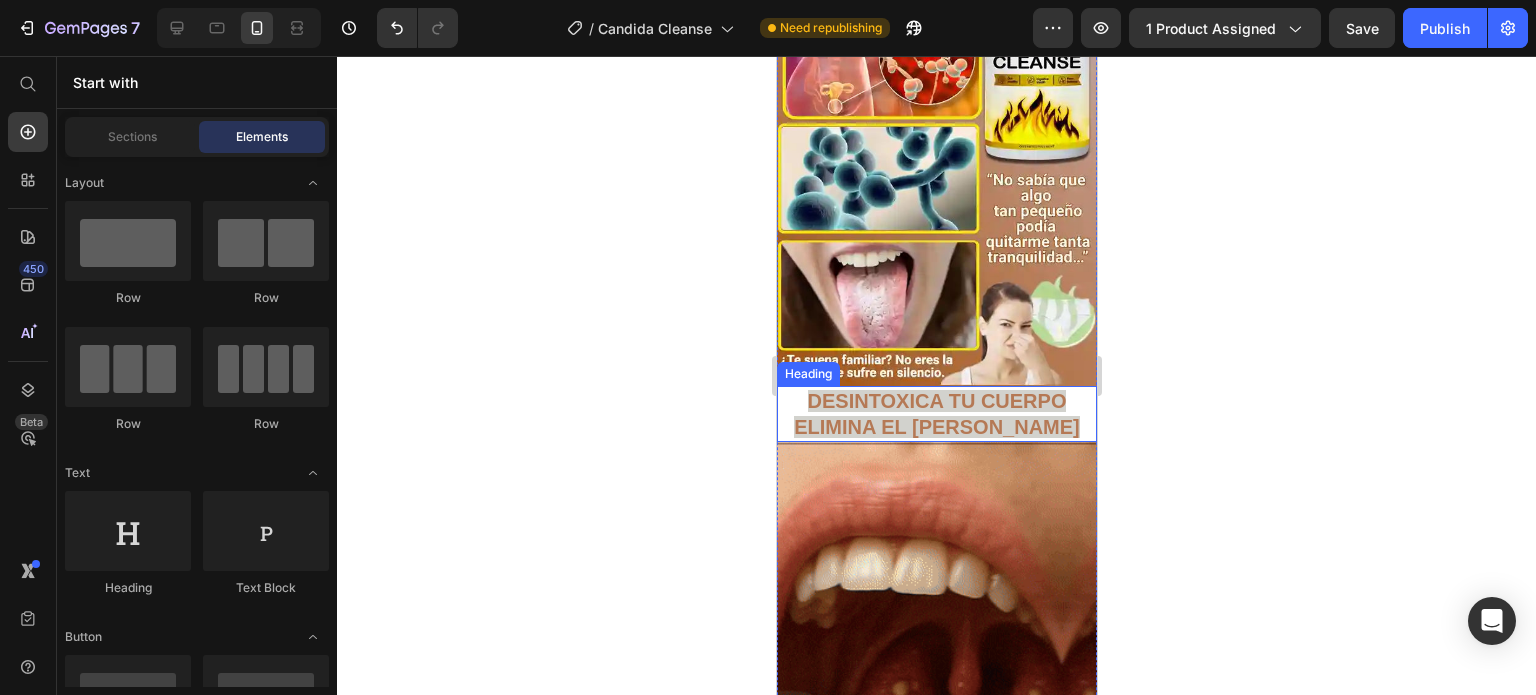click on "DESINTOXICA TU CUERPO ELIMINA EL [PERSON_NAME]" at bounding box center [936, 414] 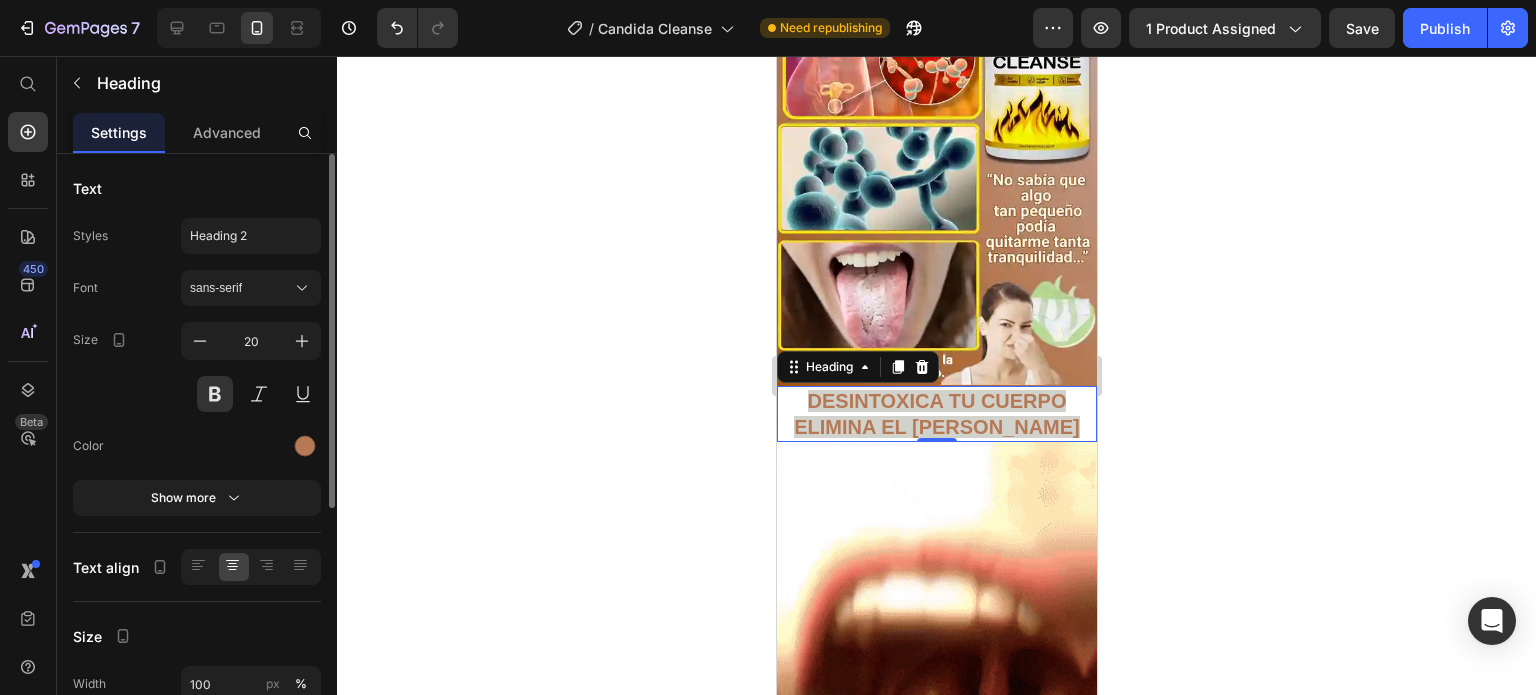 scroll, scrollTop: 200, scrollLeft: 0, axis: vertical 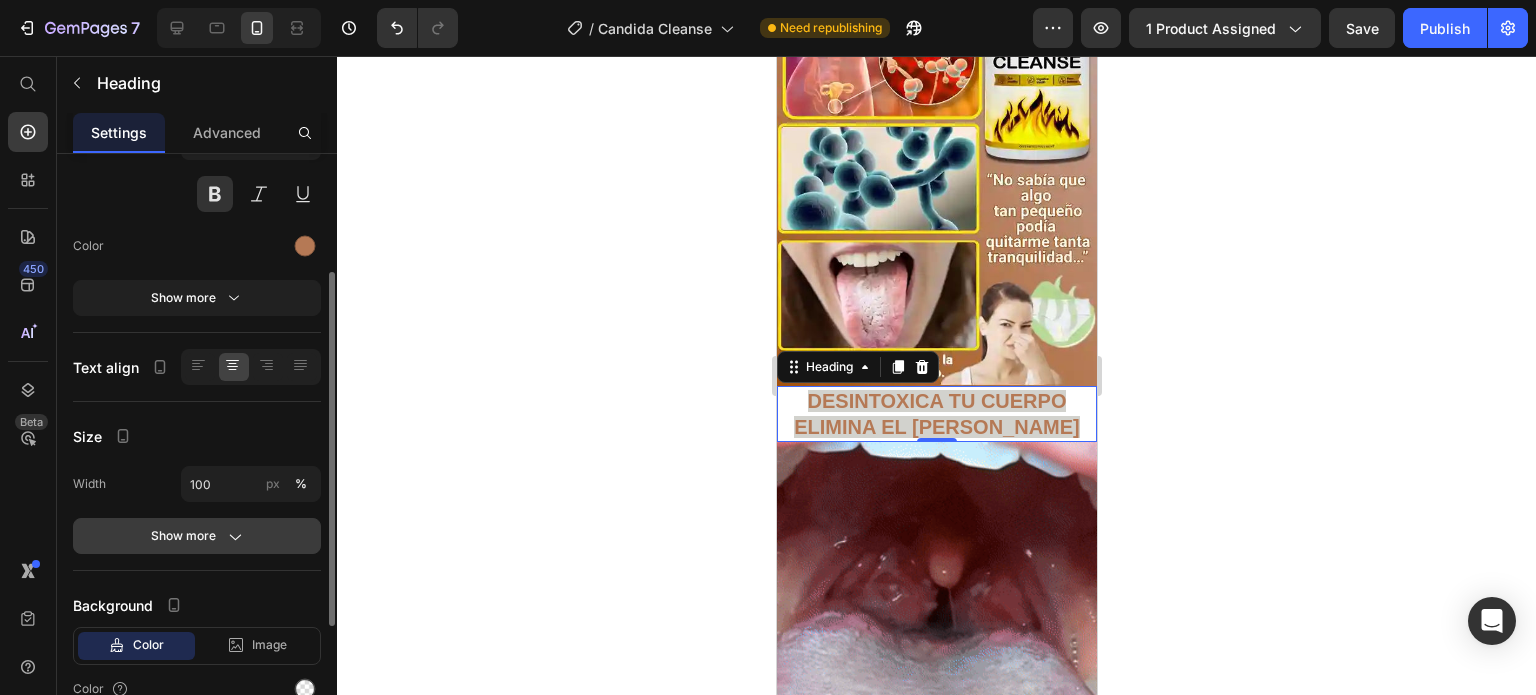 click 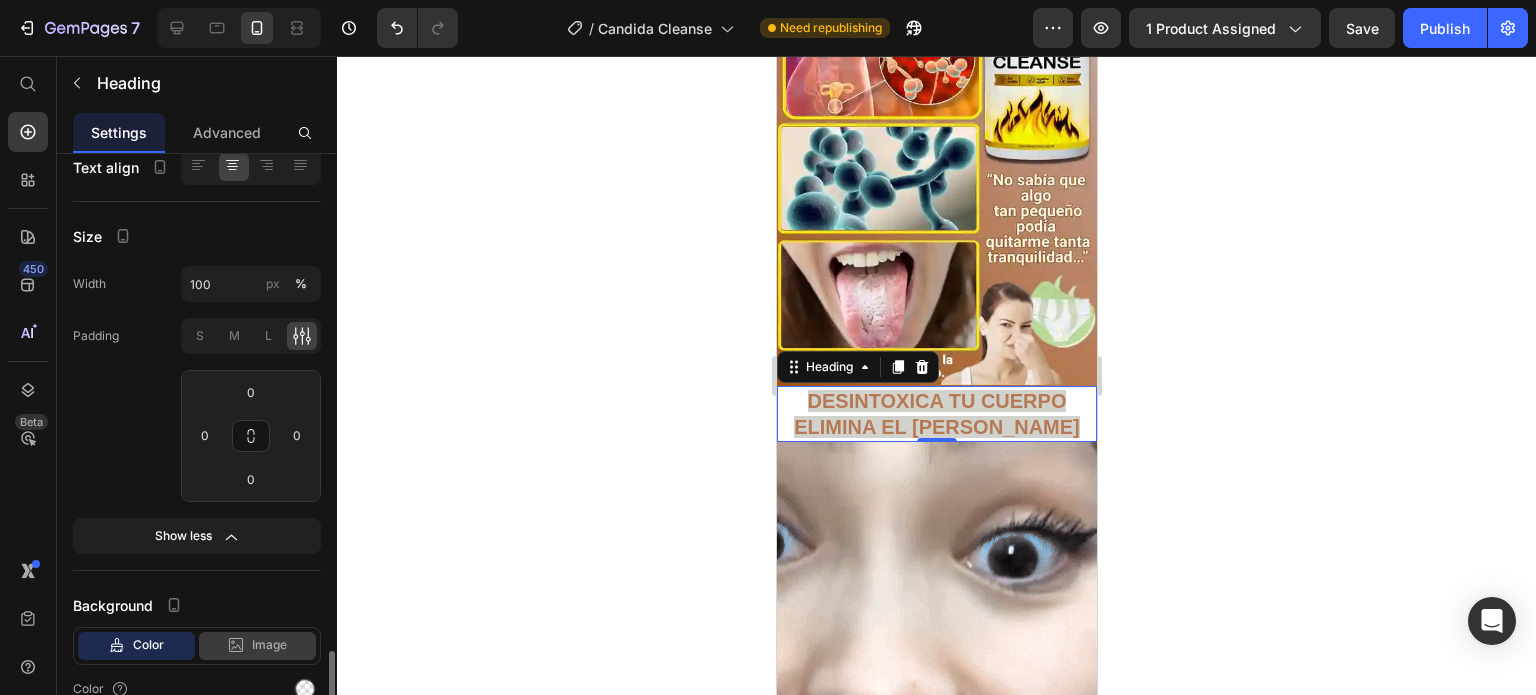scroll, scrollTop: 611, scrollLeft: 0, axis: vertical 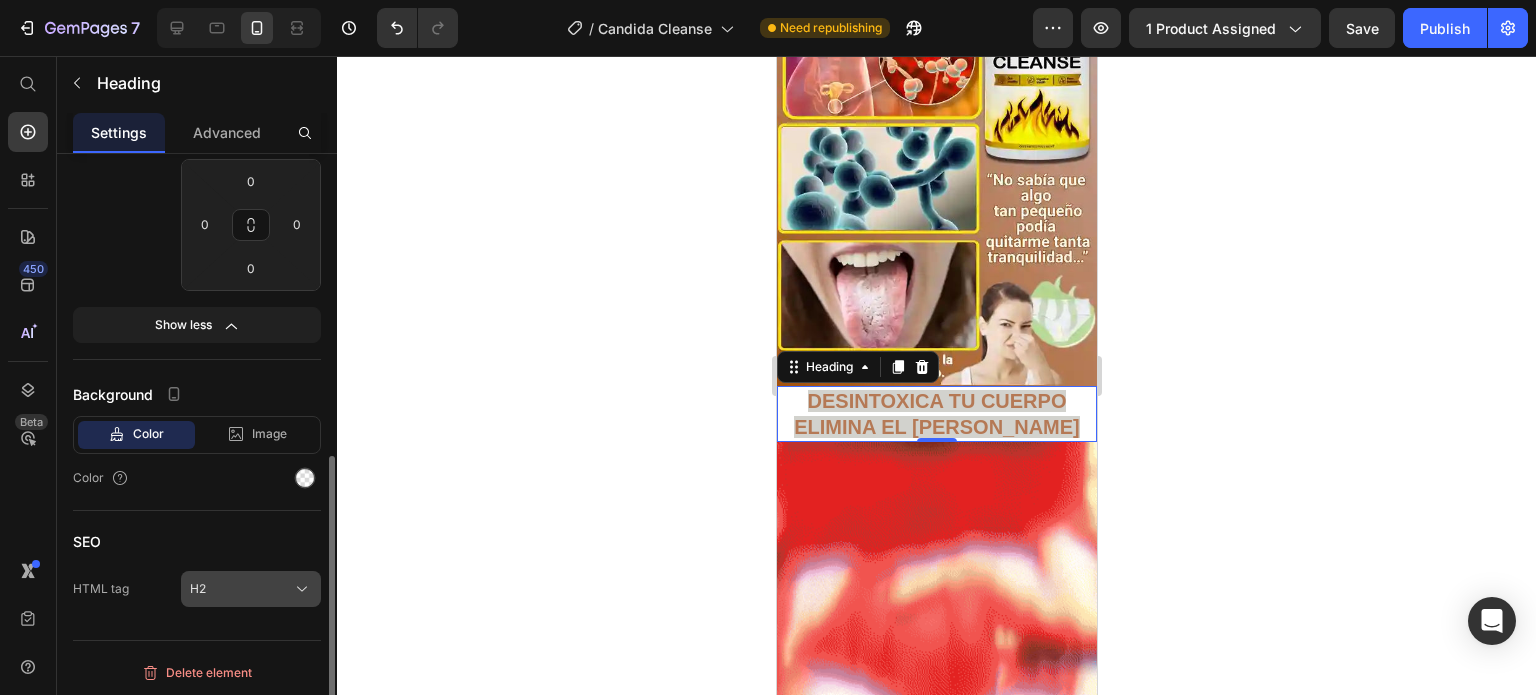 click on "H2" at bounding box center (251, 589) 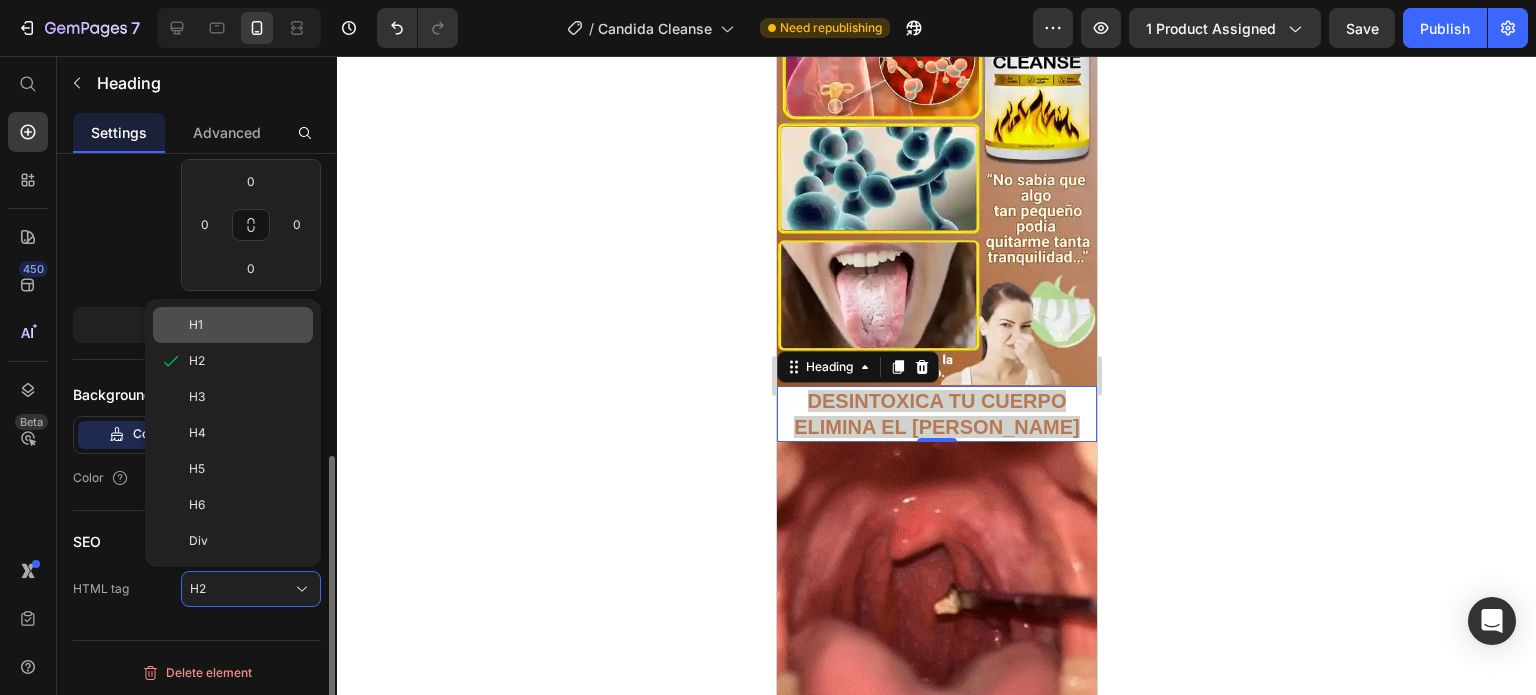 click on "H1" at bounding box center [247, 325] 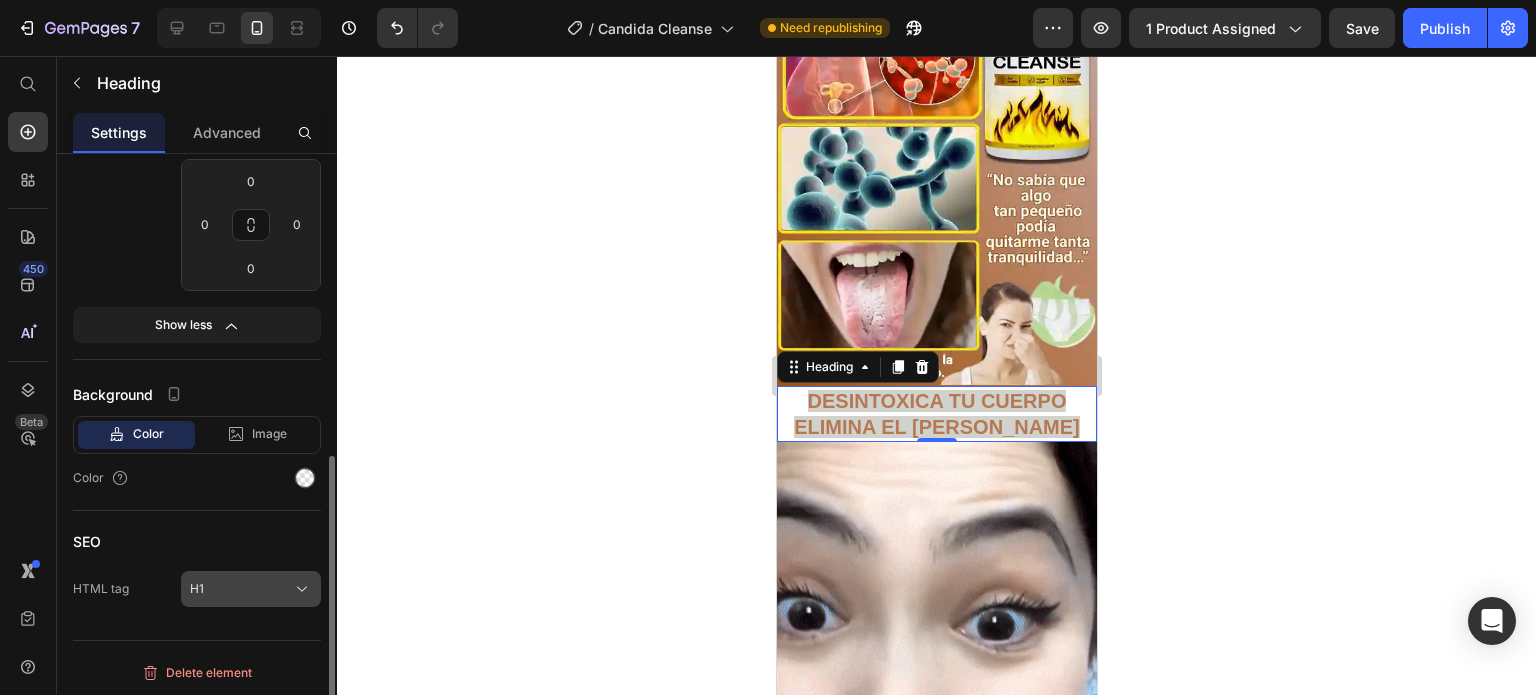 click on "H1" 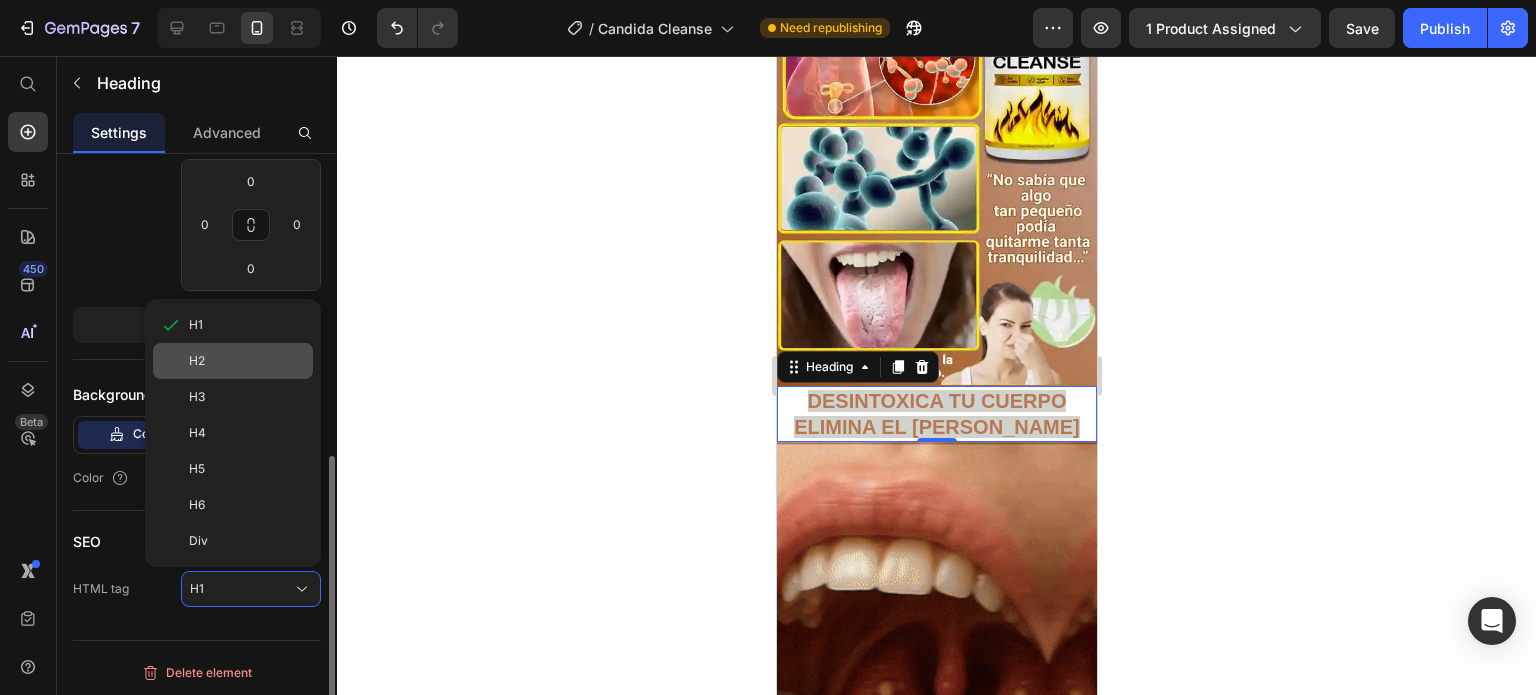 click on "H2" at bounding box center (247, 361) 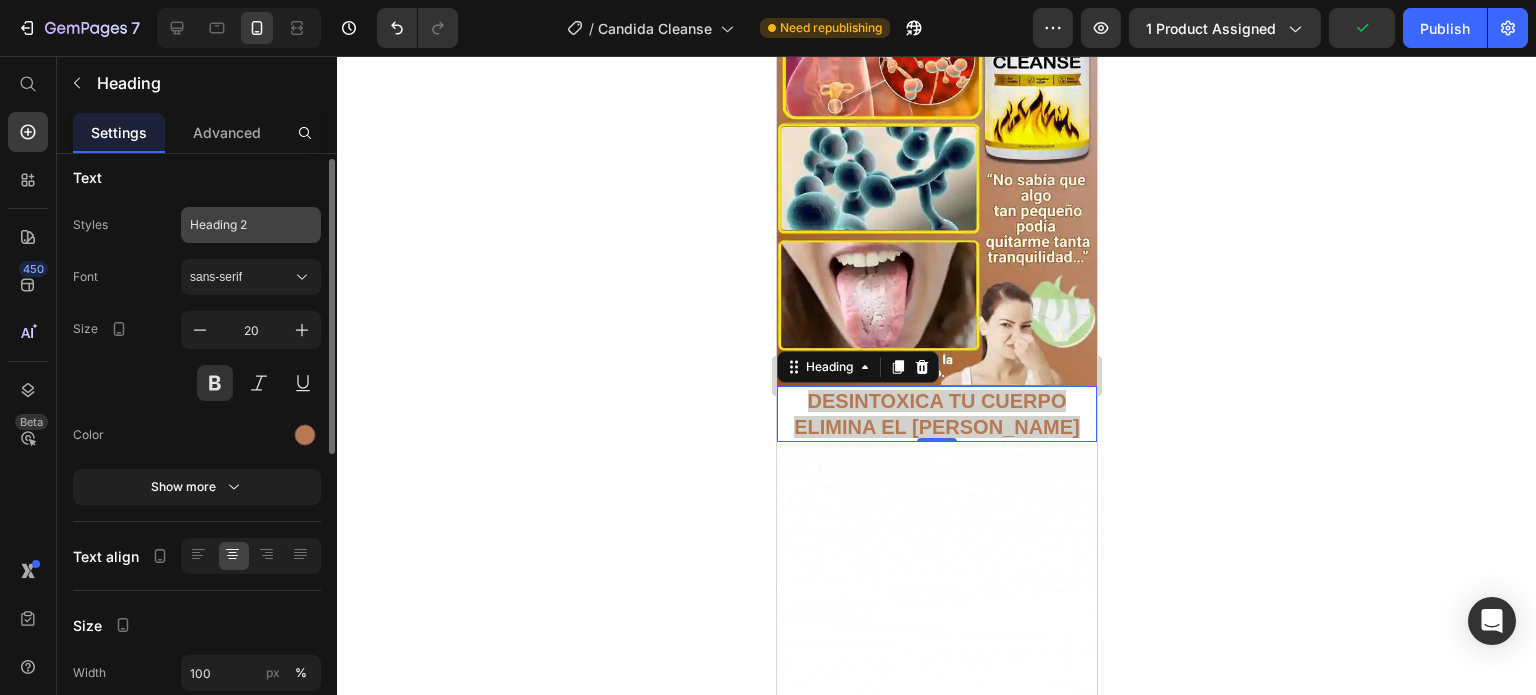 scroll, scrollTop: 0, scrollLeft: 0, axis: both 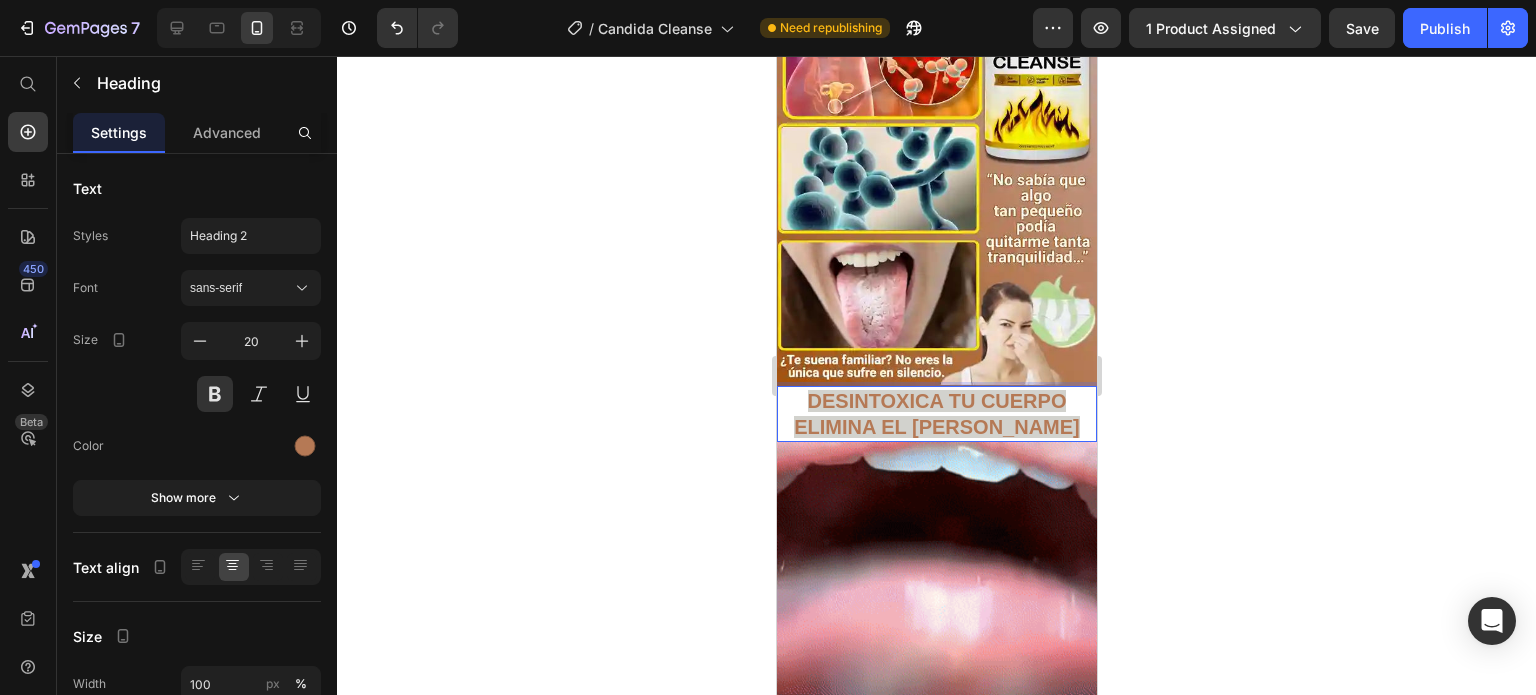 click on "DESINTOXICA TU CUERPO ELIMINA EL [PERSON_NAME]" at bounding box center [936, 414] 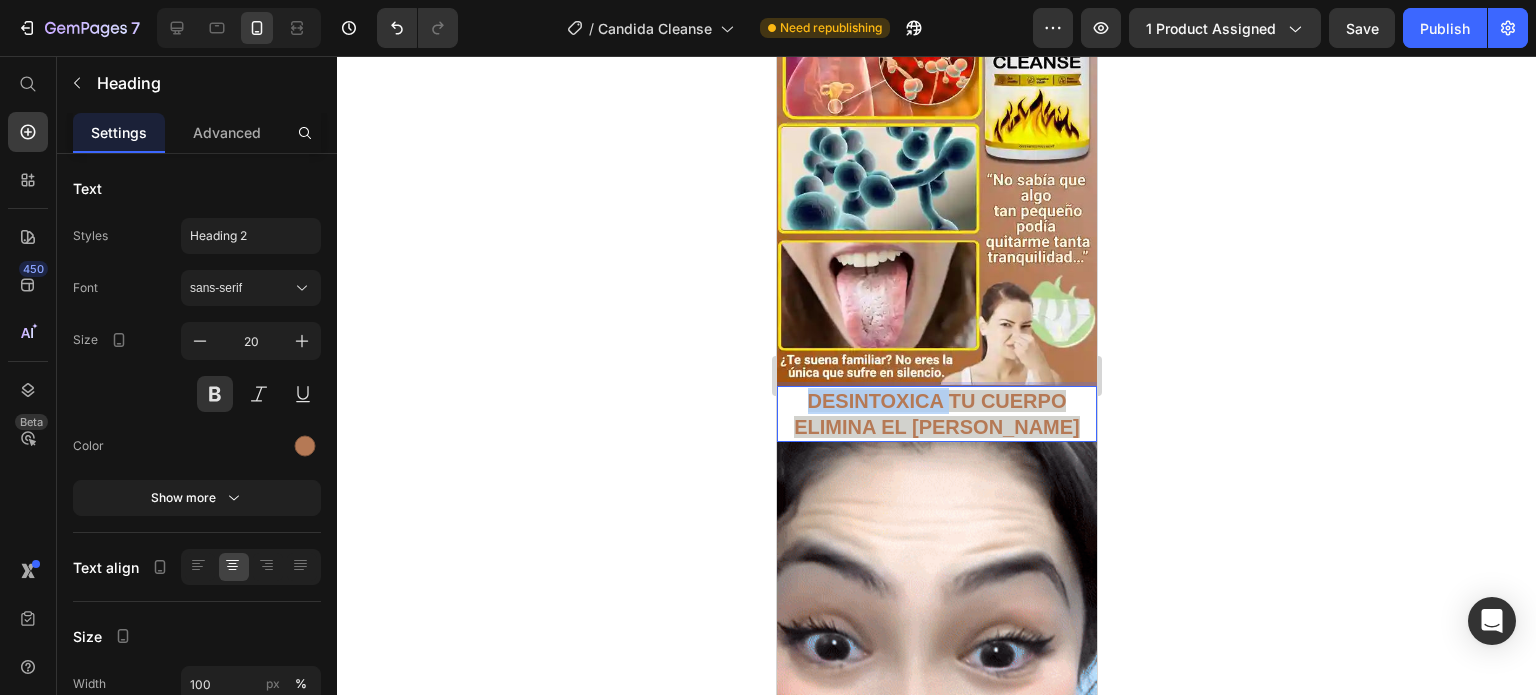 click on "DESINTOXICA TU CUERPO ELIMINA EL [PERSON_NAME]" at bounding box center [936, 414] 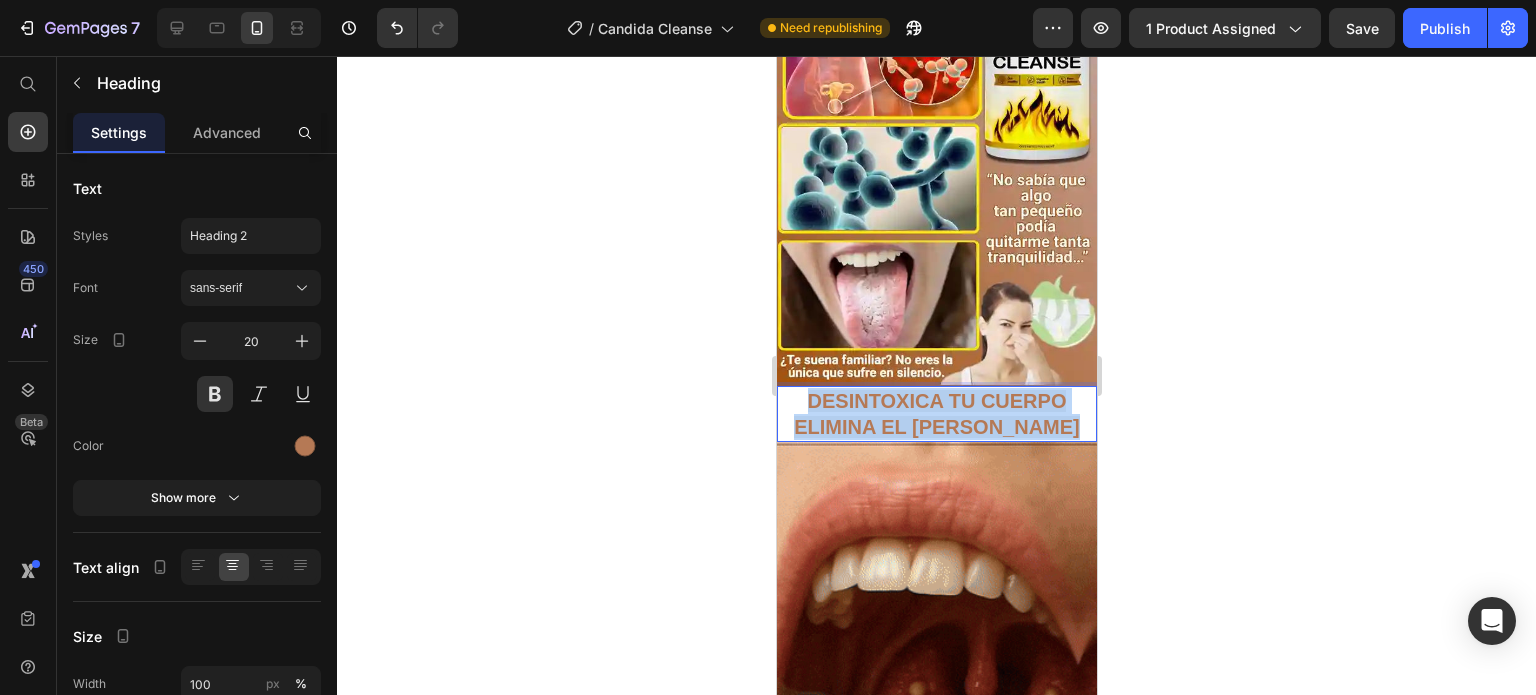 click on "DESINTOXICA TU CUERPO ELIMINA EL [PERSON_NAME]" at bounding box center [936, 414] 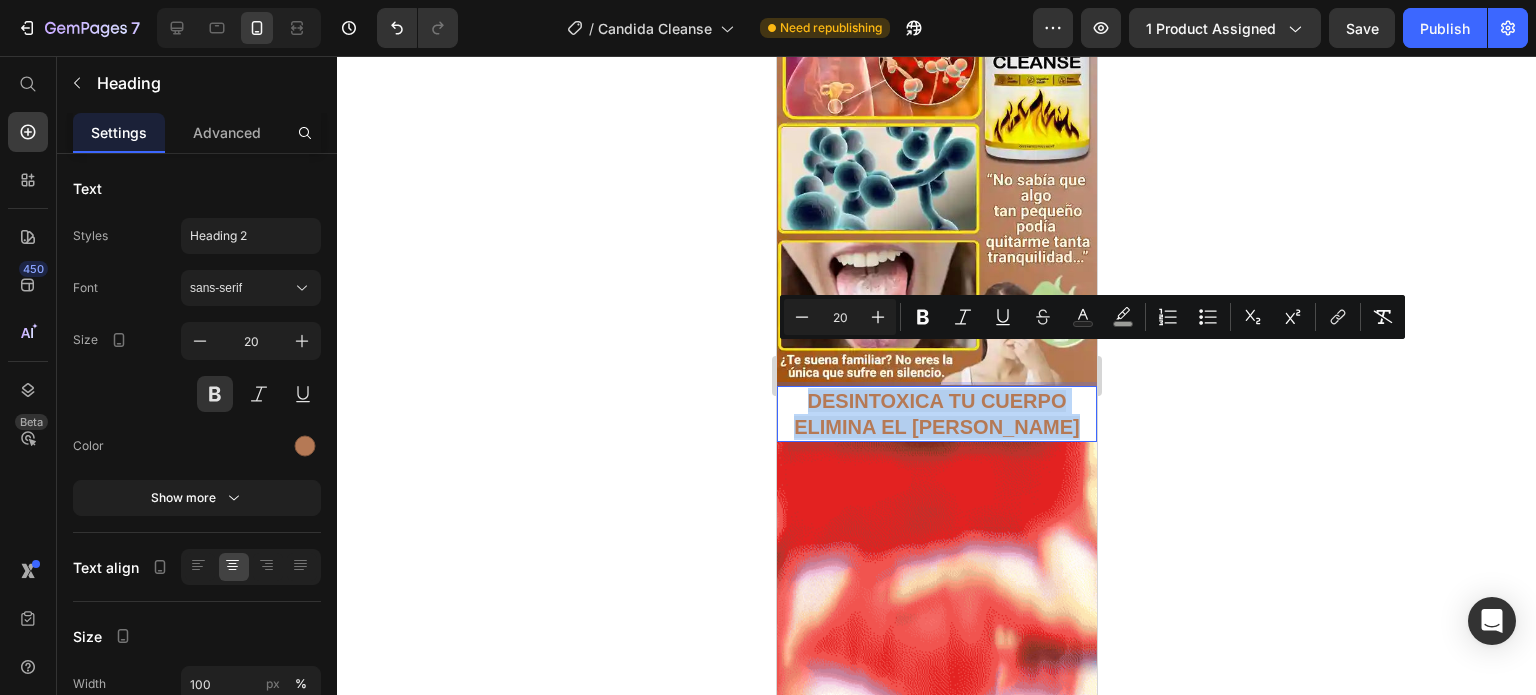 click on "DESINTOXICA TU CUERPO ELIMINA EL [PERSON_NAME]" at bounding box center (936, 414) 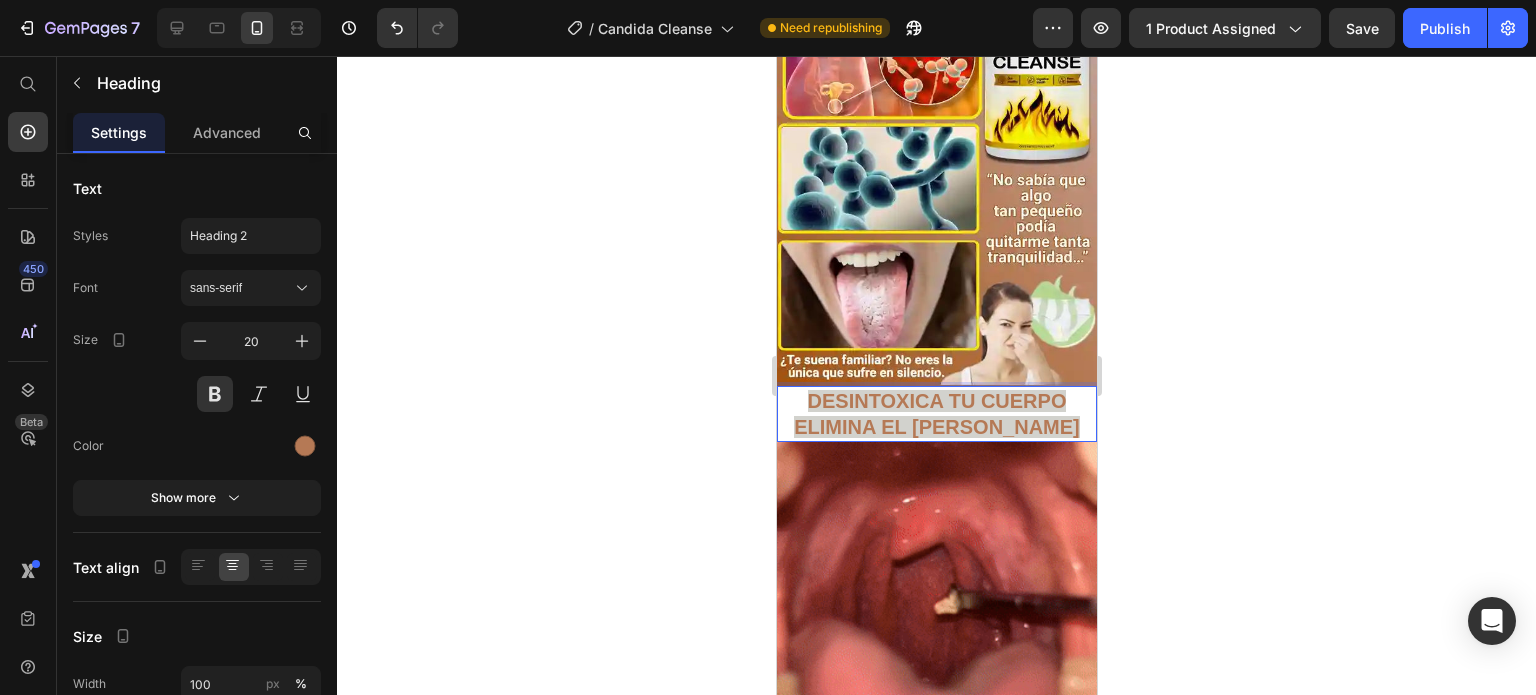 click 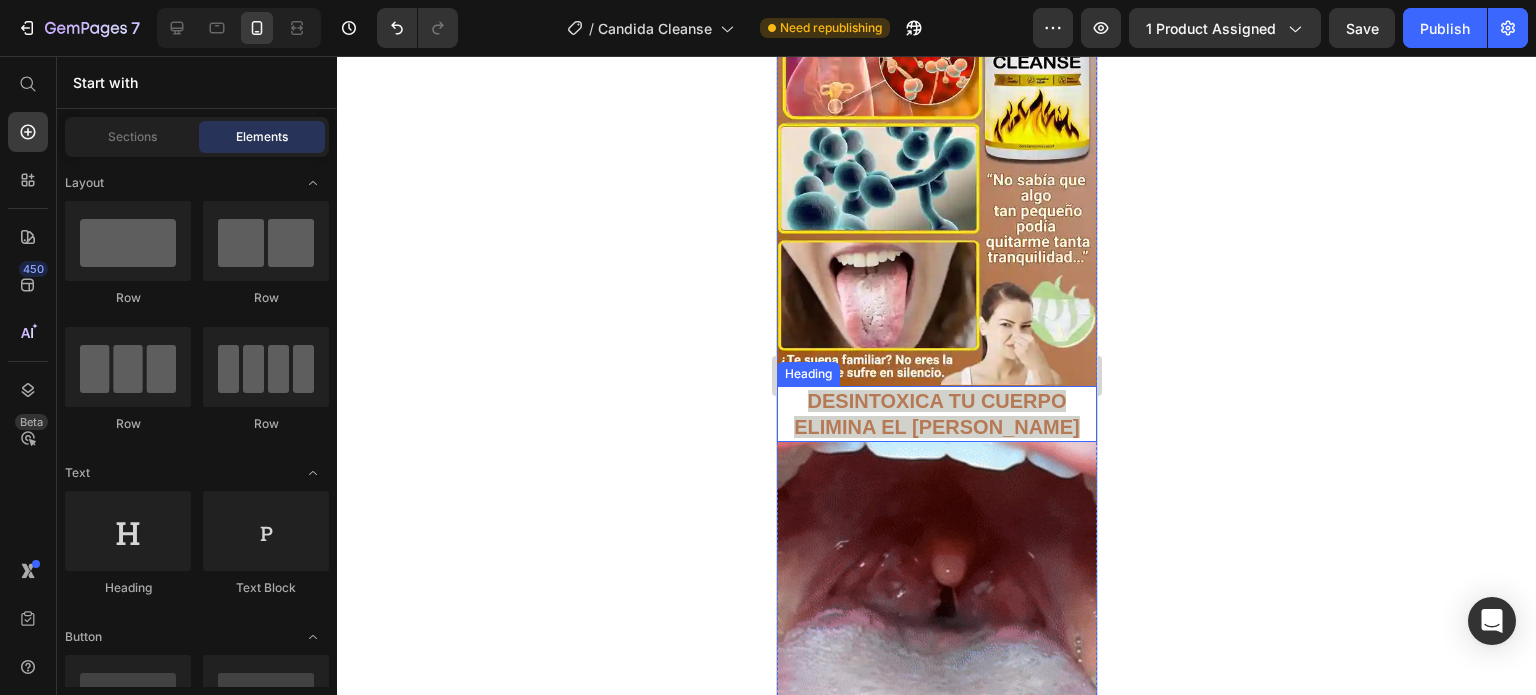click on "DESINTOXICA TU CUERPO ELIMINA EL [PERSON_NAME]" at bounding box center [936, 414] 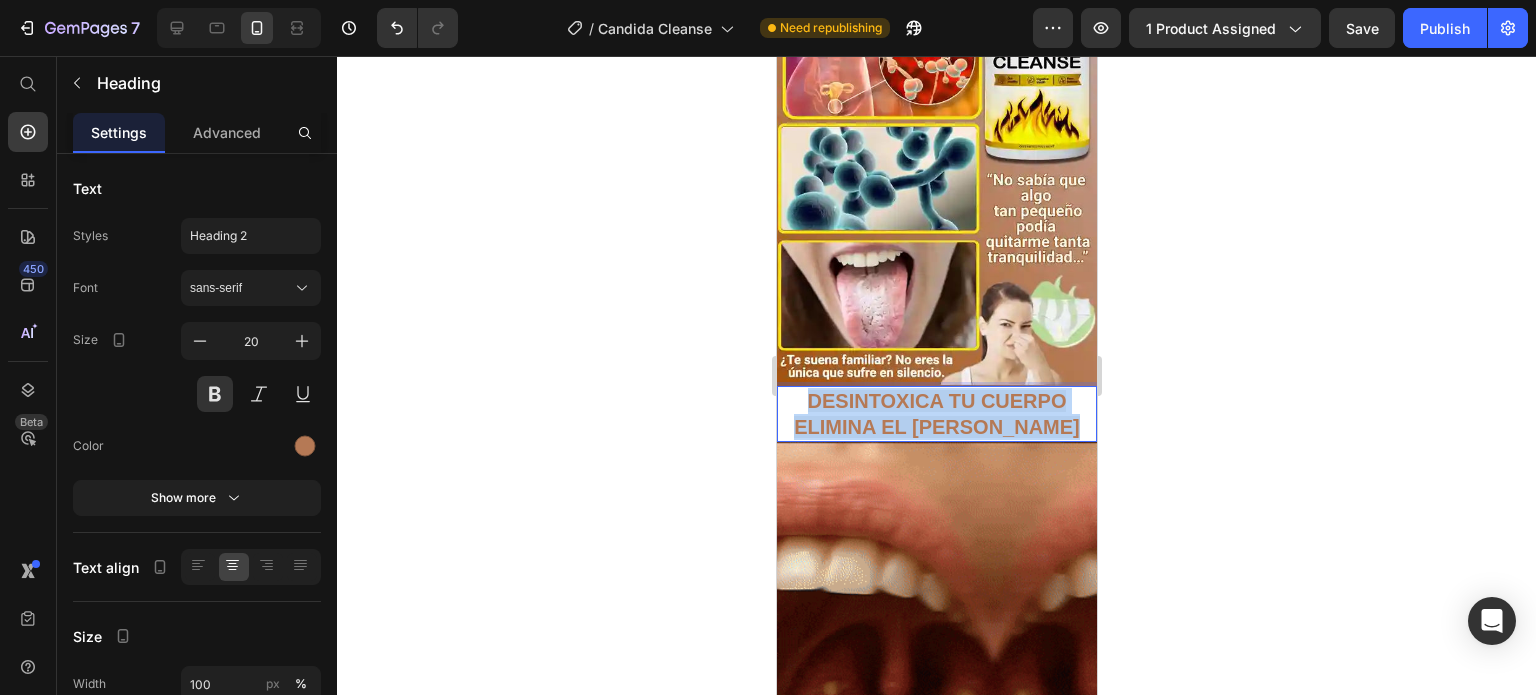 click on "DESINTOXICA TU CUERPO ELIMINA EL [PERSON_NAME]" at bounding box center (936, 414) 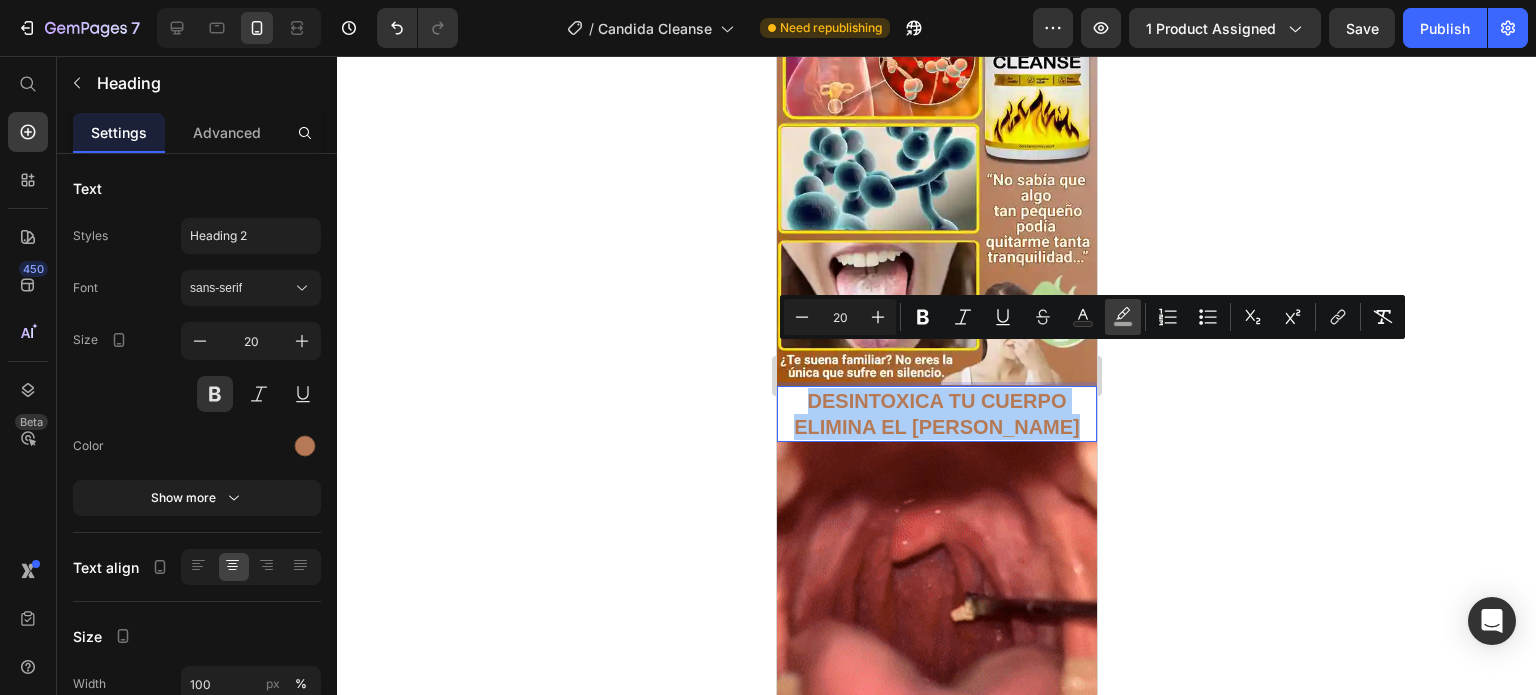 click on "color" at bounding box center (1123, 317) 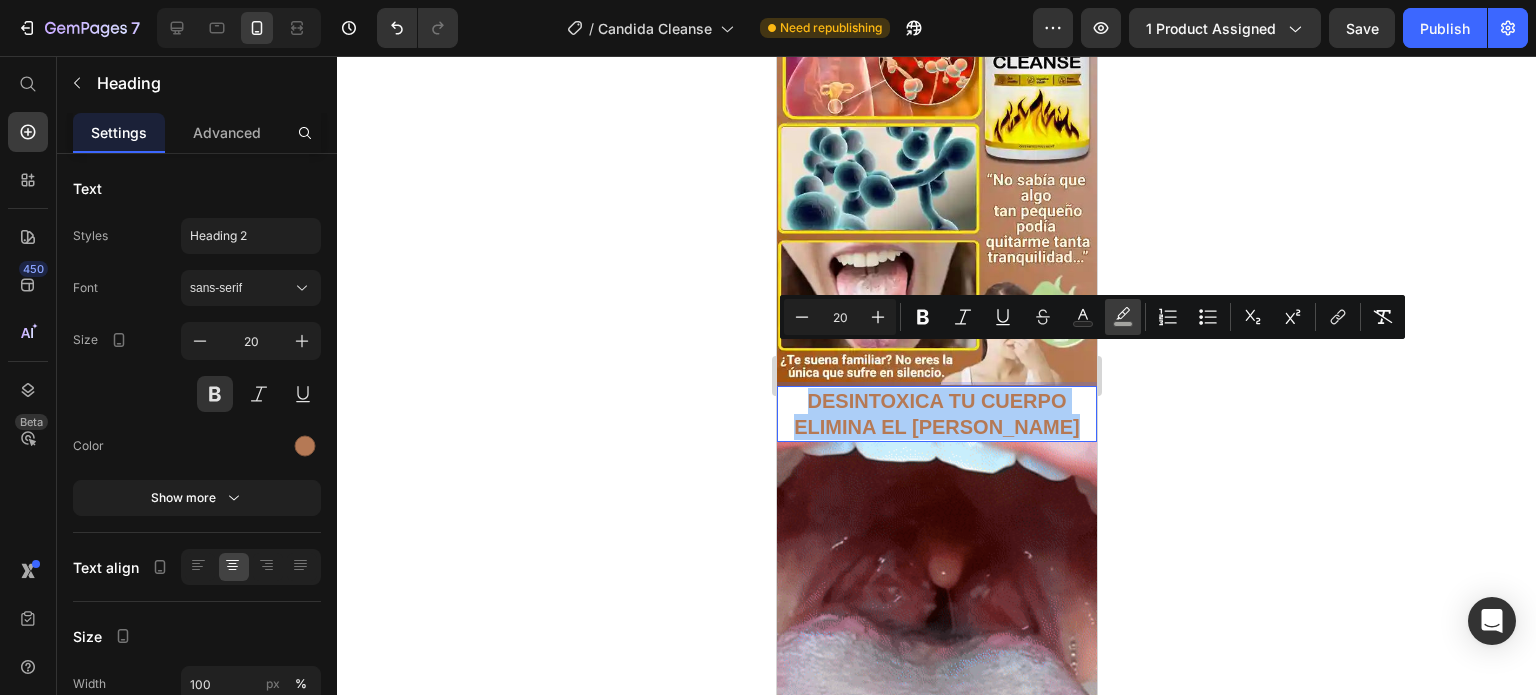 type on "C5C5BF" 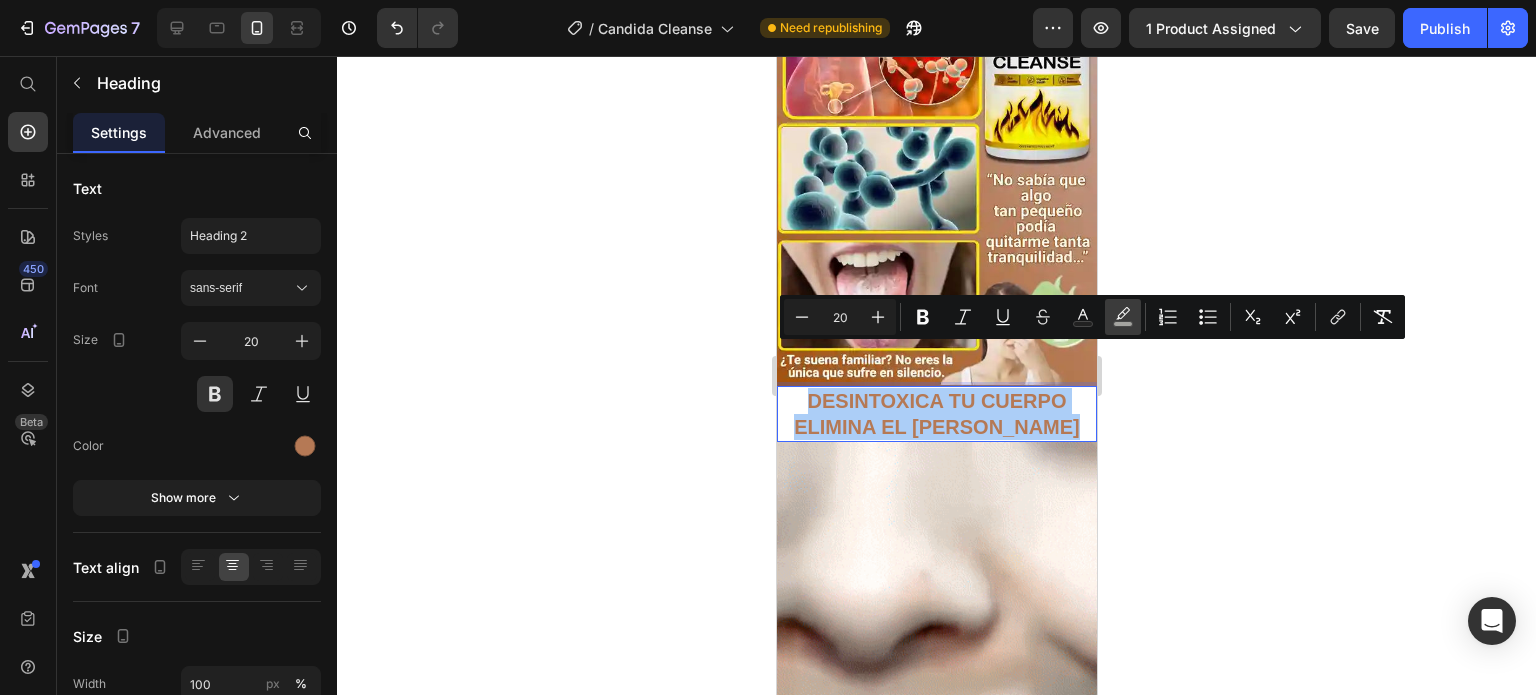 type on "77" 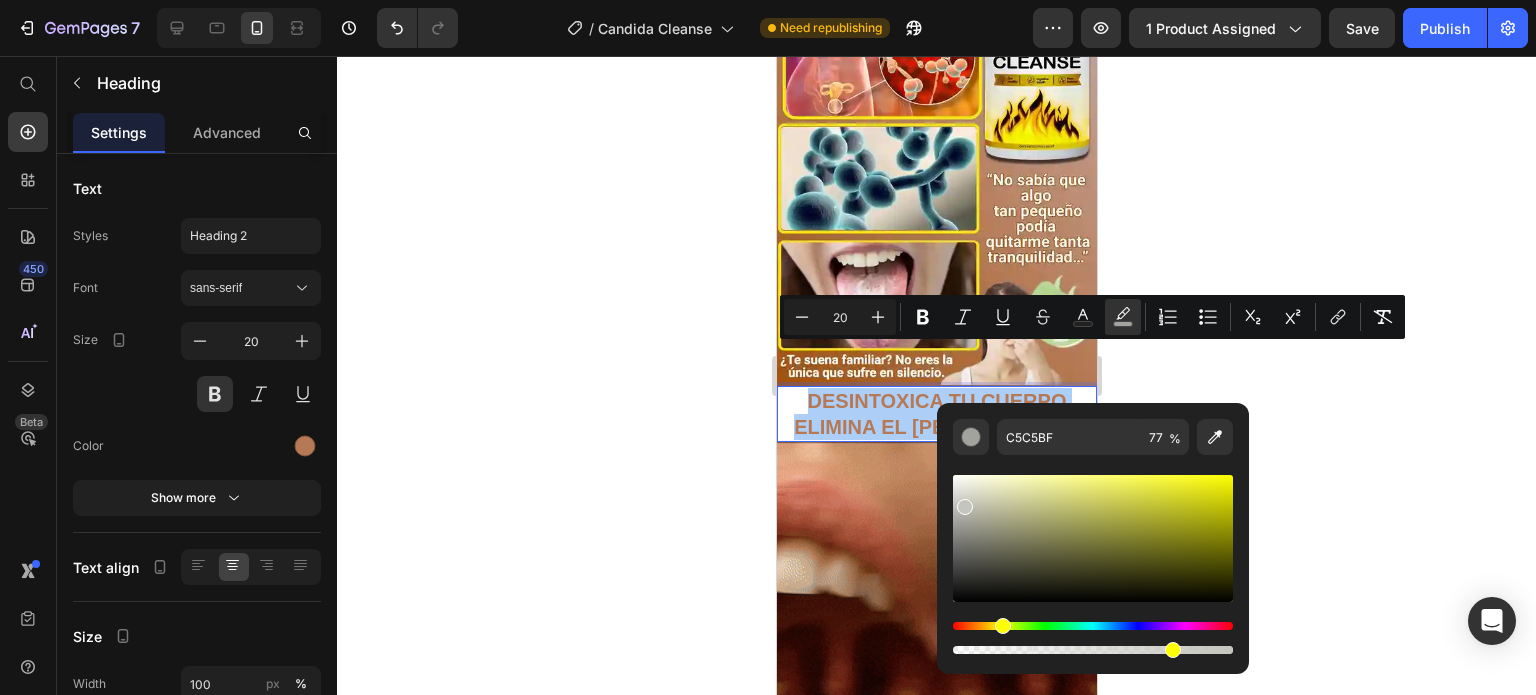click 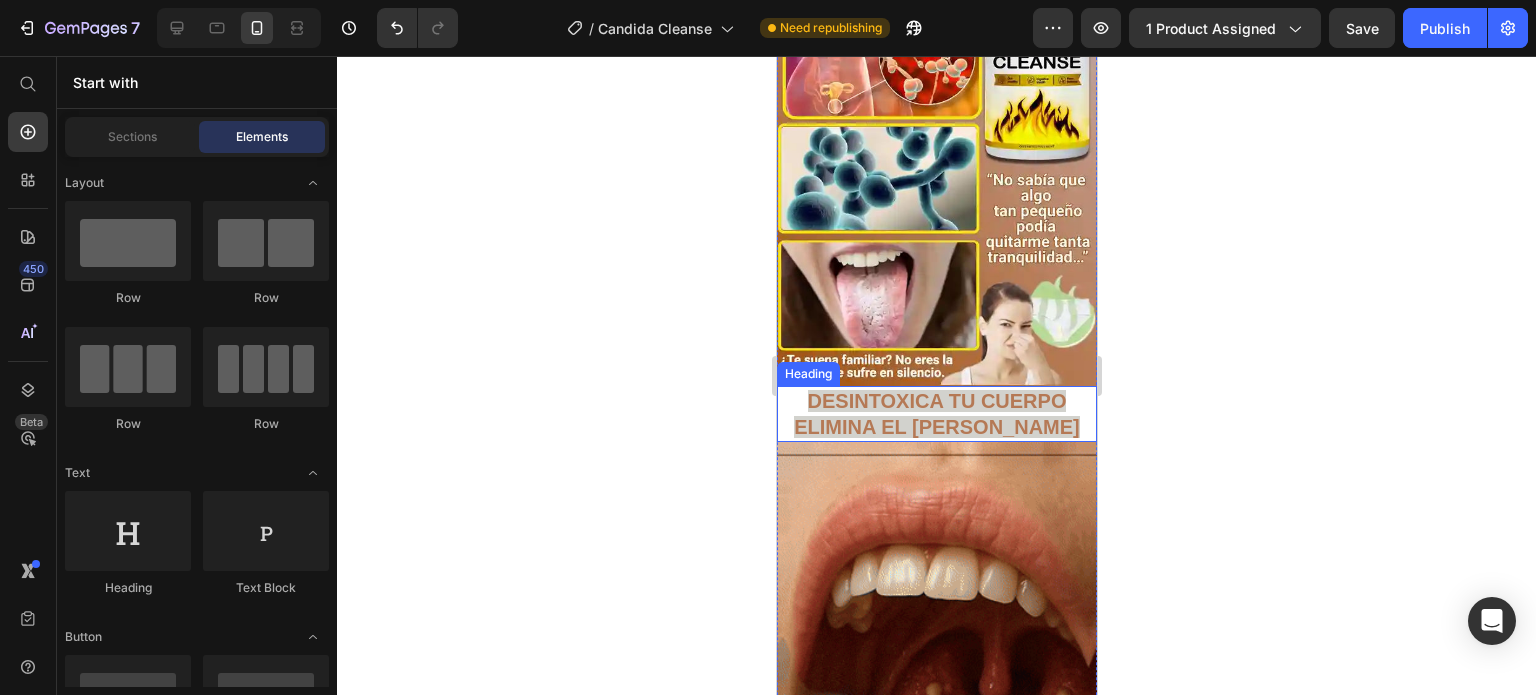 click on "⁠⁠⁠⁠⁠⁠⁠ DESINTOXICA TU CUERPO ELIMINA EL [PERSON_NAME]" at bounding box center (936, 414) 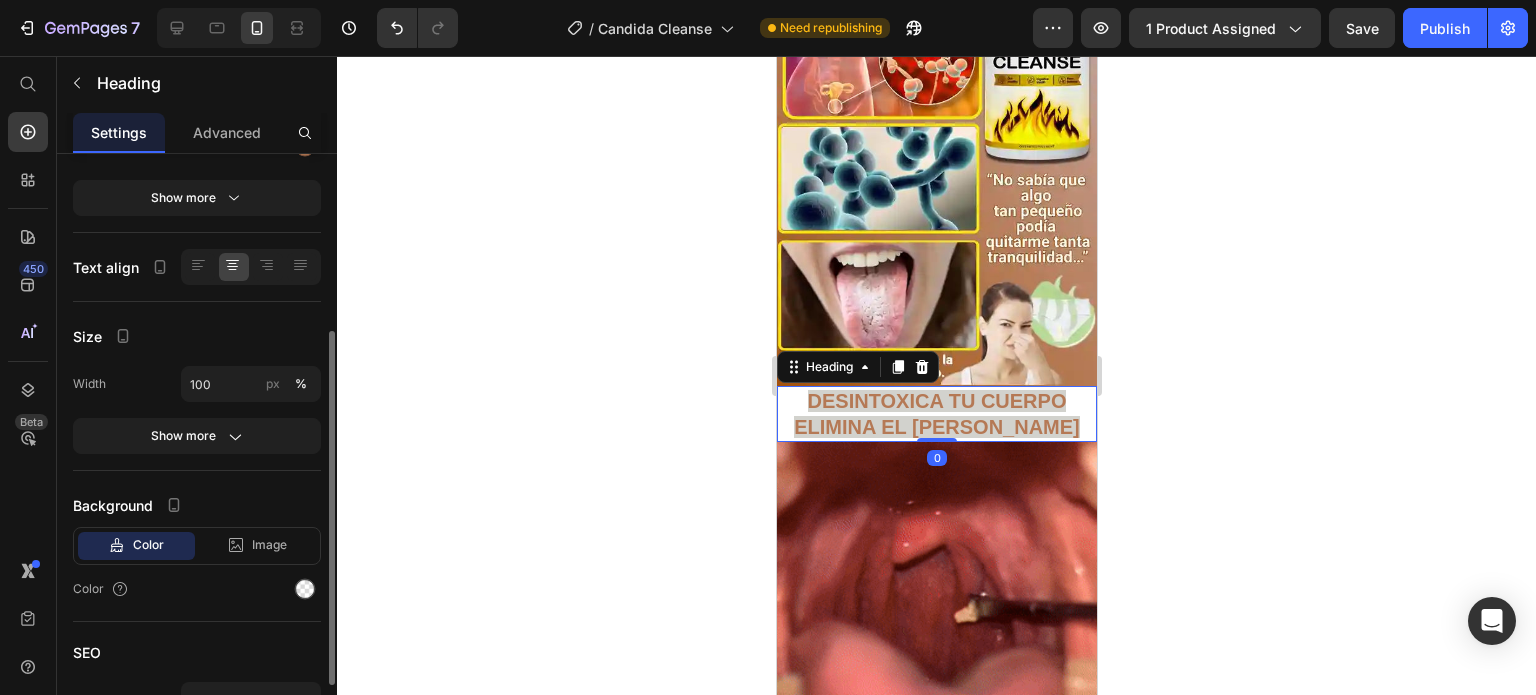 scroll, scrollTop: 411, scrollLeft: 0, axis: vertical 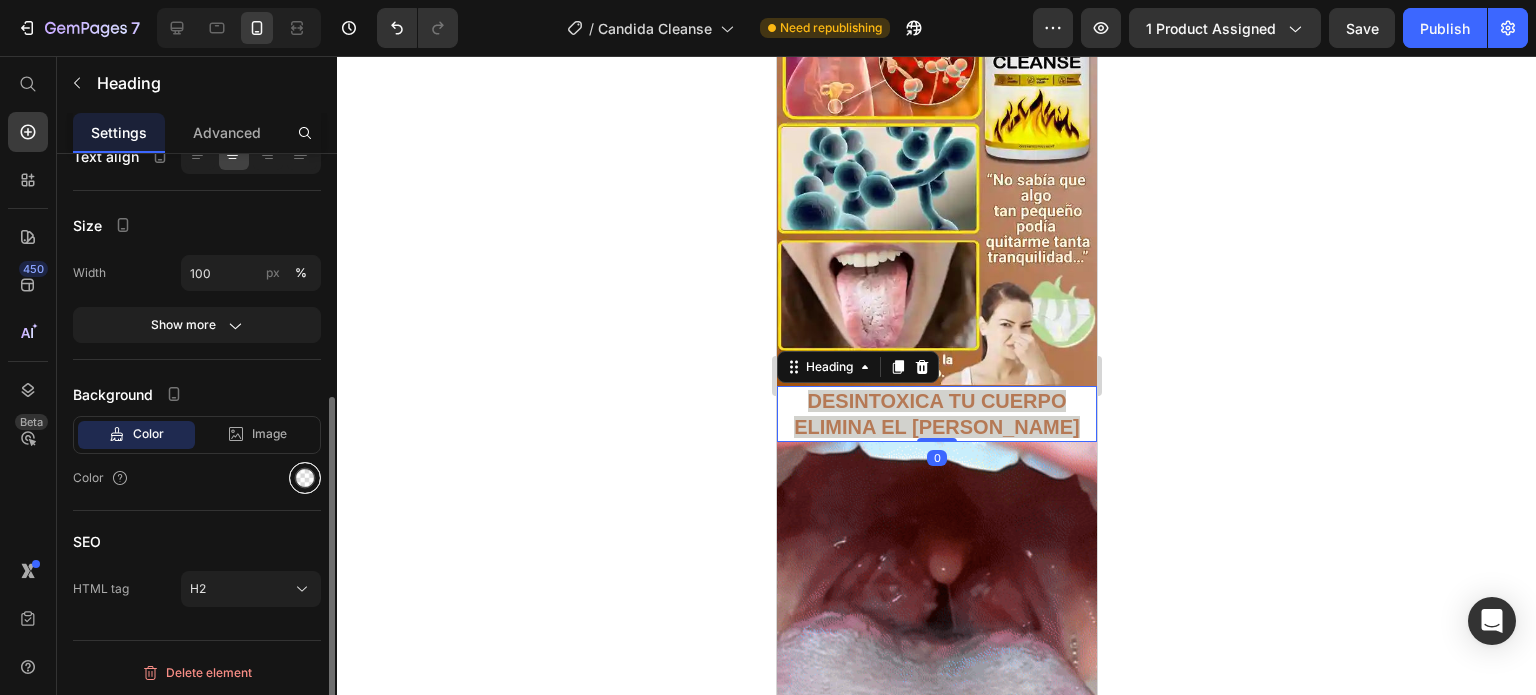 click at bounding box center [305, 478] 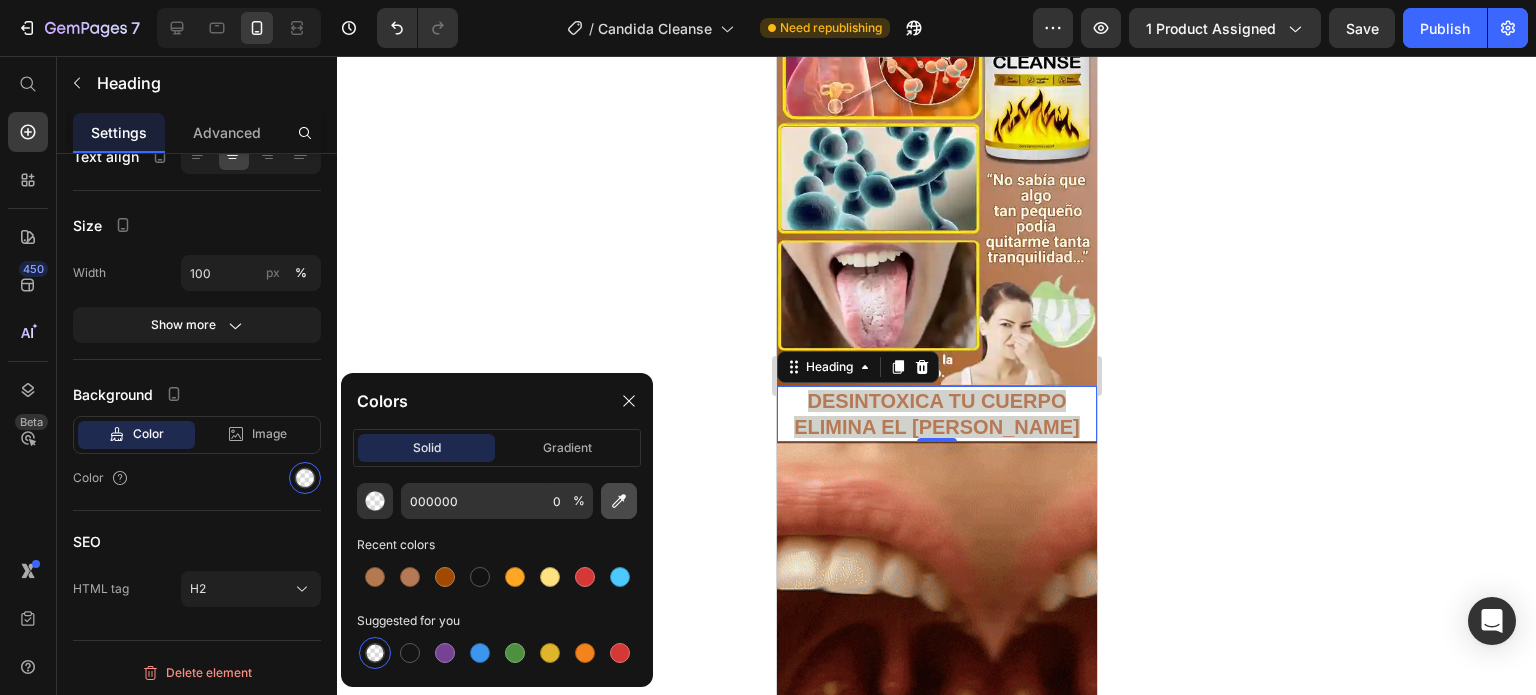 click 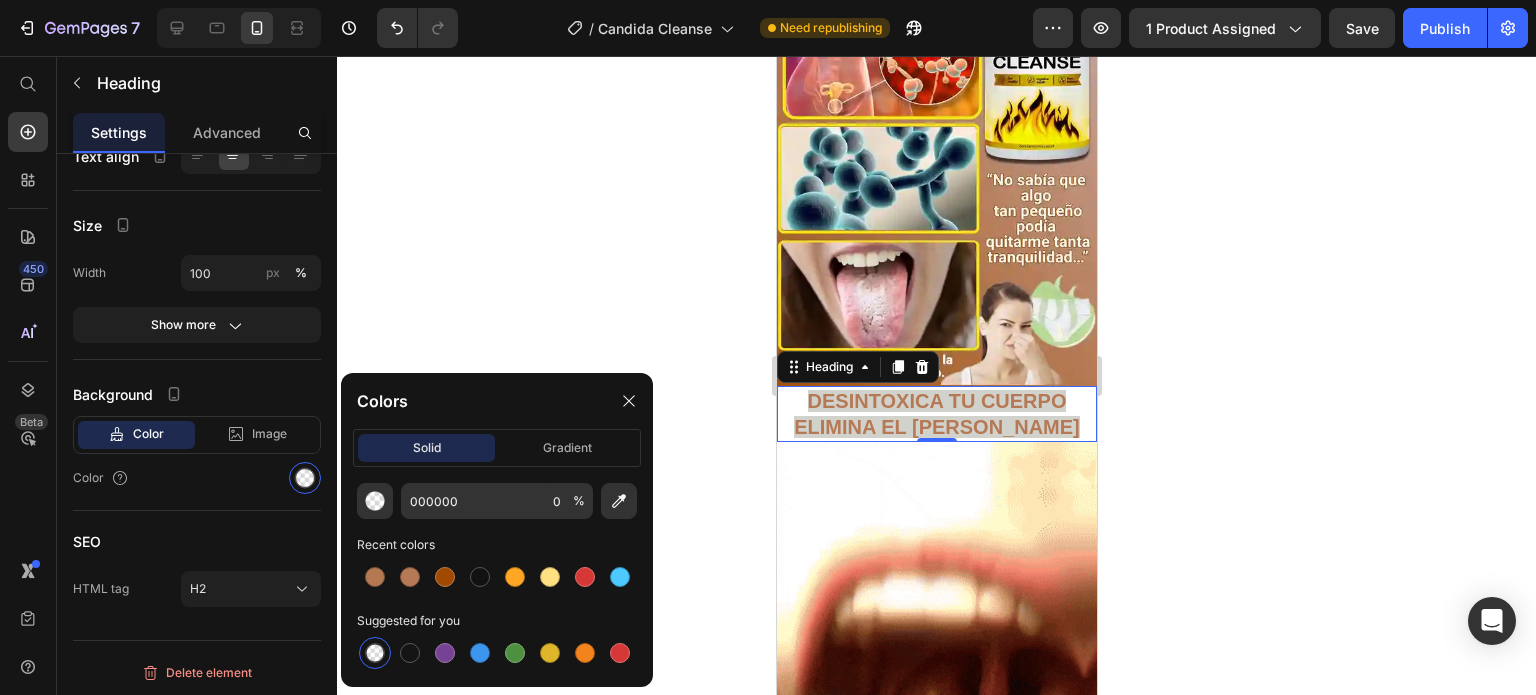 type on "B57955" 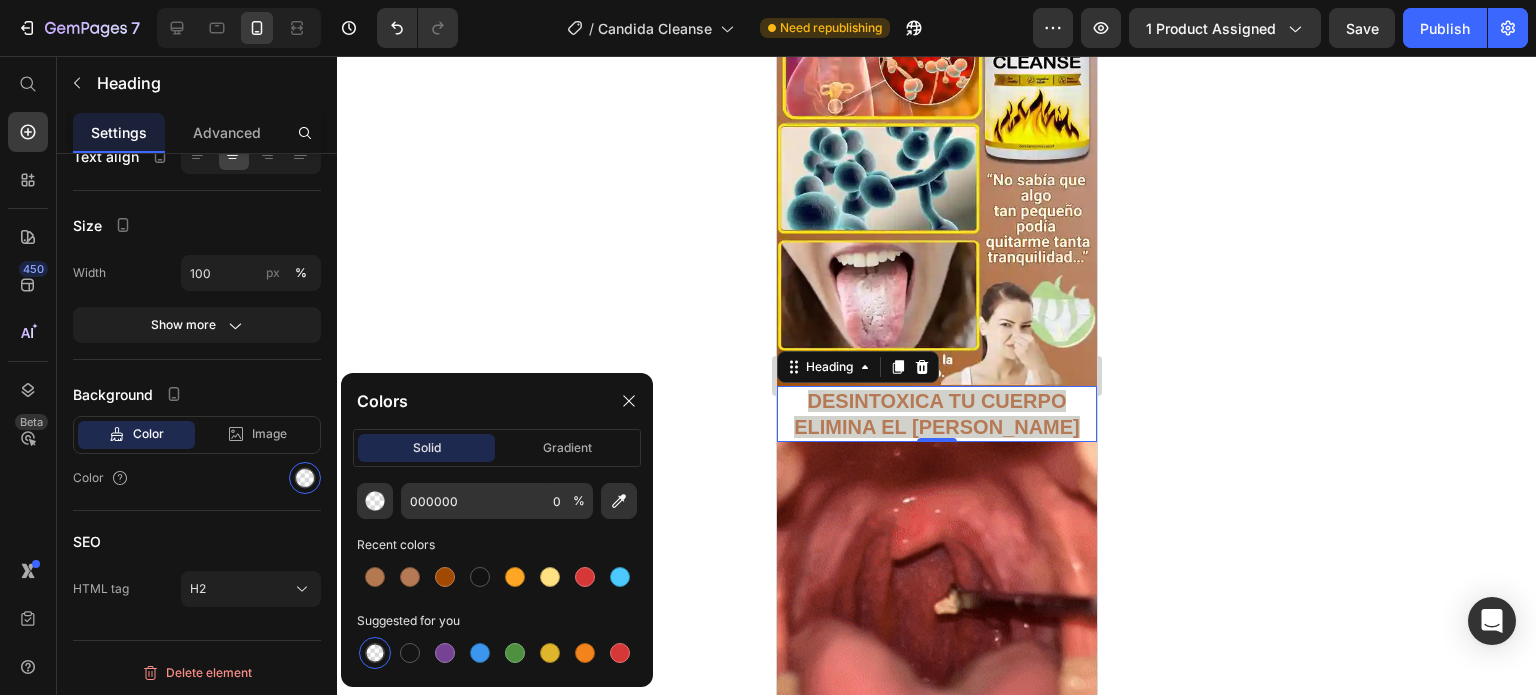 type on "100" 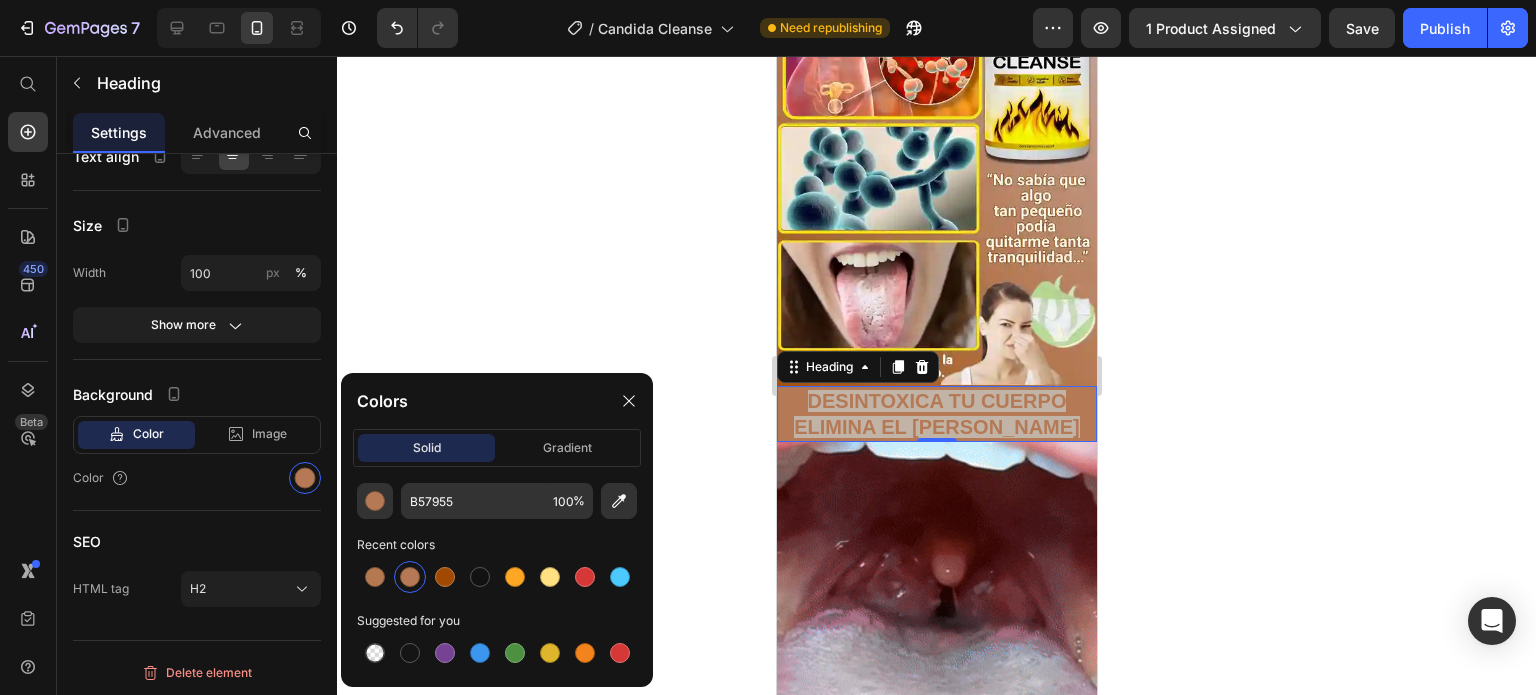click 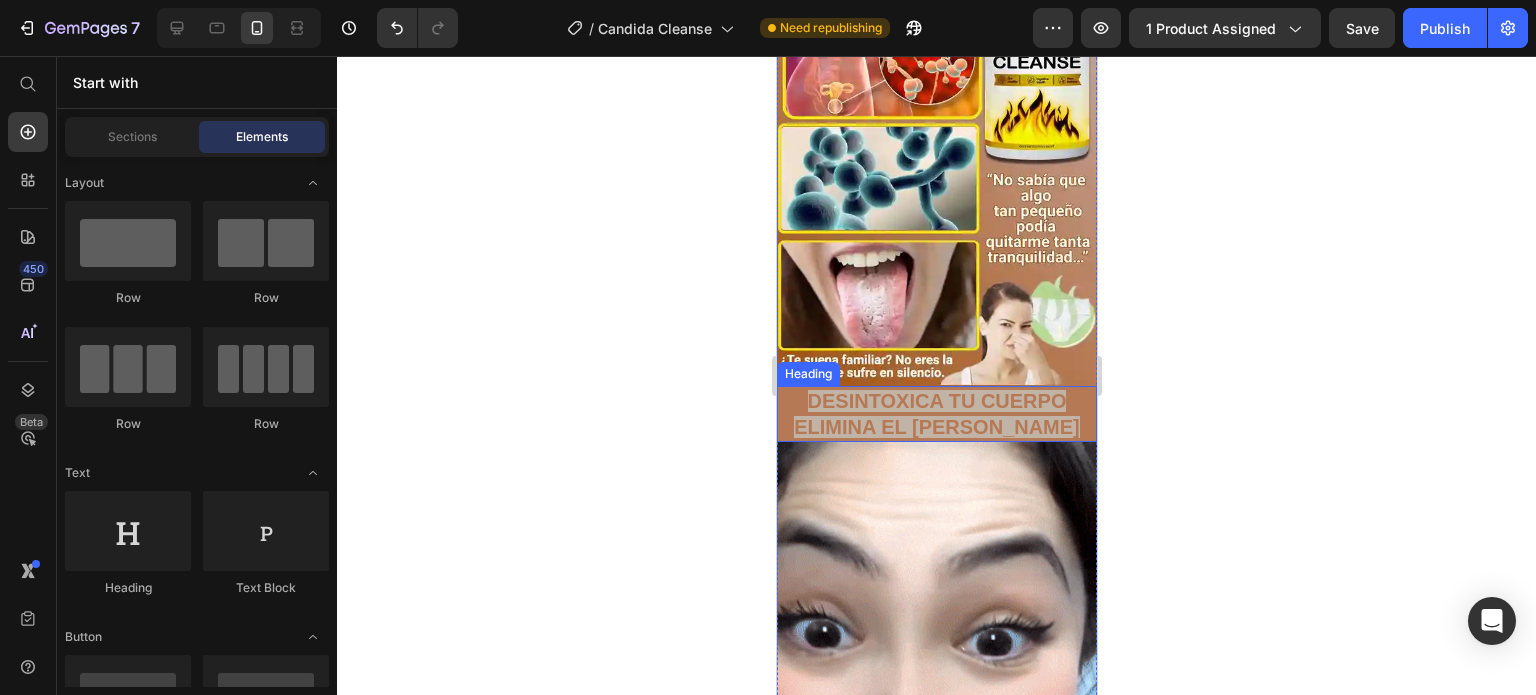 click on "⁠⁠⁠⁠⁠⁠⁠ DESINTOXICA TU CUERPO ELIMINA EL [PERSON_NAME]" at bounding box center [936, 414] 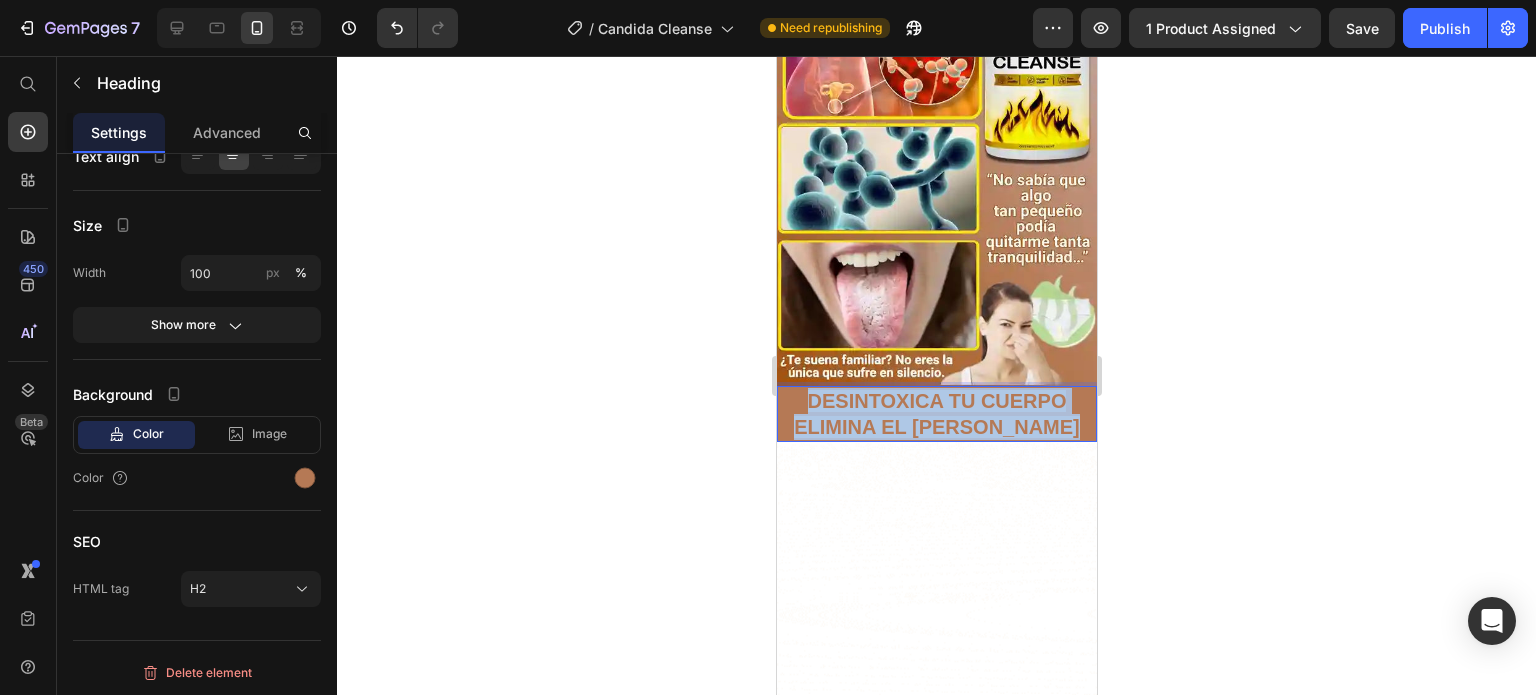 click on "DESINTOXICA TU CUERPO ELIMINA EL [PERSON_NAME]" at bounding box center [936, 414] 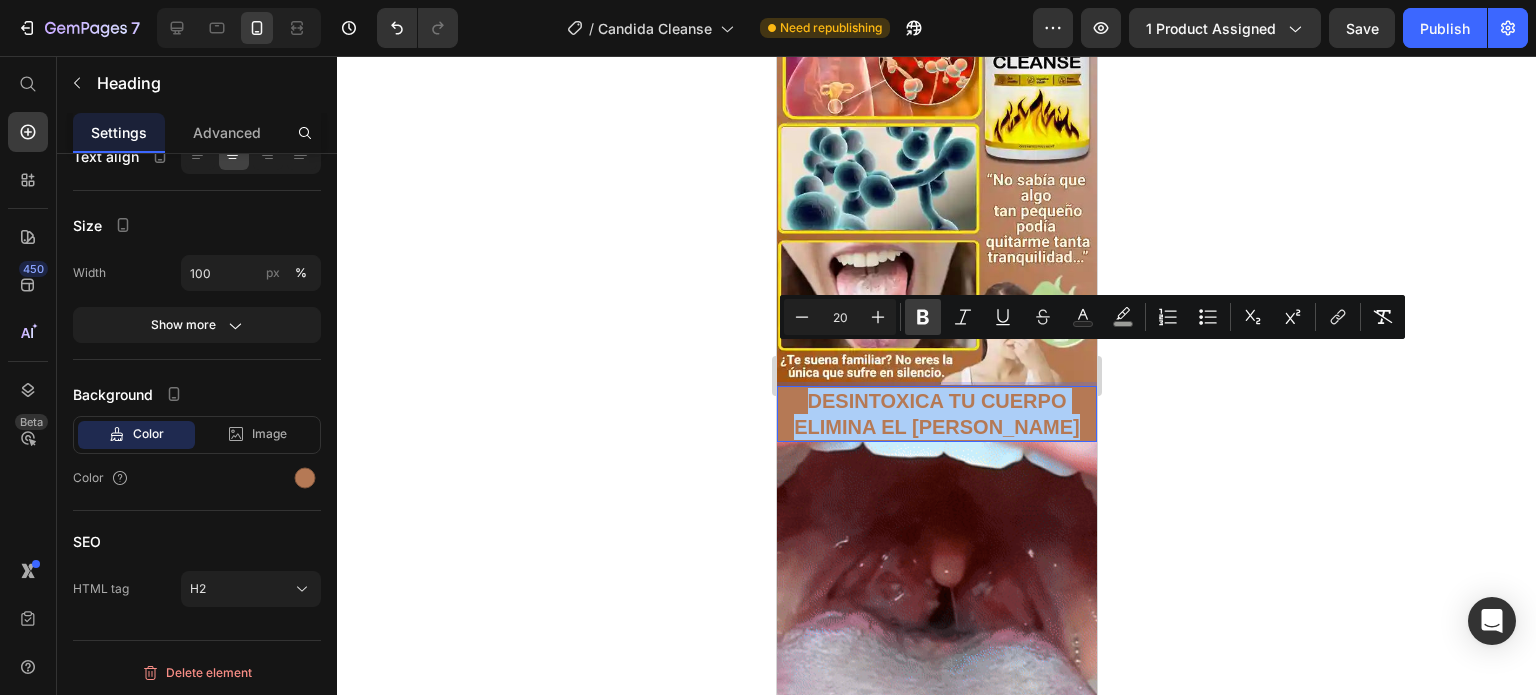click 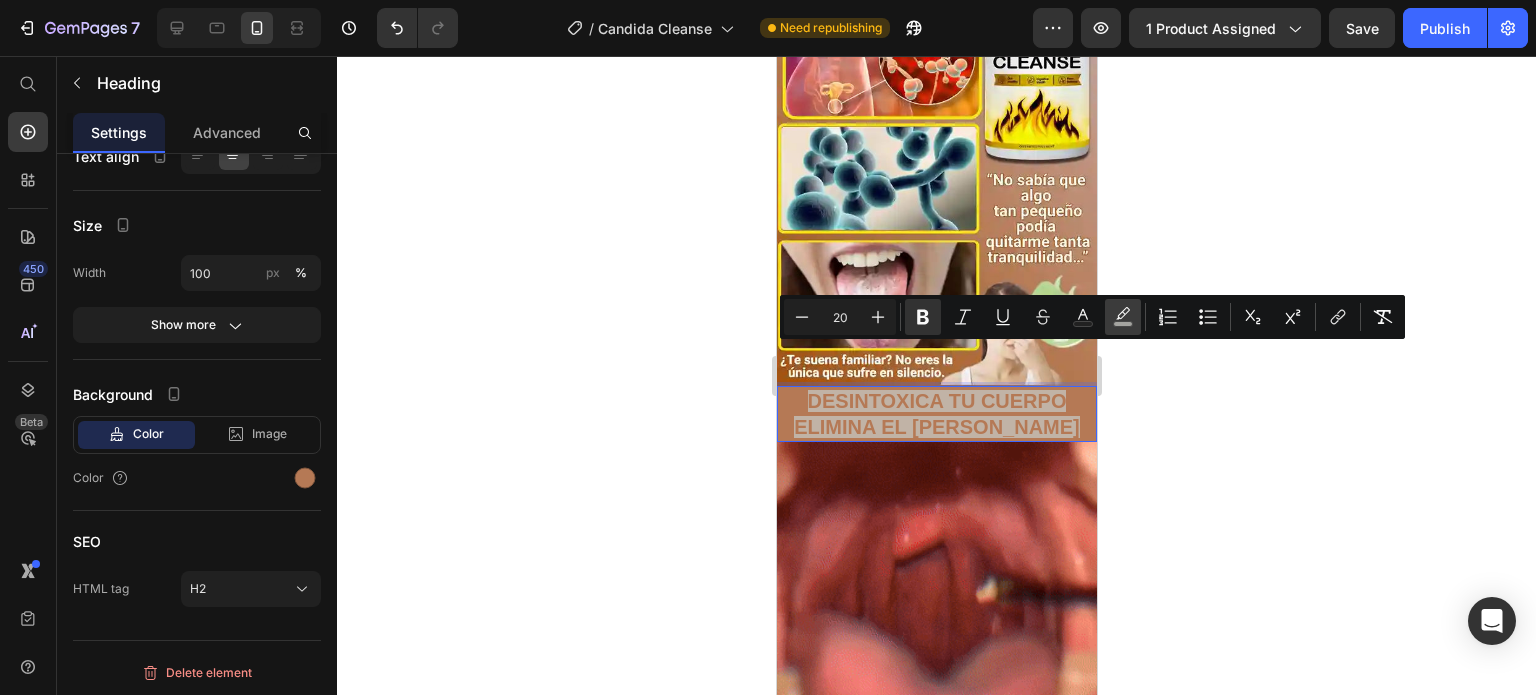 click 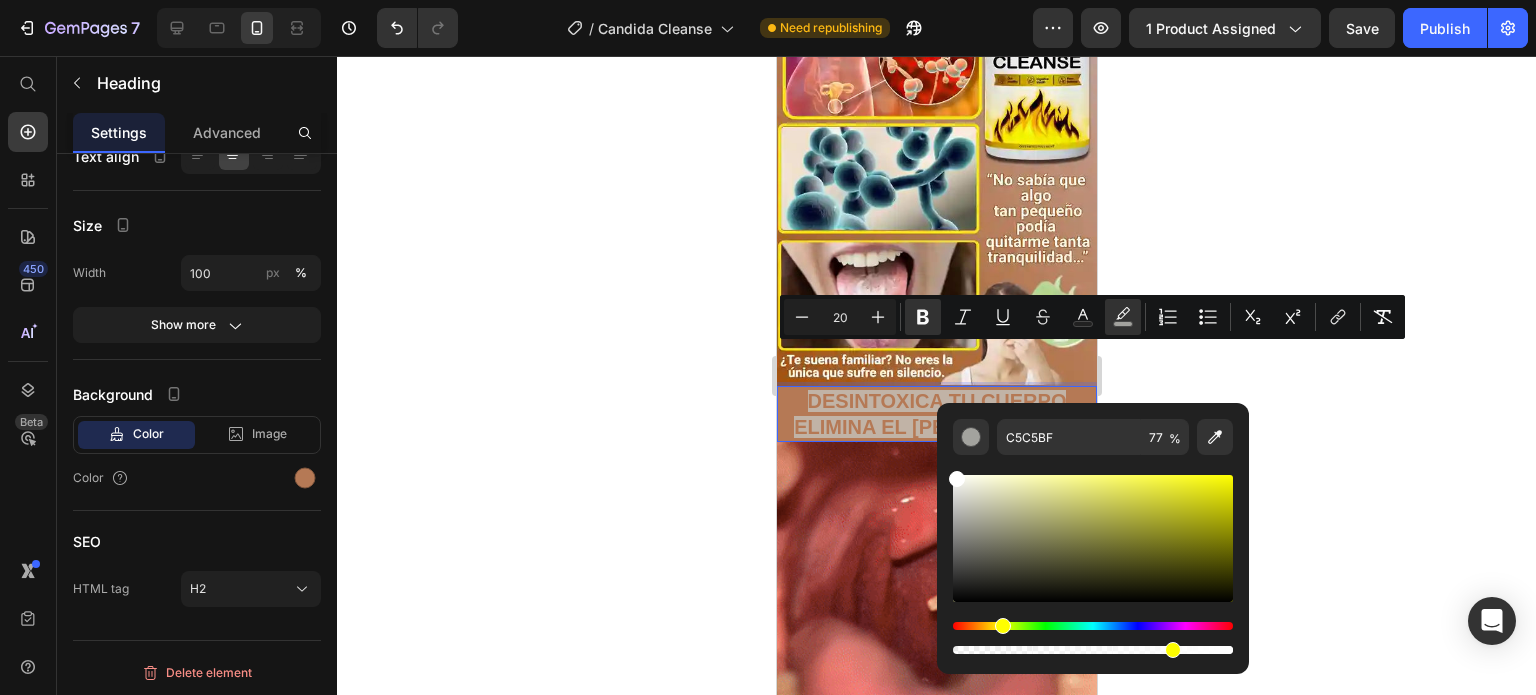 drag, startPoint x: 967, startPoint y: 503, endPoint x: 951, endPoint y: 469, distance: 37.576588 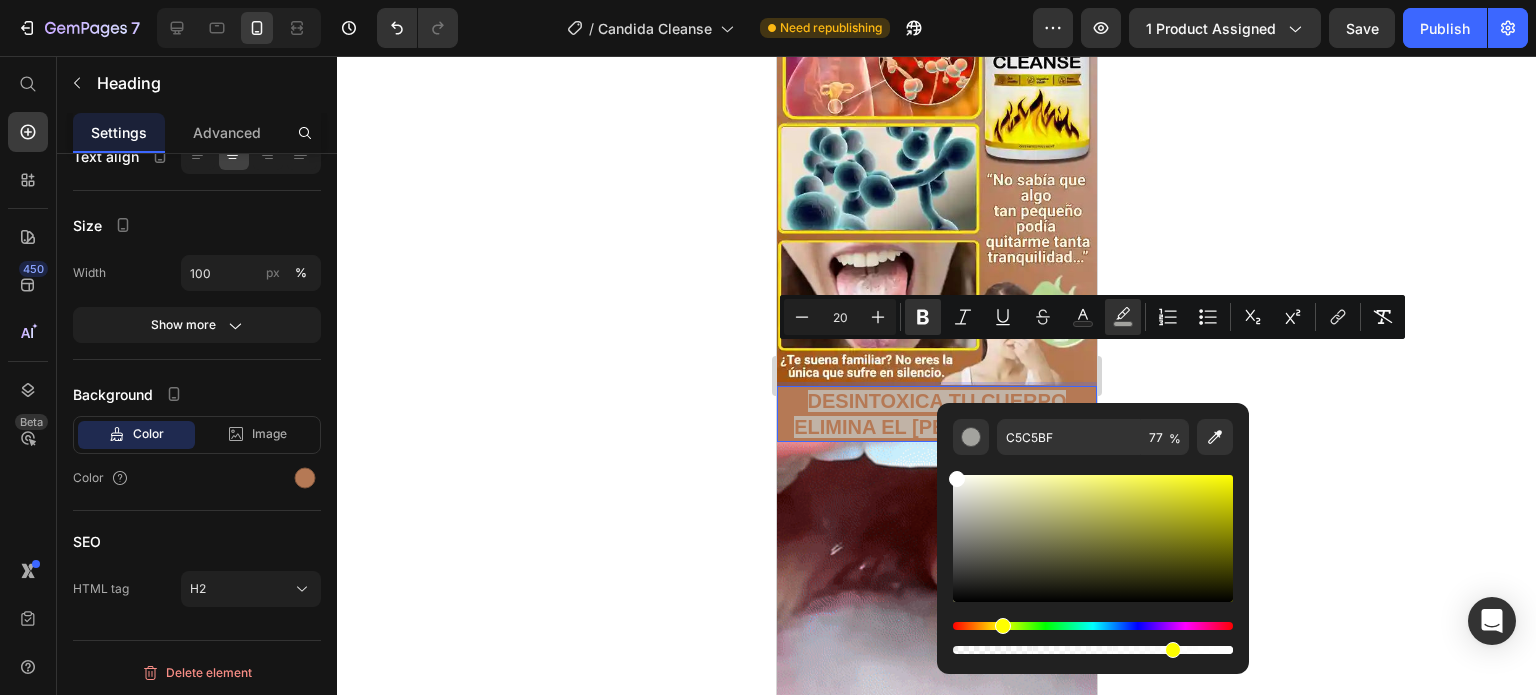 click on "C5C5BF 77 %" at bounding box center [1093, 530] 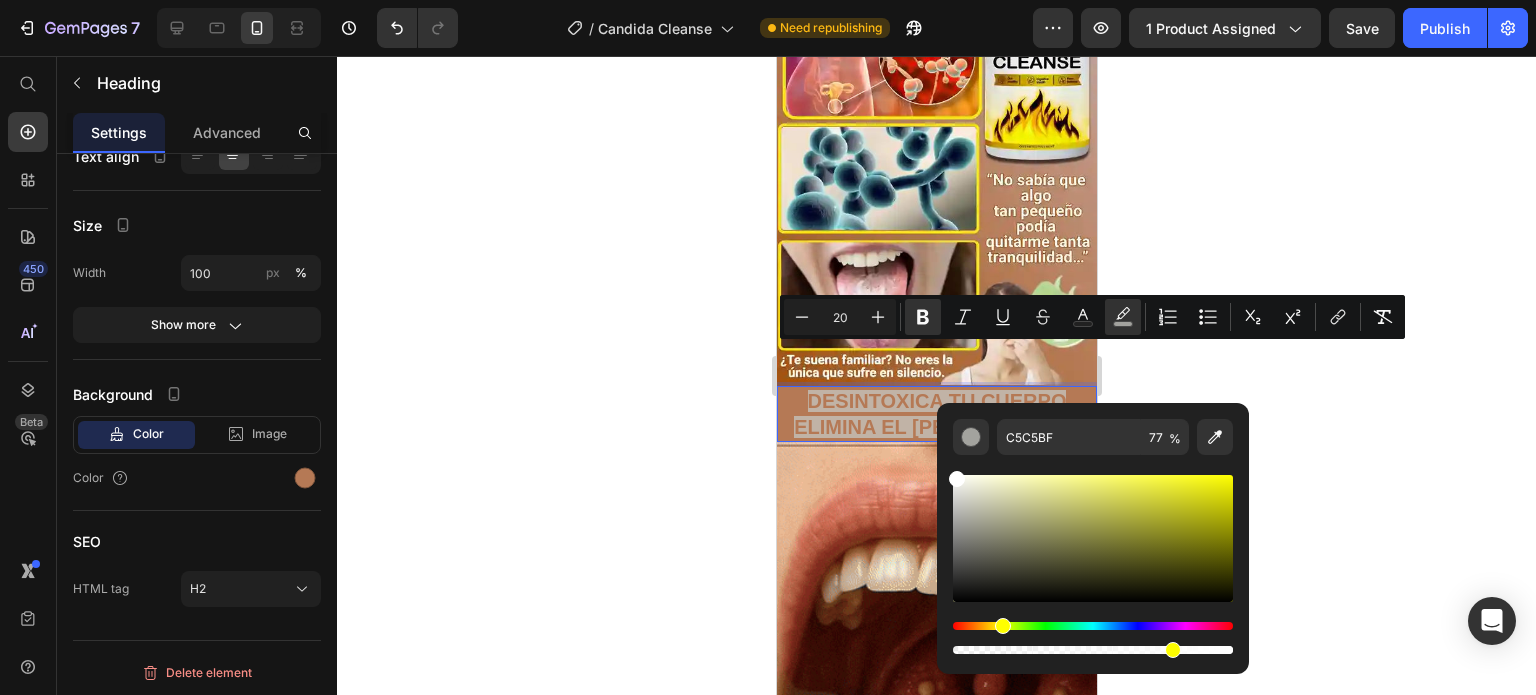 type on "FFFFFF" 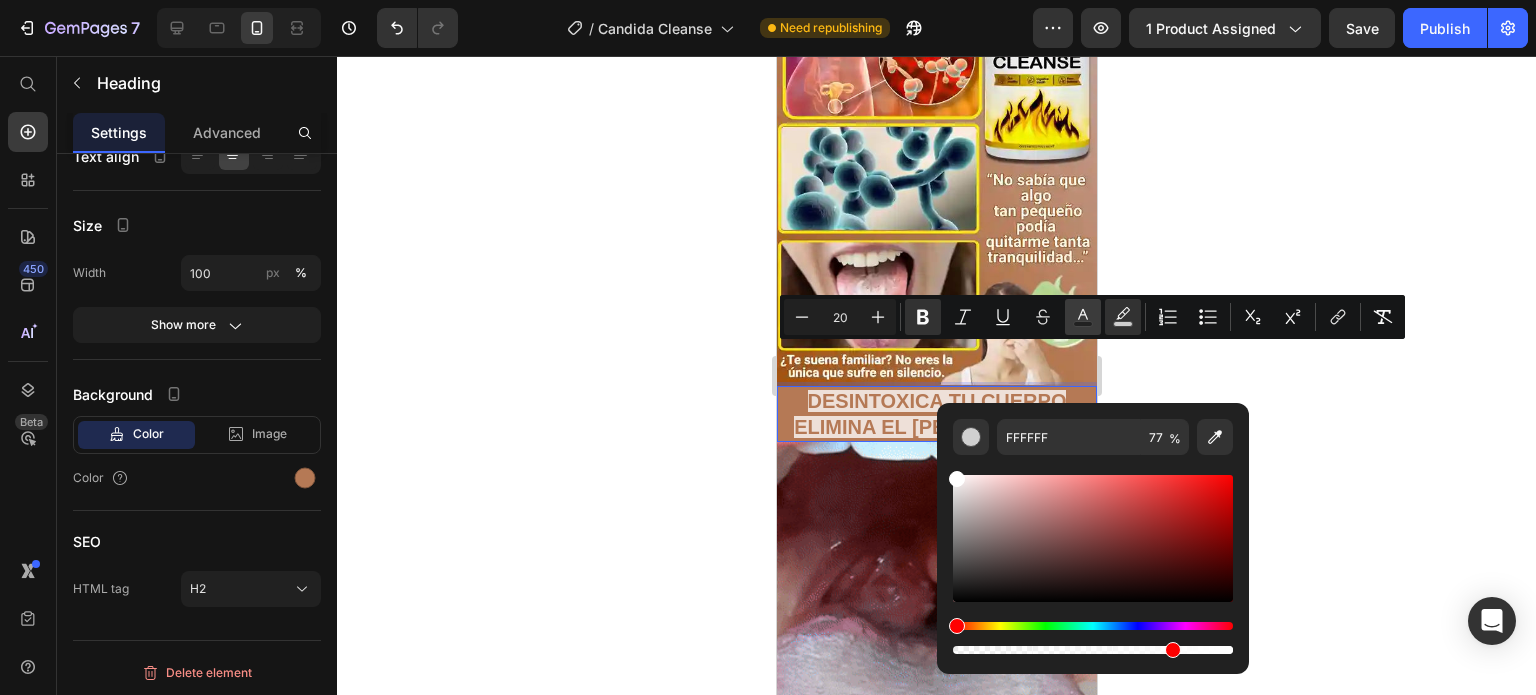 drag, startPoint x: 1085, startPoint y: 315, endPoint x: 261, endPoint y: 335, distance: 824.2427 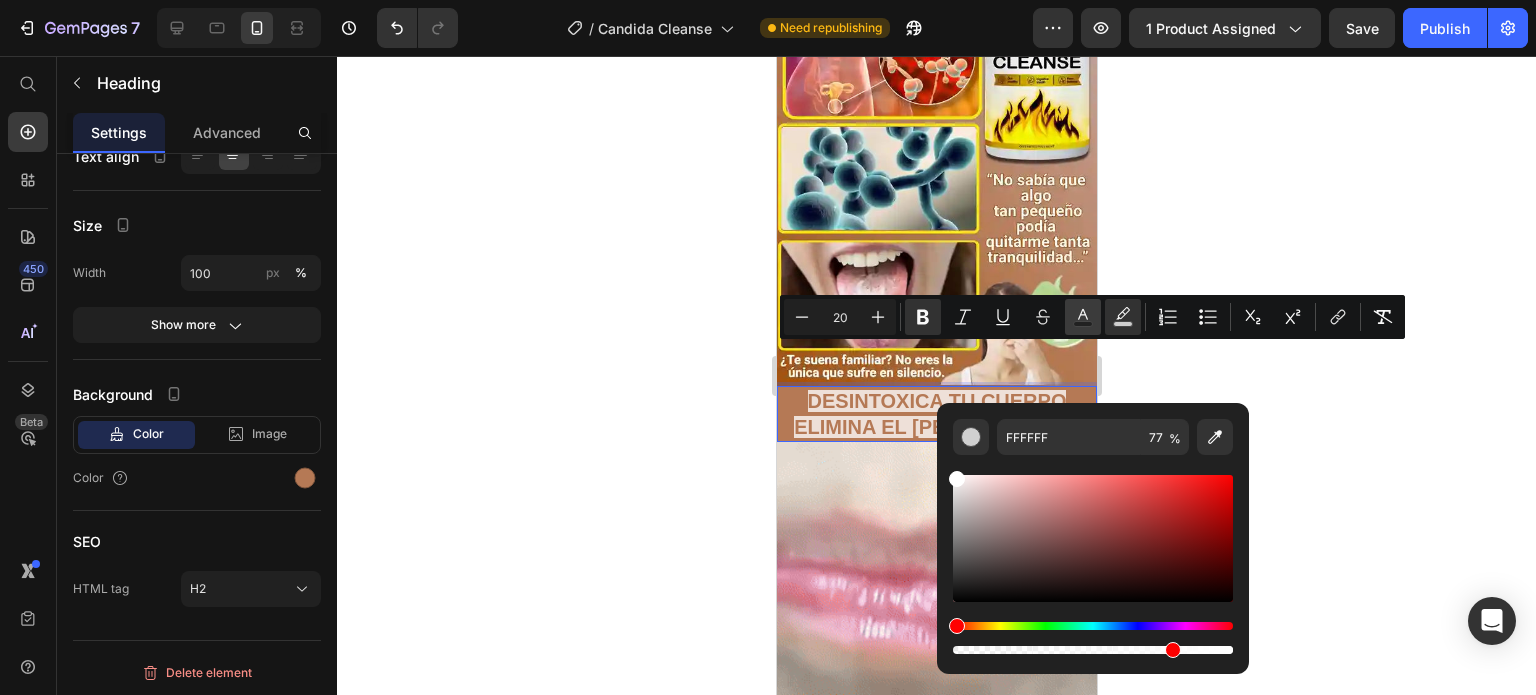 click 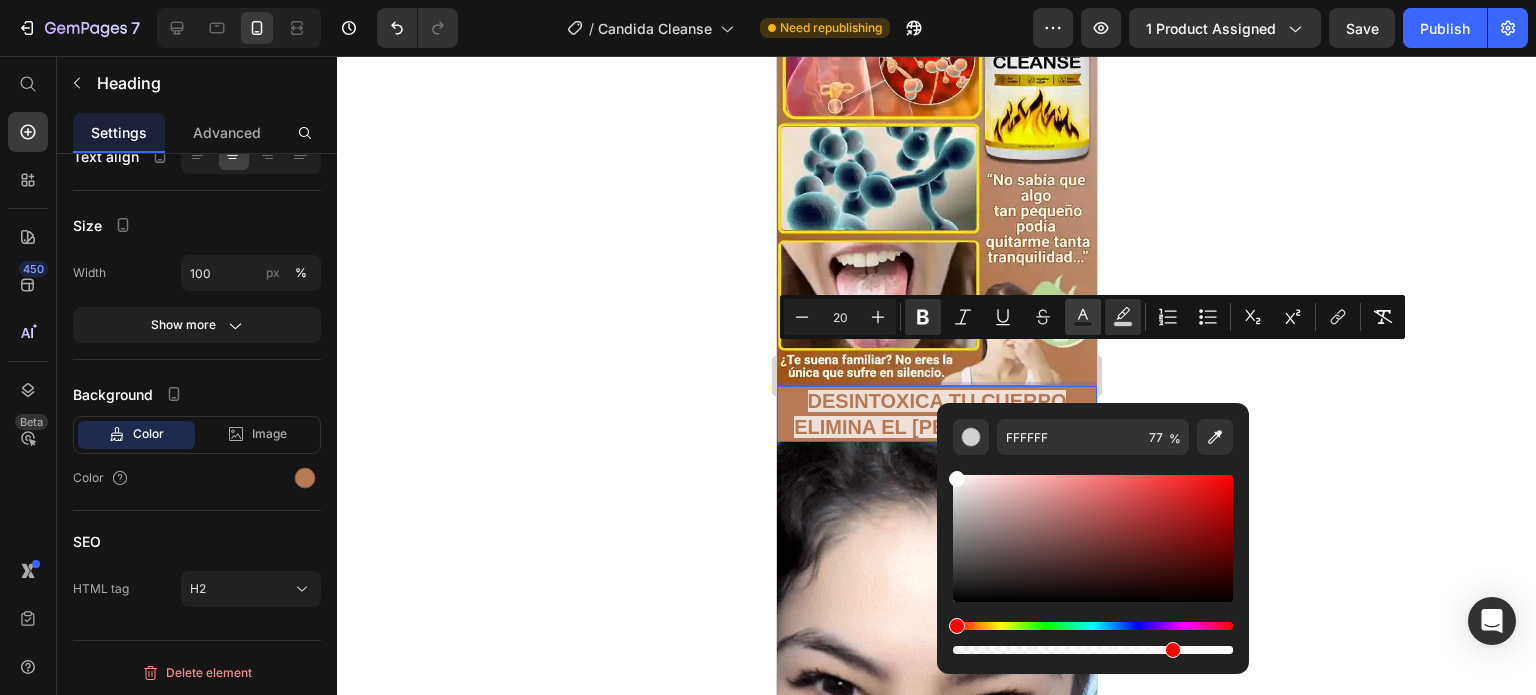 type on "B57955" 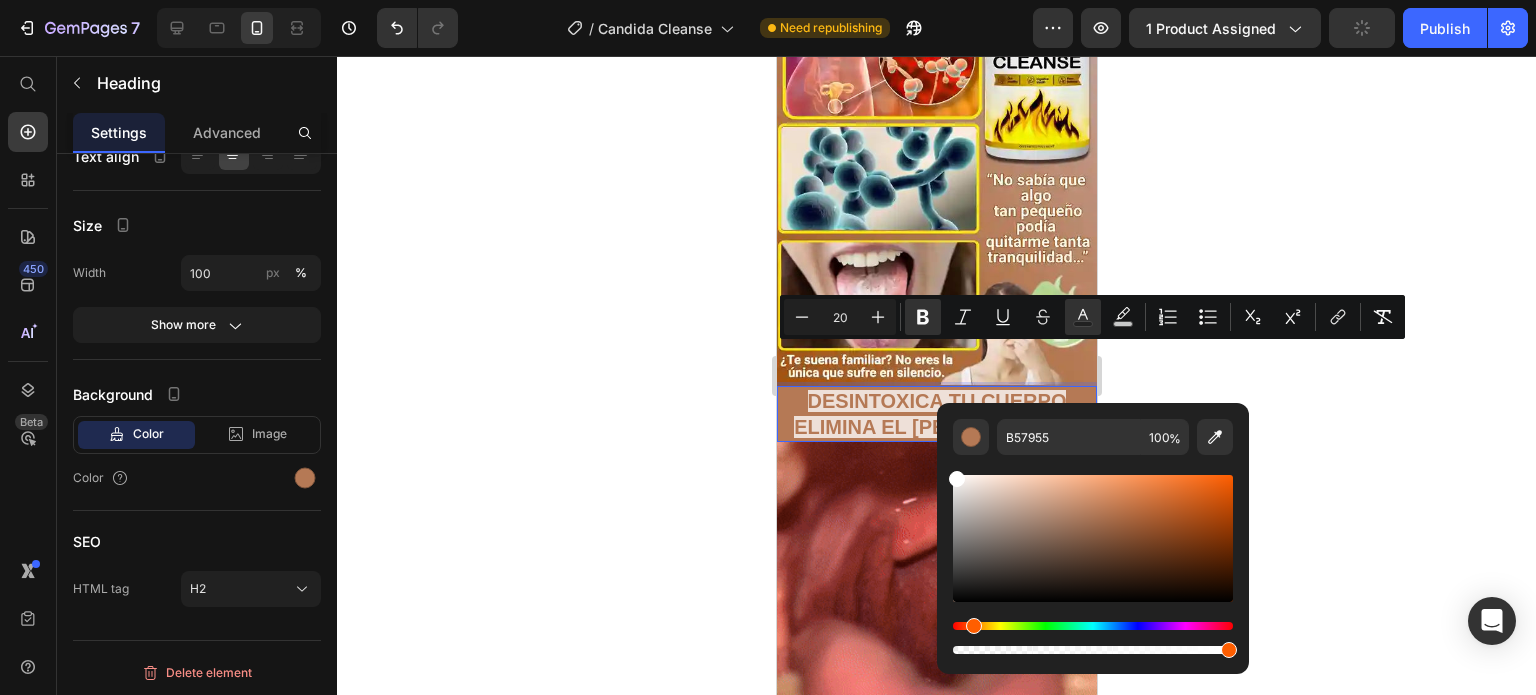 type on "FFFFFF" 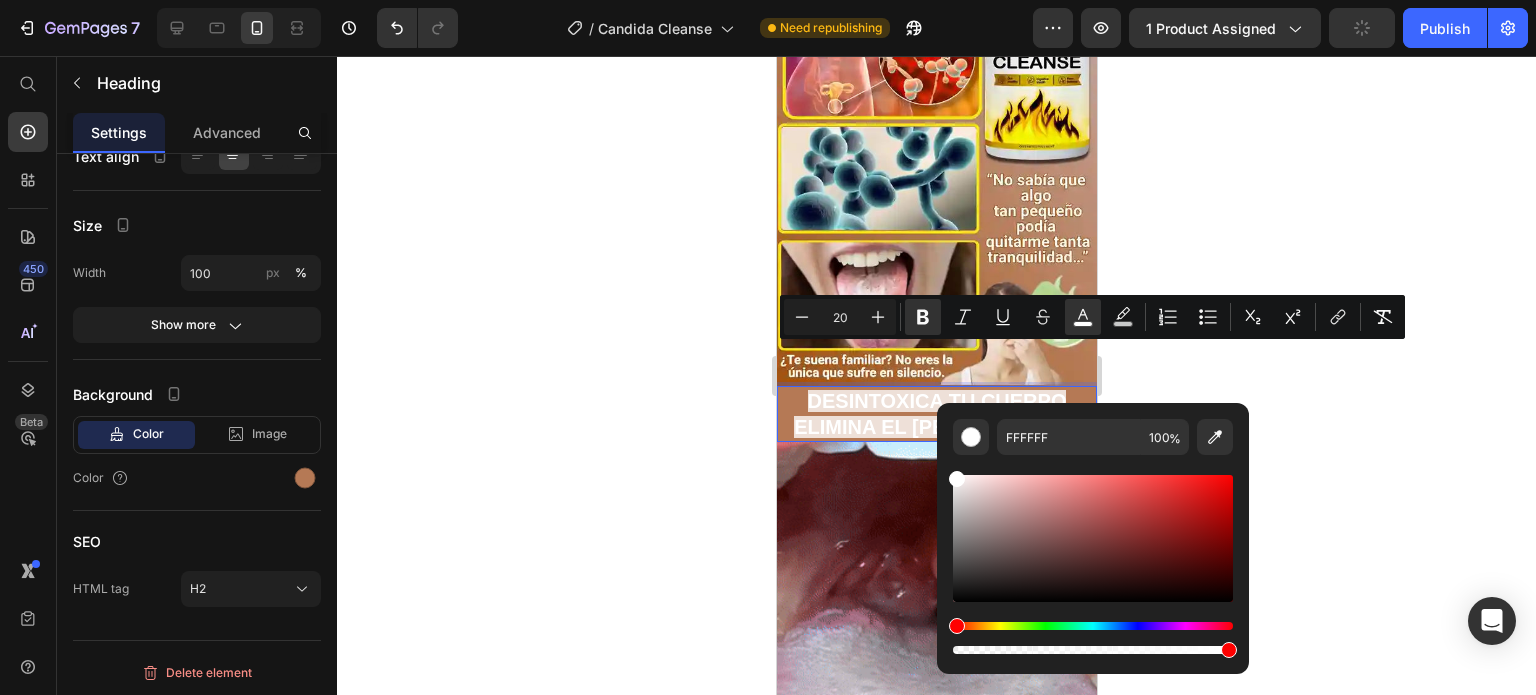 drag, startPoint x: 982, startPoint y: 488, endPoint x: 945, endPoint y: 467, distance: 42.544094 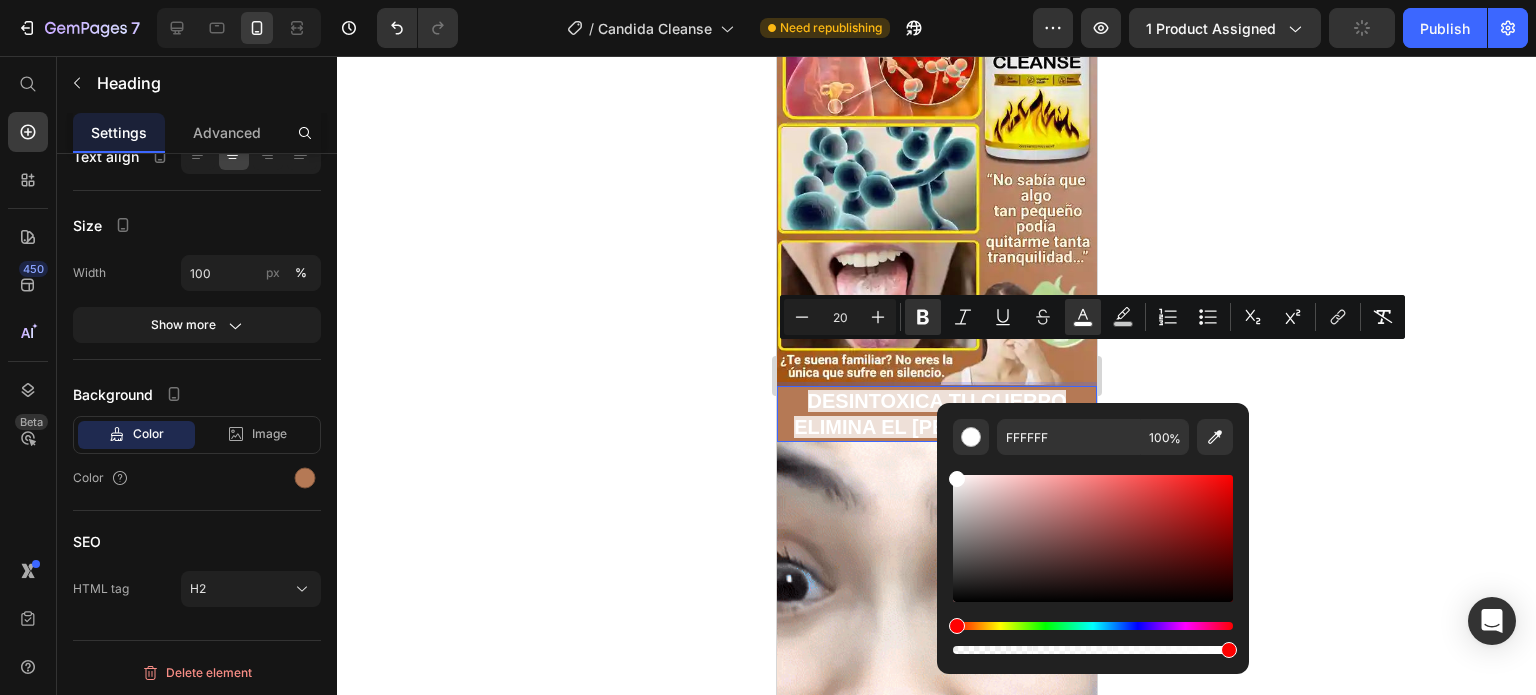 click on "FFFFFF 100 %" at bounding box center [1093, 530] 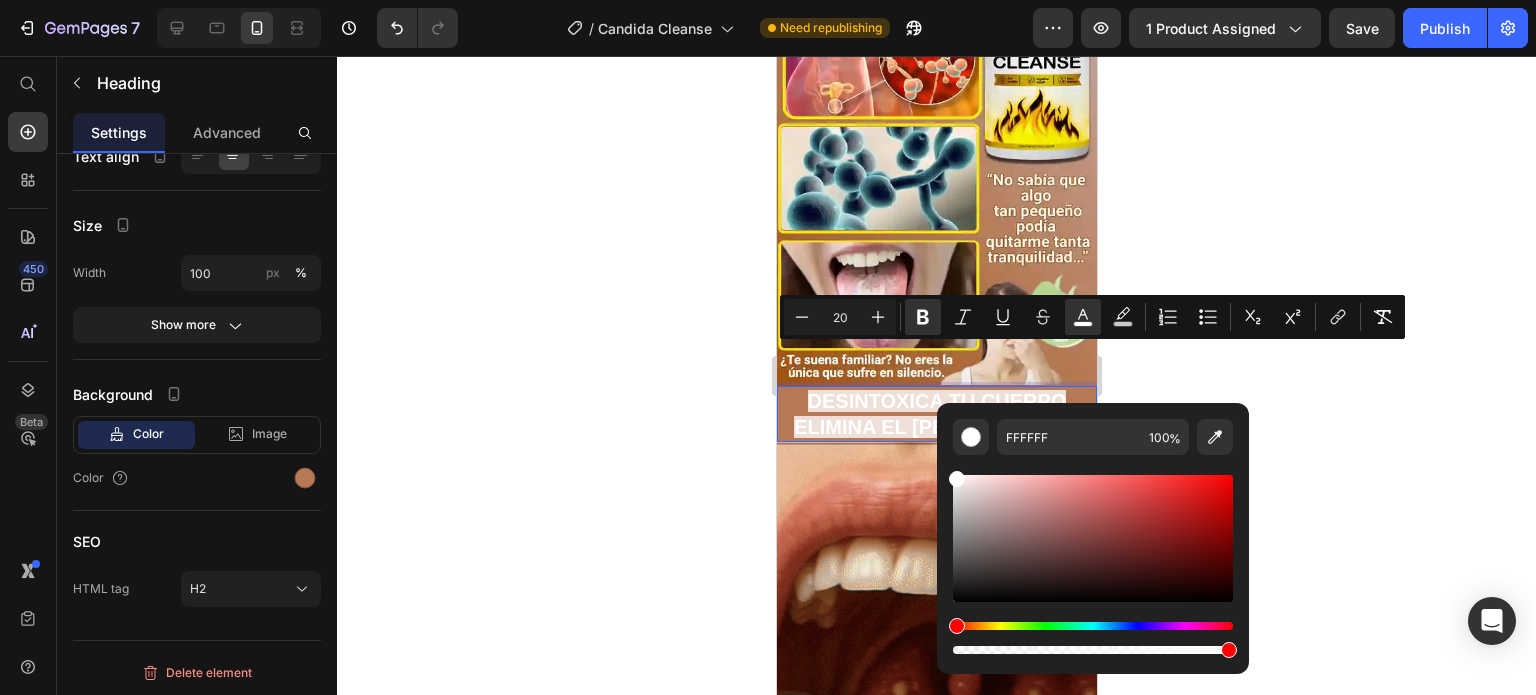 click 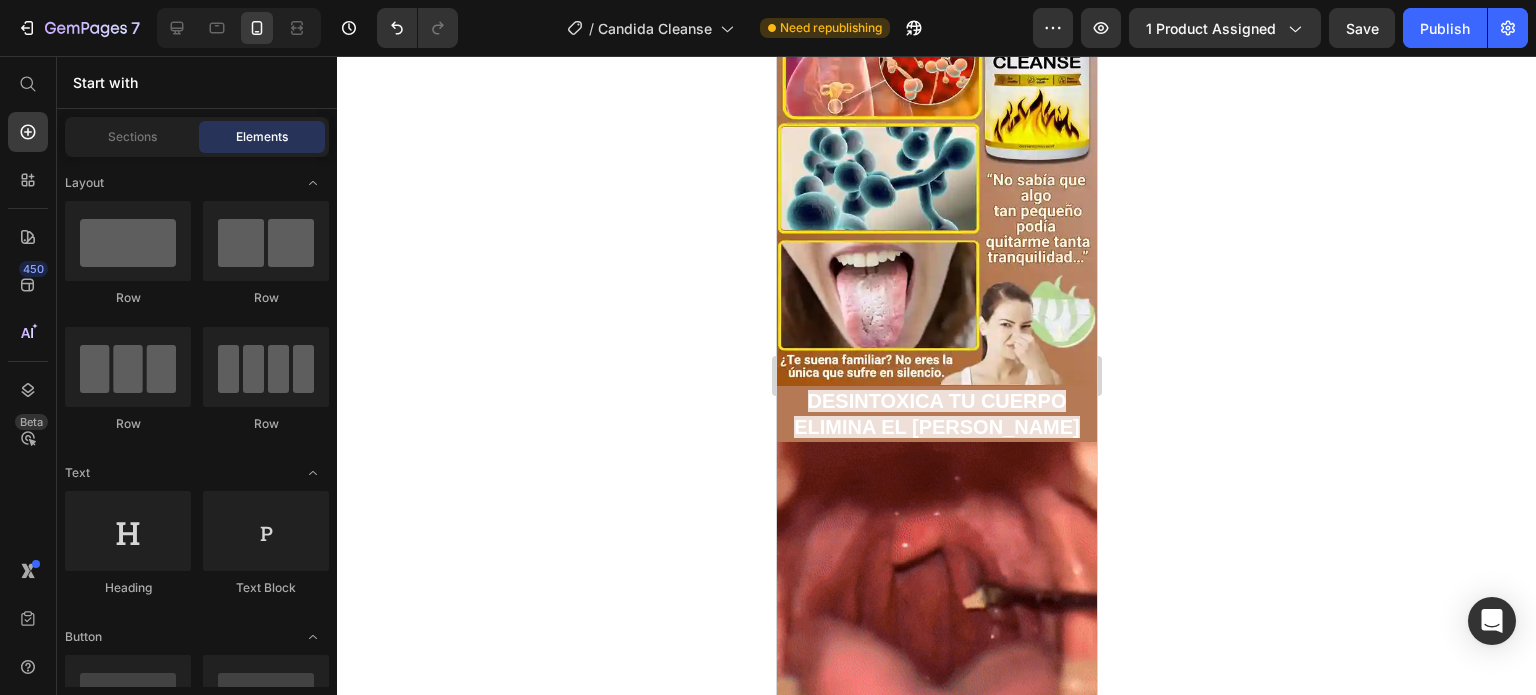 click 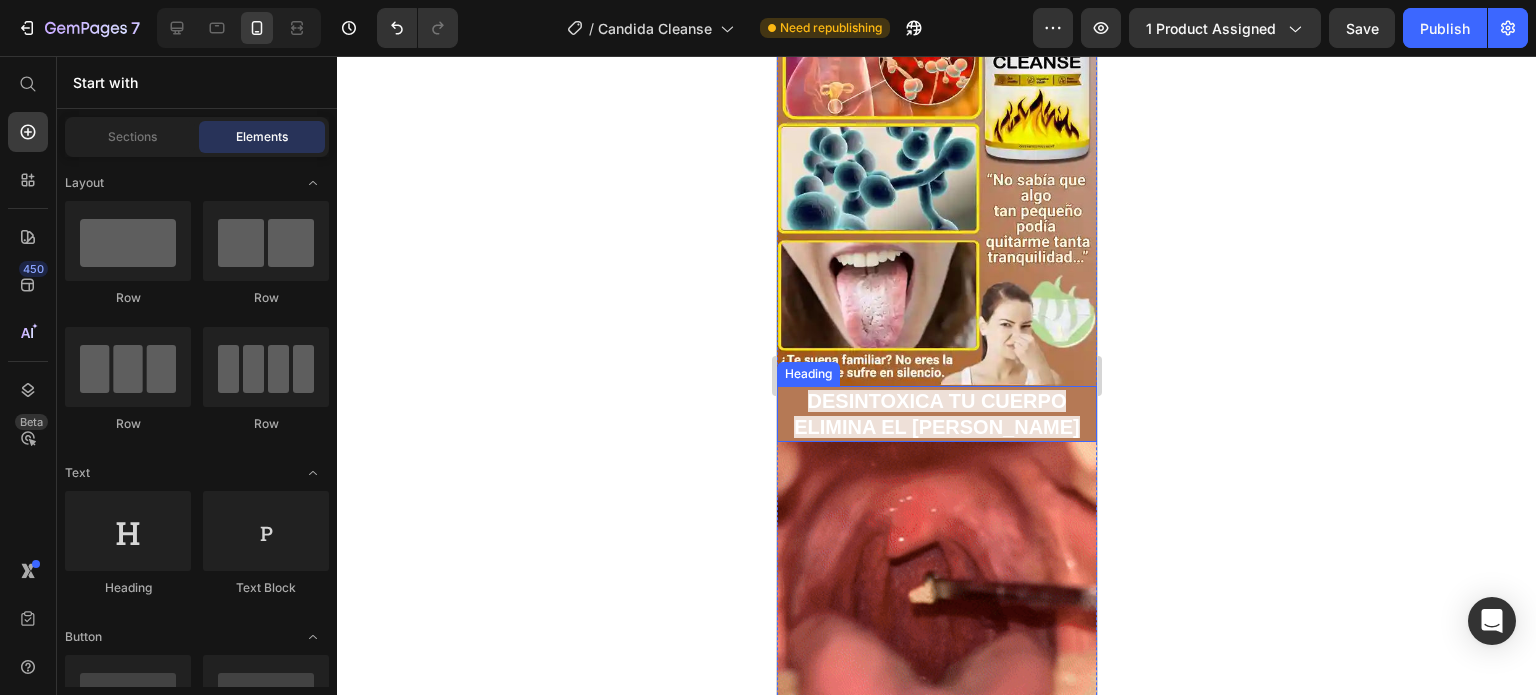 click on "DESINTOXICA TU CUERPO ELIMINA EL [PERSON_NAME]" at bounding box center (936, 414) 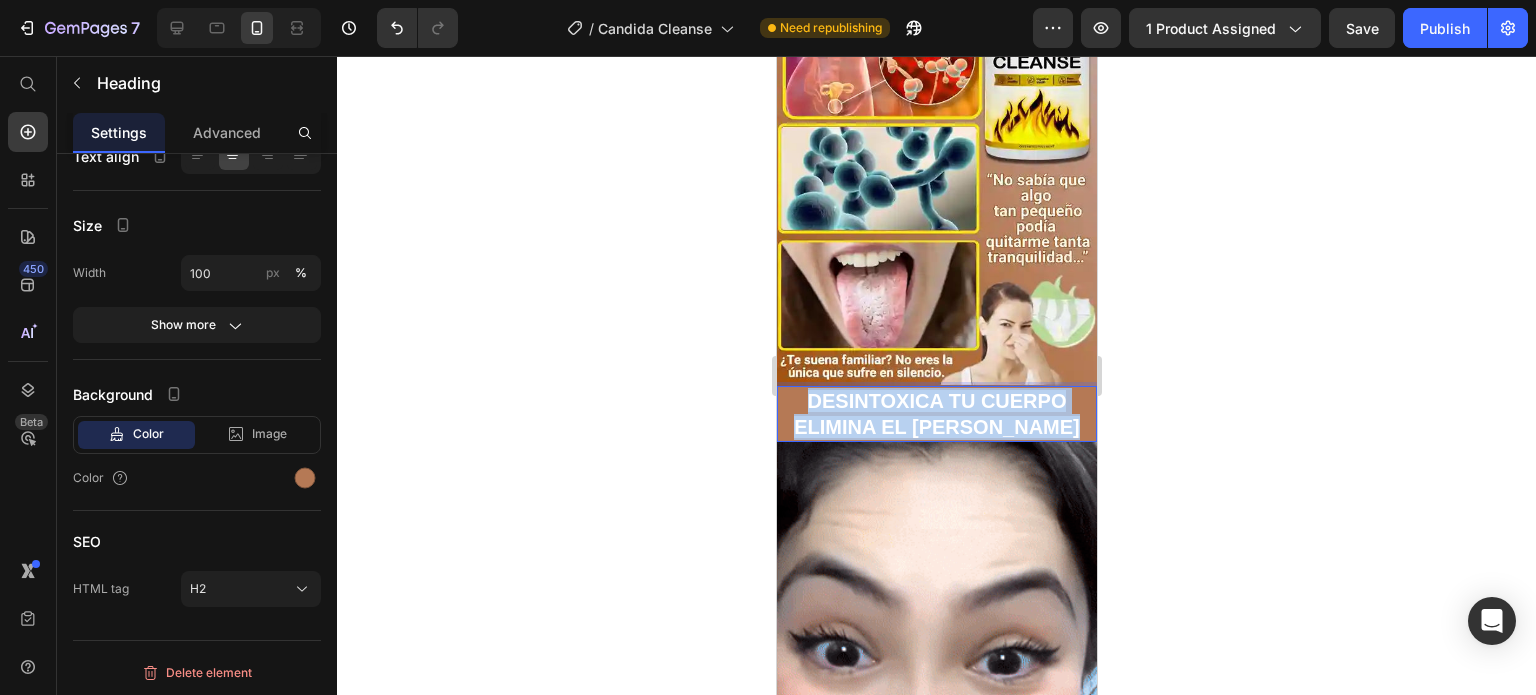 click on "DESINTOXICA TU CUERPO ELIMINA EL [PERSON_NAME]" at bounding box center [936, 414] 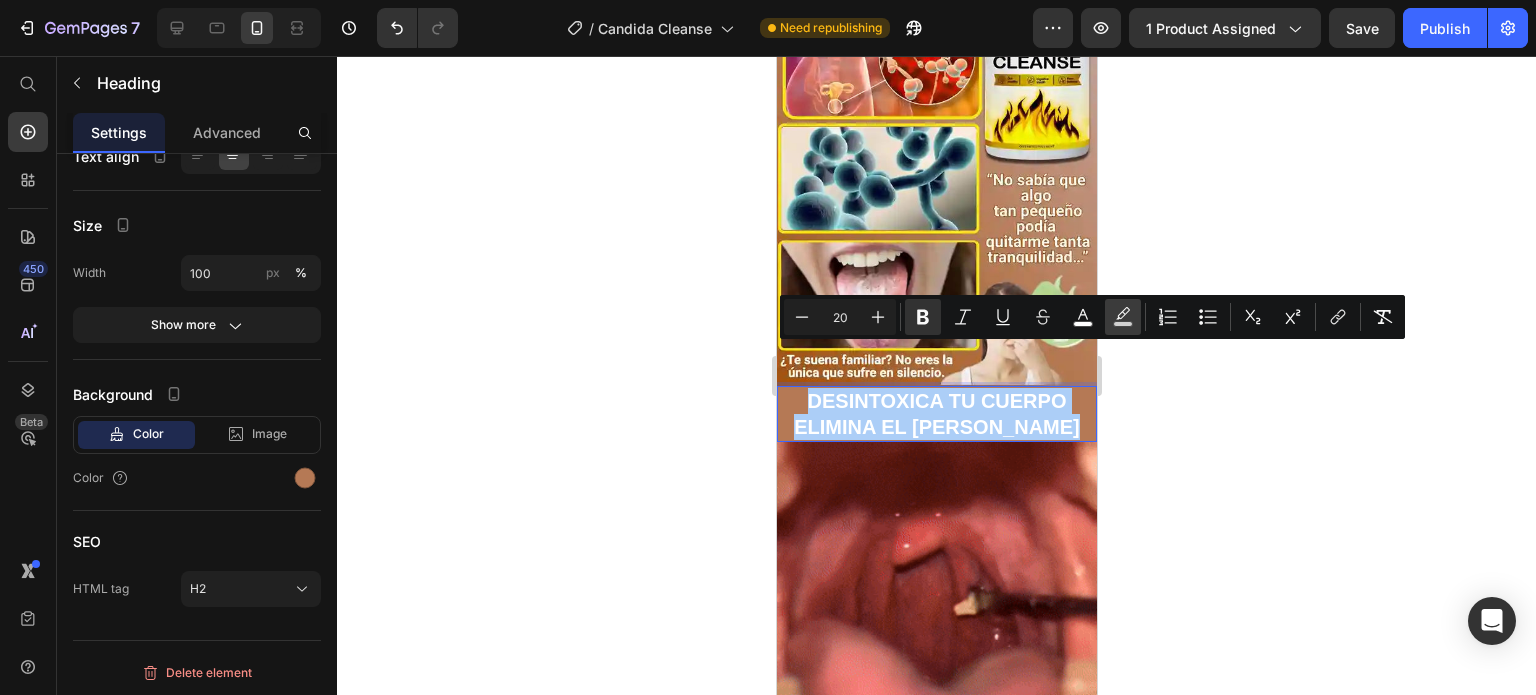 click 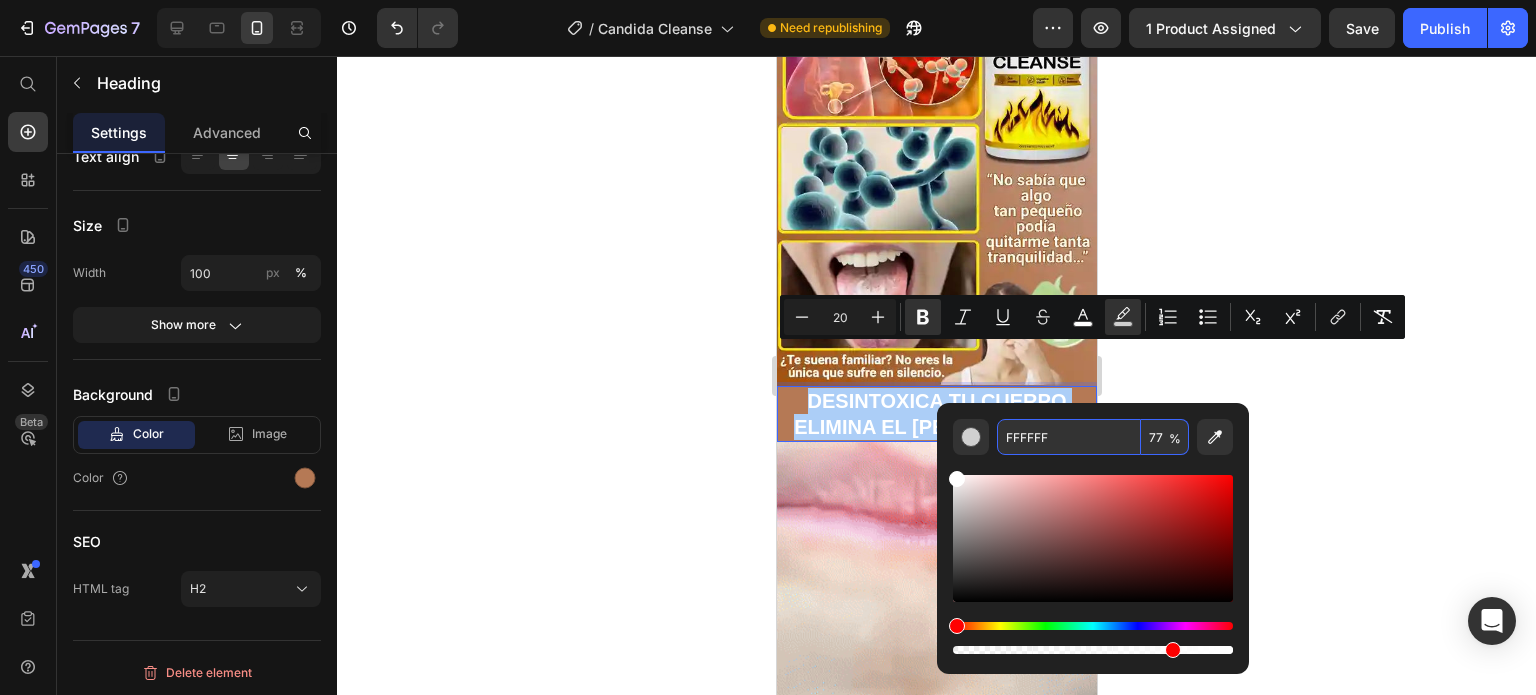 click on "FFFFFF" at bounding box center (1069, 437) 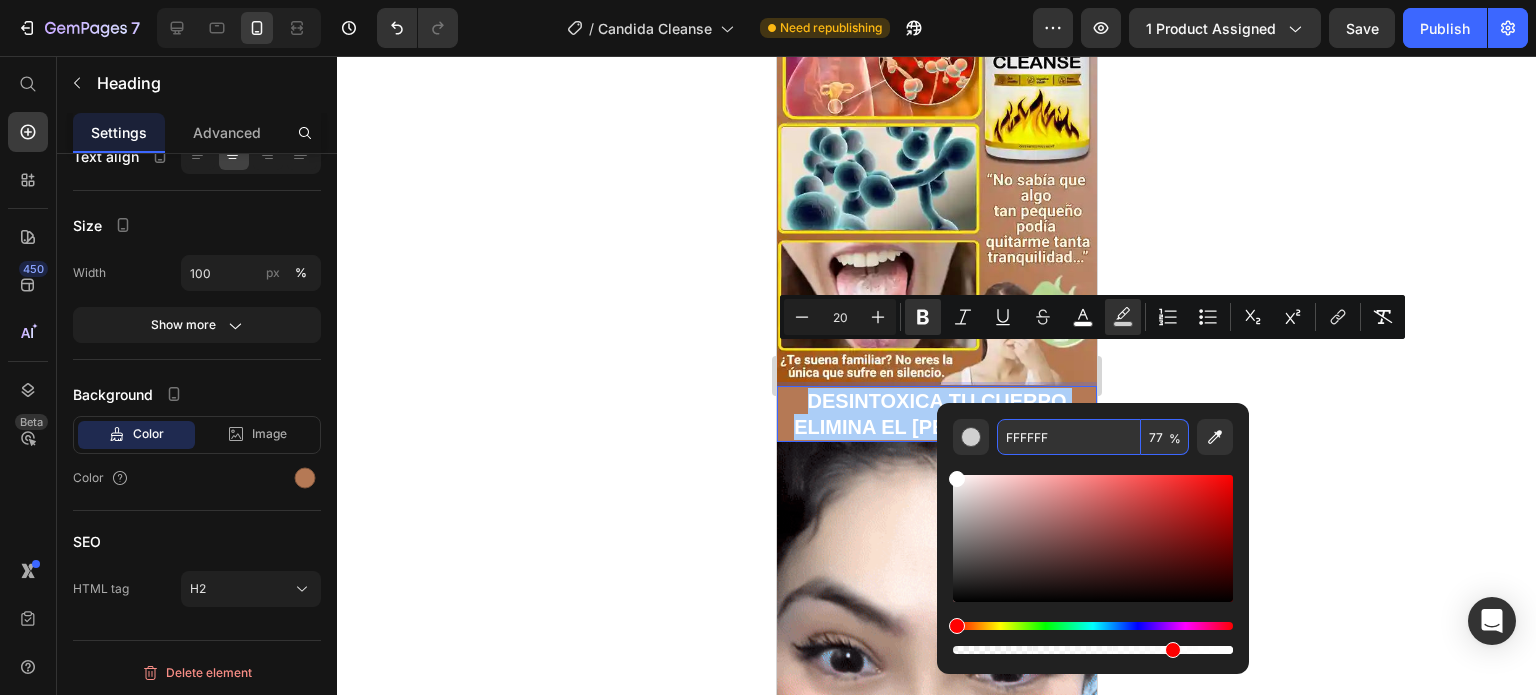 click on "FFFFFF" at bounding box center (1069, 437) 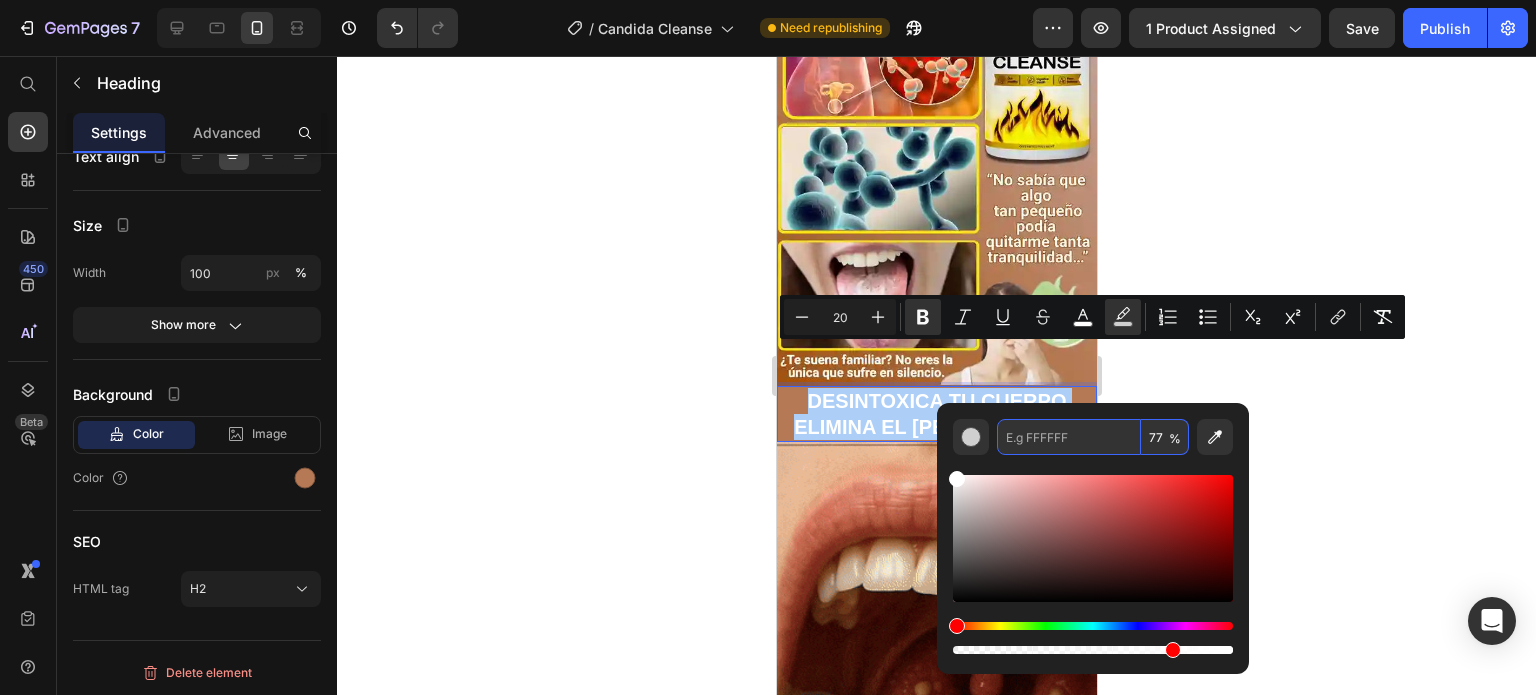 click at bounding box center (1069, 437) 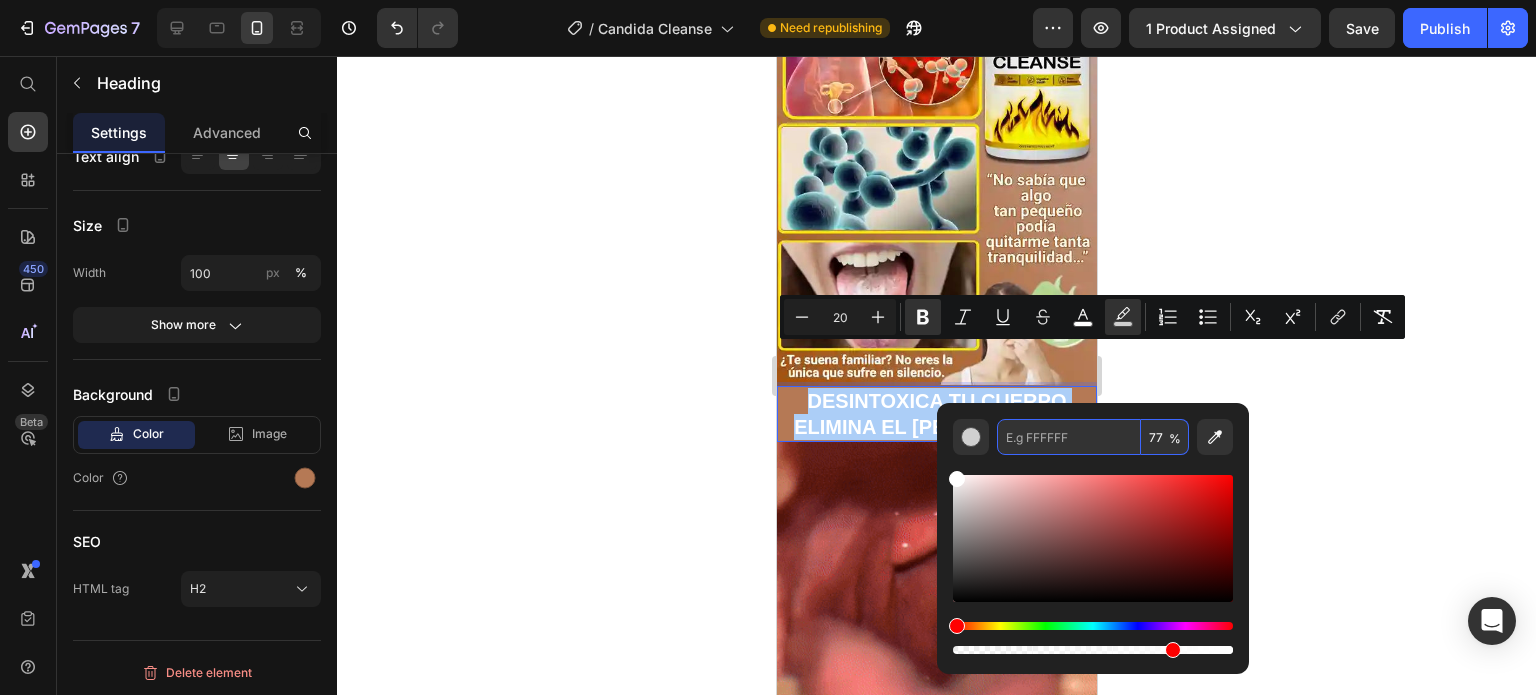 click at bounding box center (1069, 437) 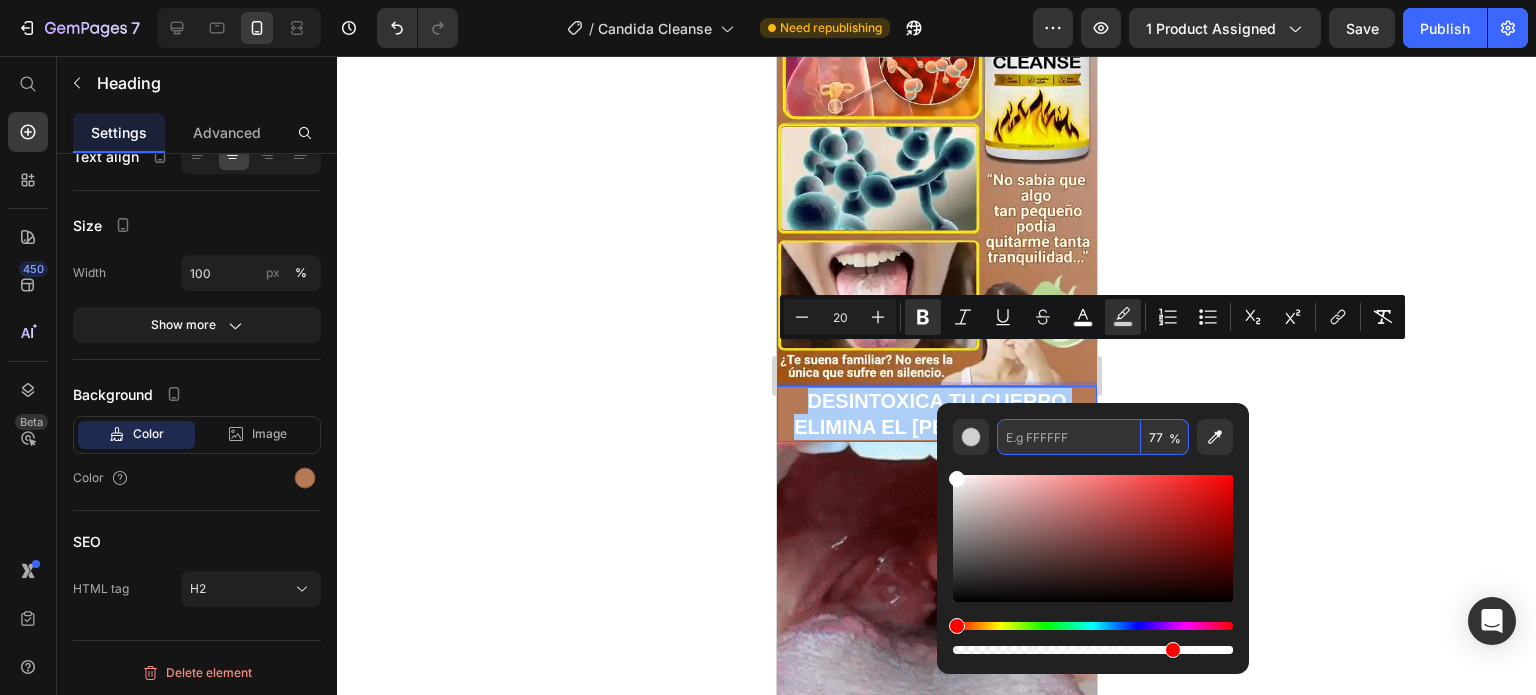 type on "FFFFFF" 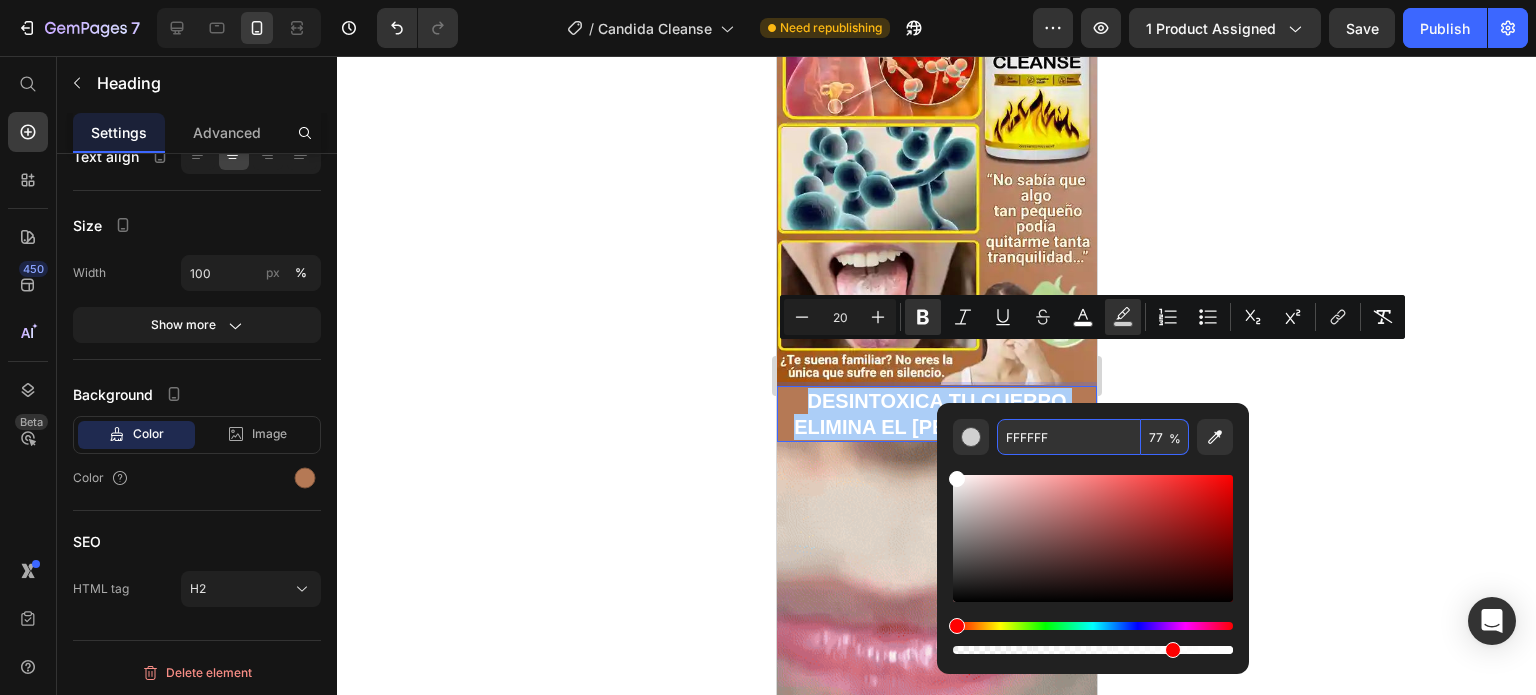 click 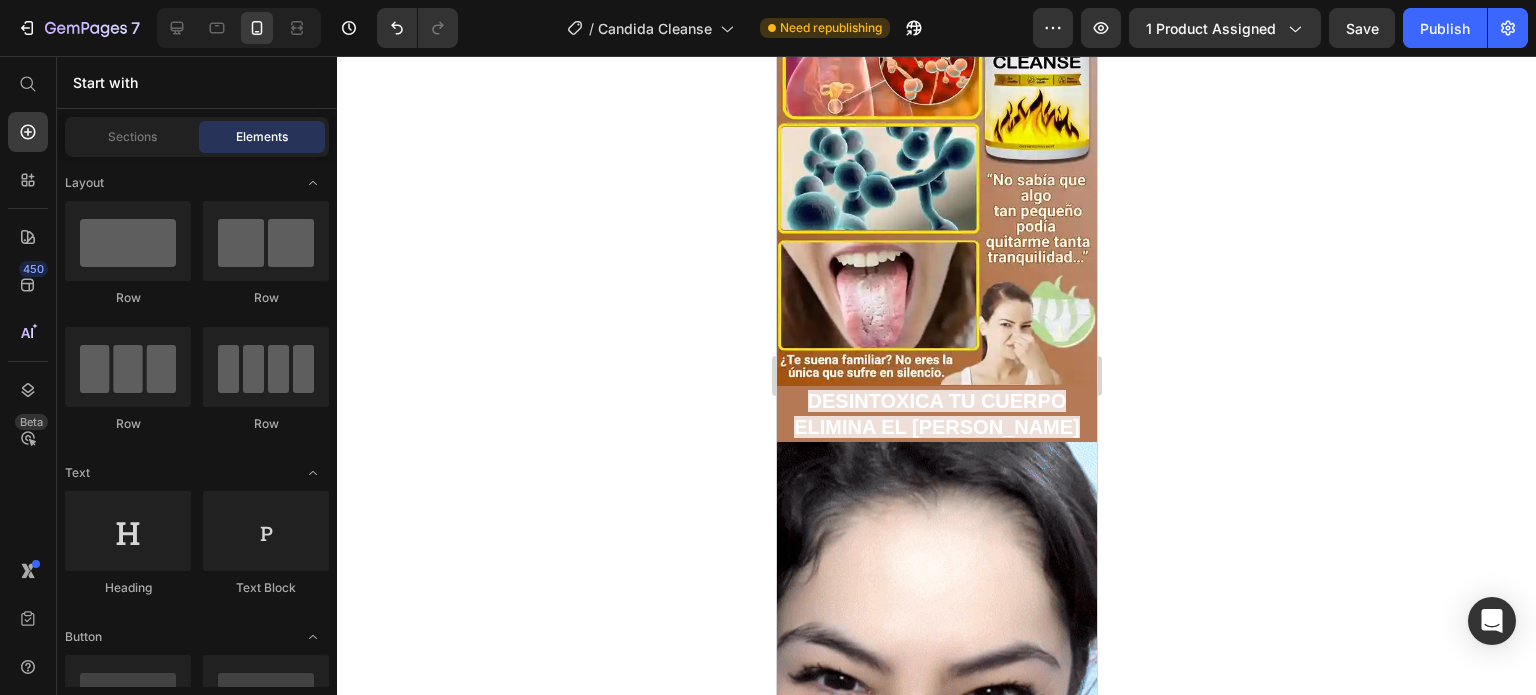 click 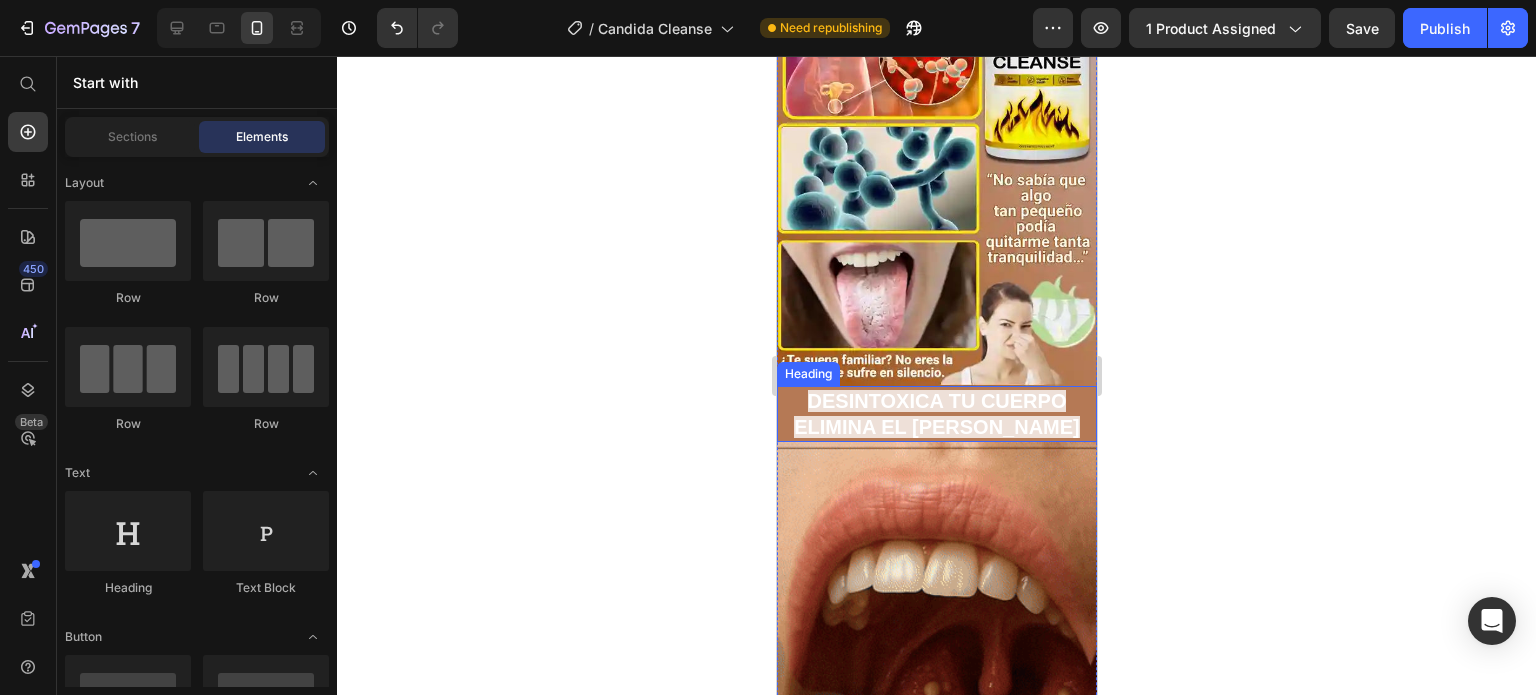 click on "DESINTOXICA TU CUERPO ELIMINA EL [PERSON_NAME]" at bounding box center (936, 414) 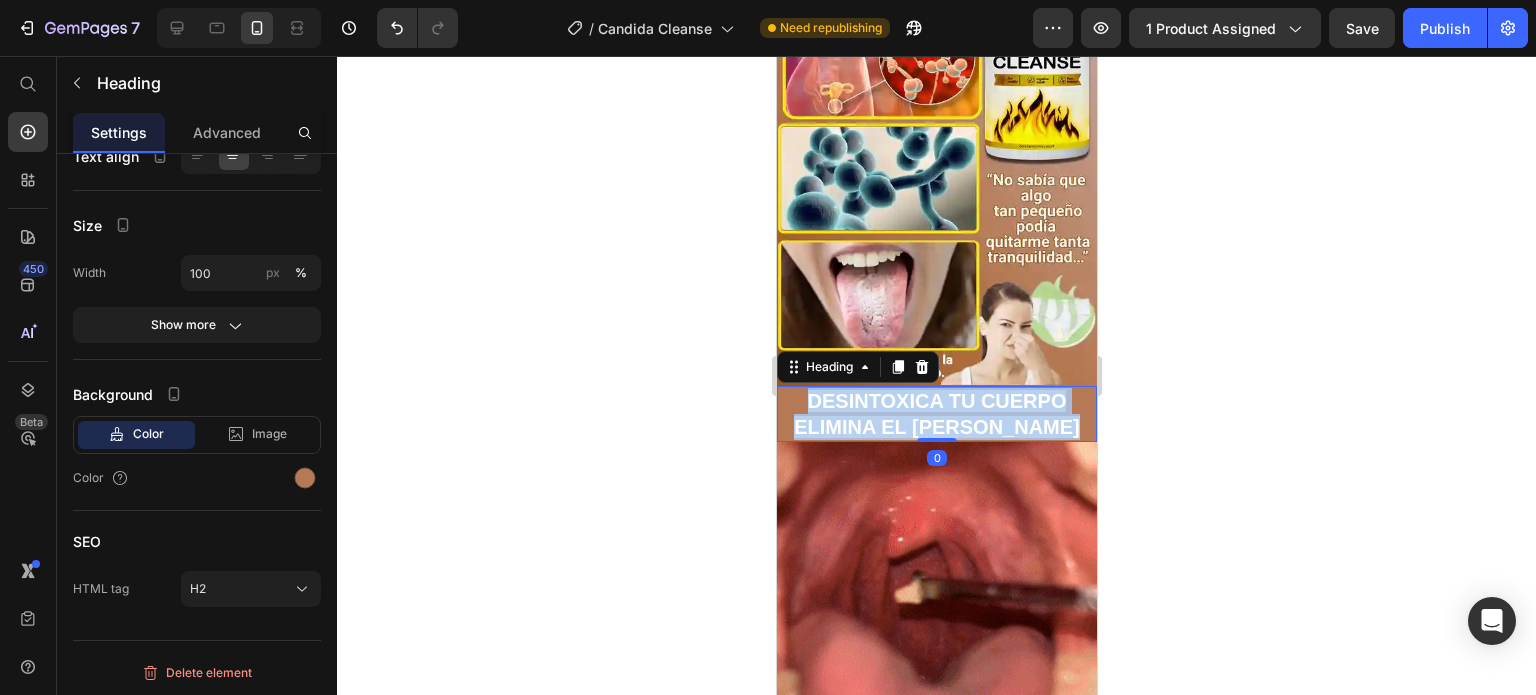 click on "DESINTOXICA TU CUERPO ELIMINA EL [PERSON_NAME]" at bounding box center (936, 414) 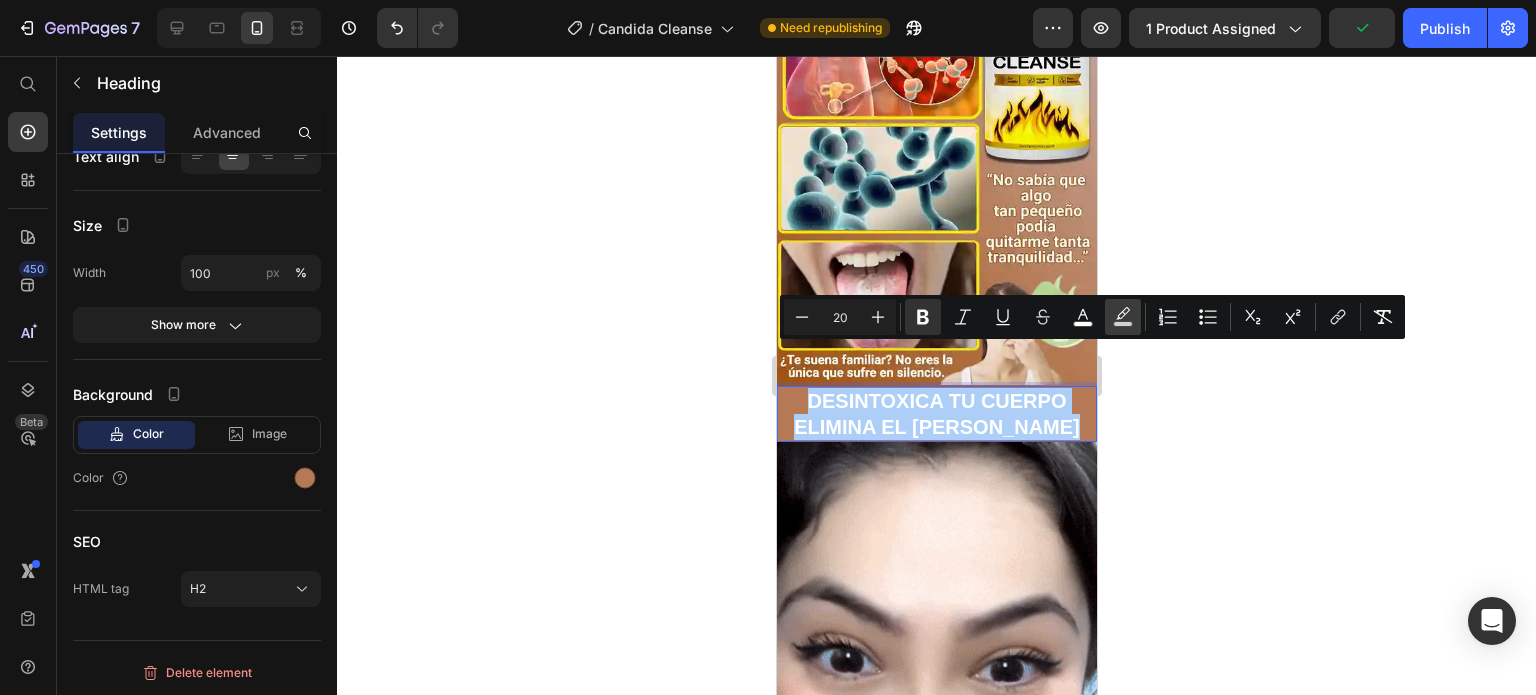 click 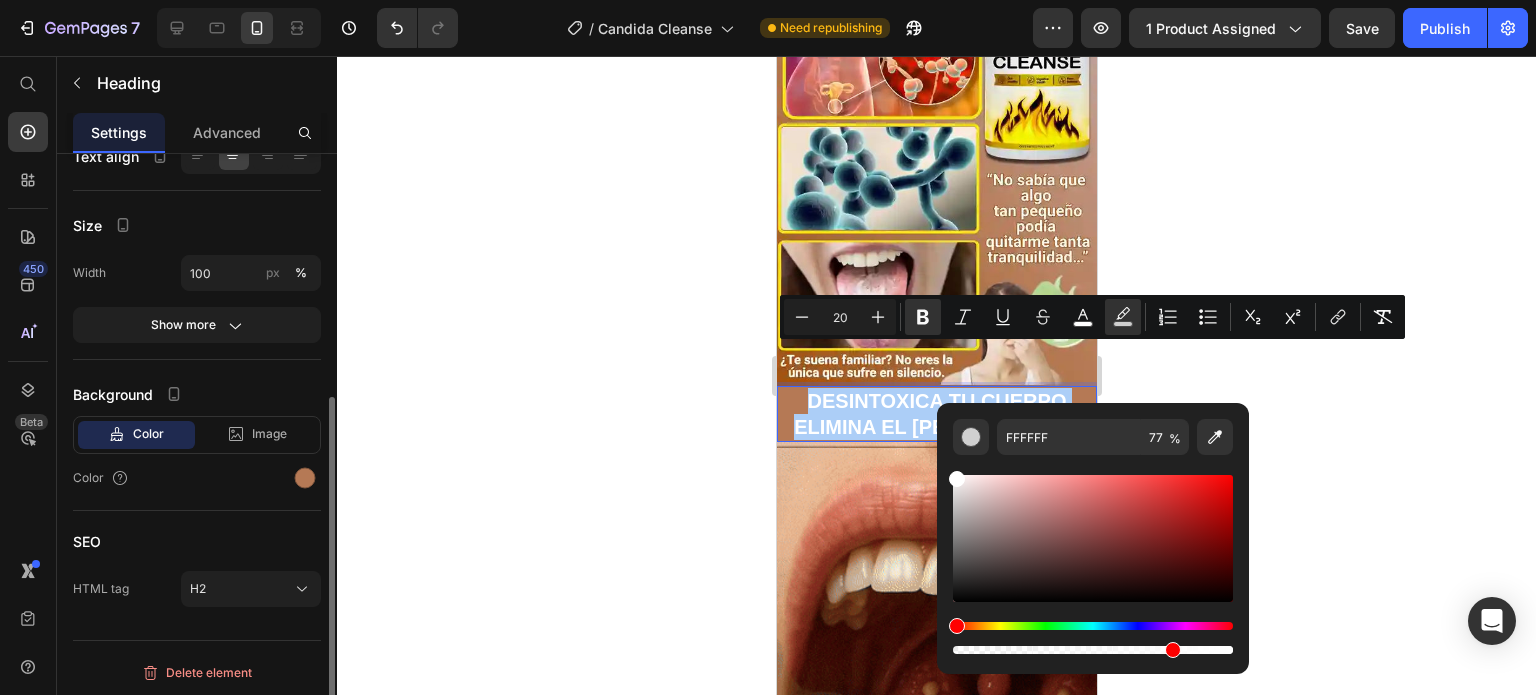 click on "Color" at bounding box center [148, 434] 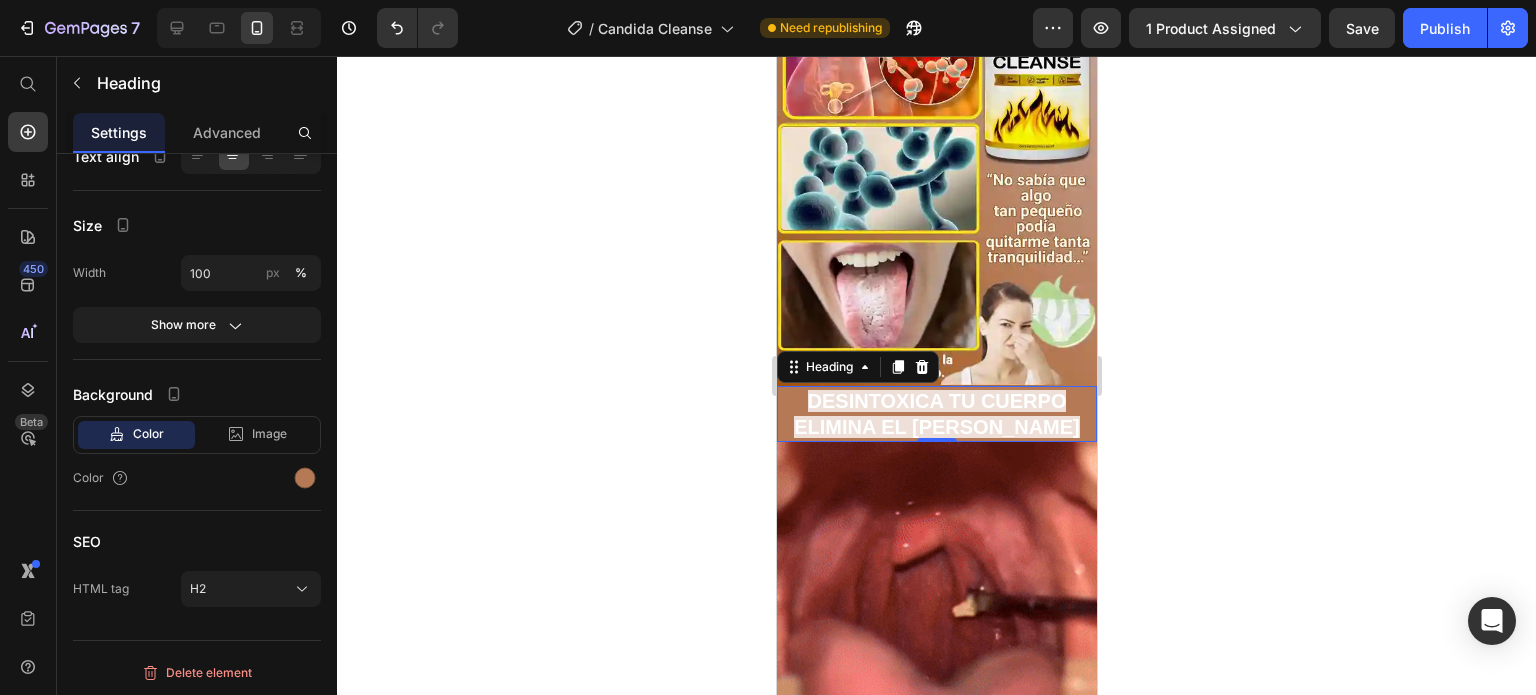 click 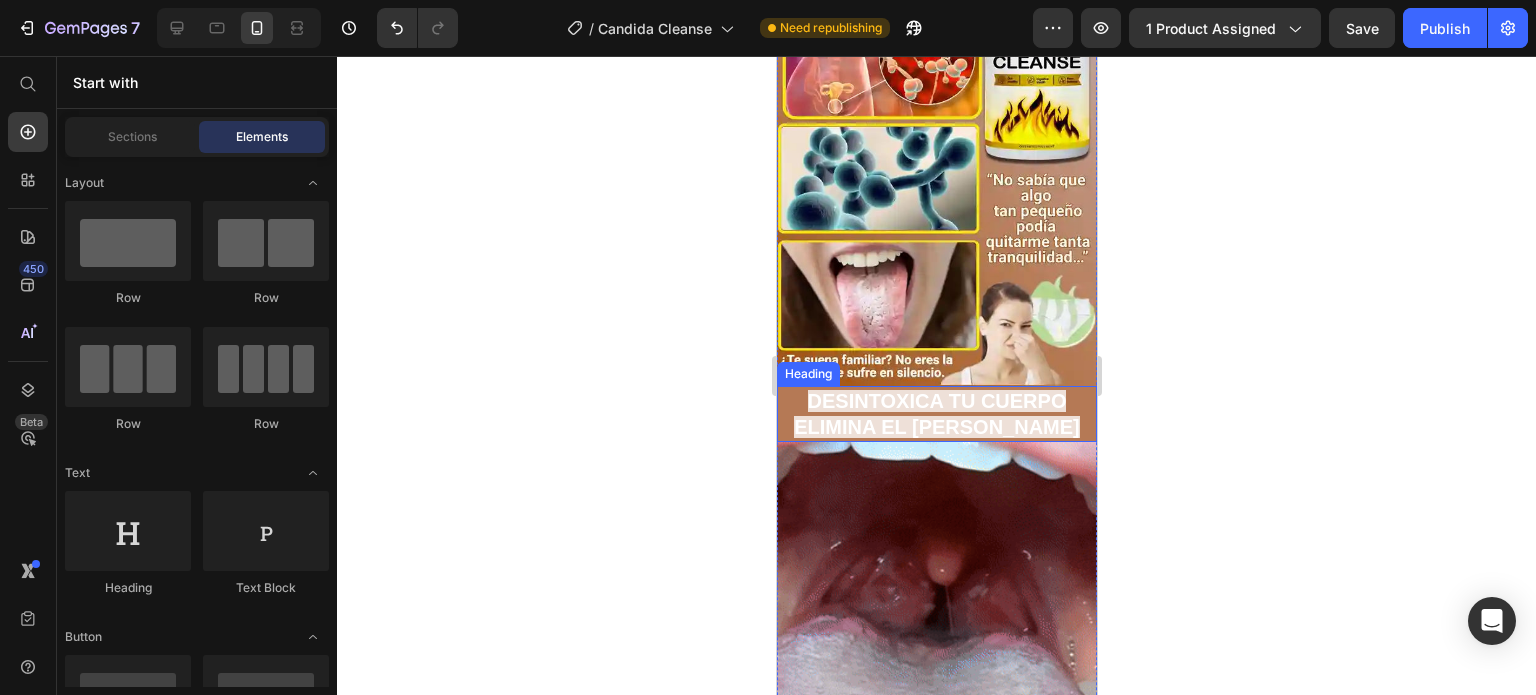 click on "DESINTOXICA TU CUERPO ELIMINA EL [PERSON_NAME]" at bounding box center (936, 414) 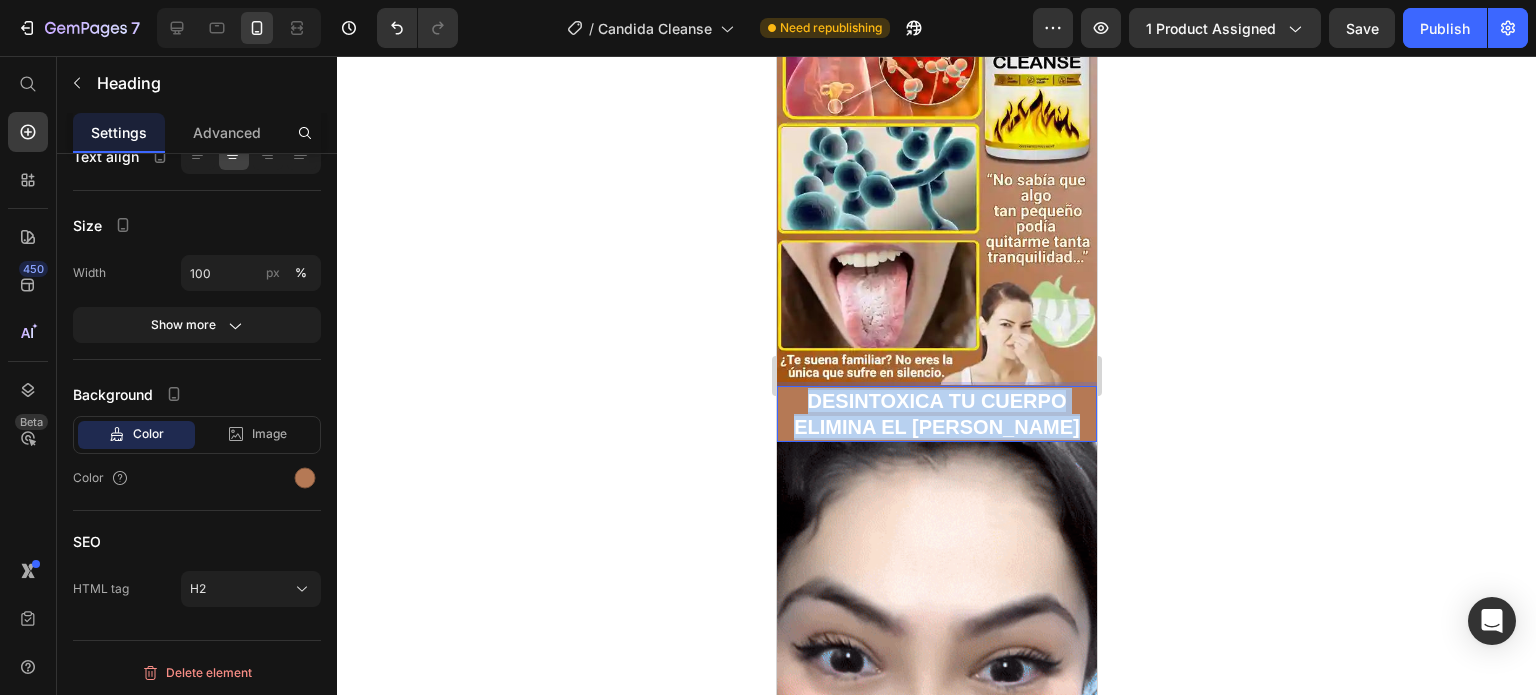 click on "DESINTOXICA TU CUERPO ELIMINA EL [PERSON_NAME]" at bounding box center [936, 414] 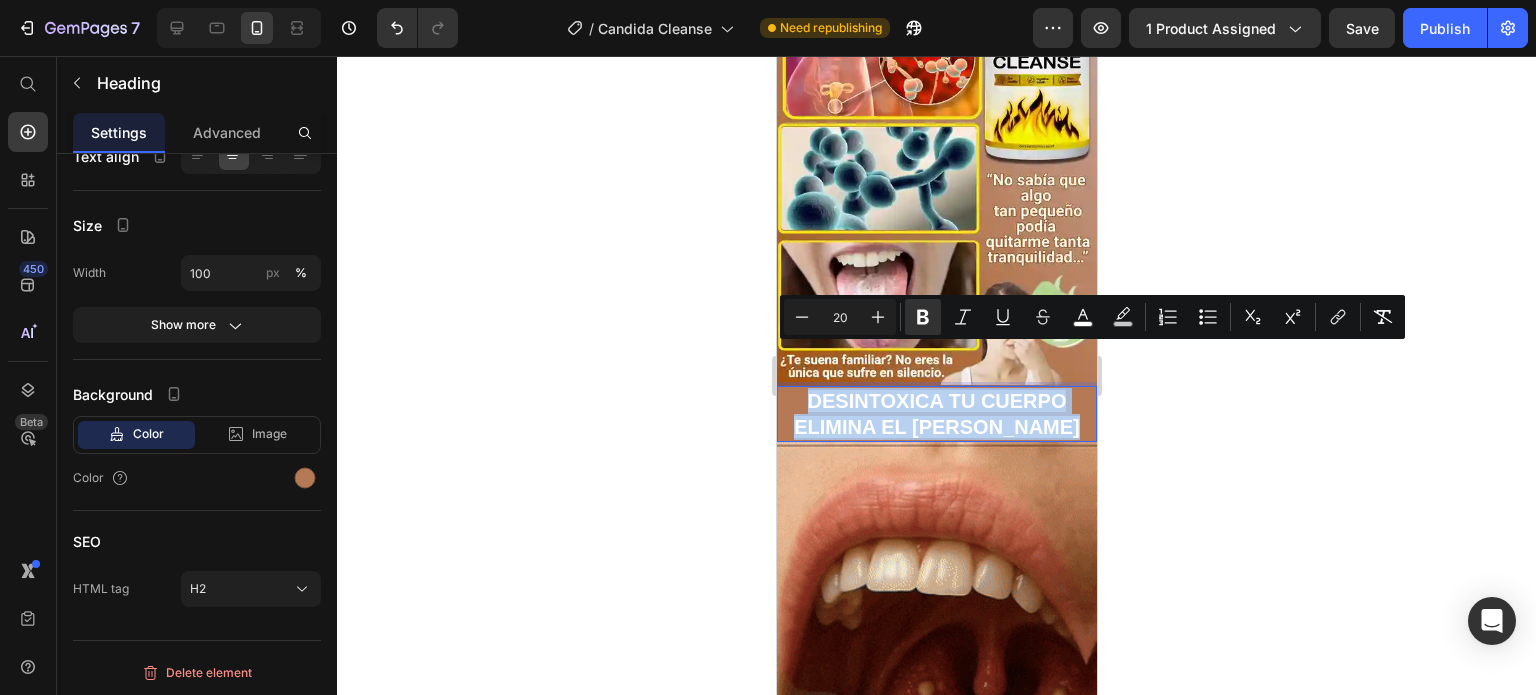 click on "DESINTOXICA TU CUERPO ELIMINA EL [PERSON_NAME]" at bounding box center (936, 414) 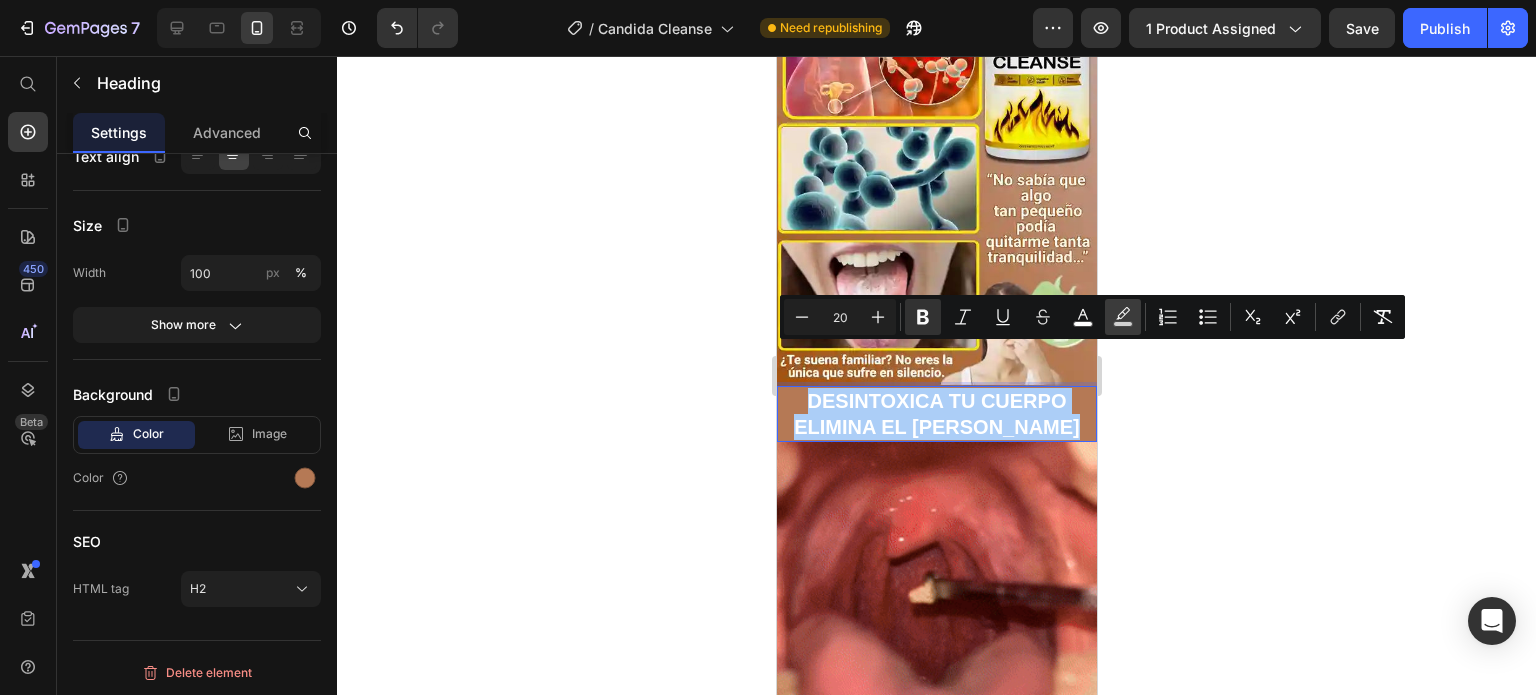 click 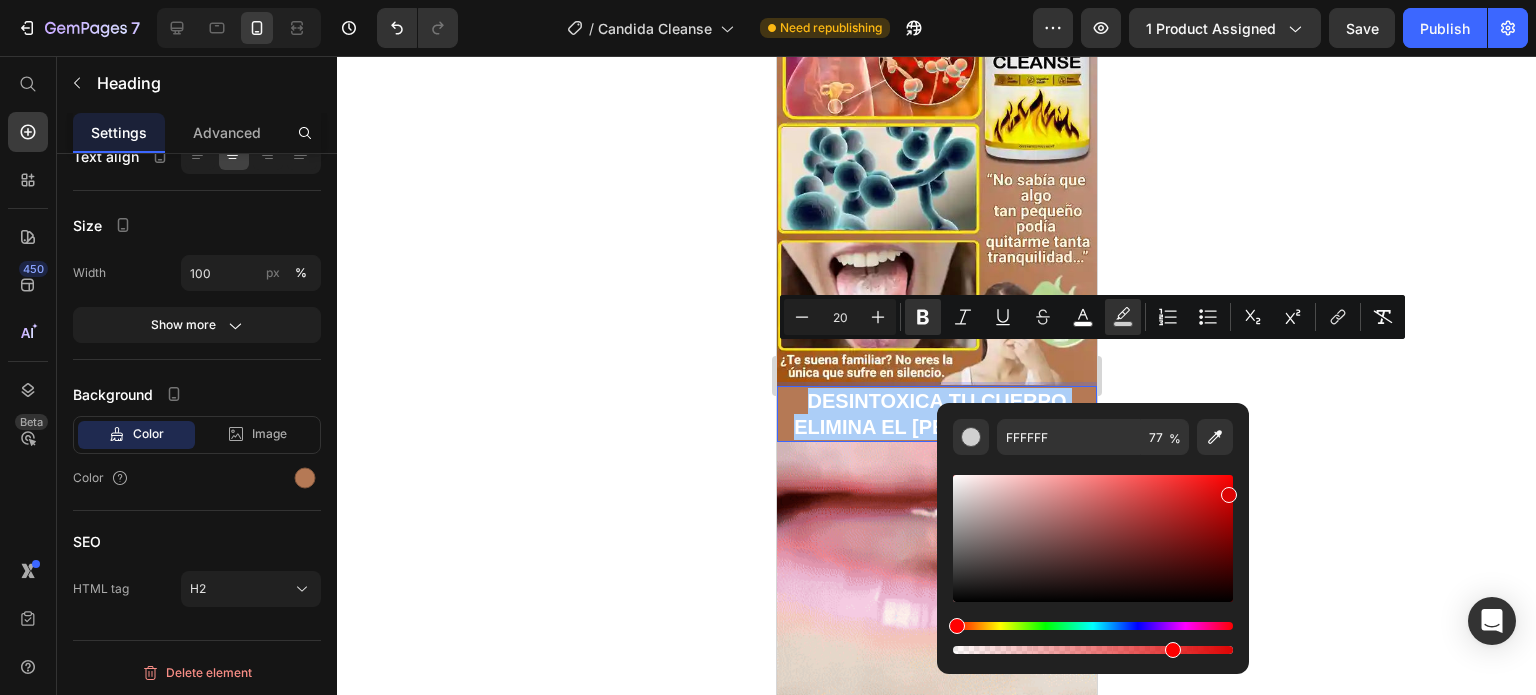drag, startPoint x: 1178, startPoint y: 527, endPoint x: 1227, endPoint y: 491, distance: 60.80296 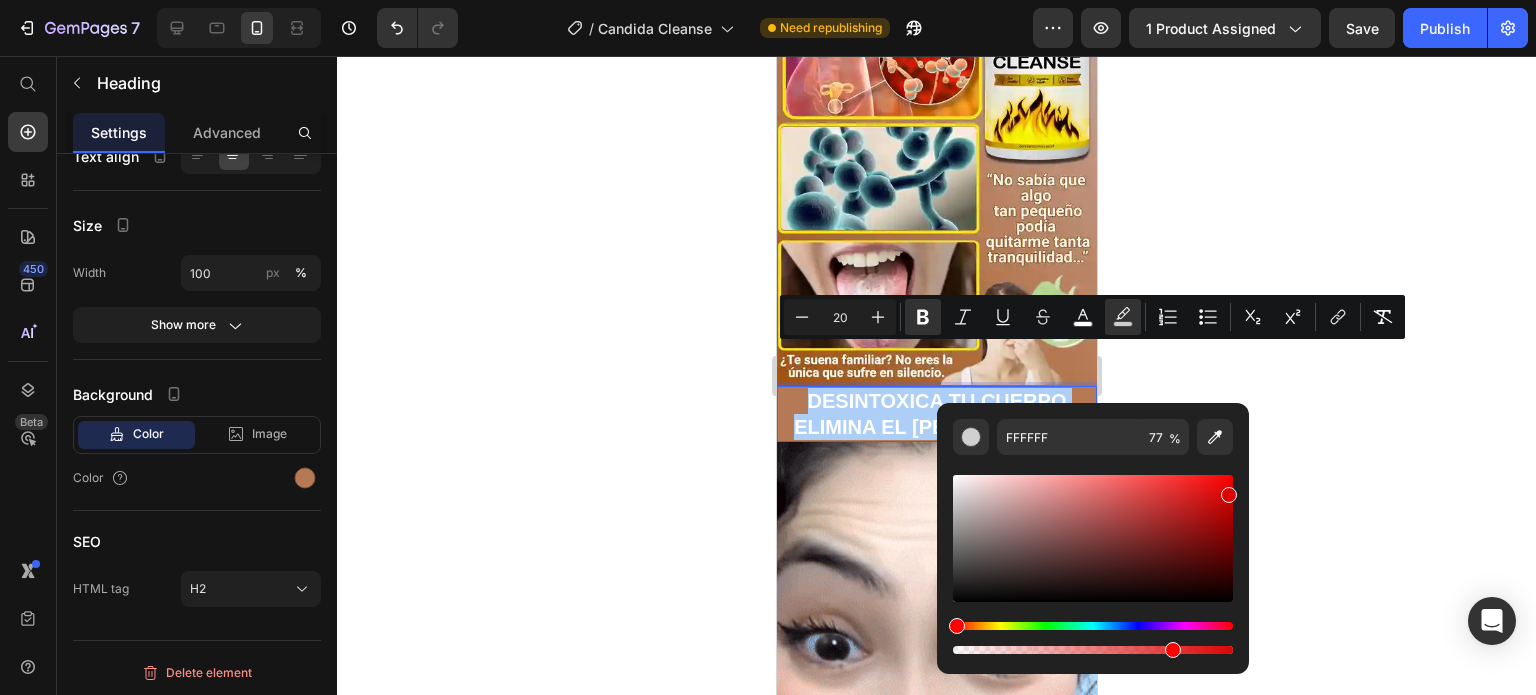 click at bounding box center (1093, 538) 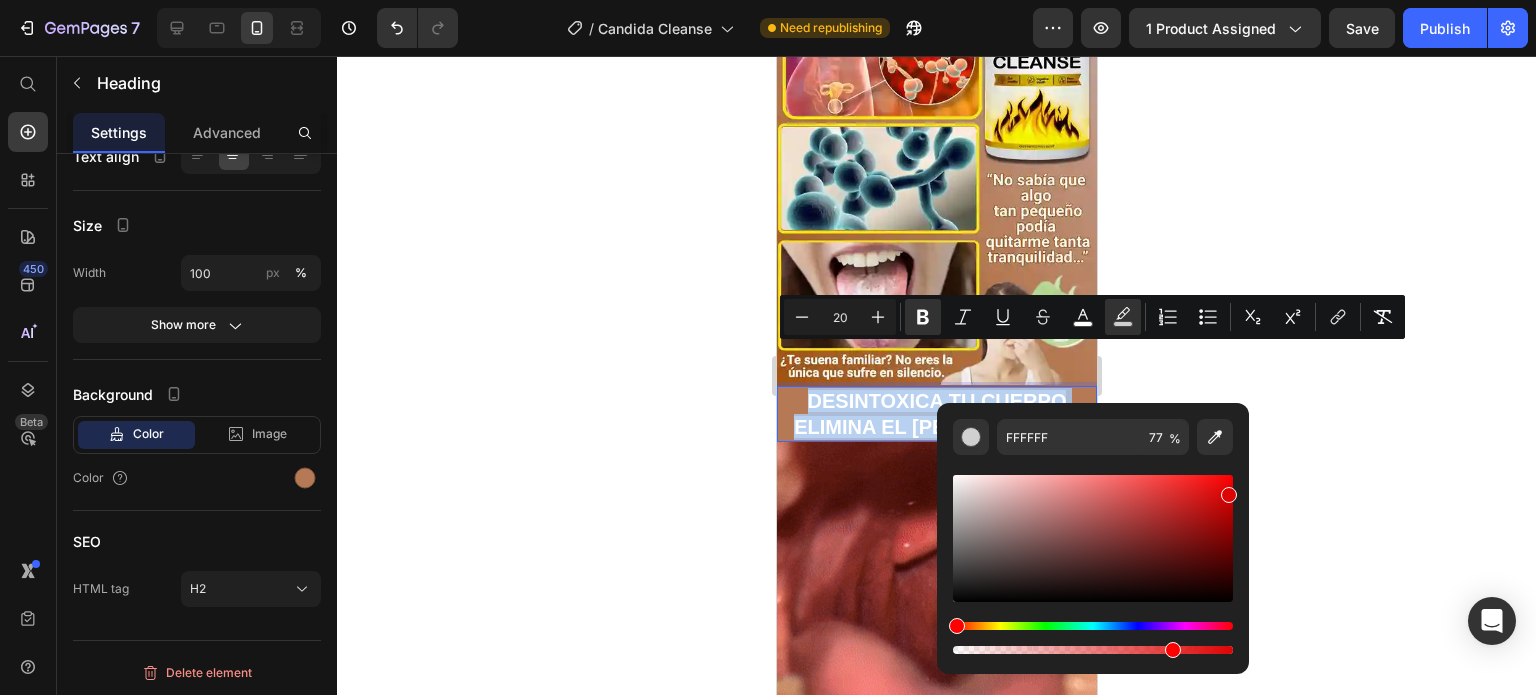type on "DD0404" 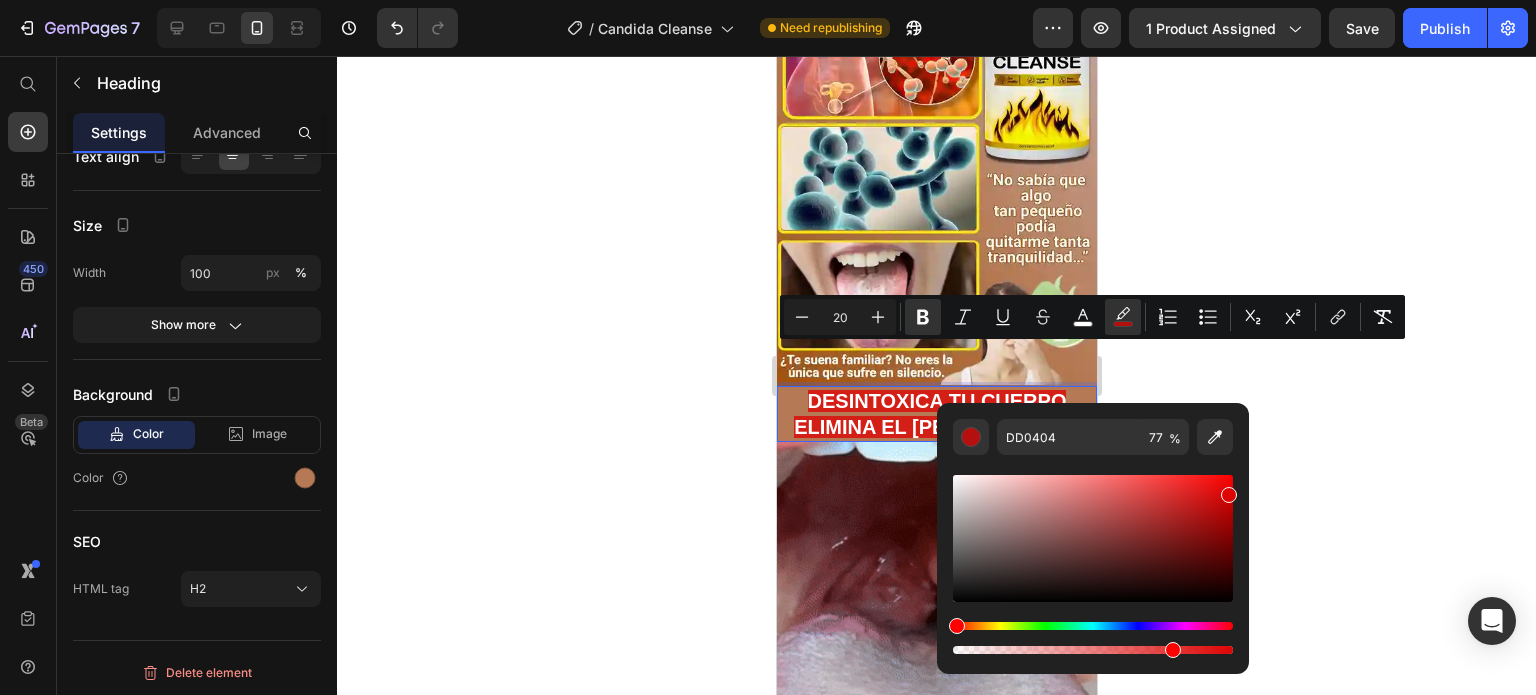 click 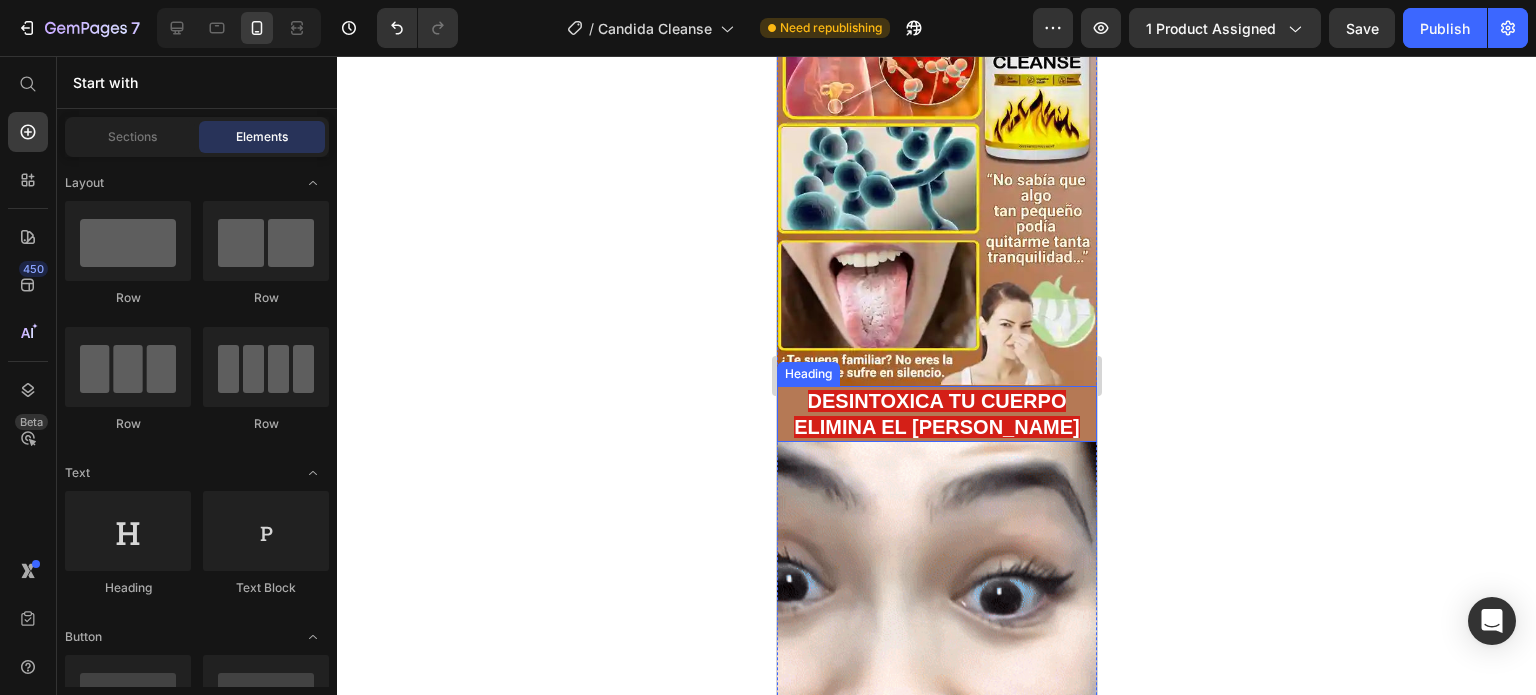 click on "DESINTOXICA TU CUERPO ELIMINA EL [PERSON_NAME]" at bounding box center (936, 414) 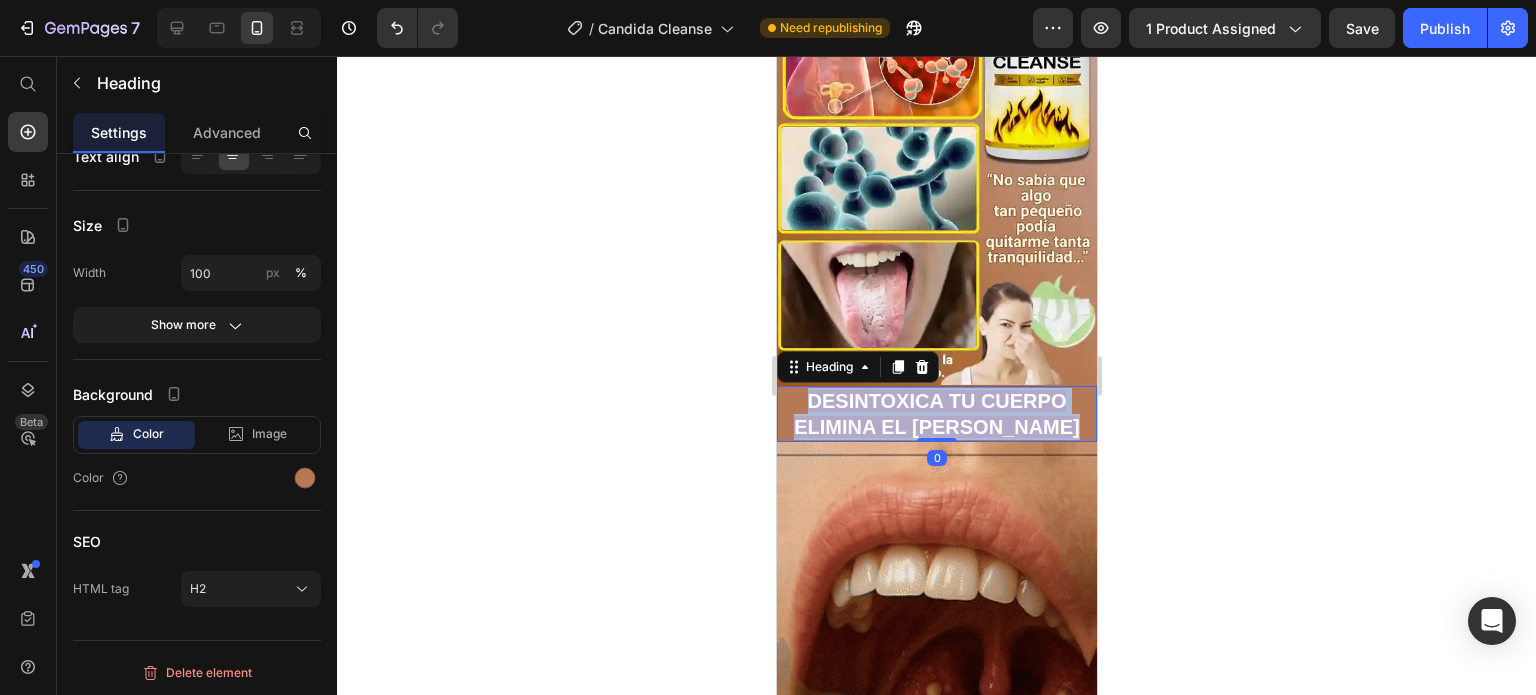 click on "DESINTOXICA TU CUERPO ELIMINA EL [PERSON_NAME]" at bounding box center (936, 414) 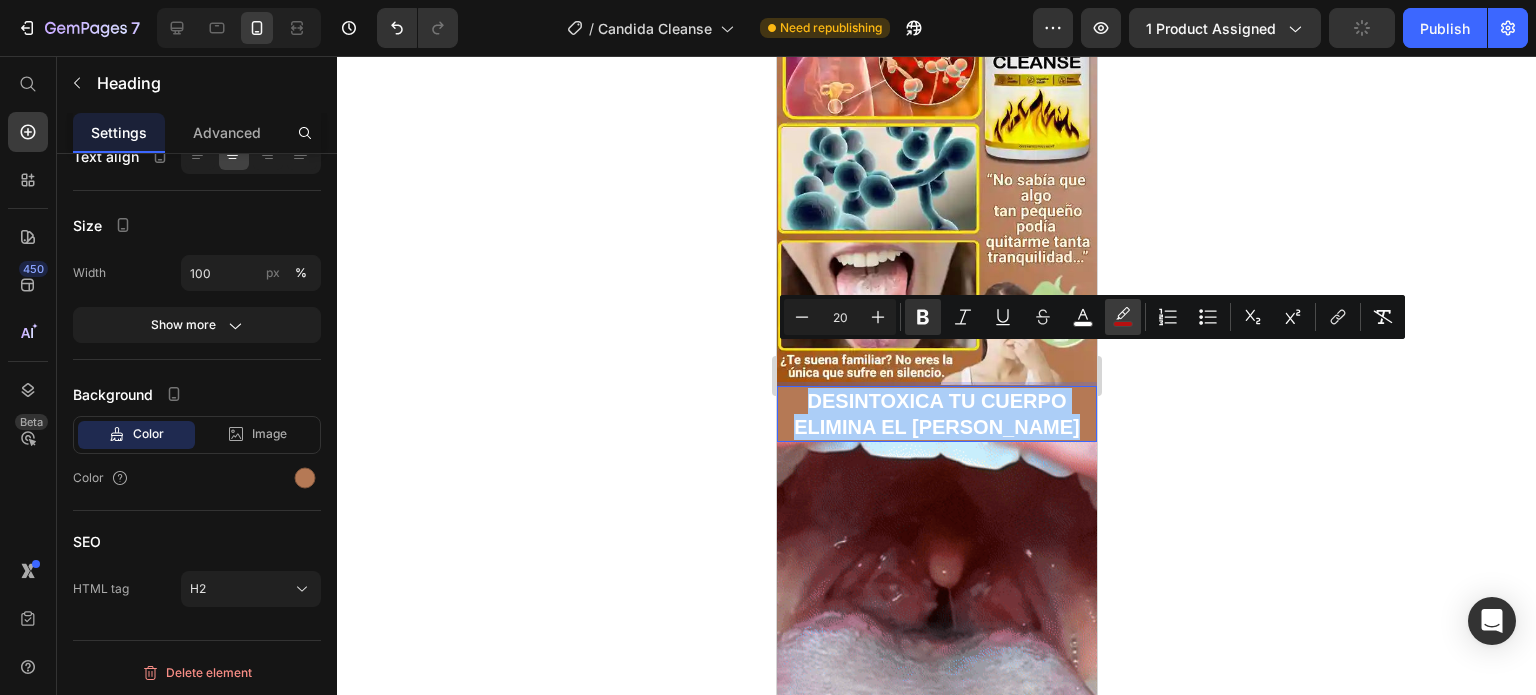 click on "color" at bounding box center (1123, 317) 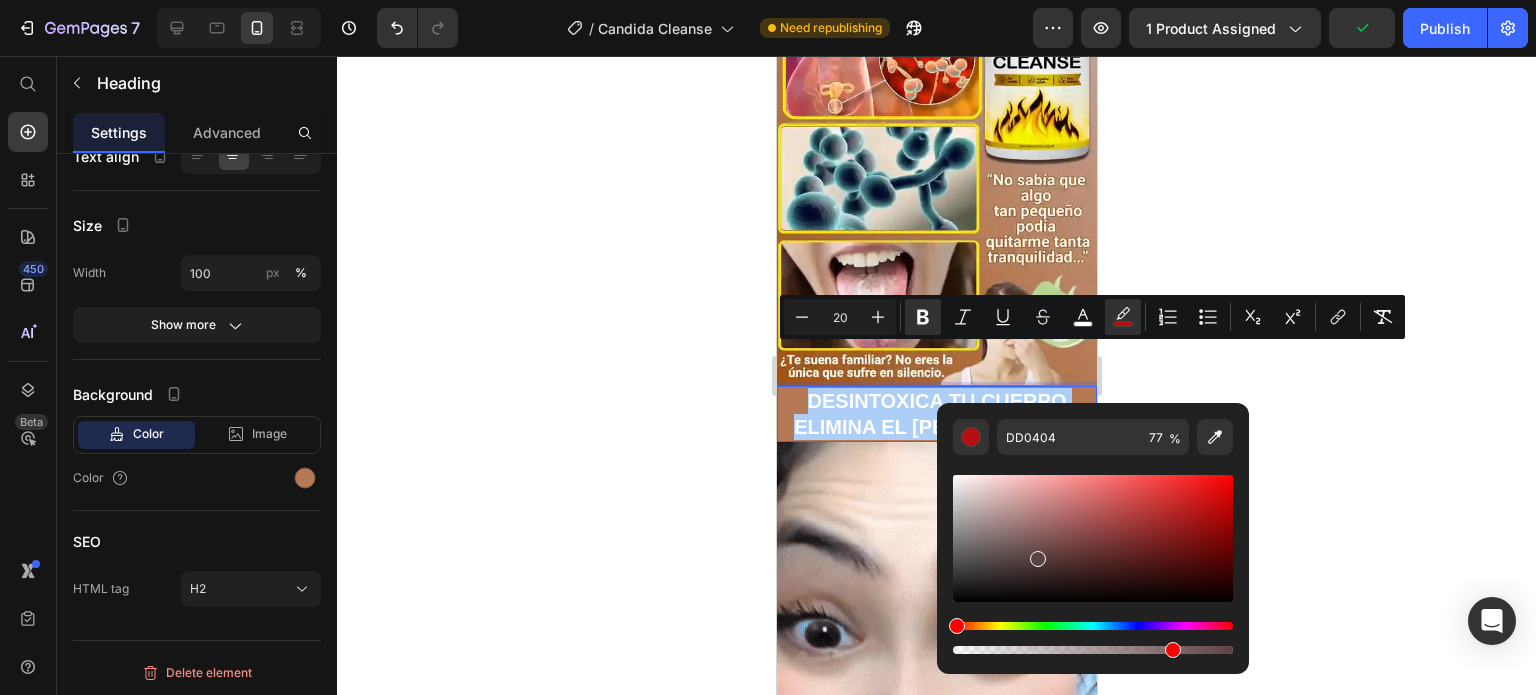drag, startPoint x: 1056, startPoint y: 541, endPoint x: 984, endPoint y: 591, distance: 87.658424 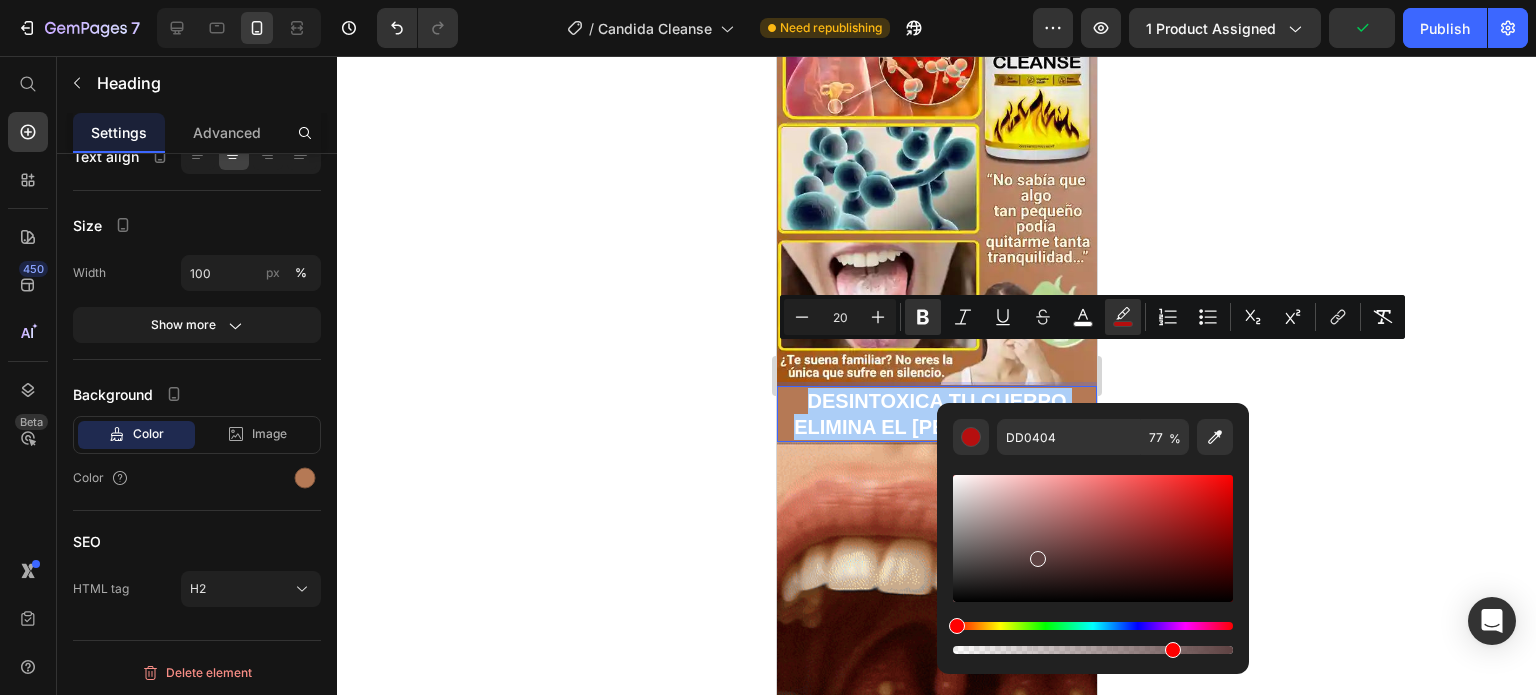 click at bounding box center (1093, 538) 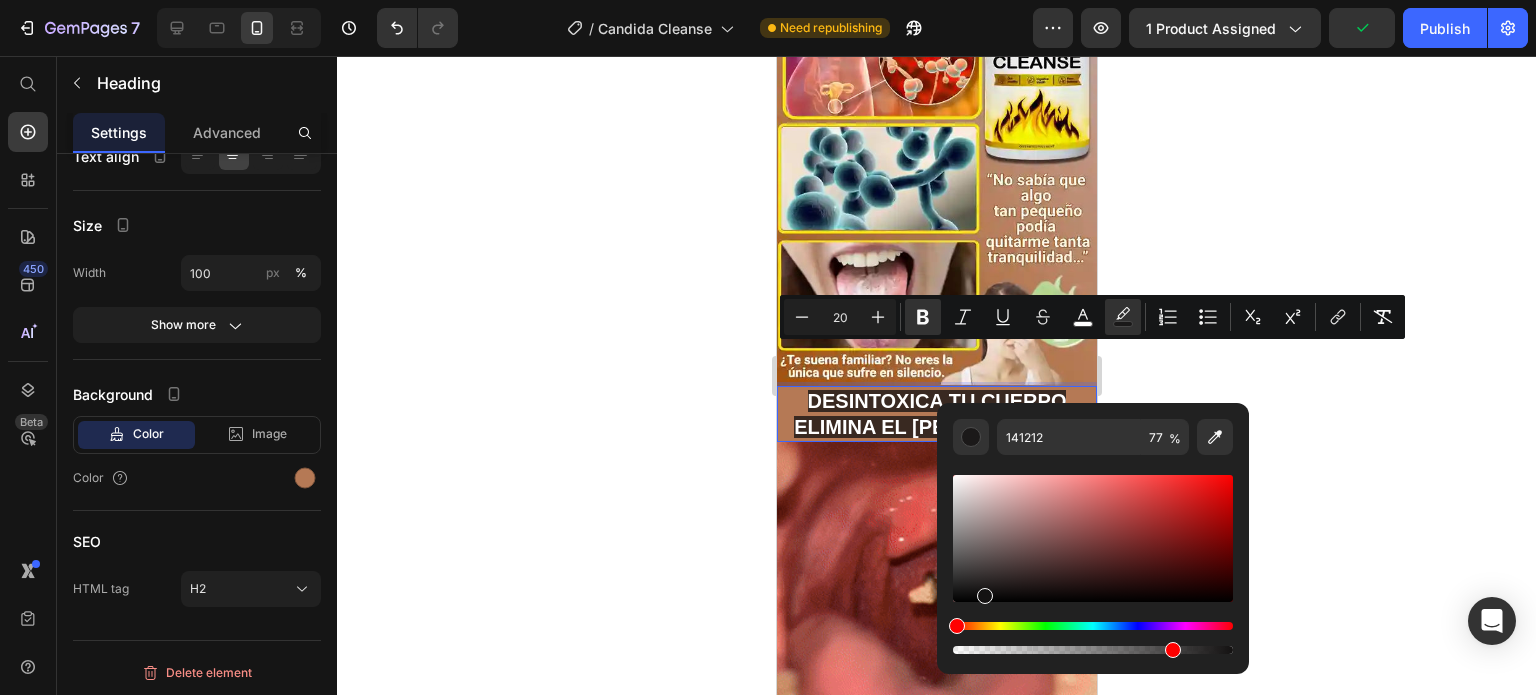 click at bounding box center [1093, 626] 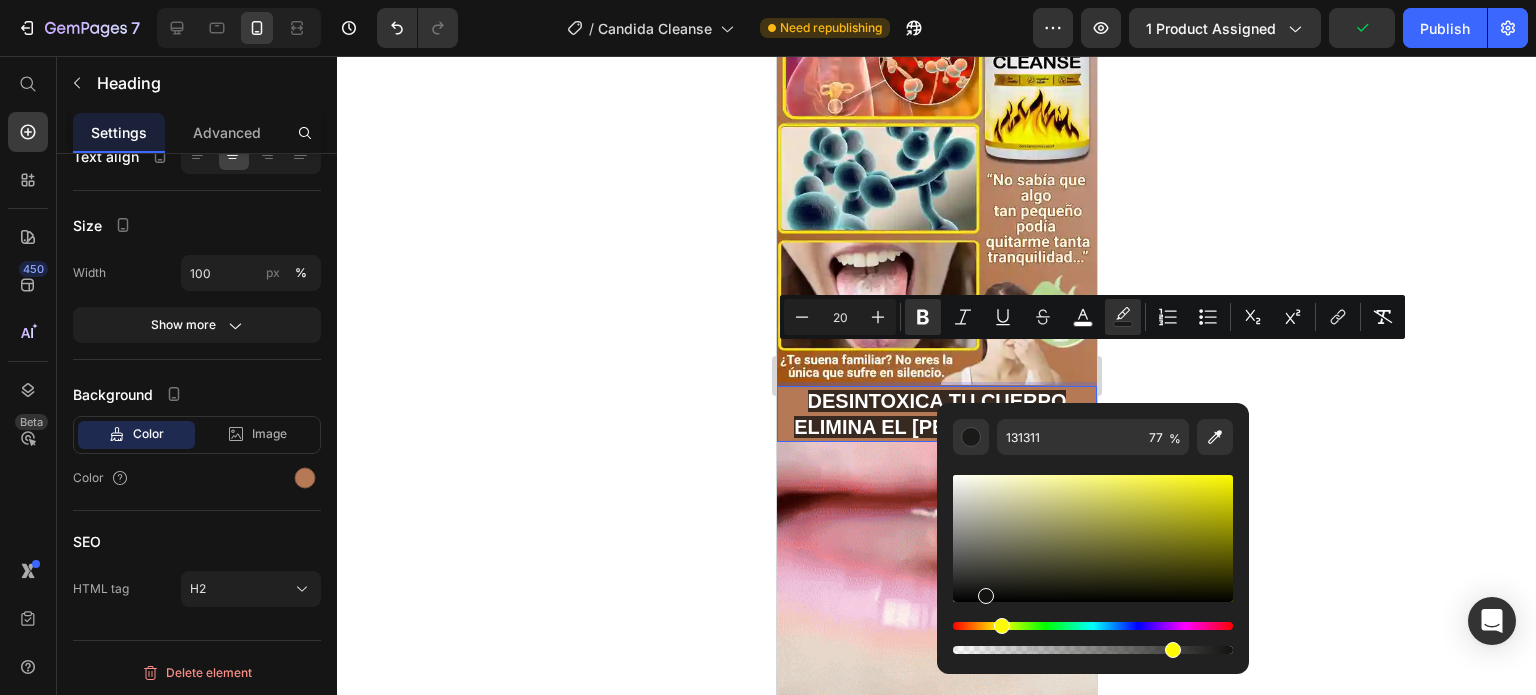 drag, startPoint x: 998, startPoint y: 624, endPoint x: 1008, endPoint y: 620, distance: 10.770329 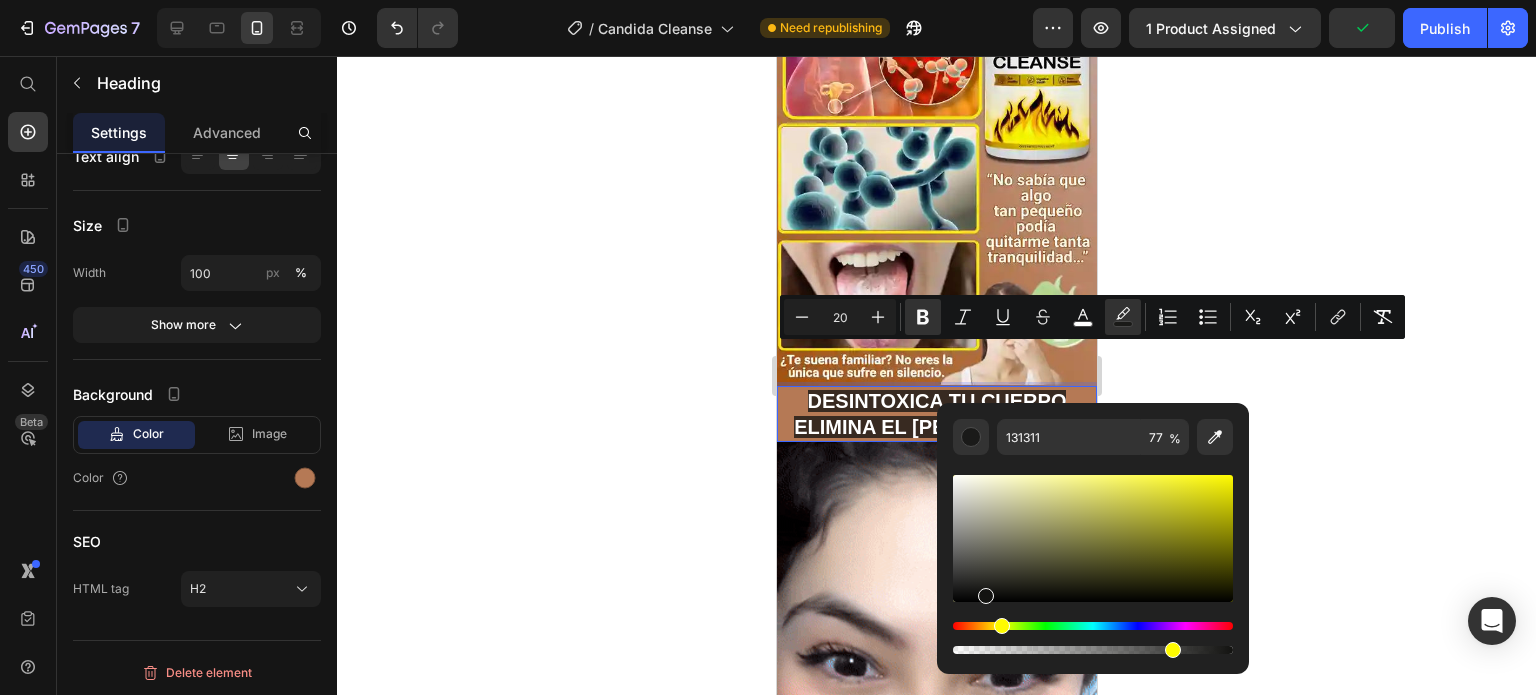 click at bounding box center (1002, 626) 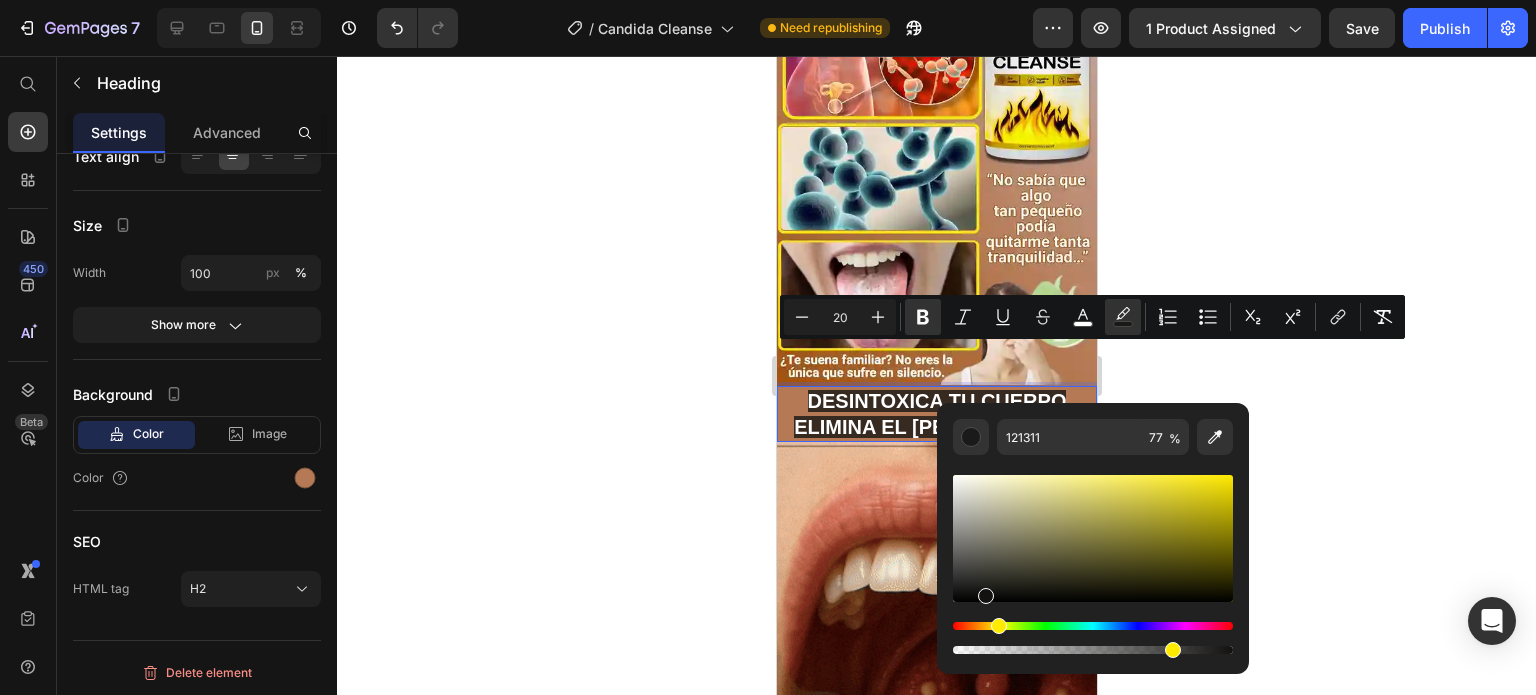 click at bounding box center (1093, 626) 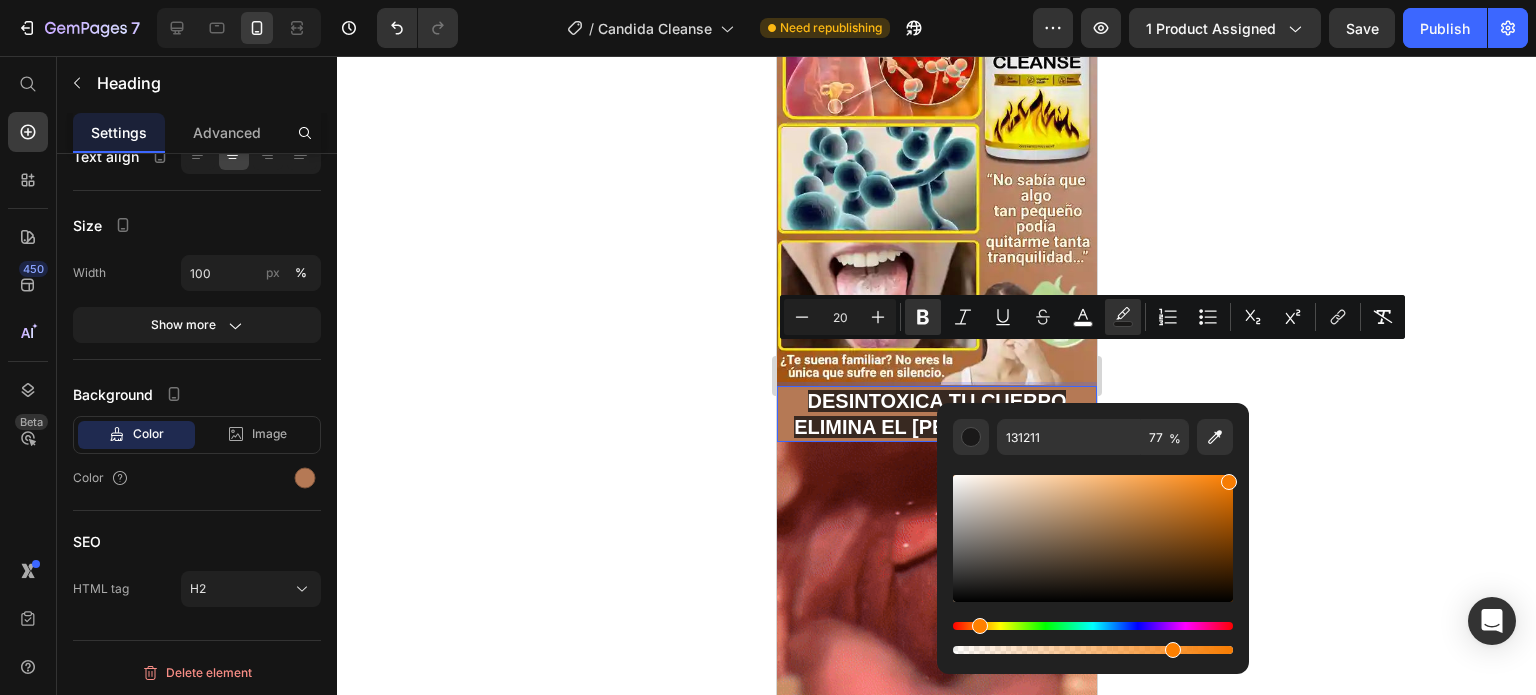 drag, startPoint x: 1175, startPoint y: 561, endPoint x: 1228, endPoint y: 475, distance: 101.0198 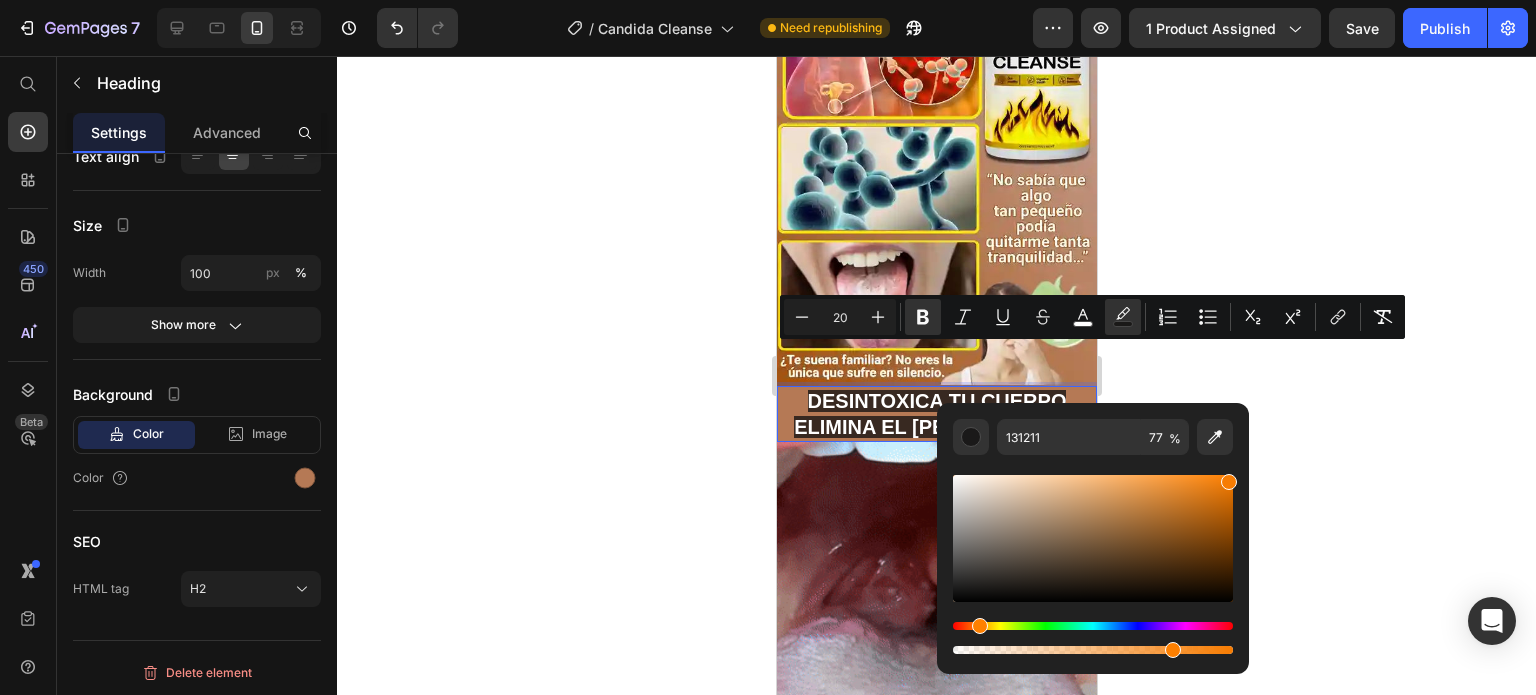 click at bounding box center [1093, 538] 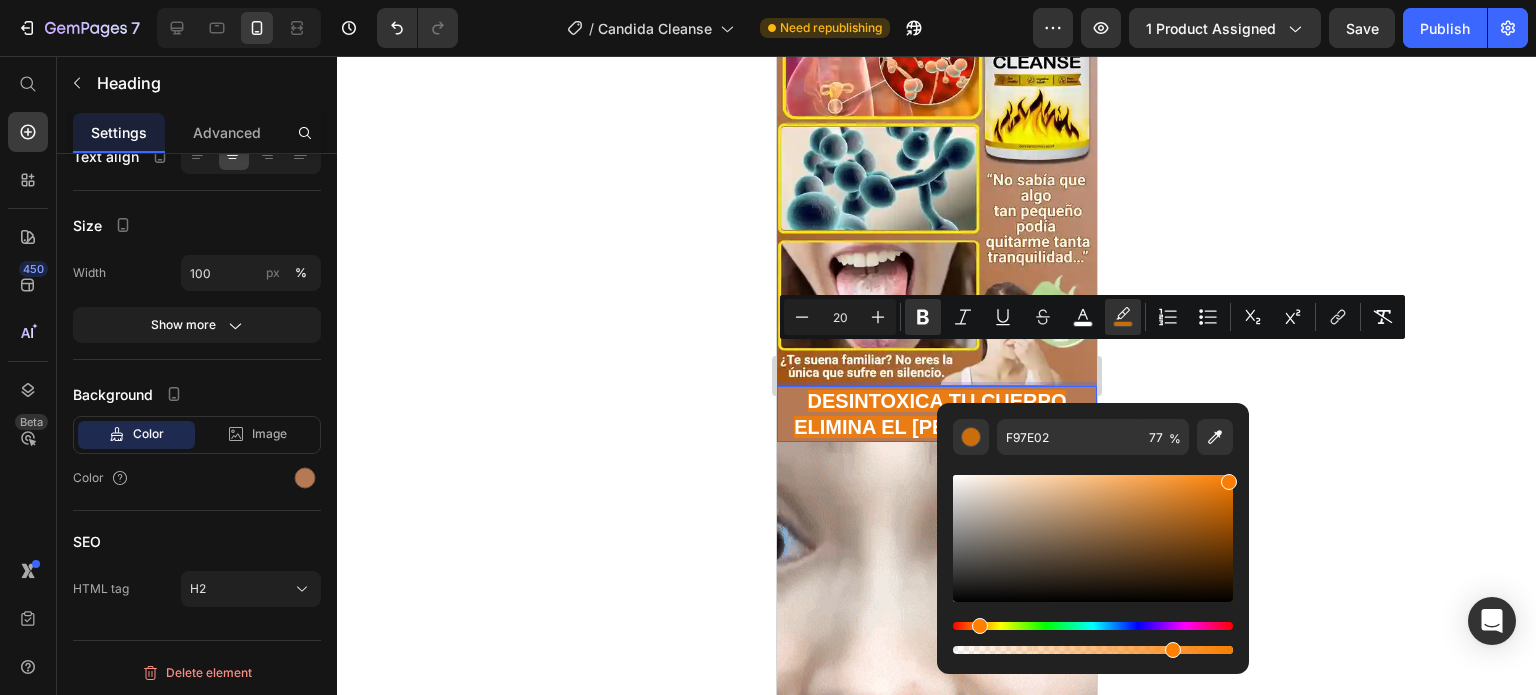 click at bounding box center [1093, 638] 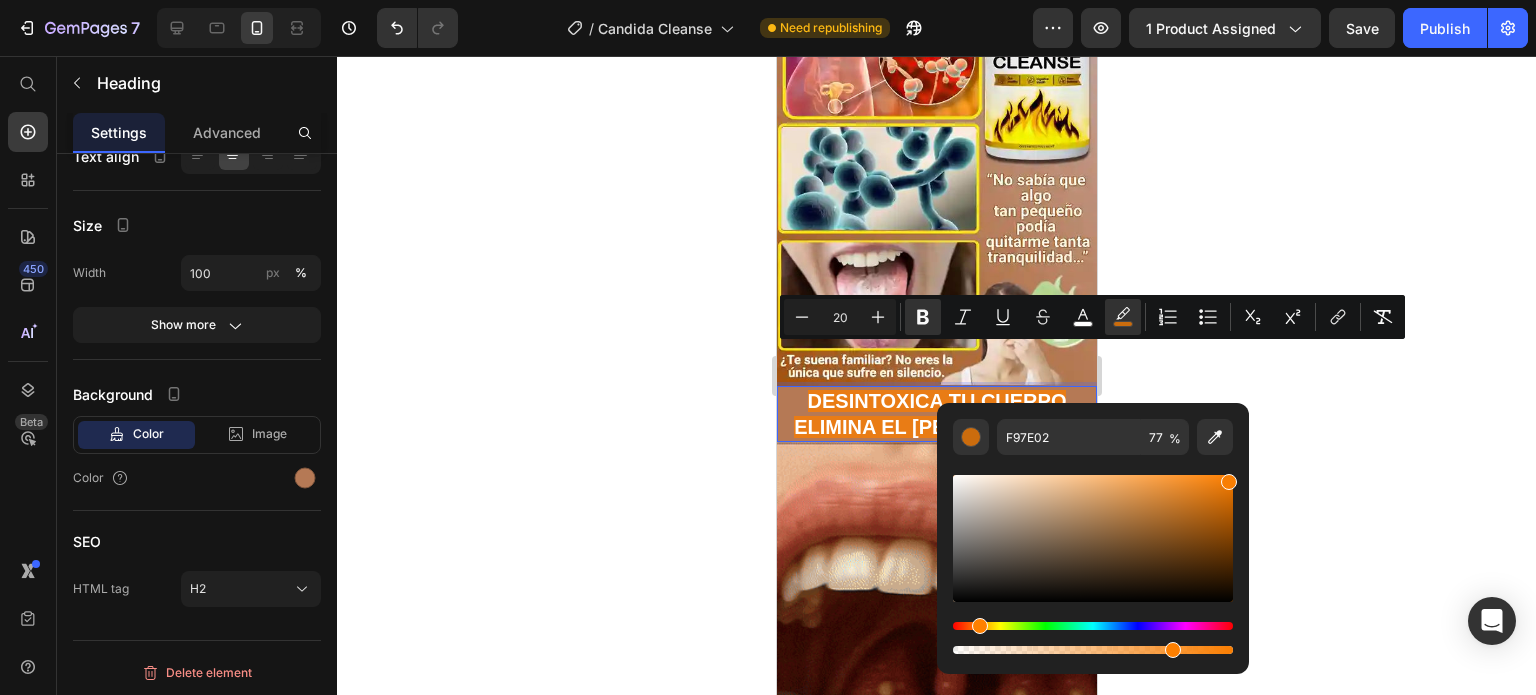 click at bounding box center (1093, 626) 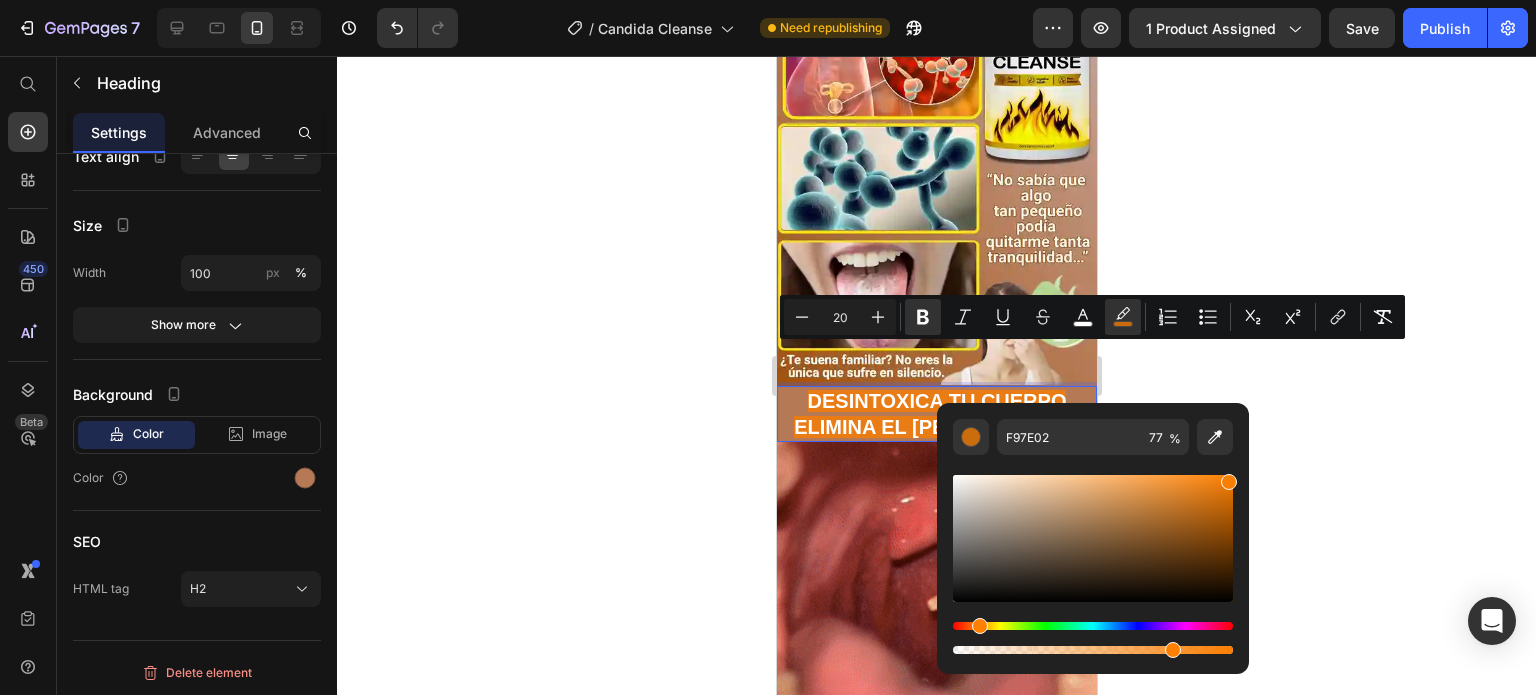 type on "F8E401" 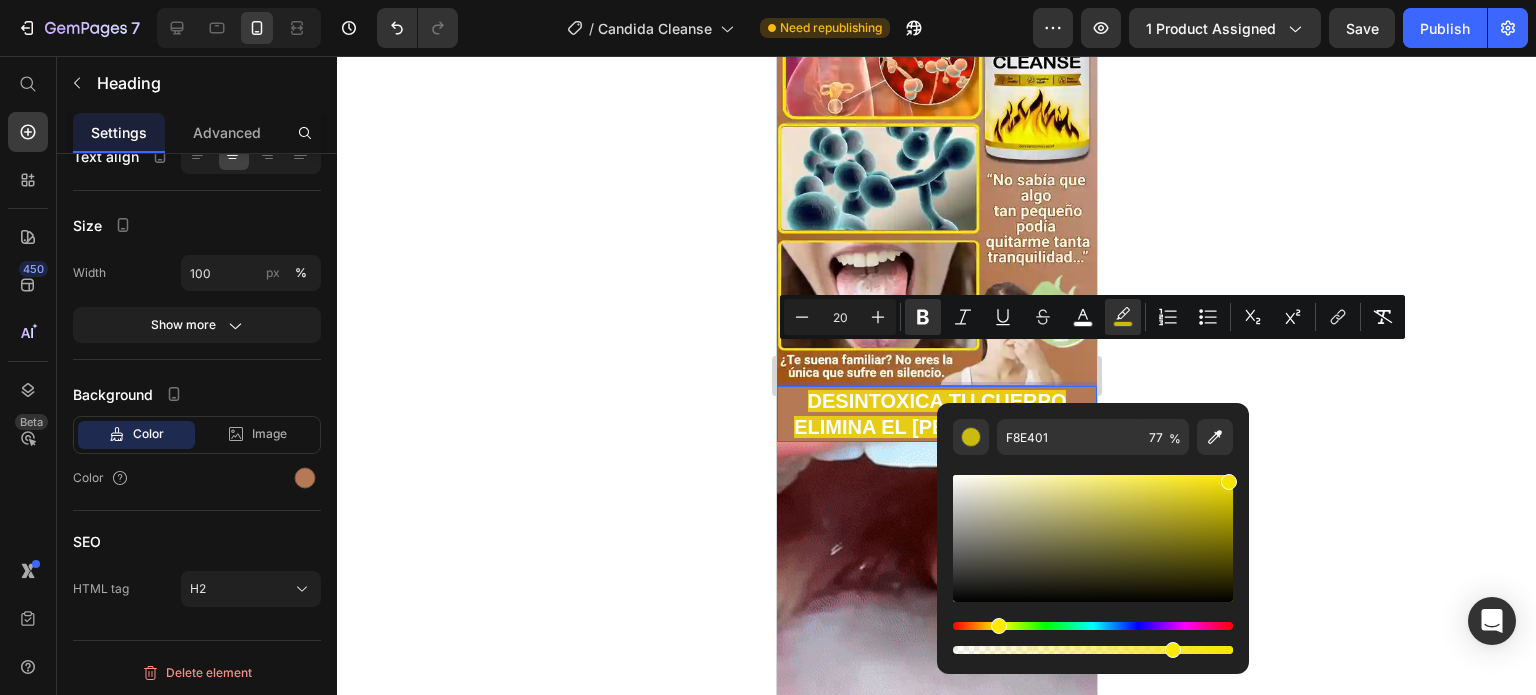 click 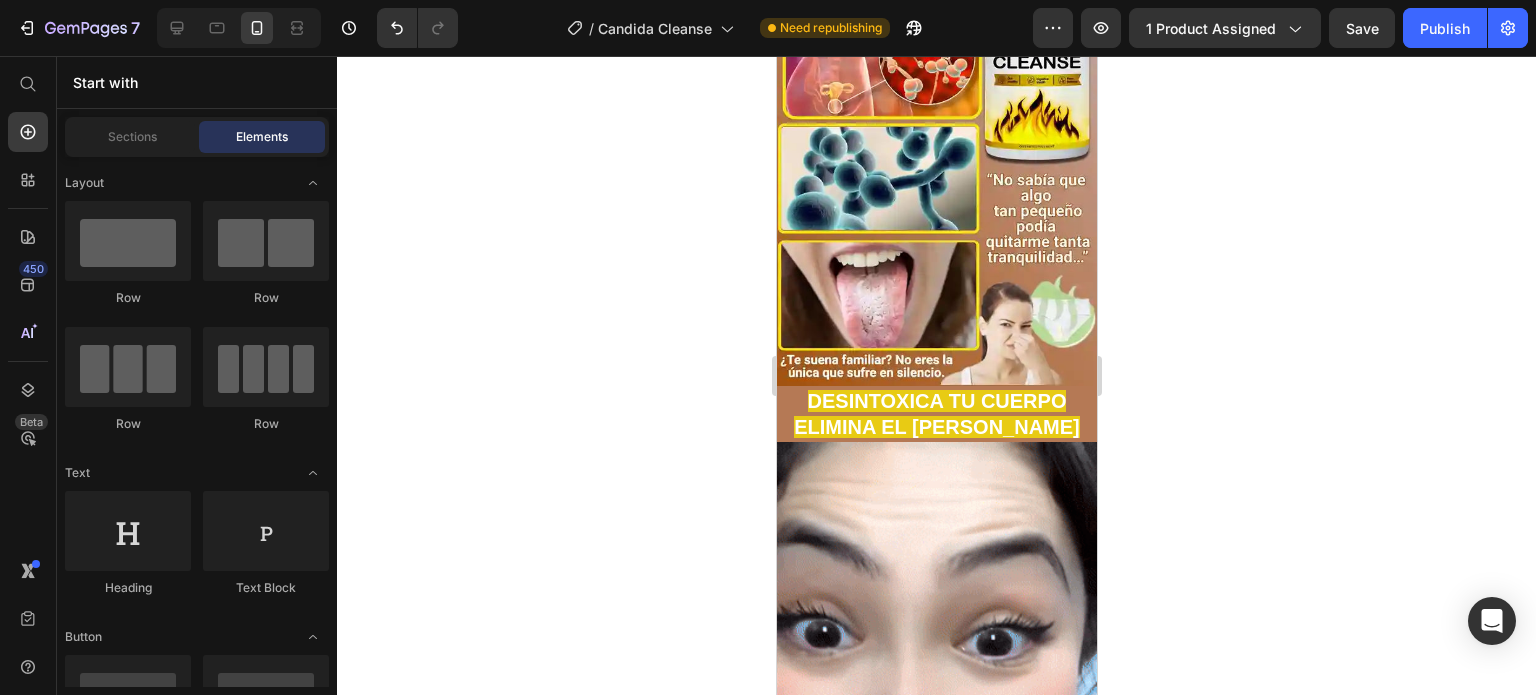 click 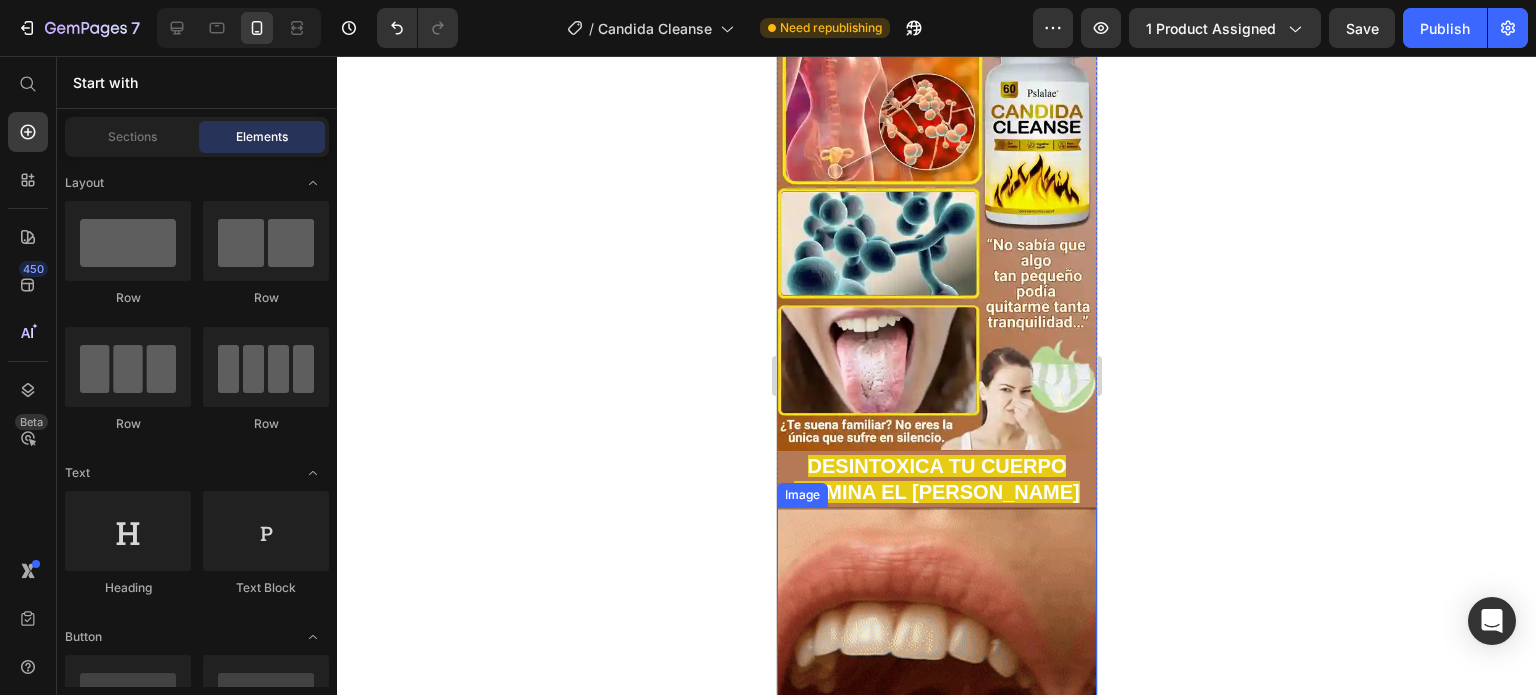 scroll, scrollTop: 500, scrollLeft: 0, axis: vertical 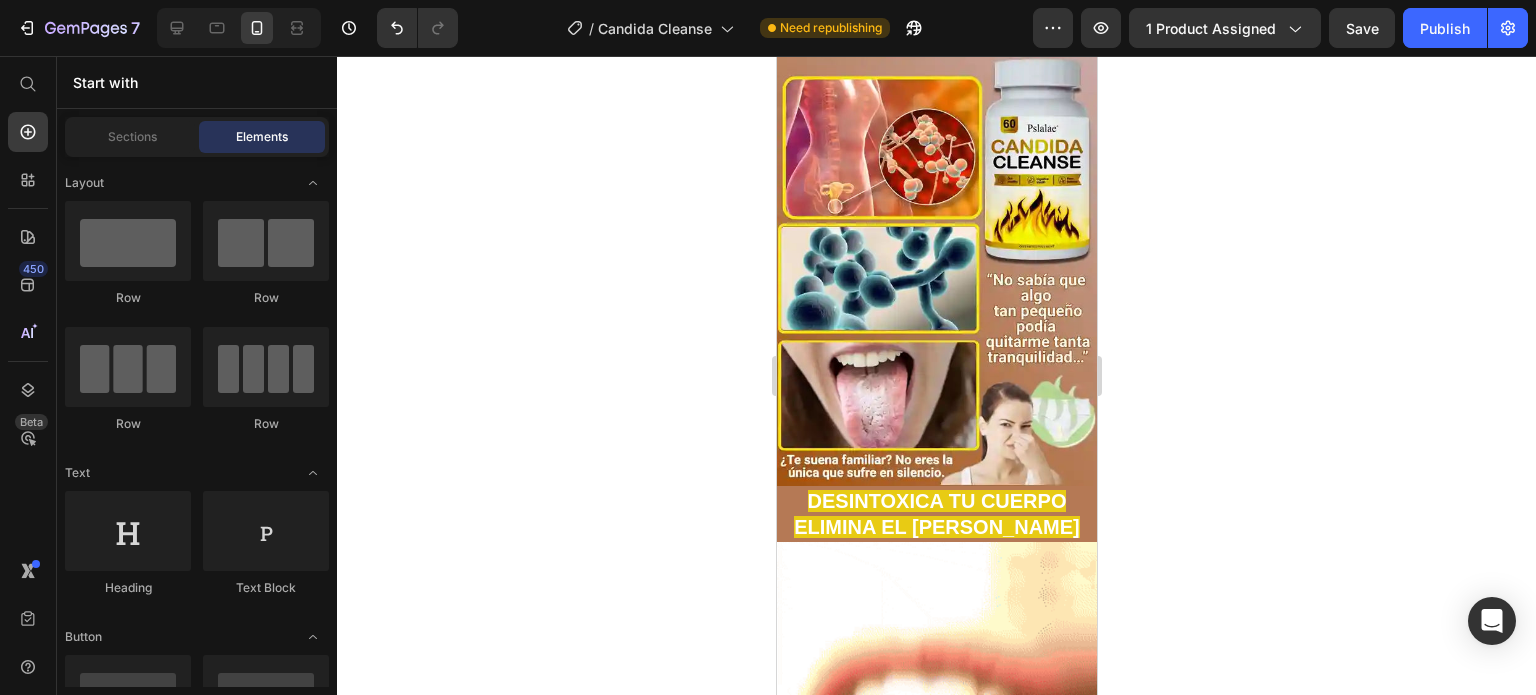 click 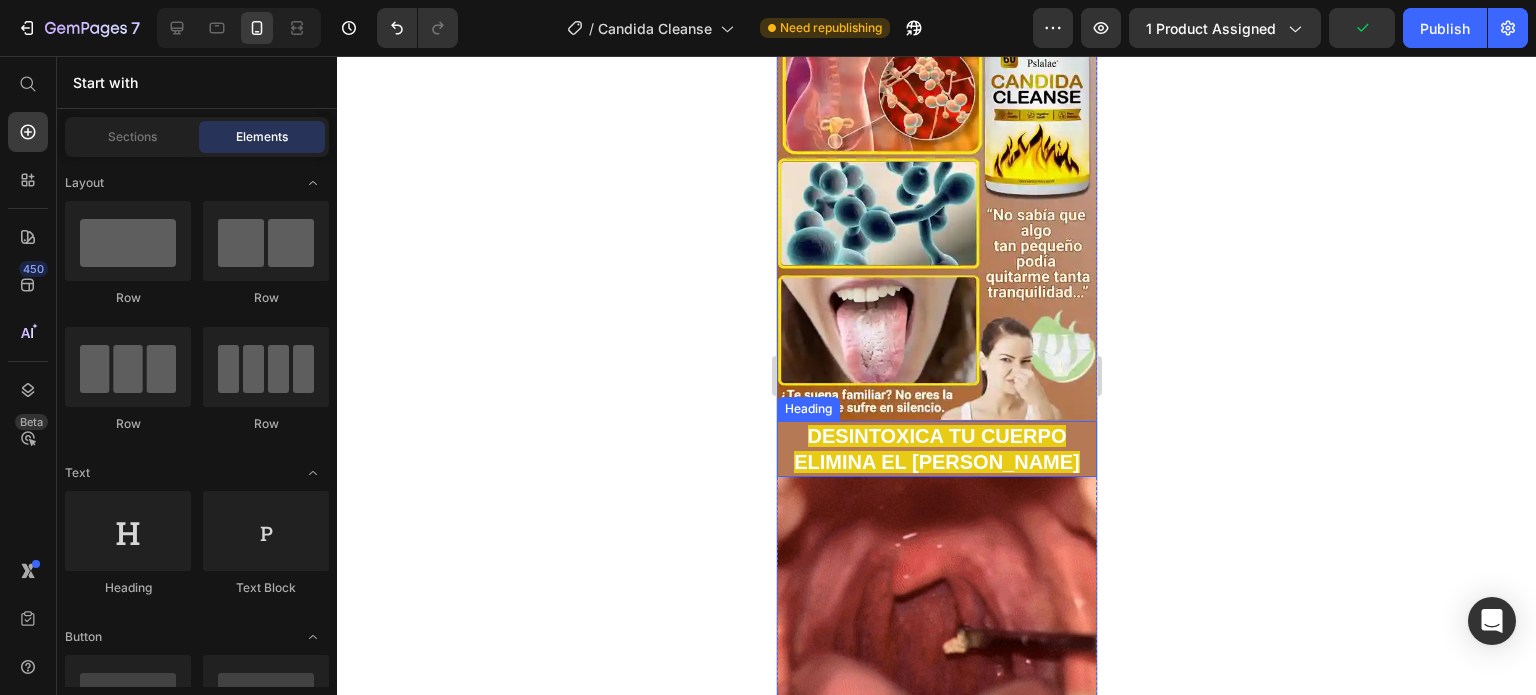 scroll, scrollTop: 600, scrollLeft: 0, axis: vertical 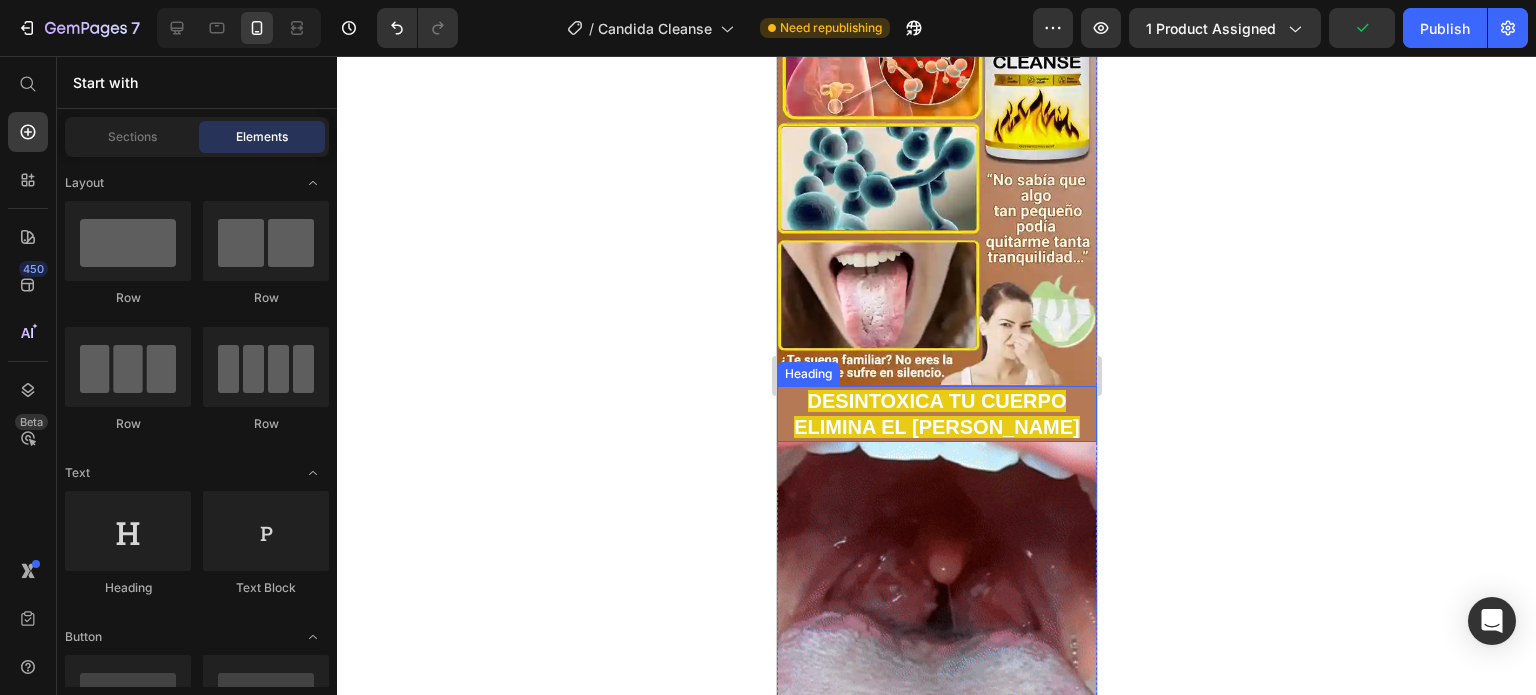 click on "DESINTOXICA TU CUERPO ELIMINA EL [PERSON_NAME]" at bounding box center [936, 414] 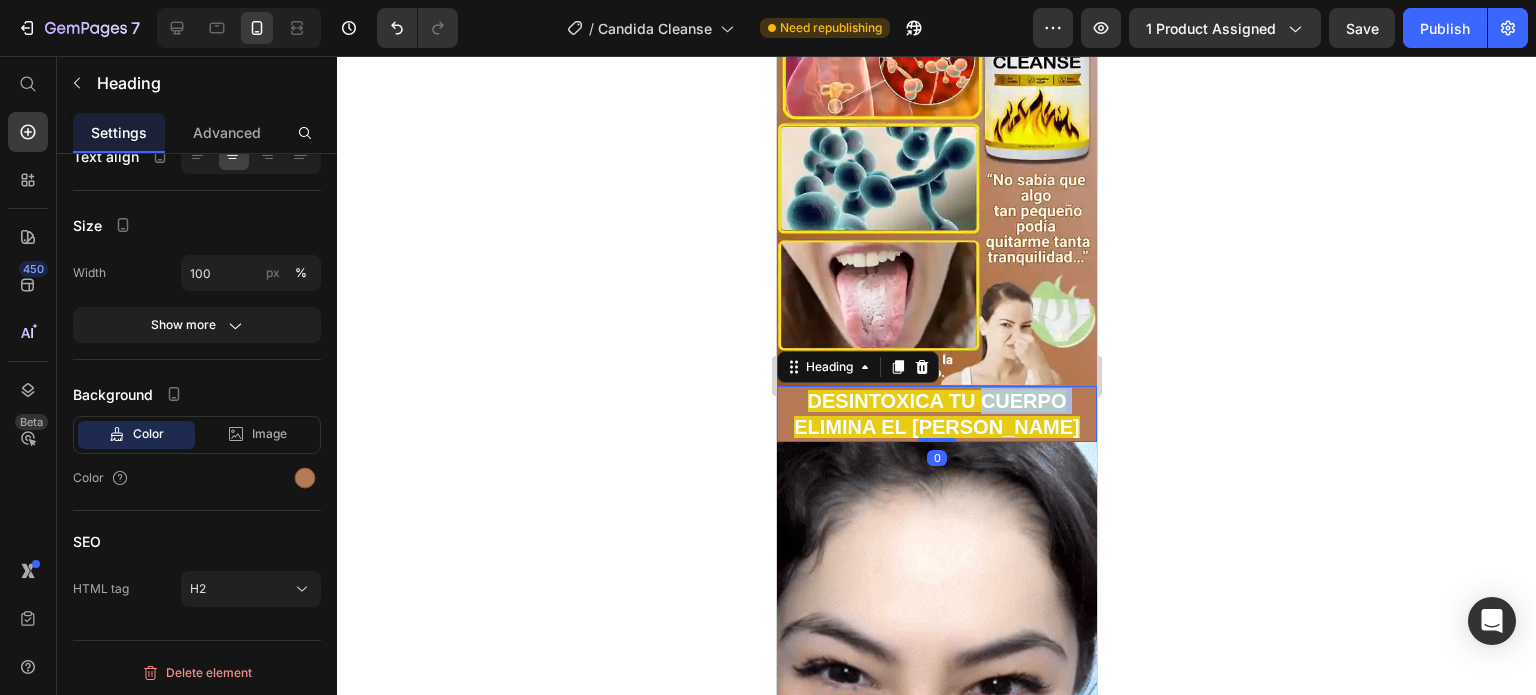 click on "DESINTOXICA TU CUERPO ELIMINA EL [PERSON_NAME]" at bounding box center [936, 414] 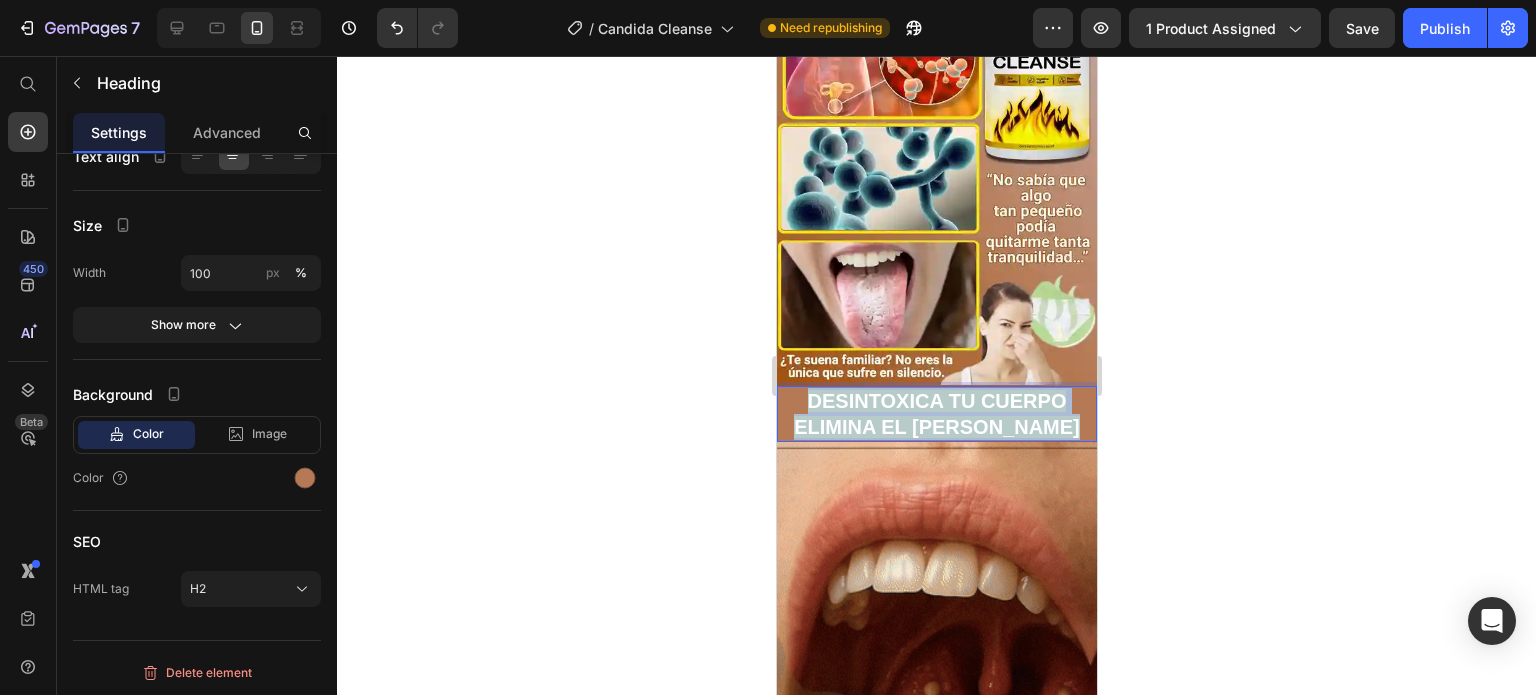 click on "DESINTOXICA TU CUERPO ELIMINA EL [PERSON_NAME]" at bounding box center [936, 414] 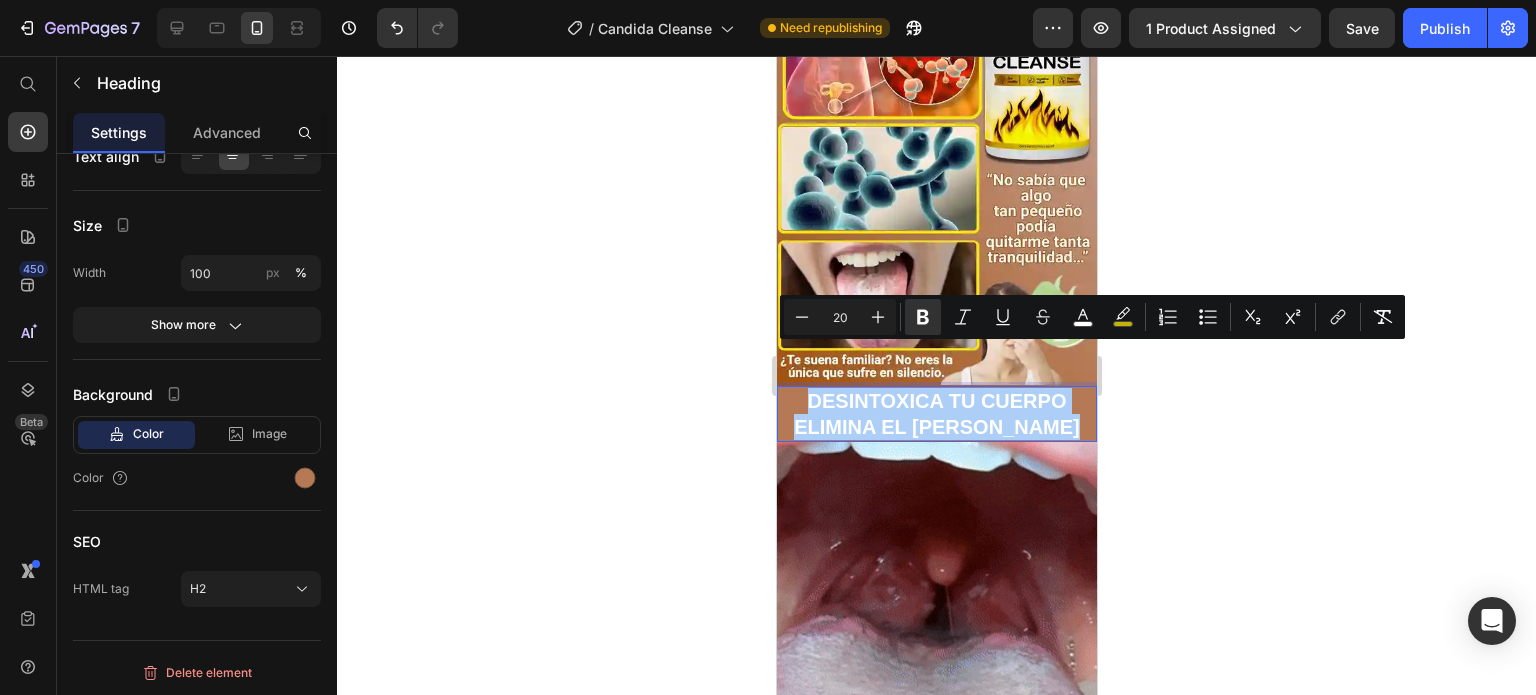 click 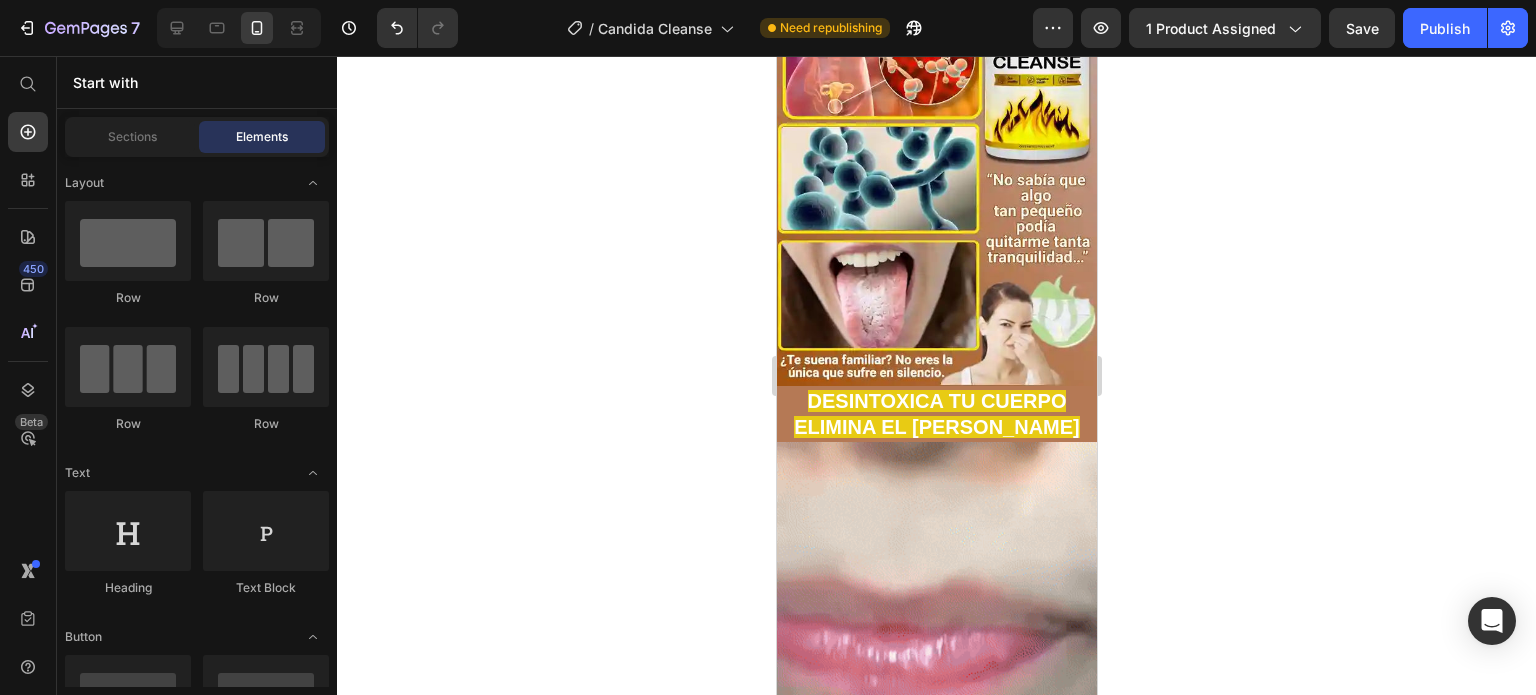 click 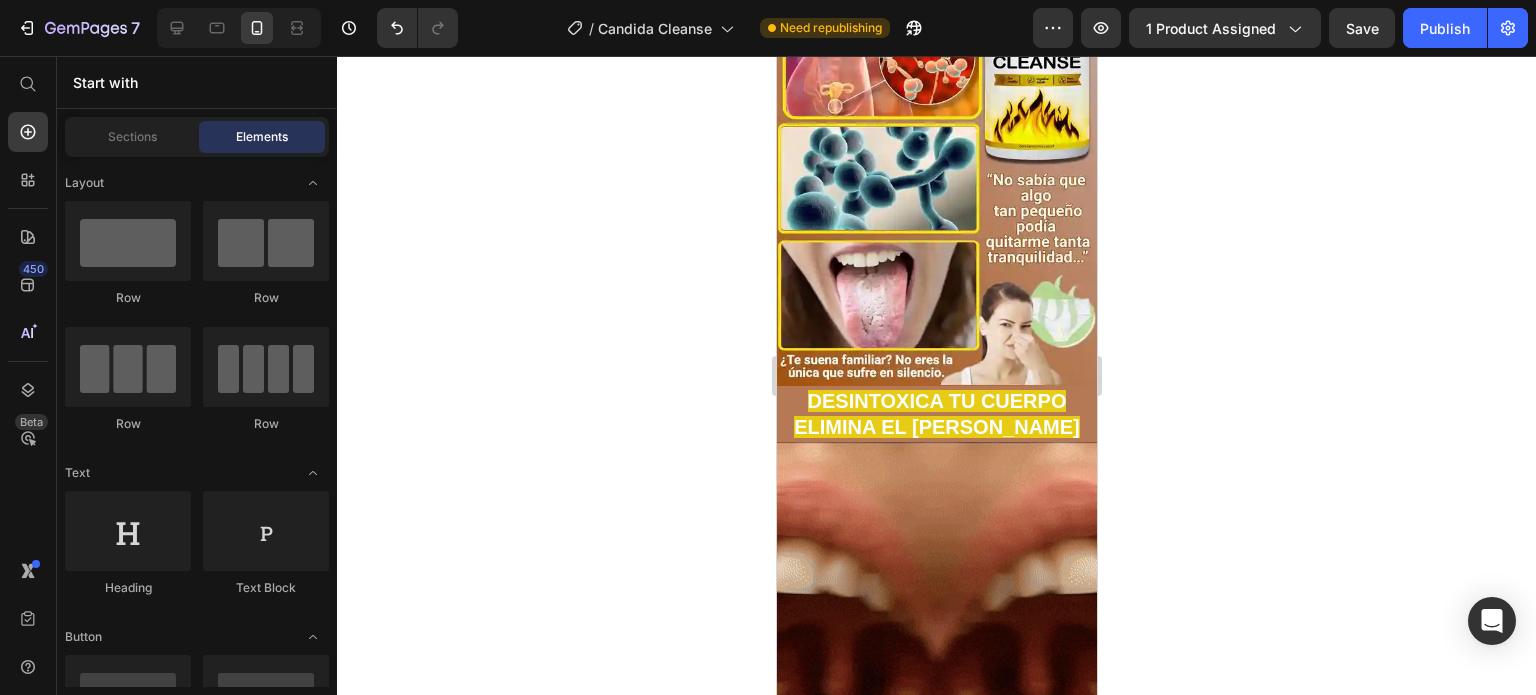 click 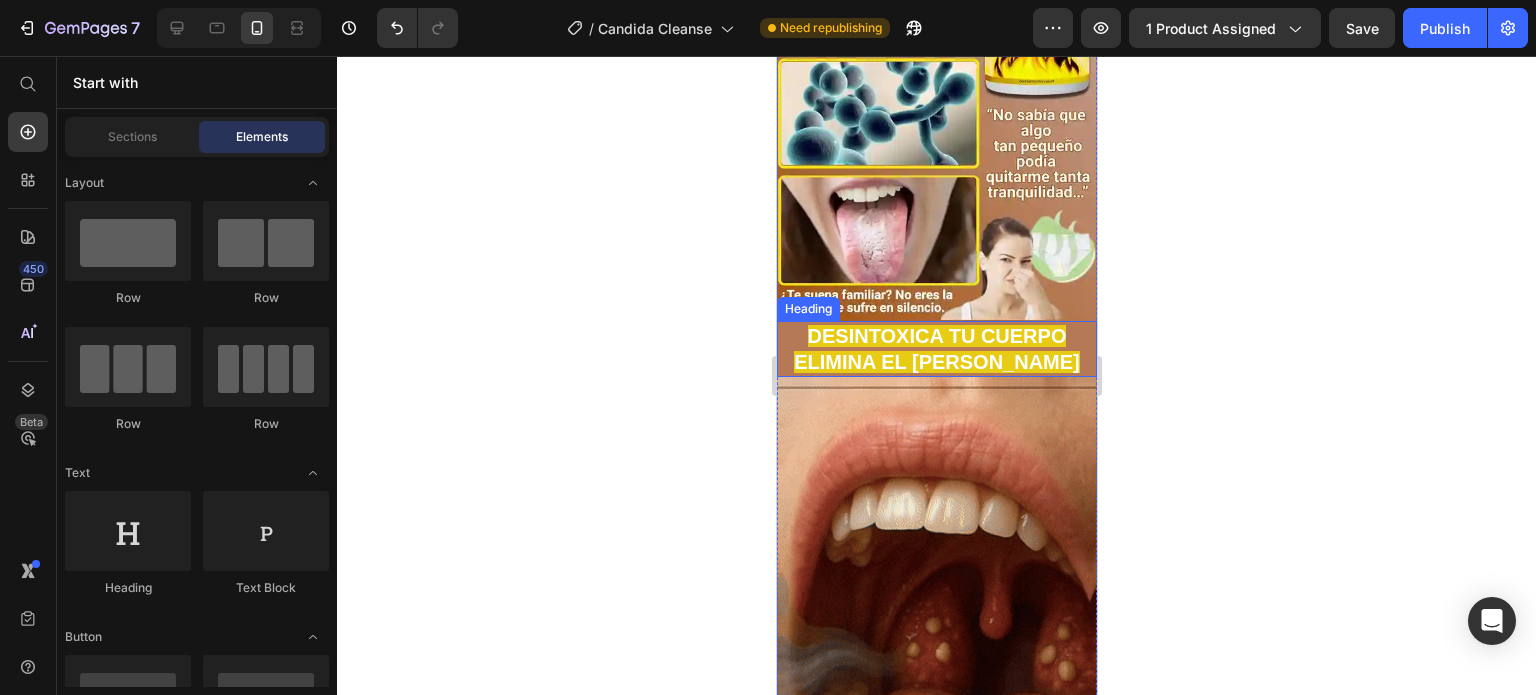 scroll, scrollTop: 700, scrollLeft: 0, axis: vertical 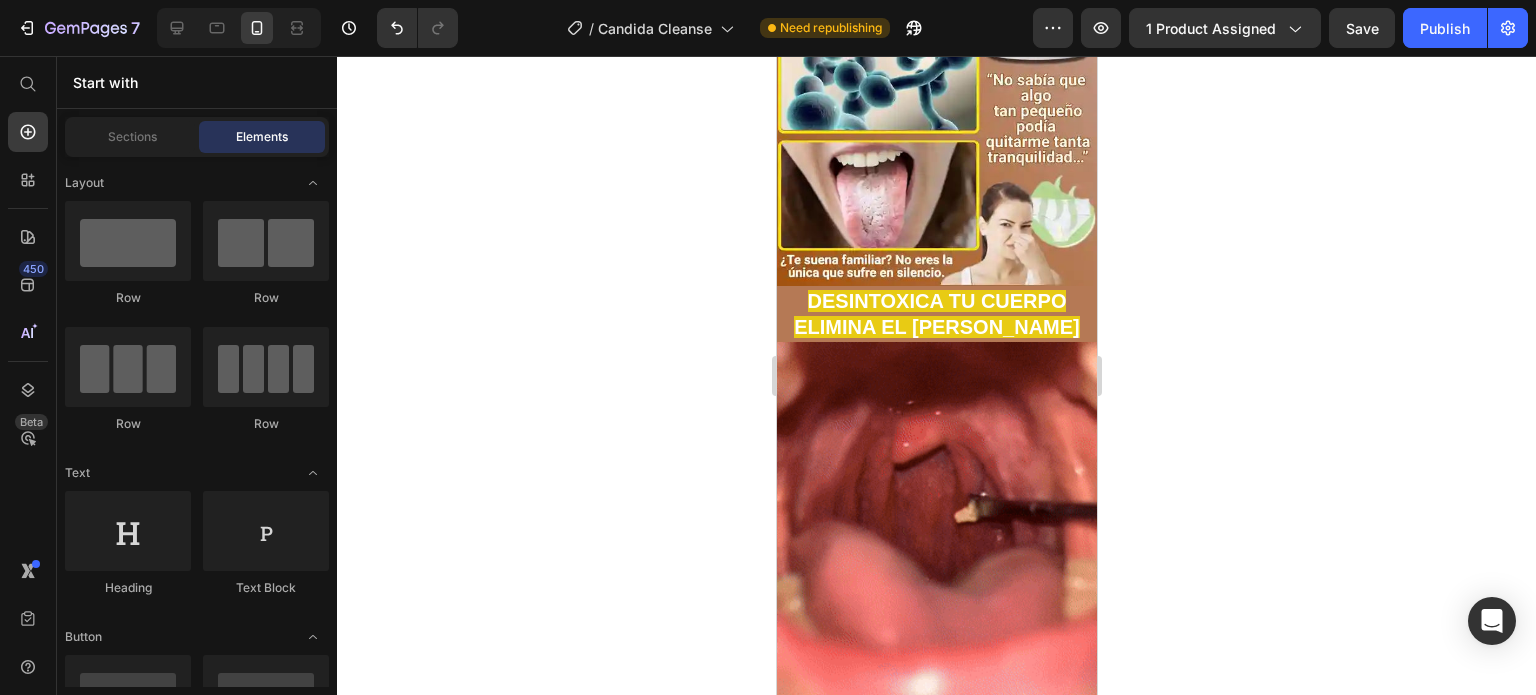 click 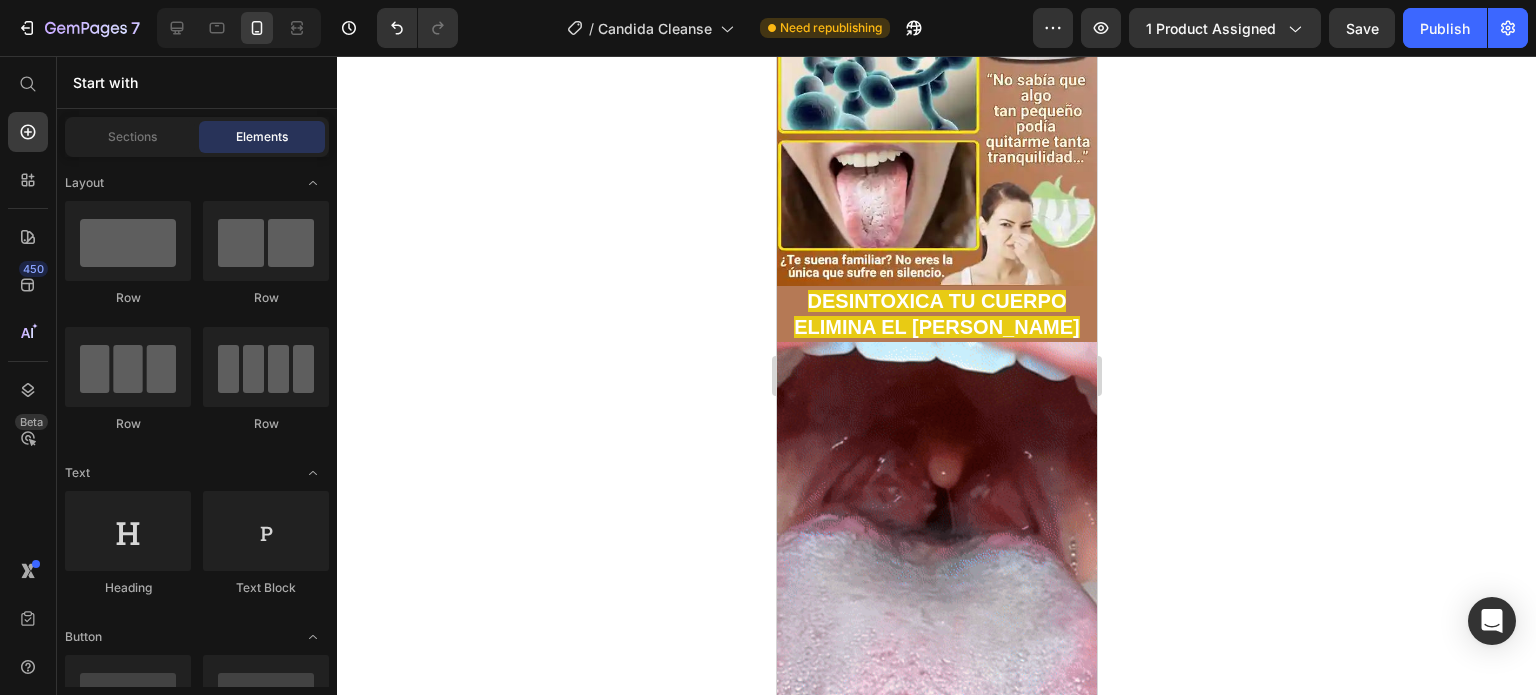 click 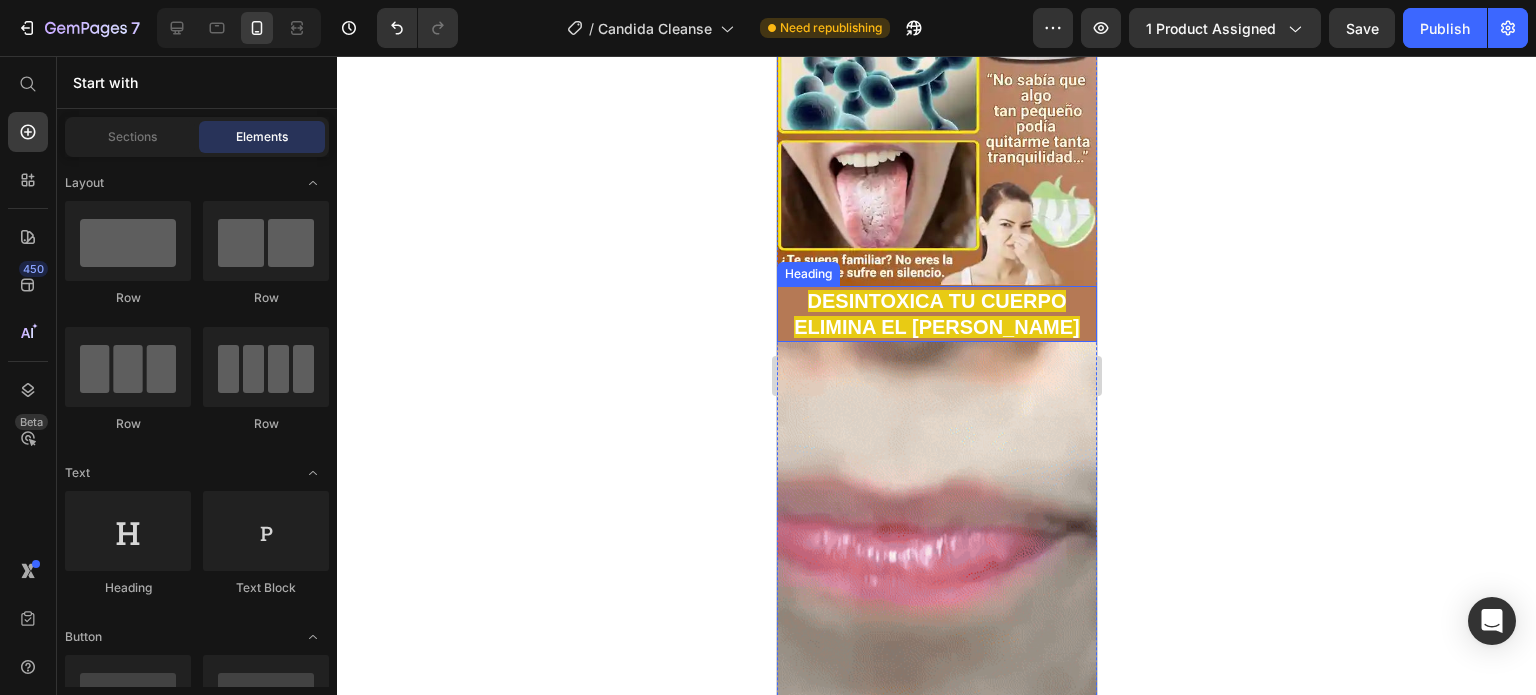 click on "⁠⁠⁠⁠⁠⁠⁠ DESINTOXICA TU CUERPO ELIMINA EL [PERSON_NAME]" at bounding box center (936, 314) 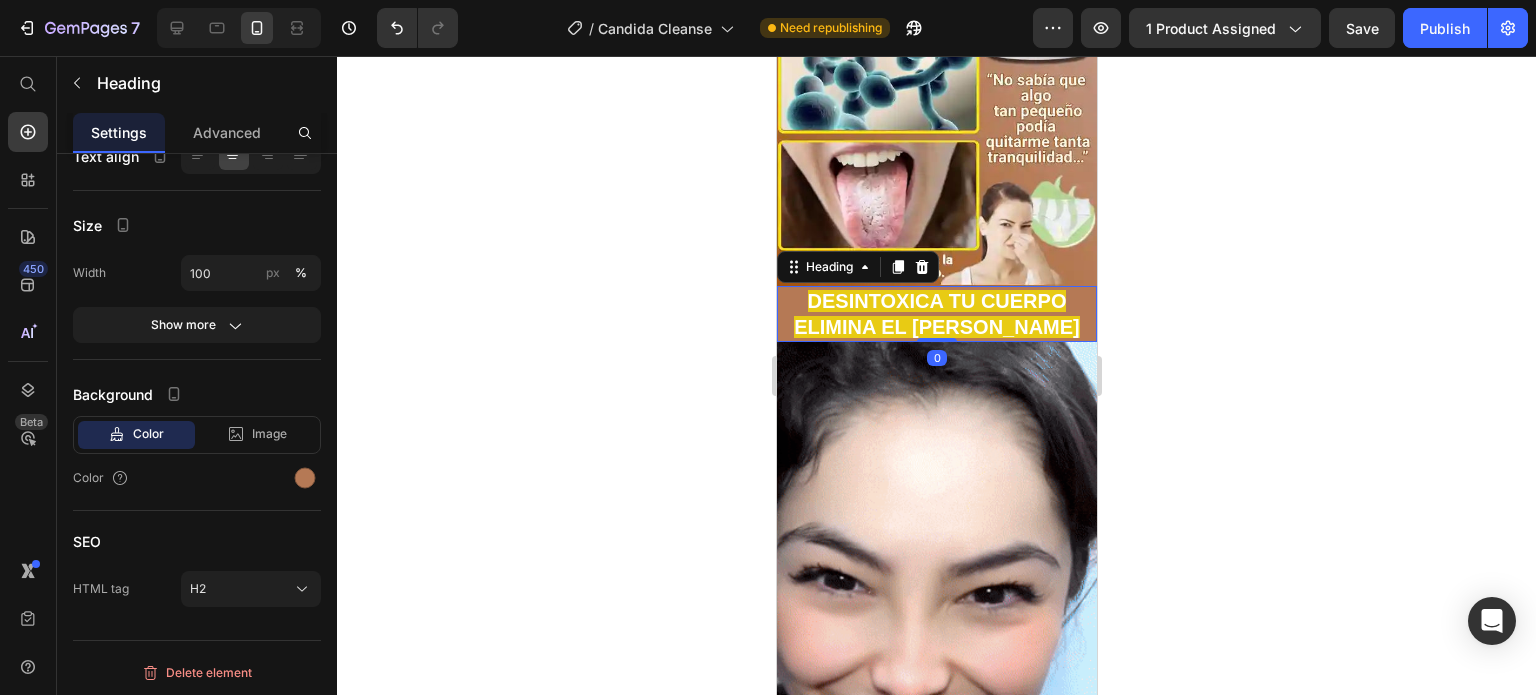 click 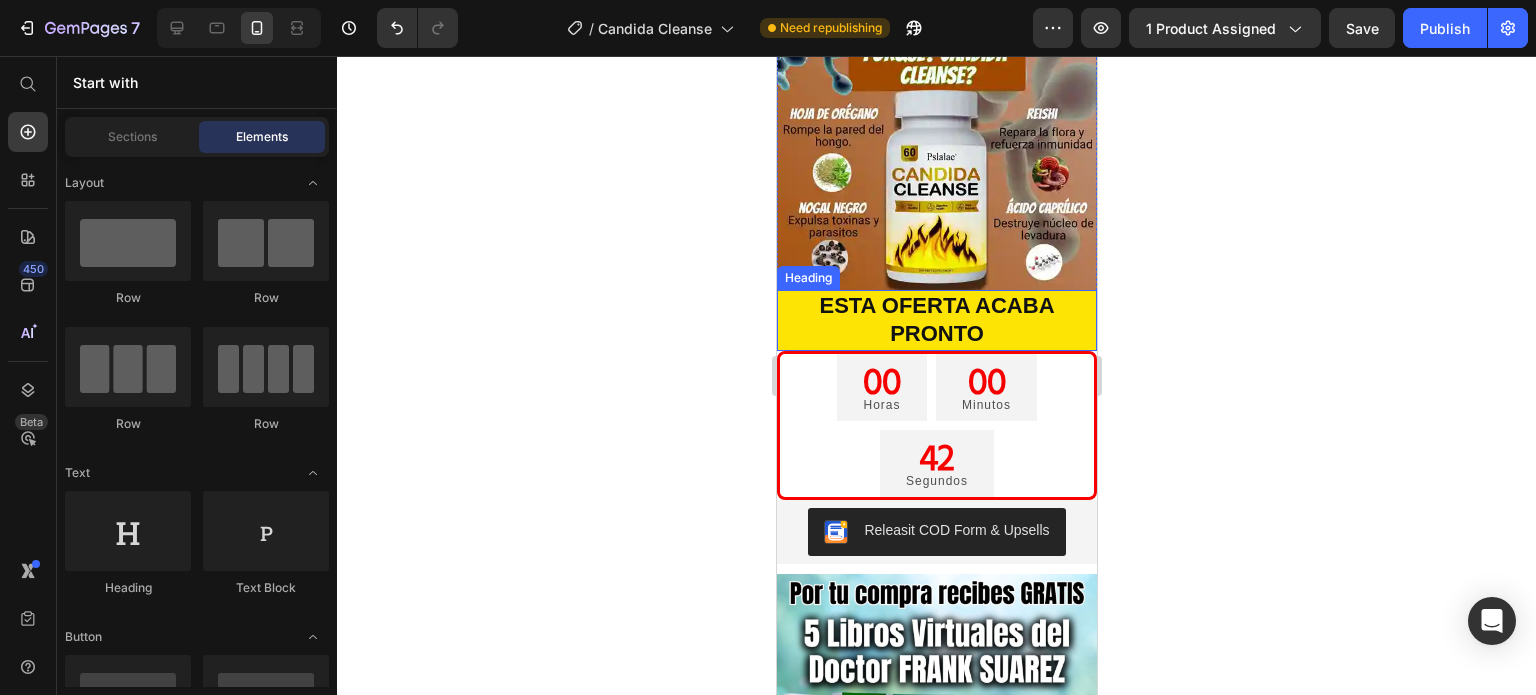 scroll, scrollTop: 1700, scrollLeft: 0, axis: vertical 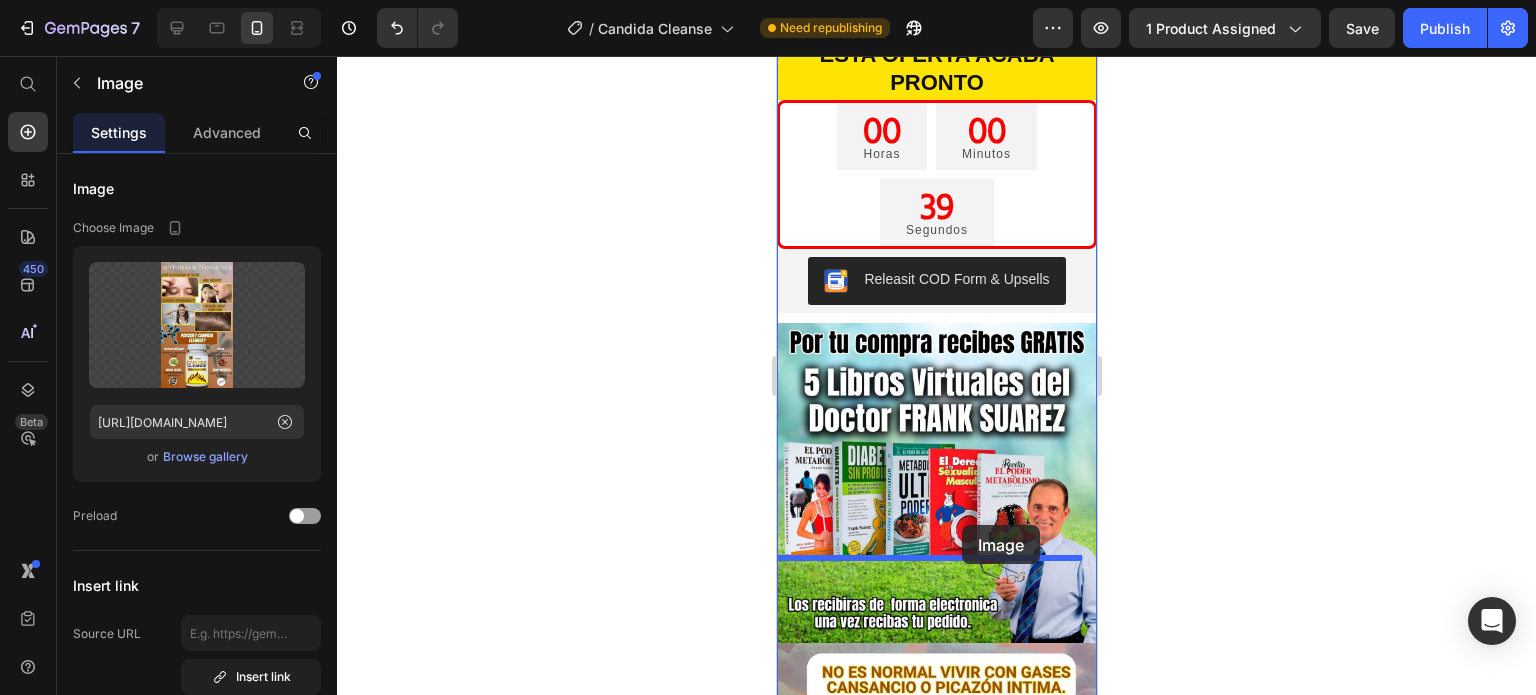 drag, startPoint x: 987, startPoint y: 214, endPoint x: 961, endPoint y: 525, distance: 312.08493 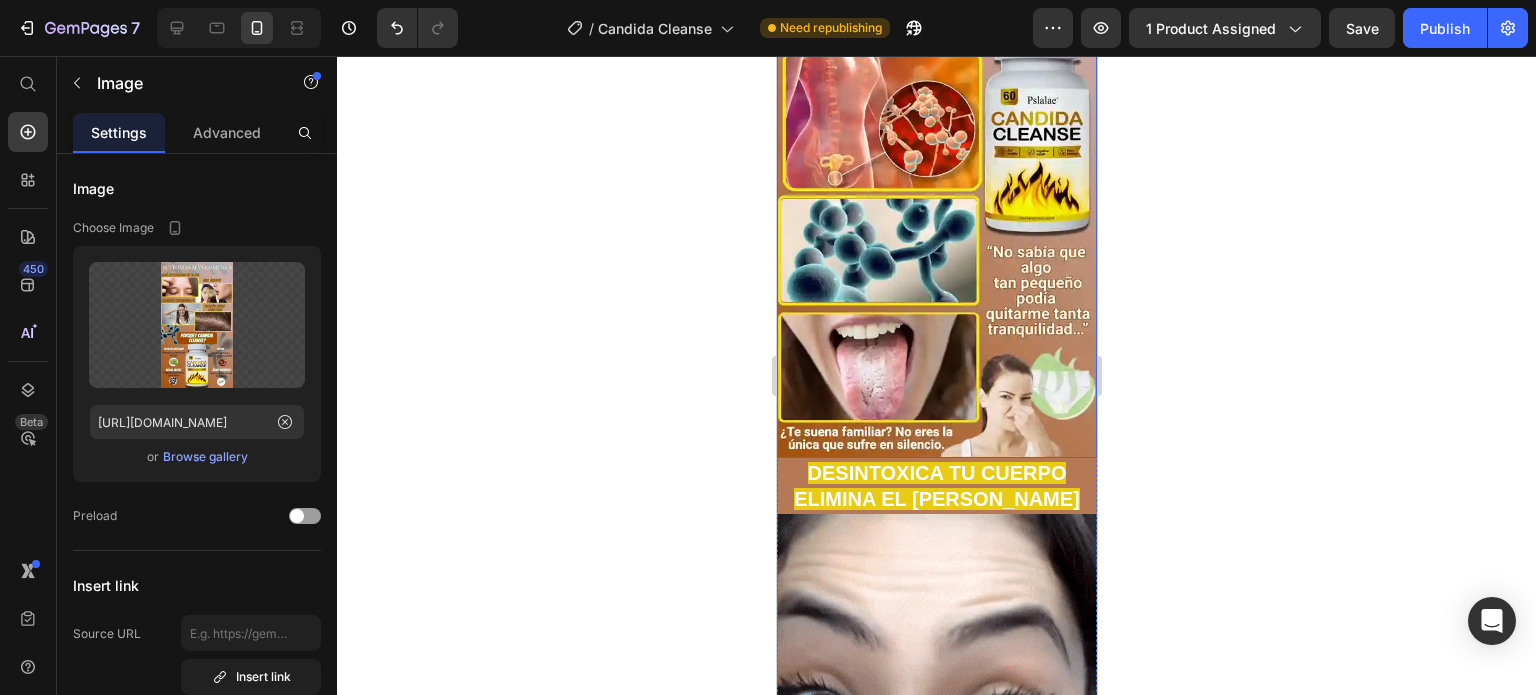 scroll, scrollTop: 528, scrollLeft: 0, axis: vertical 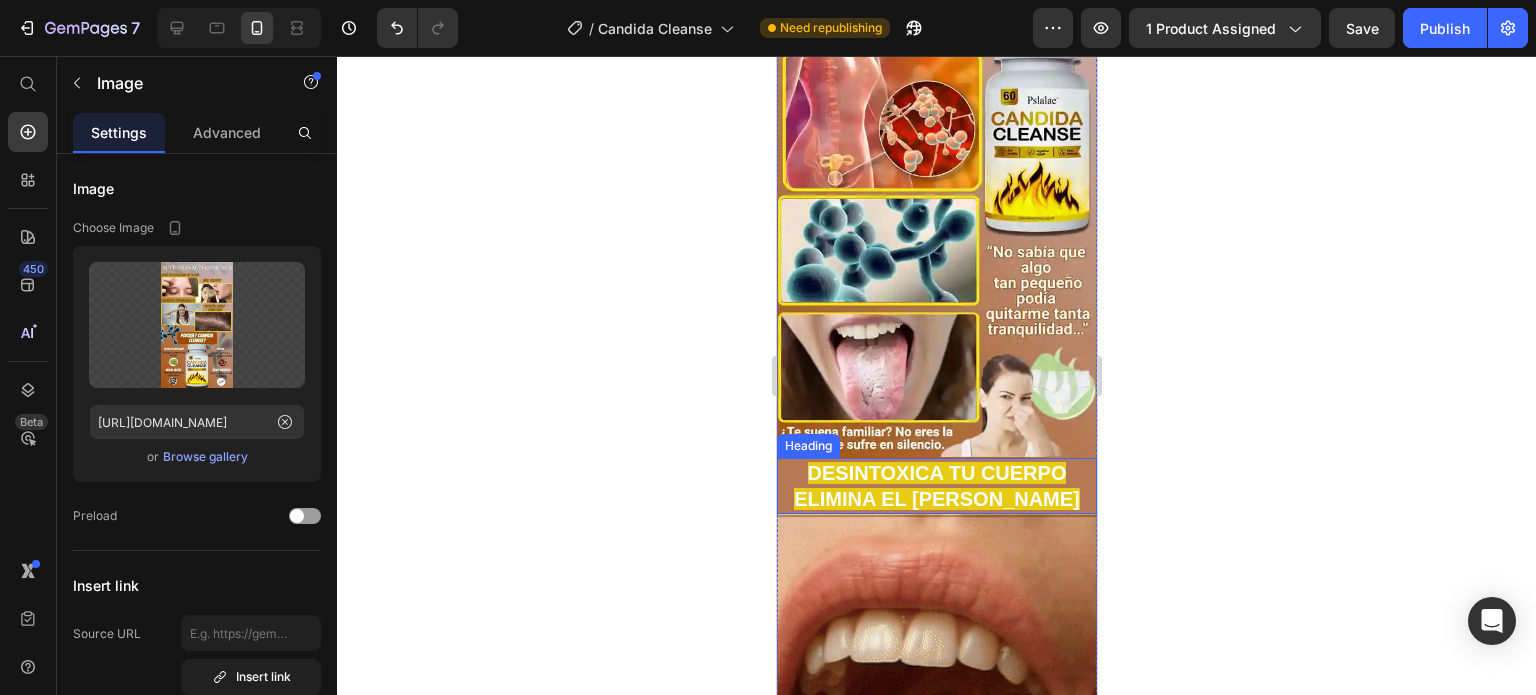 click on "⁠⁠⁠⁠⁠⁠⁠ DESINTOXICA TU CUERPO ELIMINA EL [PERSON_NAME]" at bounding box center [936, 486] 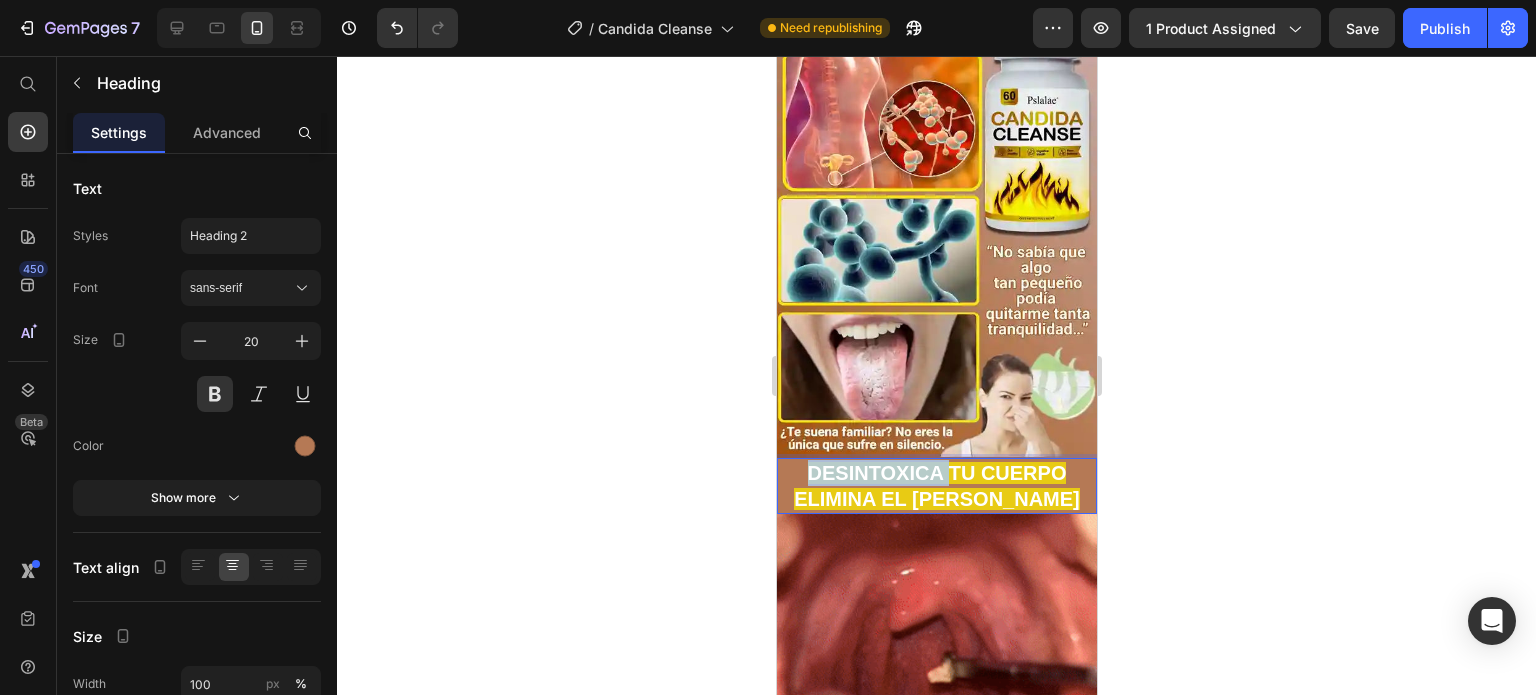 click on "DESINTOXICA TU CUERPO ELIMINA EL [PERSON_NAME]" at bounding box center [936, 486] 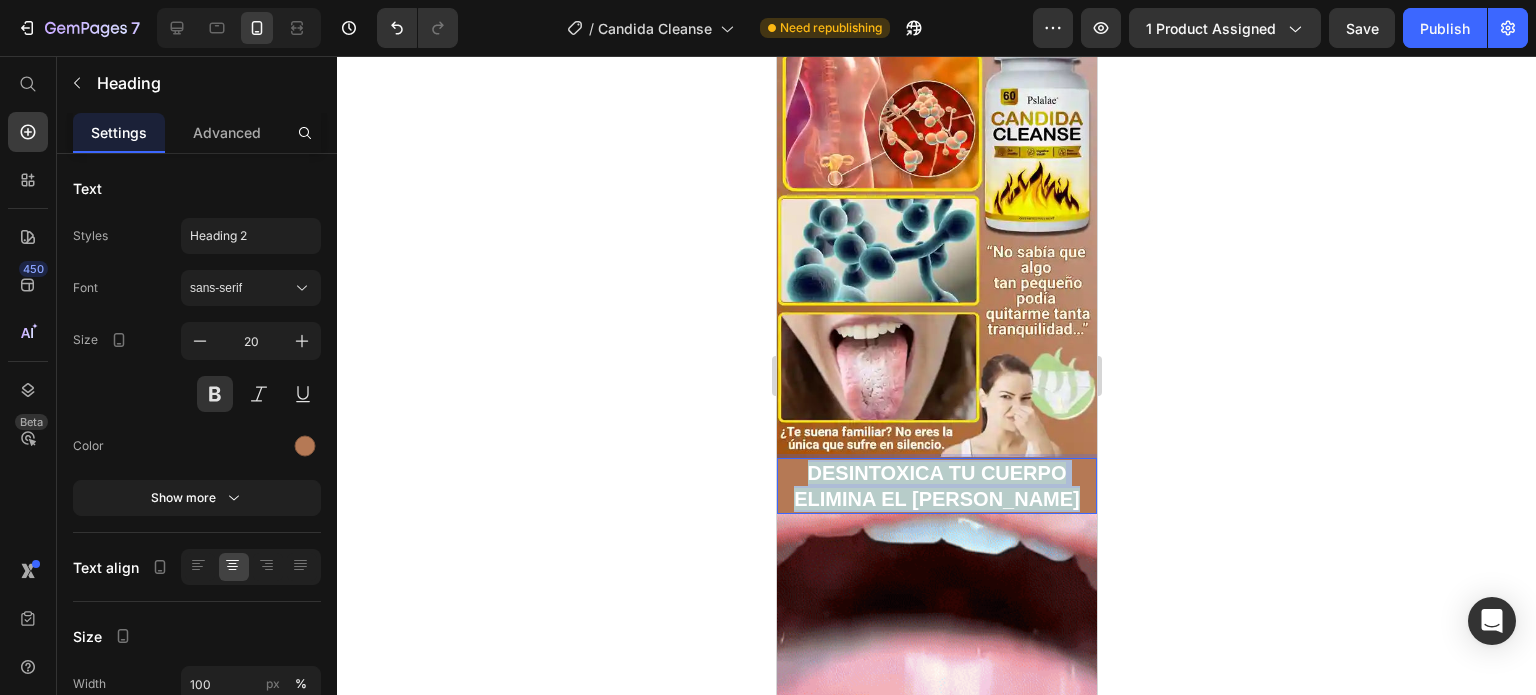 click on "DESINTOXICA TU CUERPO ELIMINA EL [PERSON_NAME]" at bounding box center [936, 486] 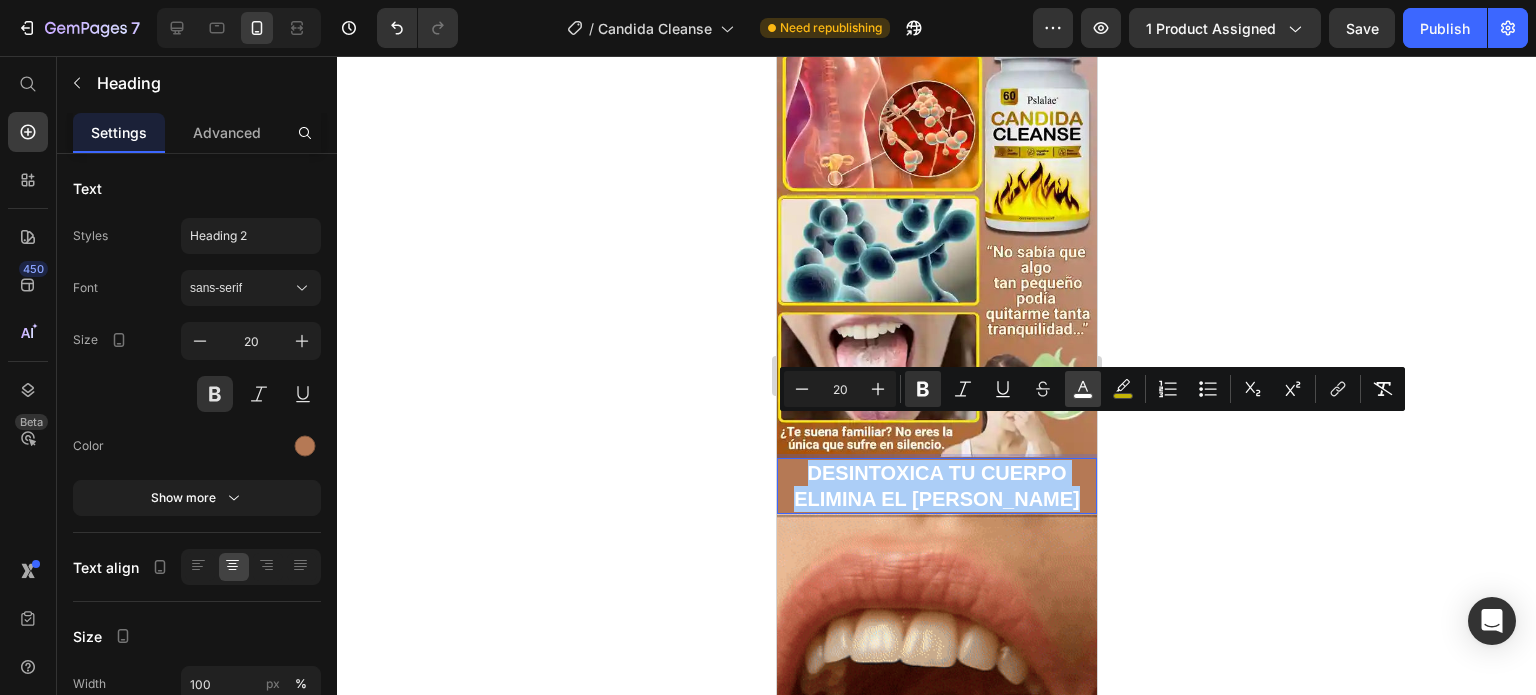 click on "color" at bounding box center (1083, 389) 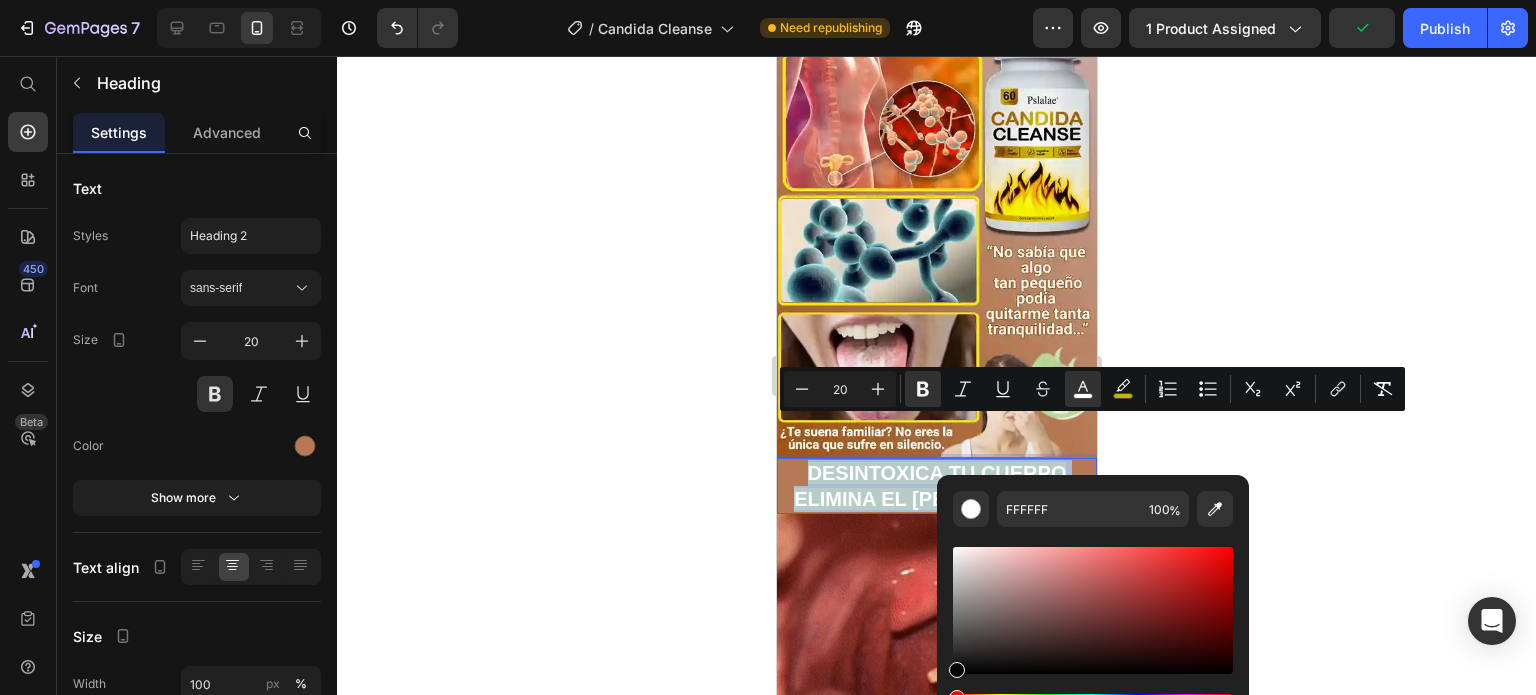 type on "020202" 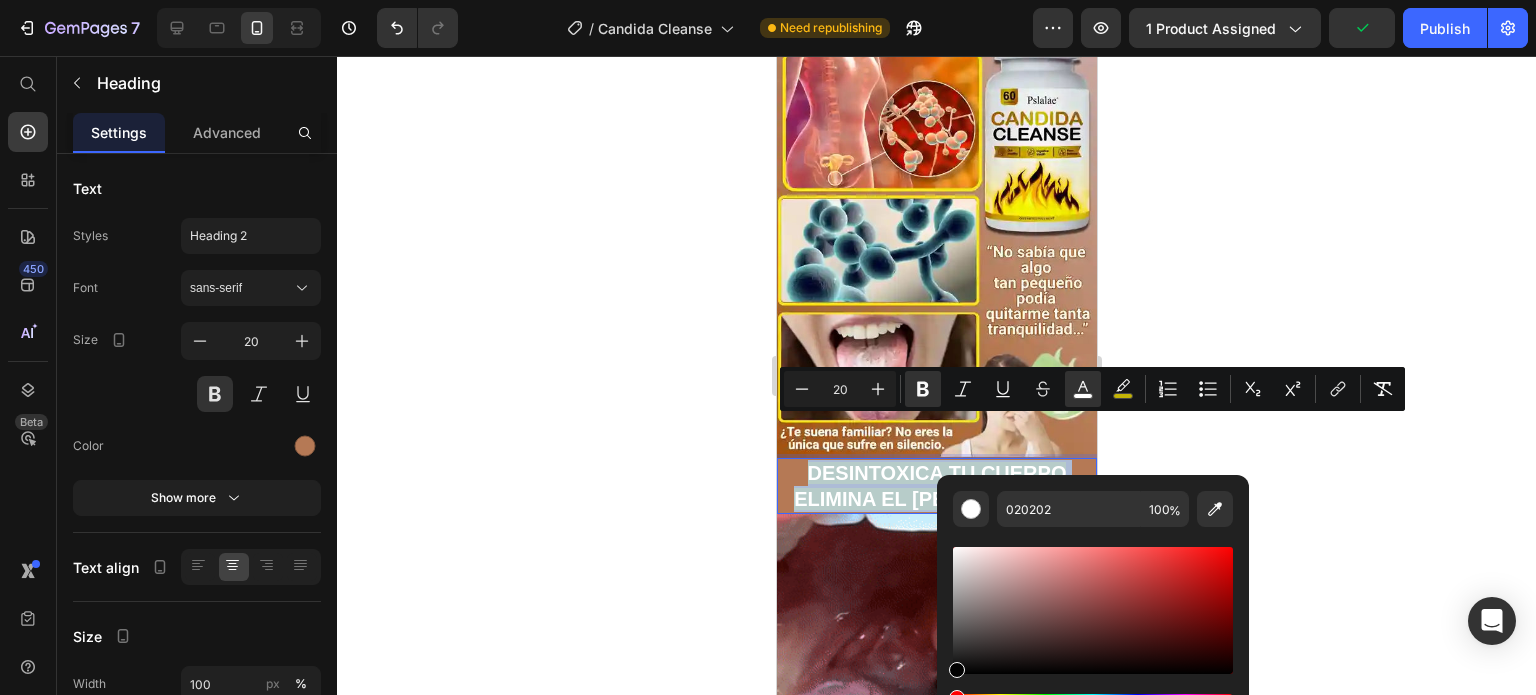 drag, startPoint x: 1003, startPoint y: 623, endPoint x: 948, endPoint y: 672, distance: 73.661385 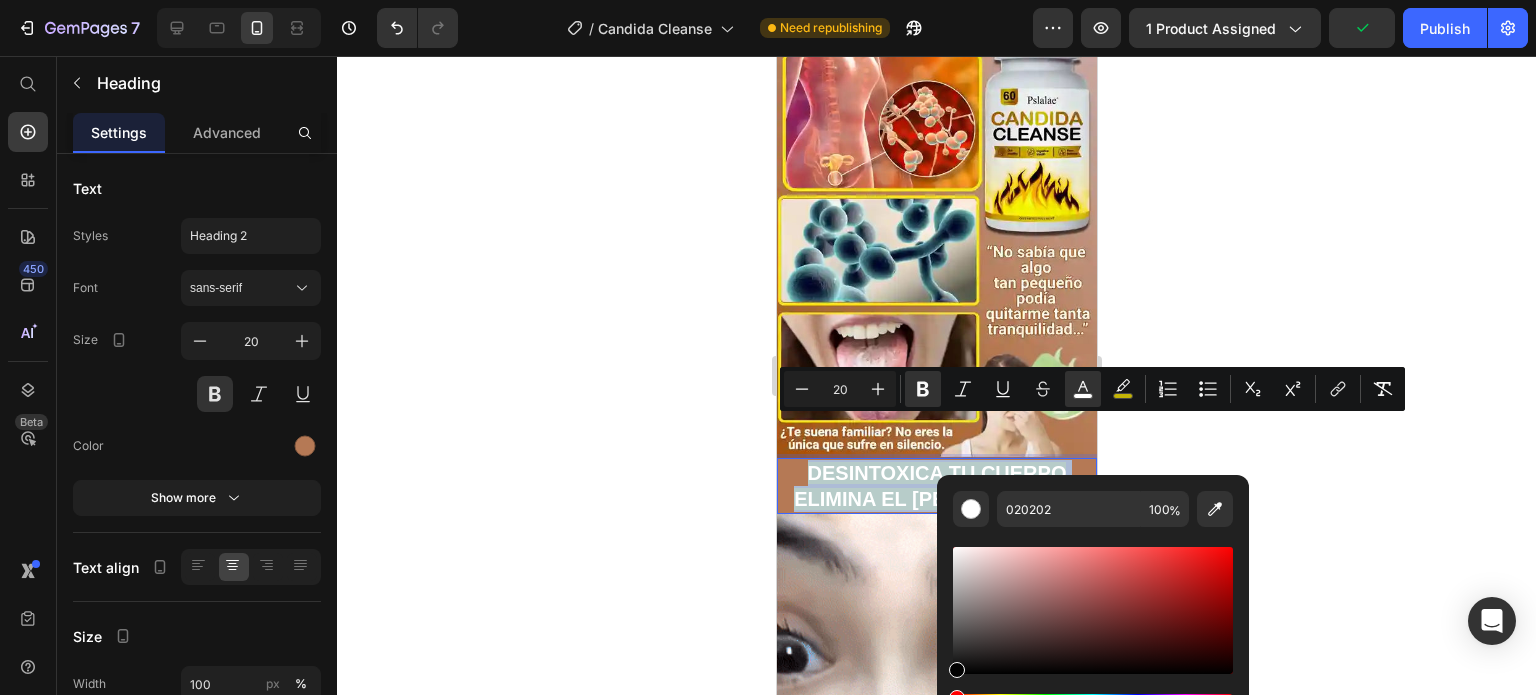 click on "020202 100 %" at bounding box center (1093, 602) 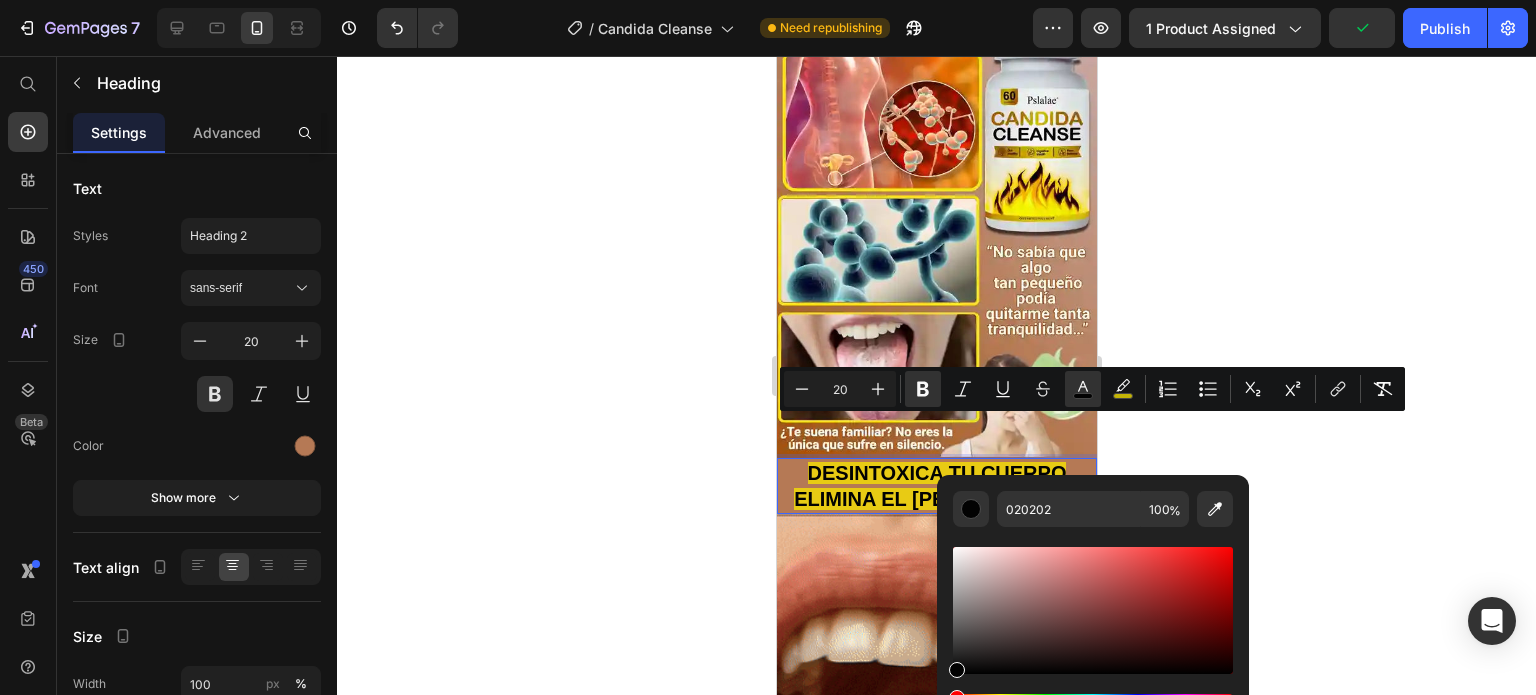 click 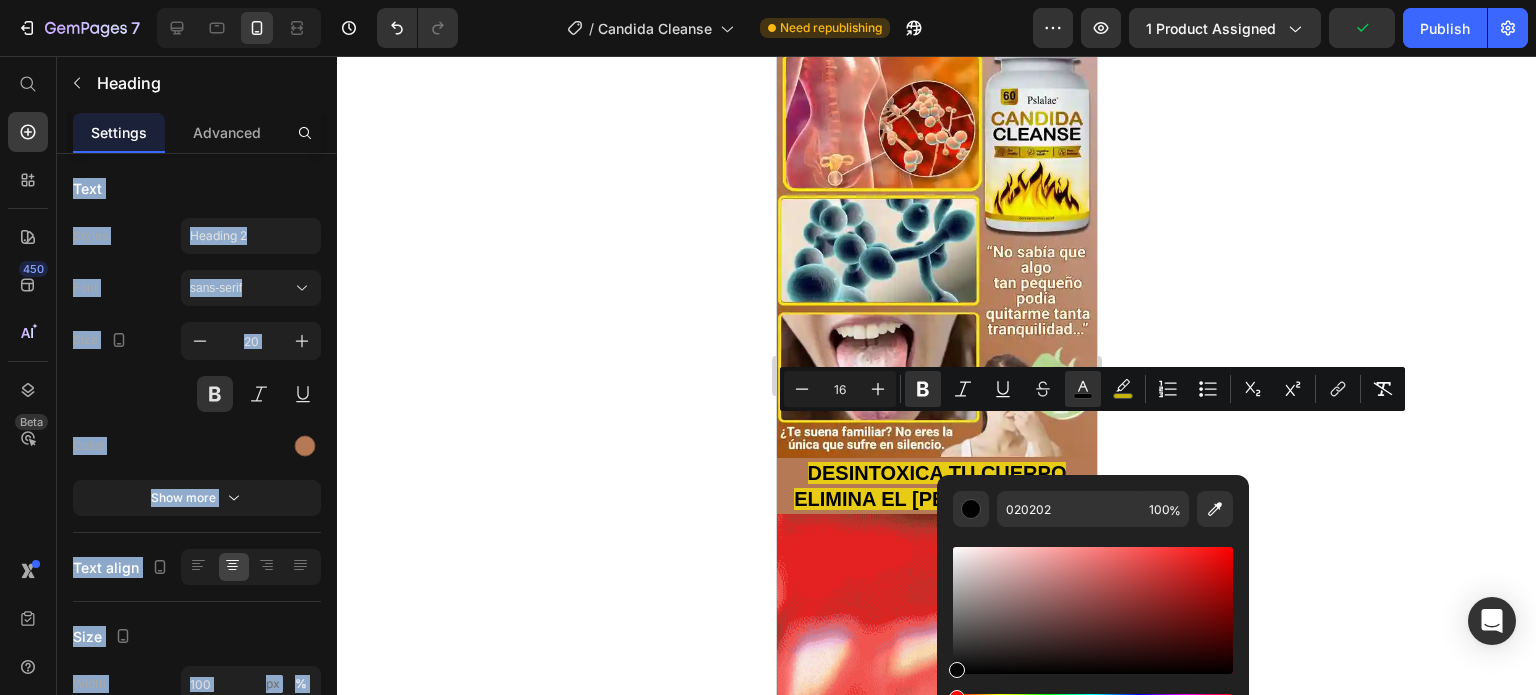 click 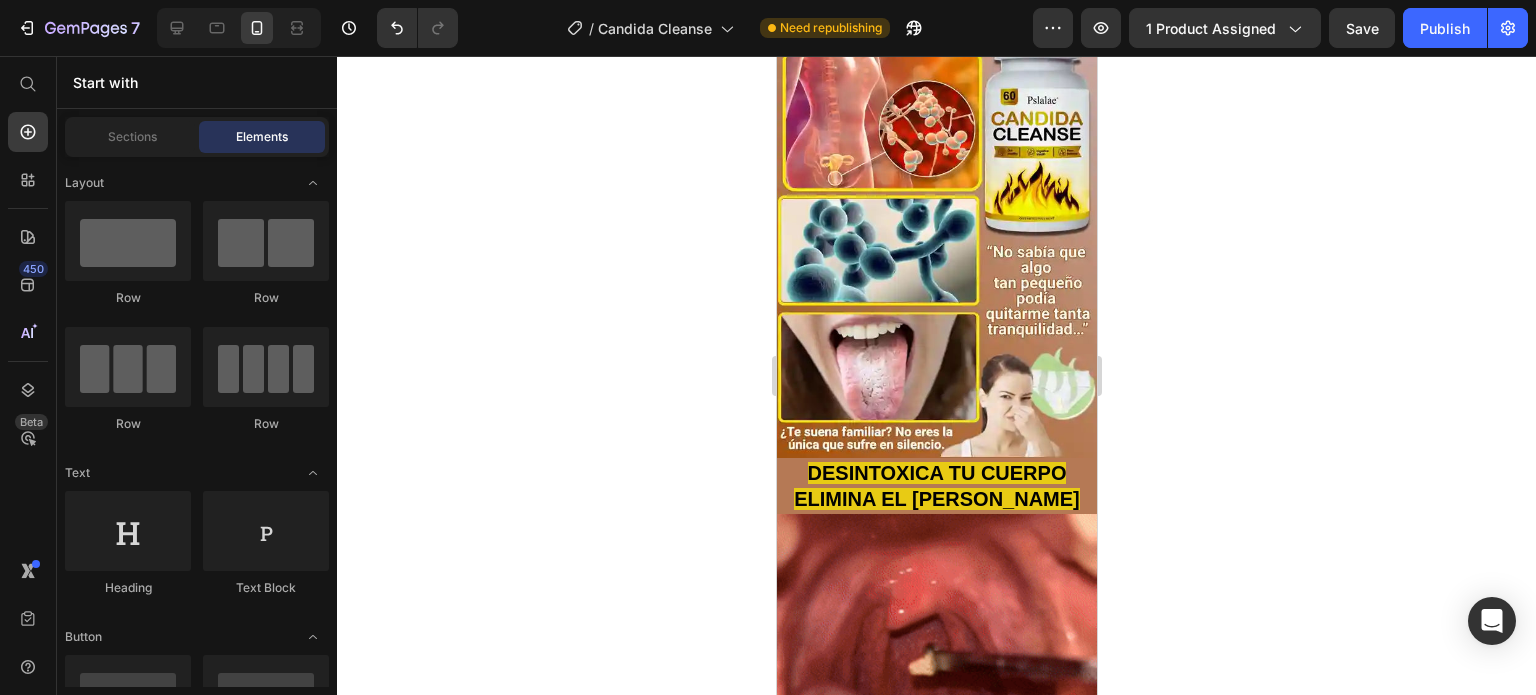 click 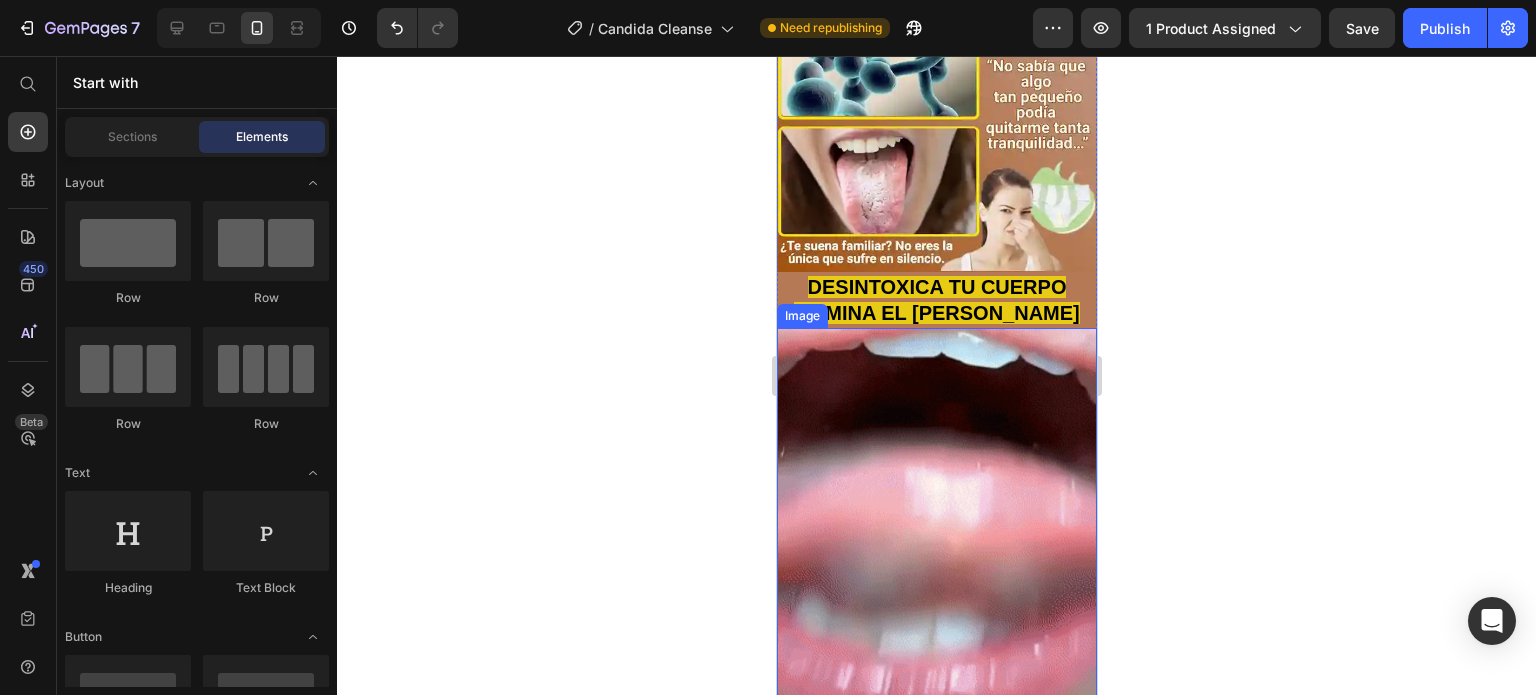 scroll, scrollTop: 728, scrollLeft: 0, axis: vertical 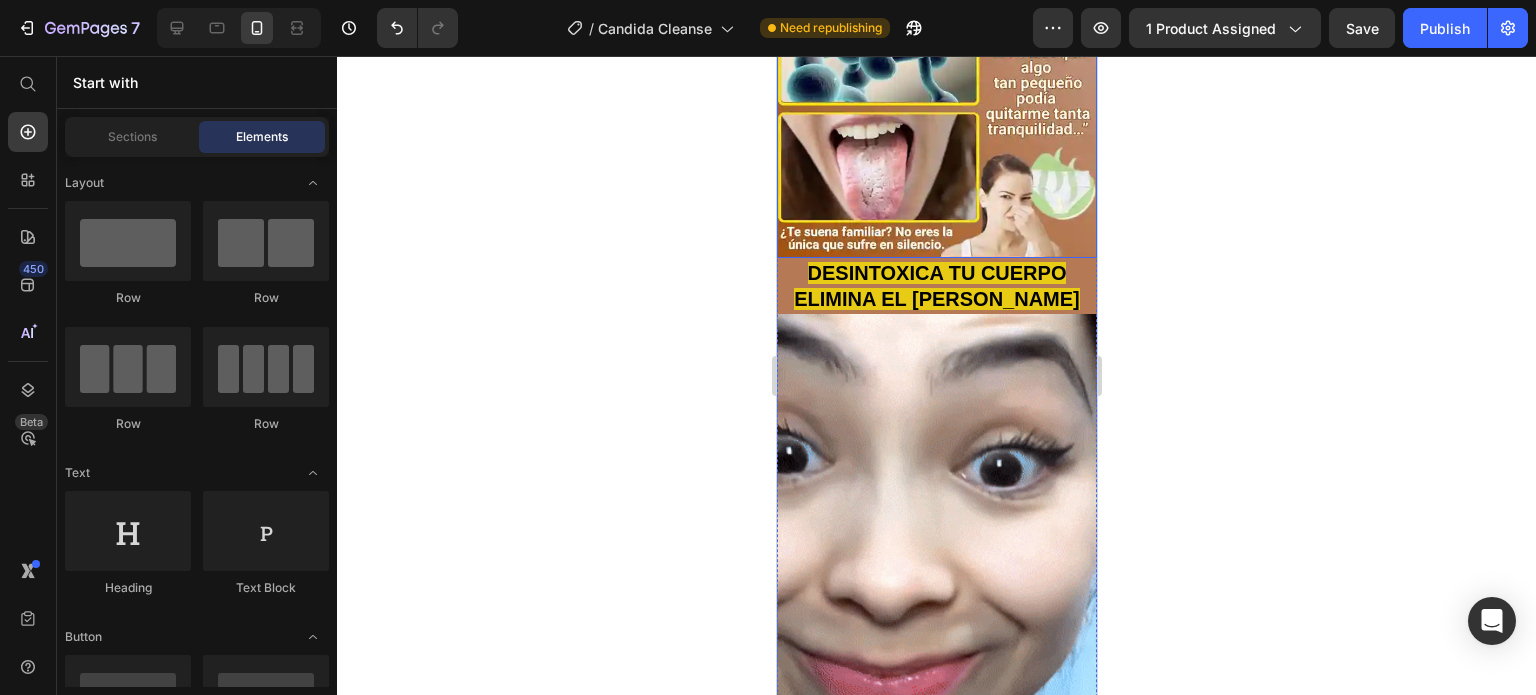 click on "DESINTOXICA TU CUERPO ELIMINA EL [PERSON_NAME]" at bounding box center [936, 286] 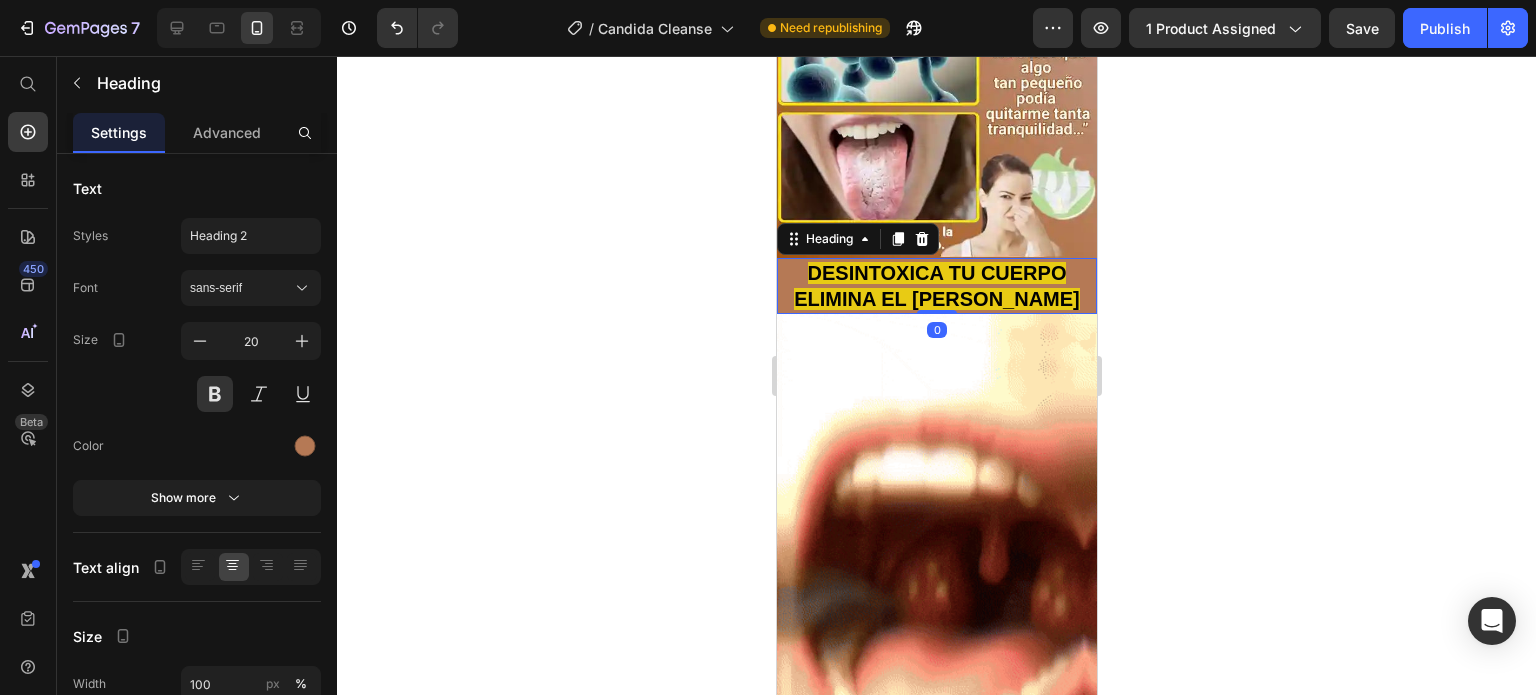click on "DESINTOXICA TU CUERPO ELIMINA EL [PERSON_NAME]" at bounding box center [936, 286] 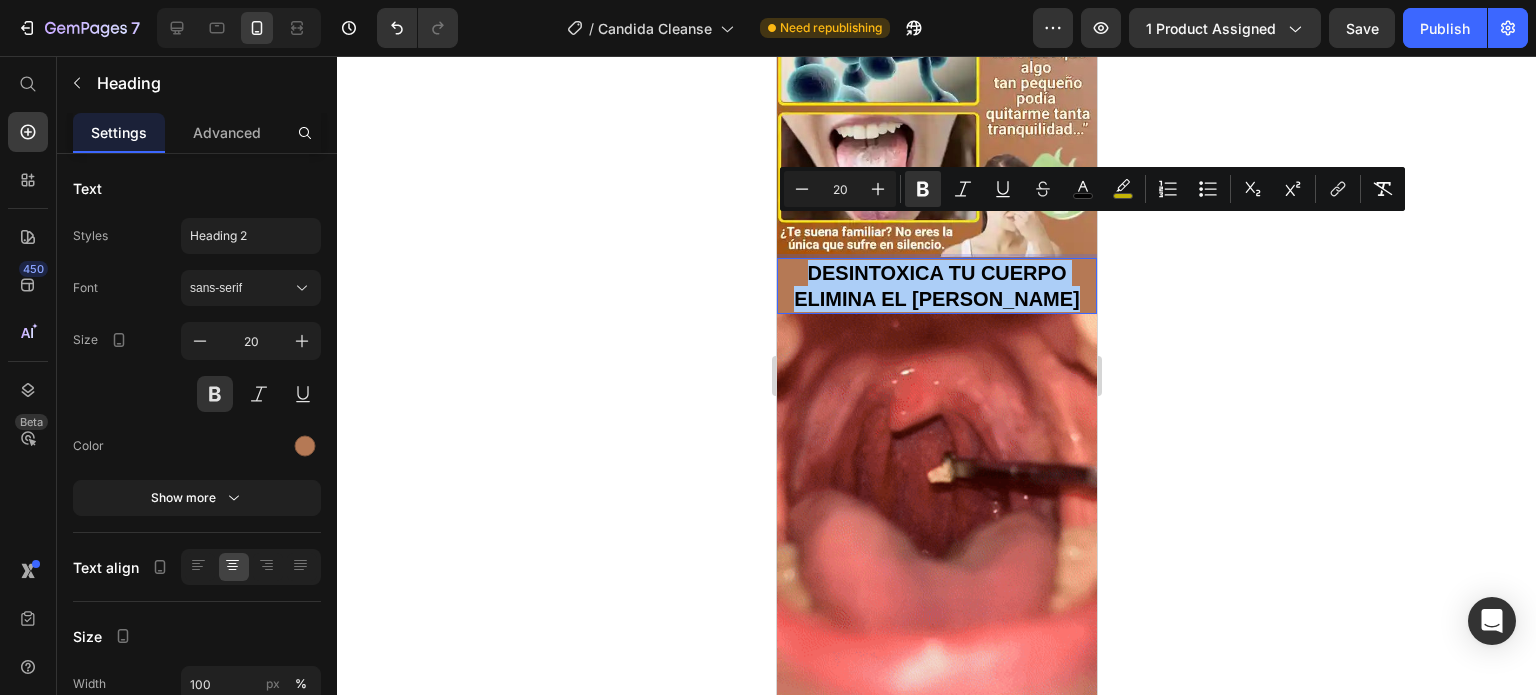 click 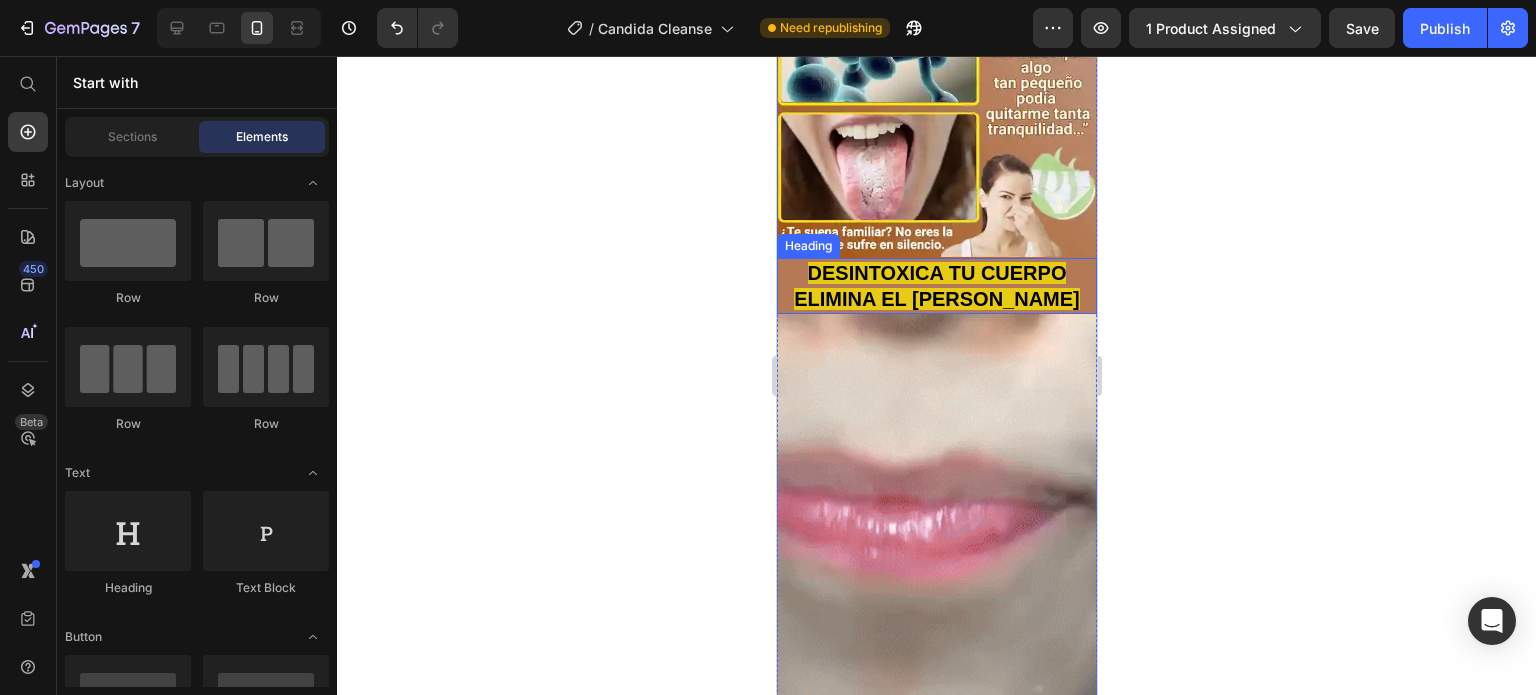 click on "DESINTOXICA TU CUERPO ELIMINA EL [PERSON_NAME]" at bounding box center [936, 286] 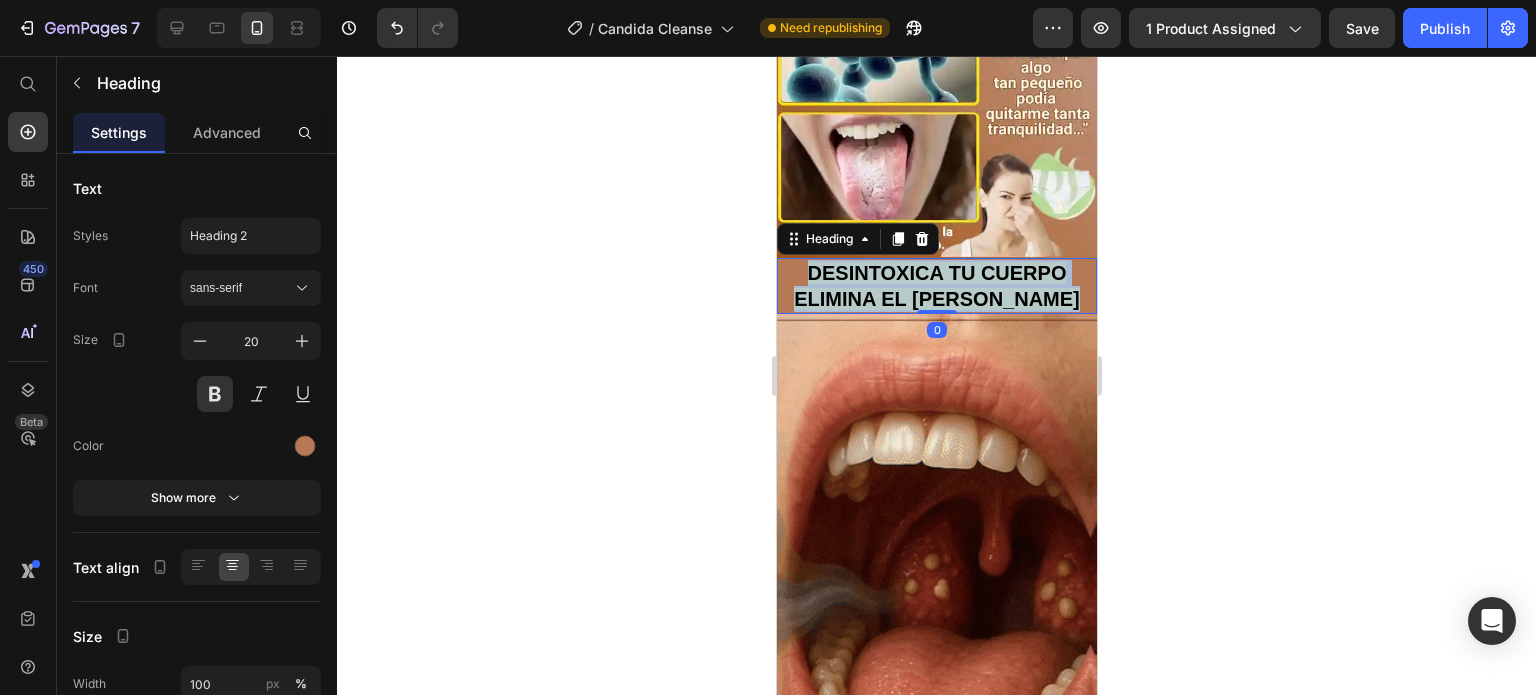 click on "DESINTOXICA TU CUERPO ELIMINA EL [PERSON_NAME]" at bounding box center (936, 286) 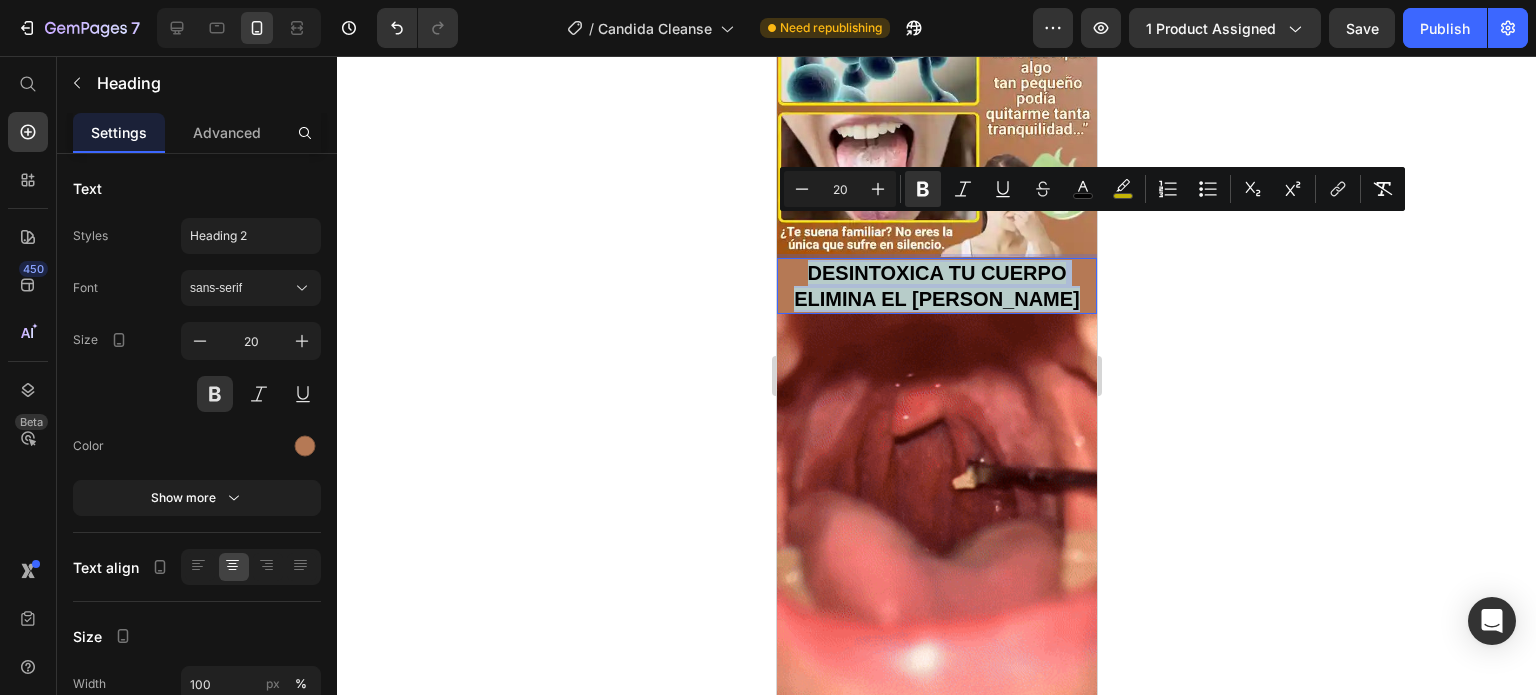 copy on "DESINTOXICA TU CUERPO ELIMINA EL [PERSON_NAME]" 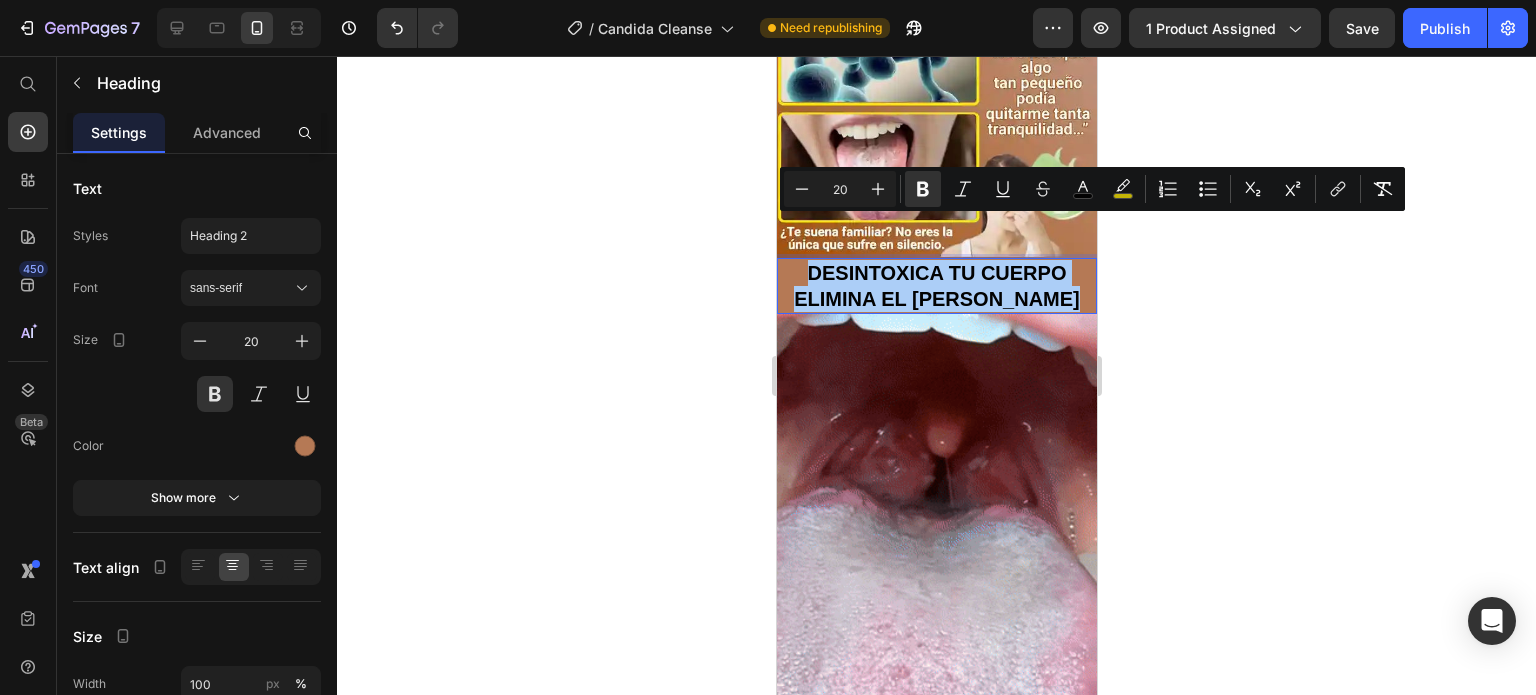 drag, startPoint x: 1124, startPoint y: 283, endPoint x: 309, endPoint y: 212, distance: 818.0868 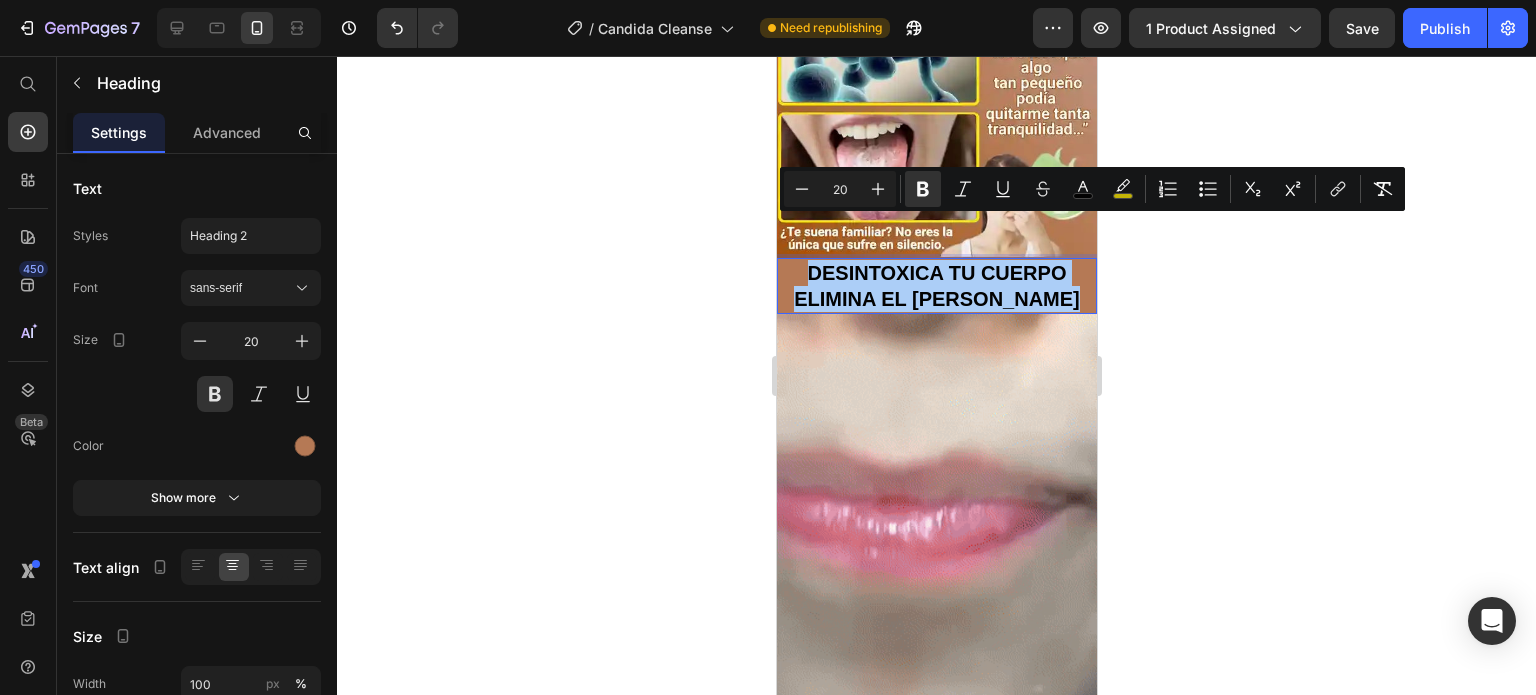click 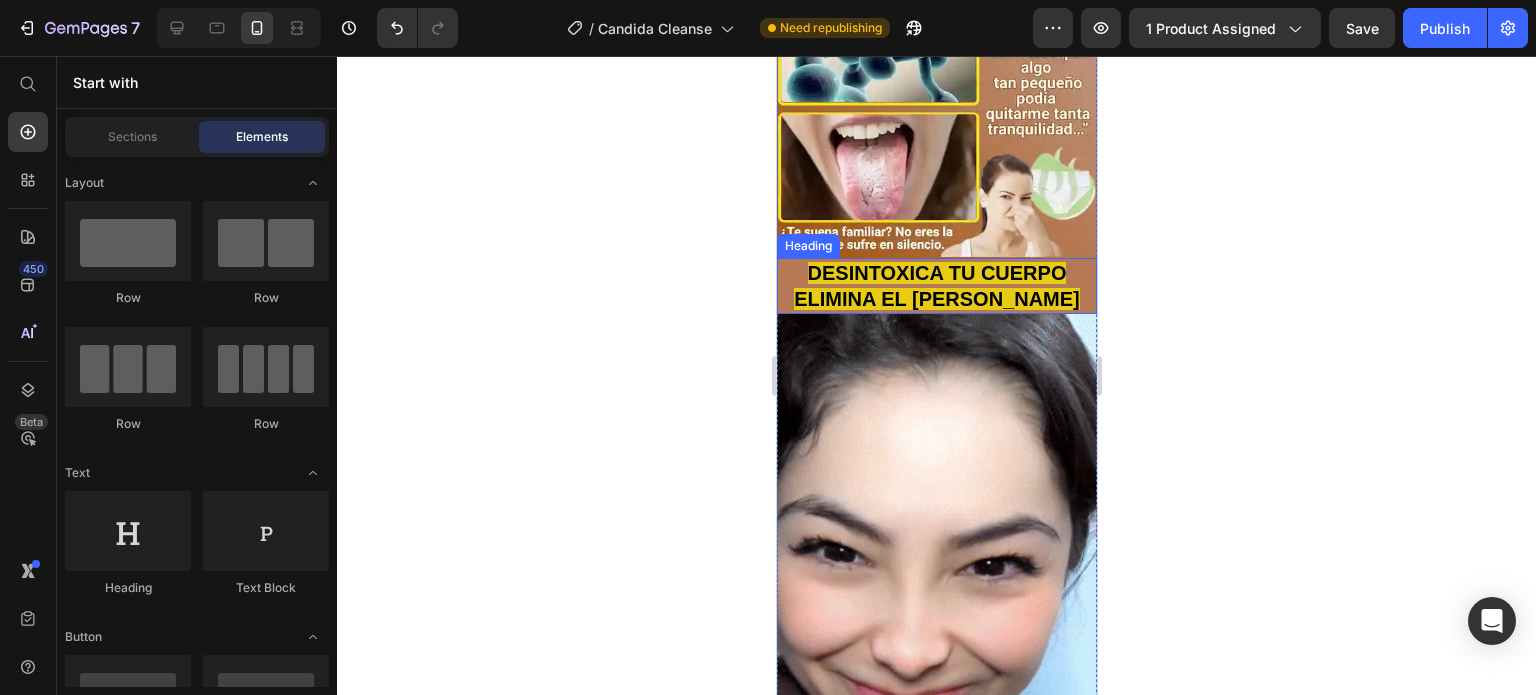 click on "DESINTOXICA TU CUERPO ELIMINA EL [PERSON_NAME]" at bounding box center (936, 286) 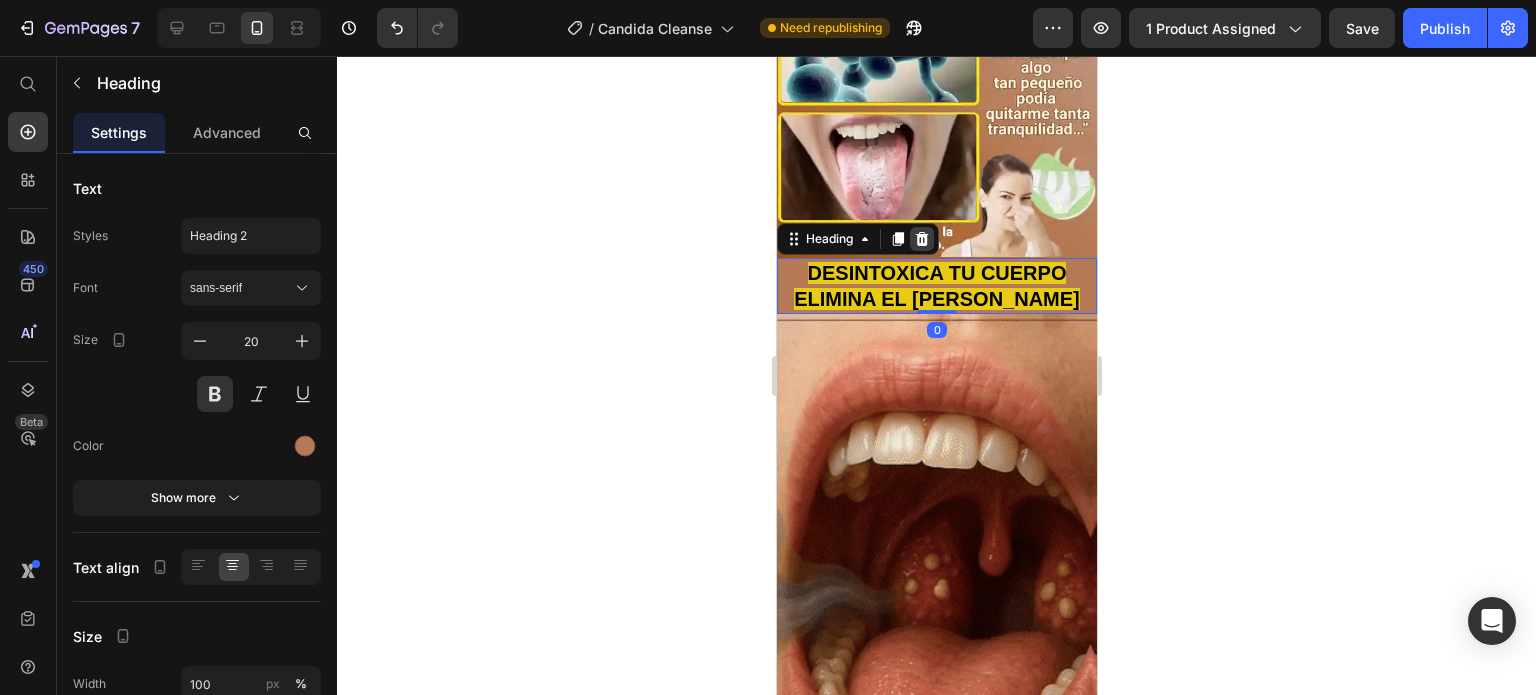 click at bounding box center [921, 239] 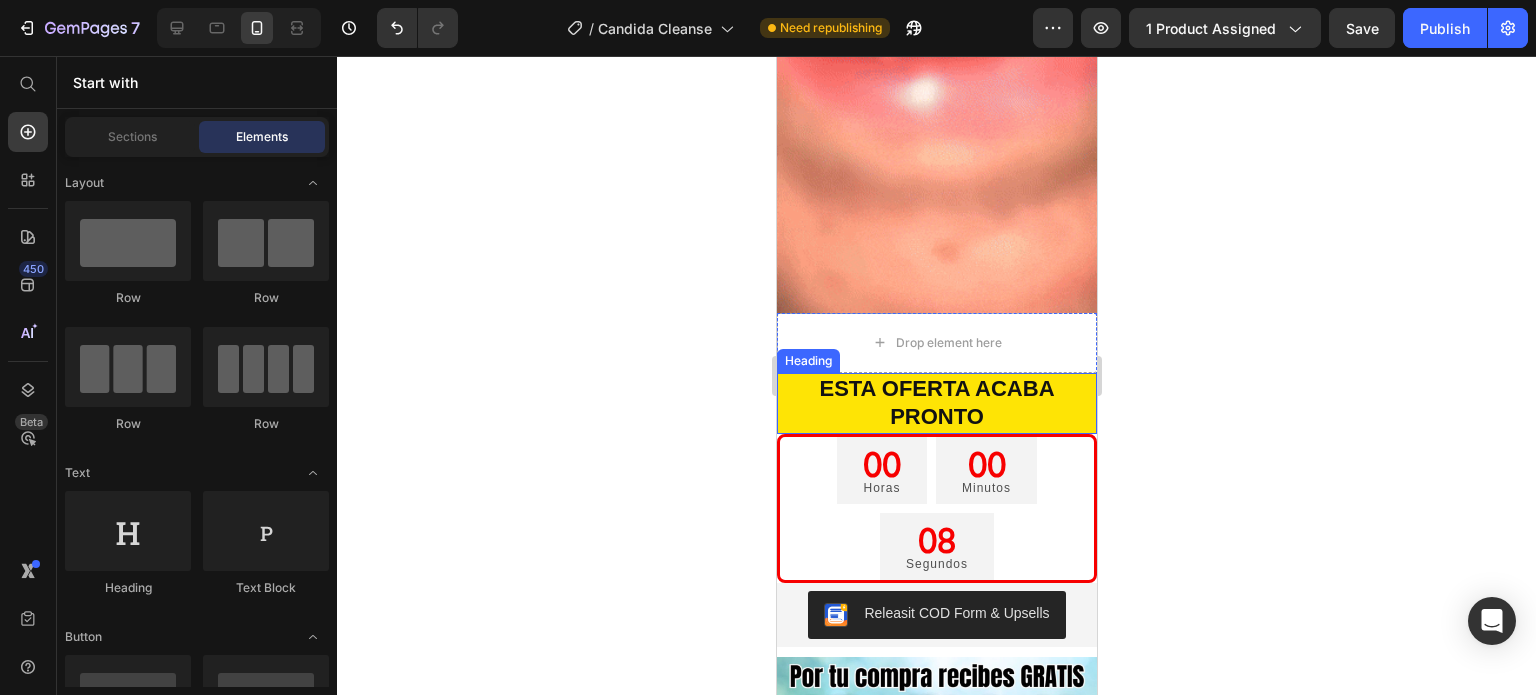scroll, scrollTop: 1328, scrollLeft: 0, axis: vertical 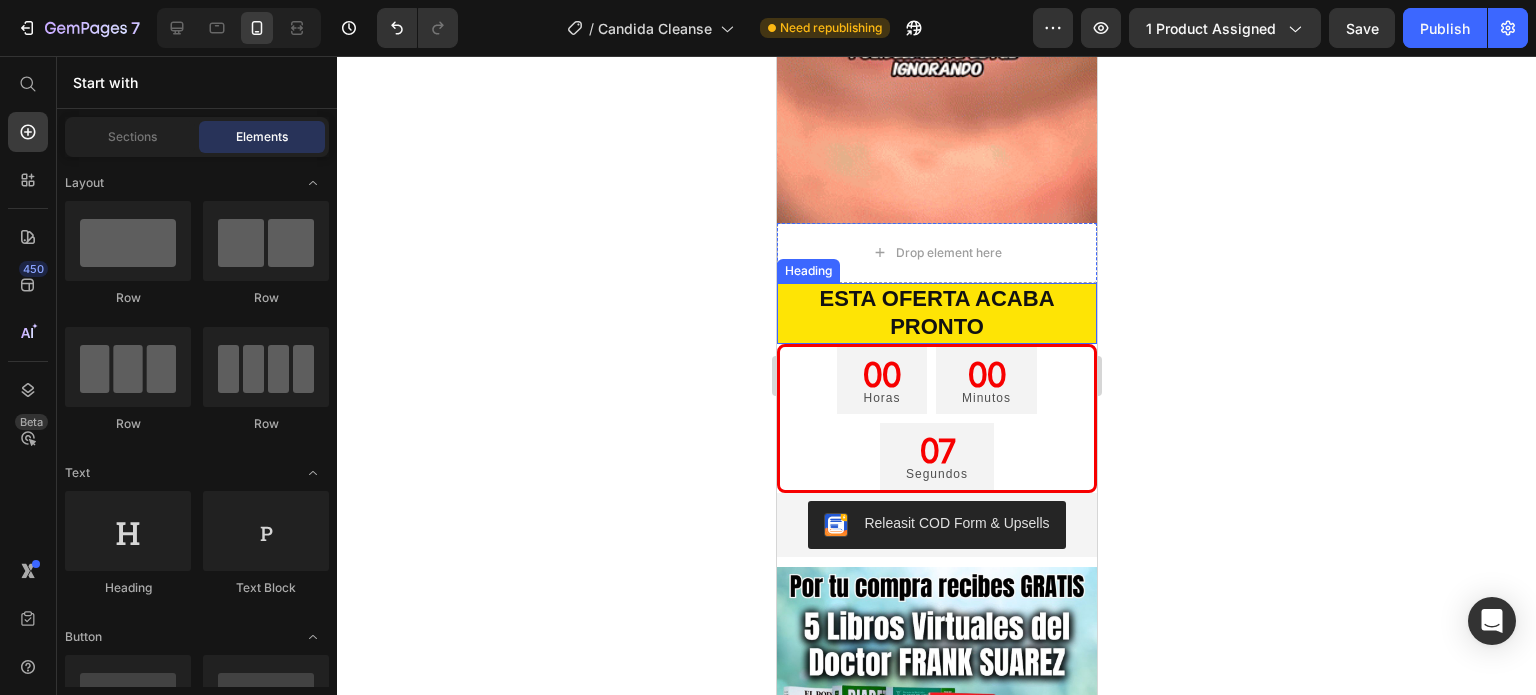 click on "ESTA OFERTA ACABA PRONTO" at bounding box center (936, 313) 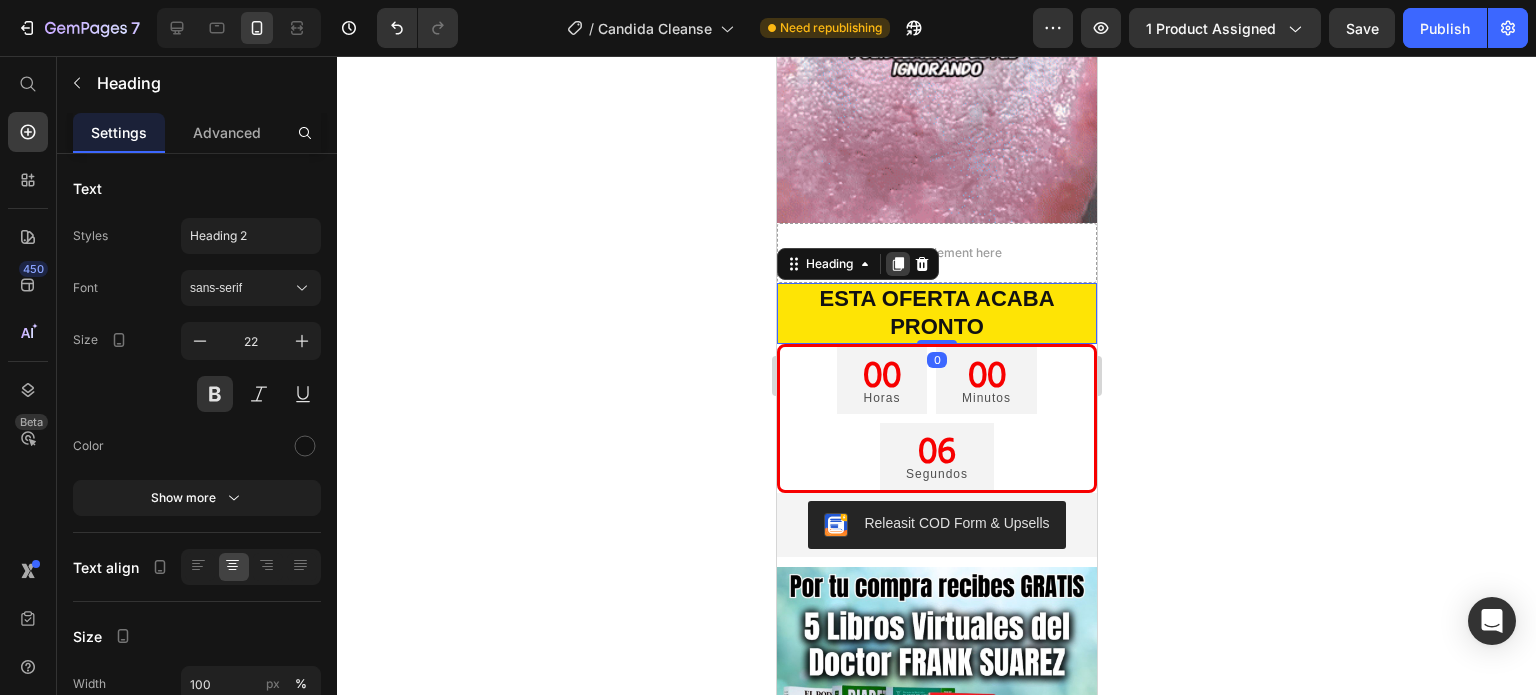 click 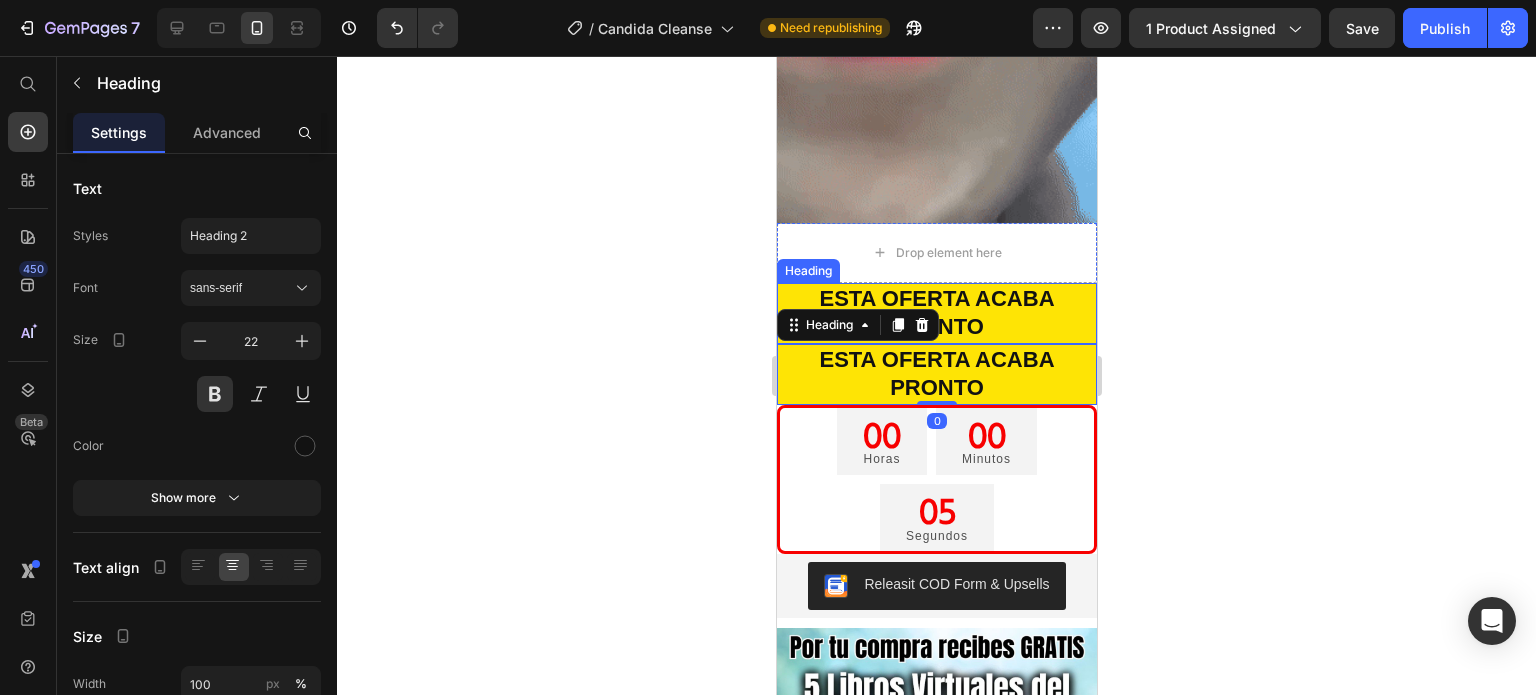 click on "ESTA OFERTA ACABA PRONTO" at bounding box center [936, 313] 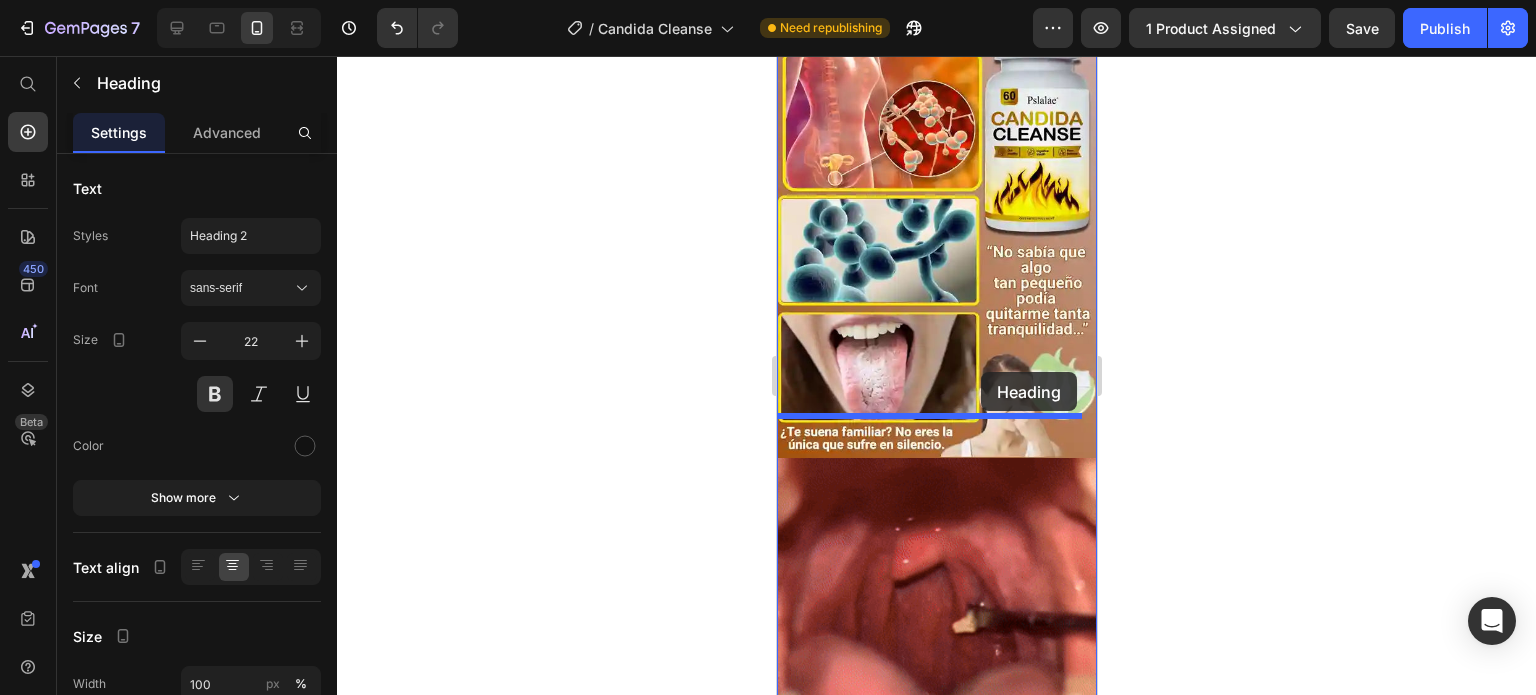 scroll, scrollTop: 600, scrollLeft: 0, axis: vertical 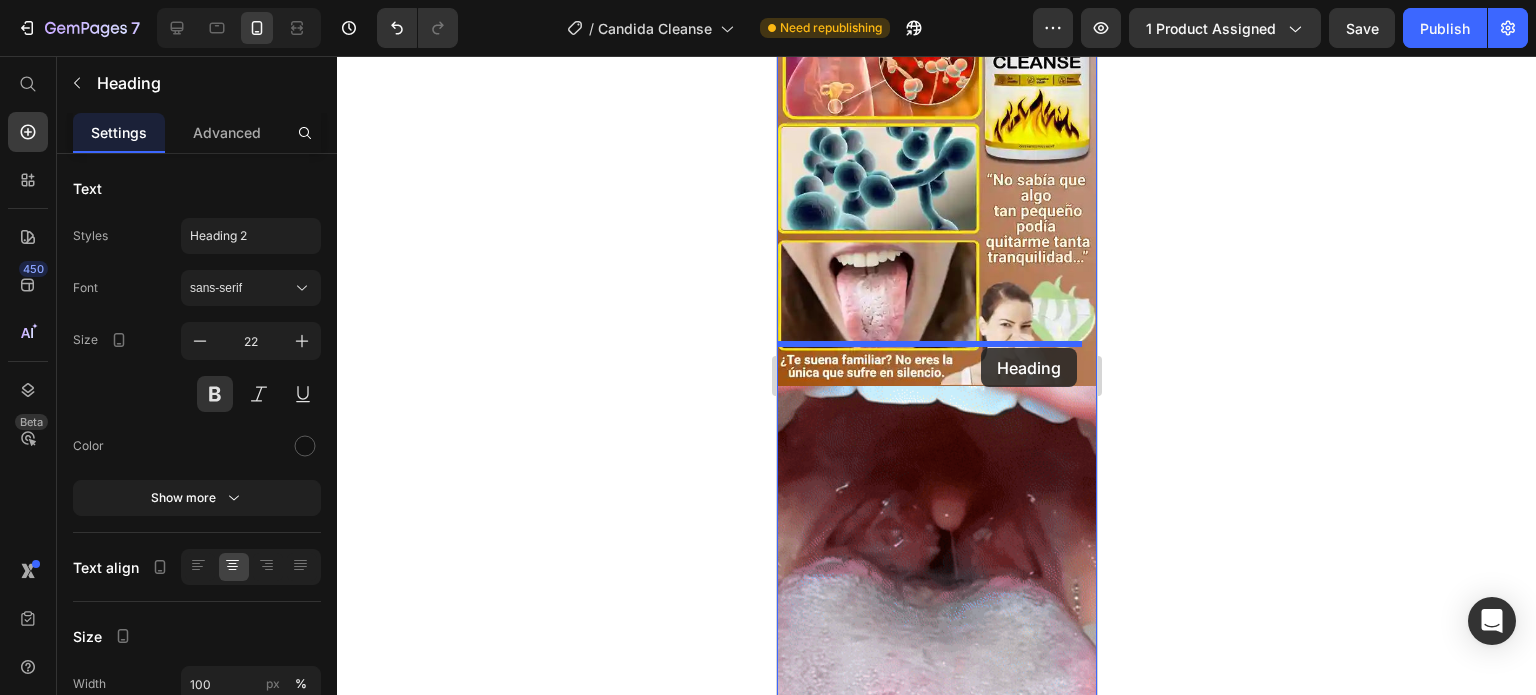 drag, startPoint x: 1019, startPoint y: 251, endPoint x: 980, endPoint y: 348, distance: 104.54664 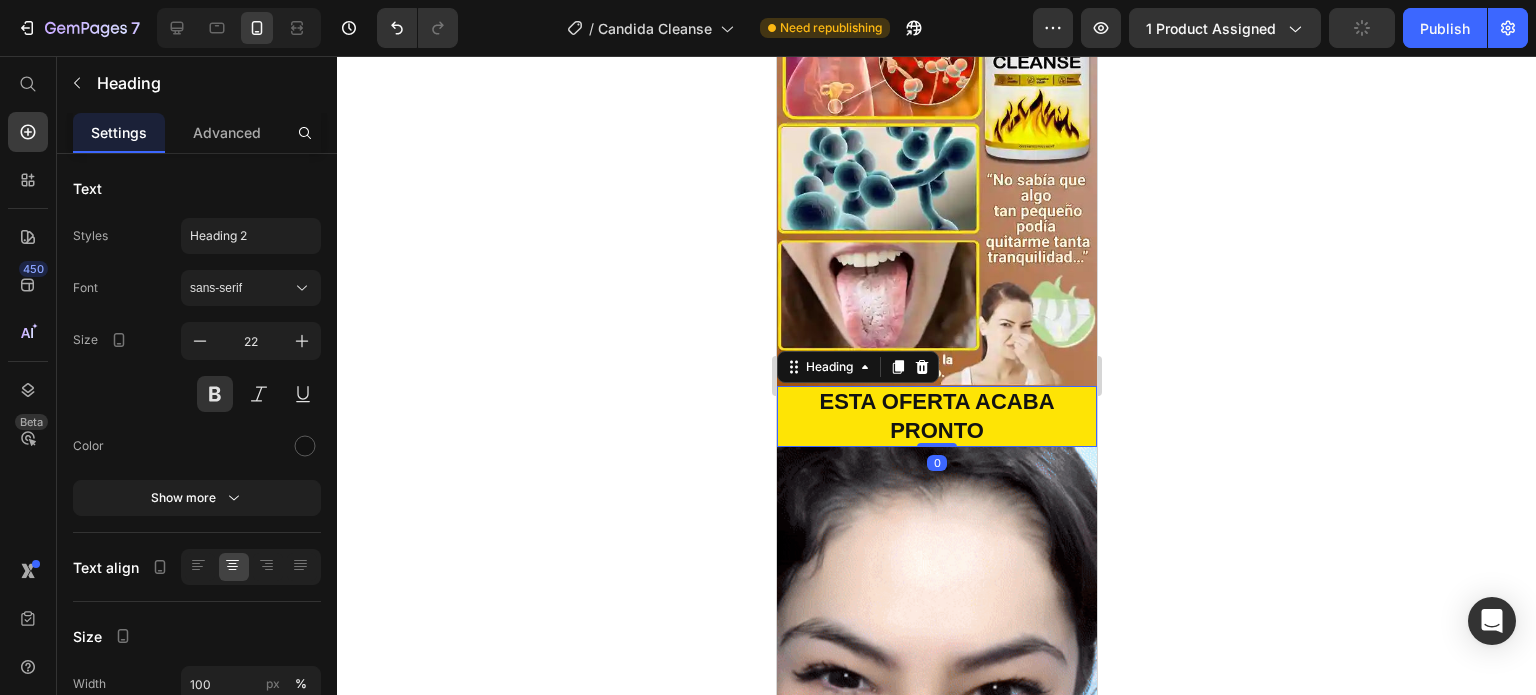 click on "ESTA OFERTA ACABA PRONTO" at bounding box center [936, 416] 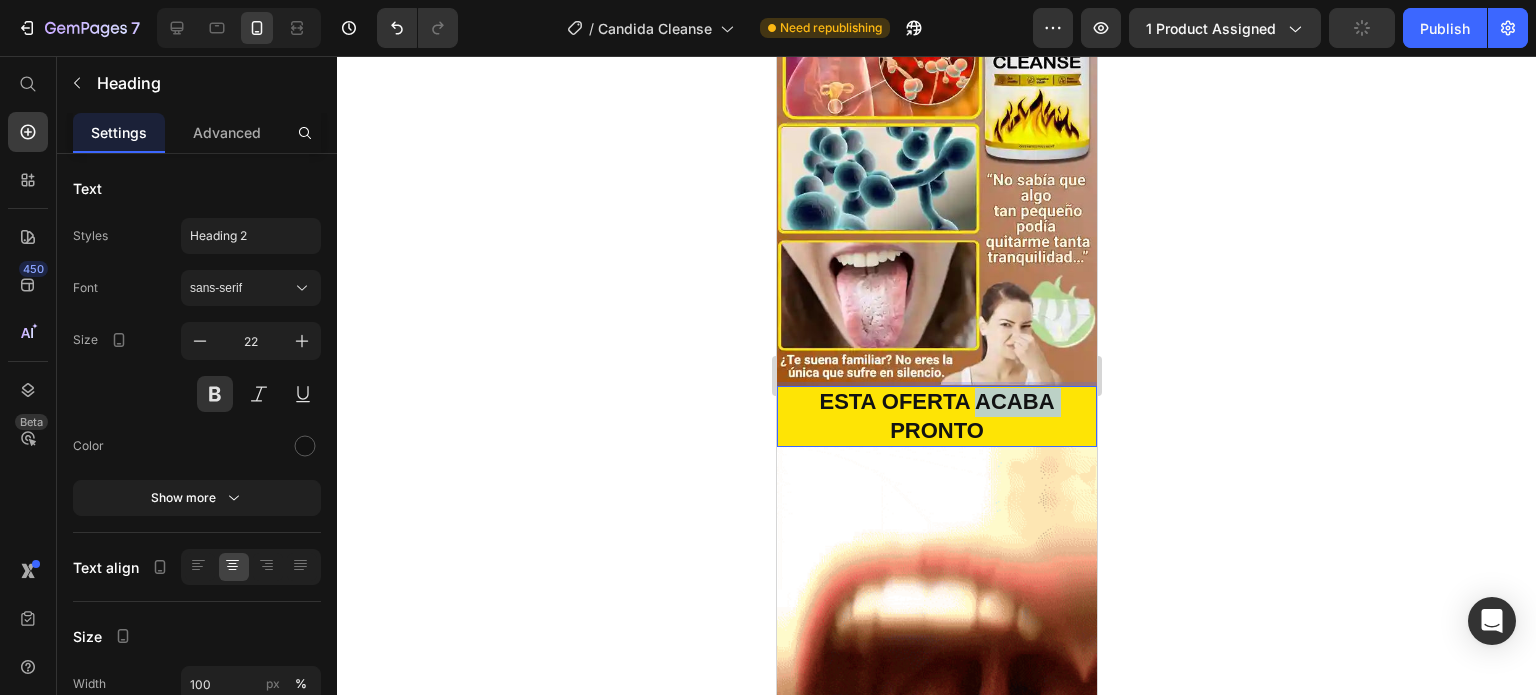 click on "ESTA OFERTA ACABA PRONTO" at bounding box center (936, 416) 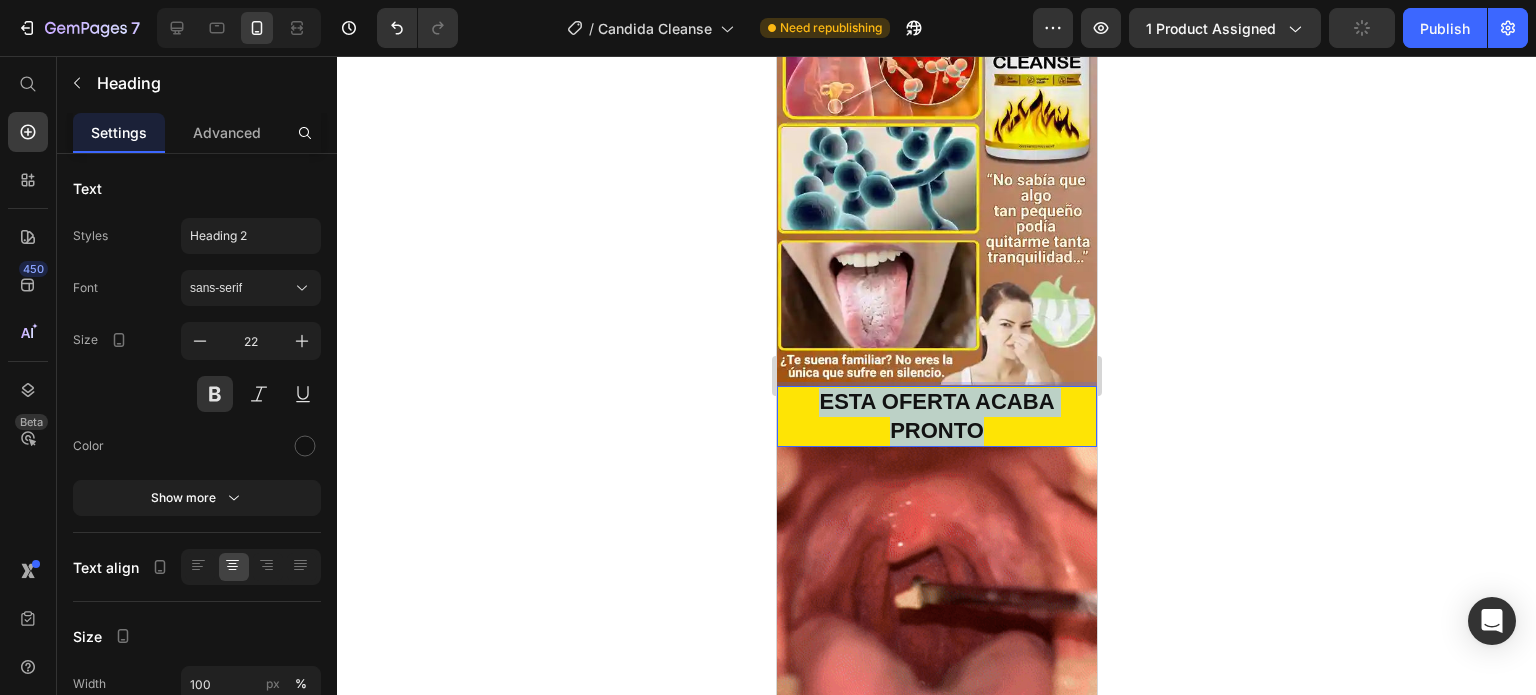 click on "ESTA OFERTA ACABA PRONTO" at bounding box center (936, 416) 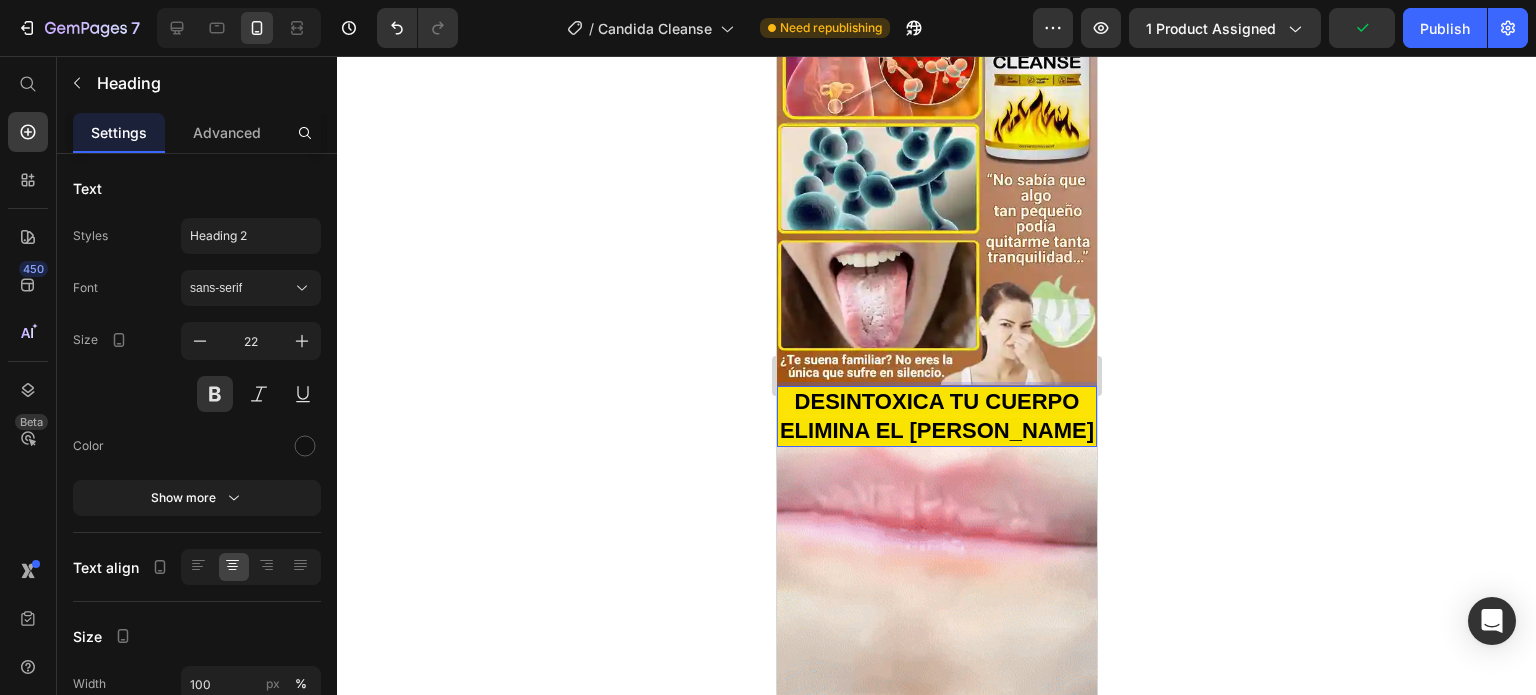 click 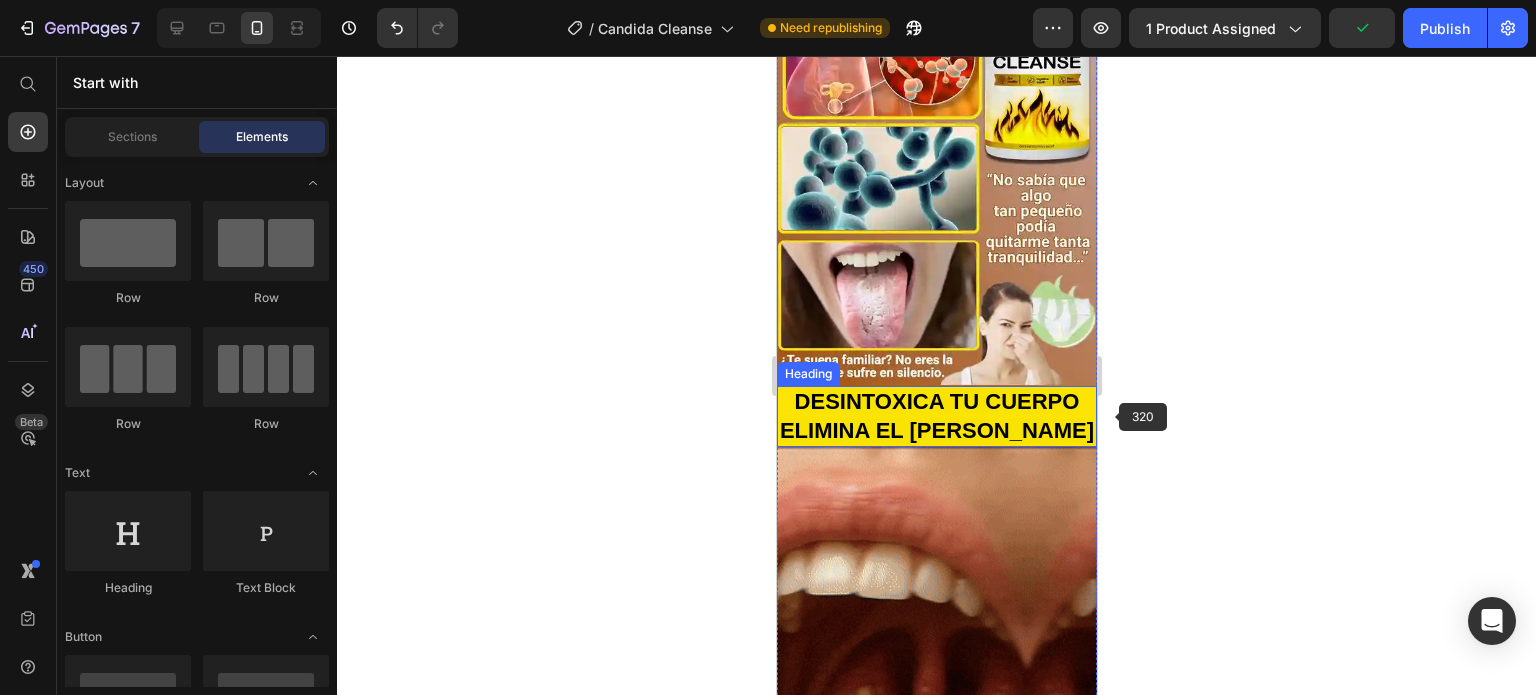 click on "⁠⁠⁠⁠⁠⁠⁠ DESINTOXICA TU CUERPO ELIMINA EL [PERSON_NAME]" at bounding box center [936, 416] 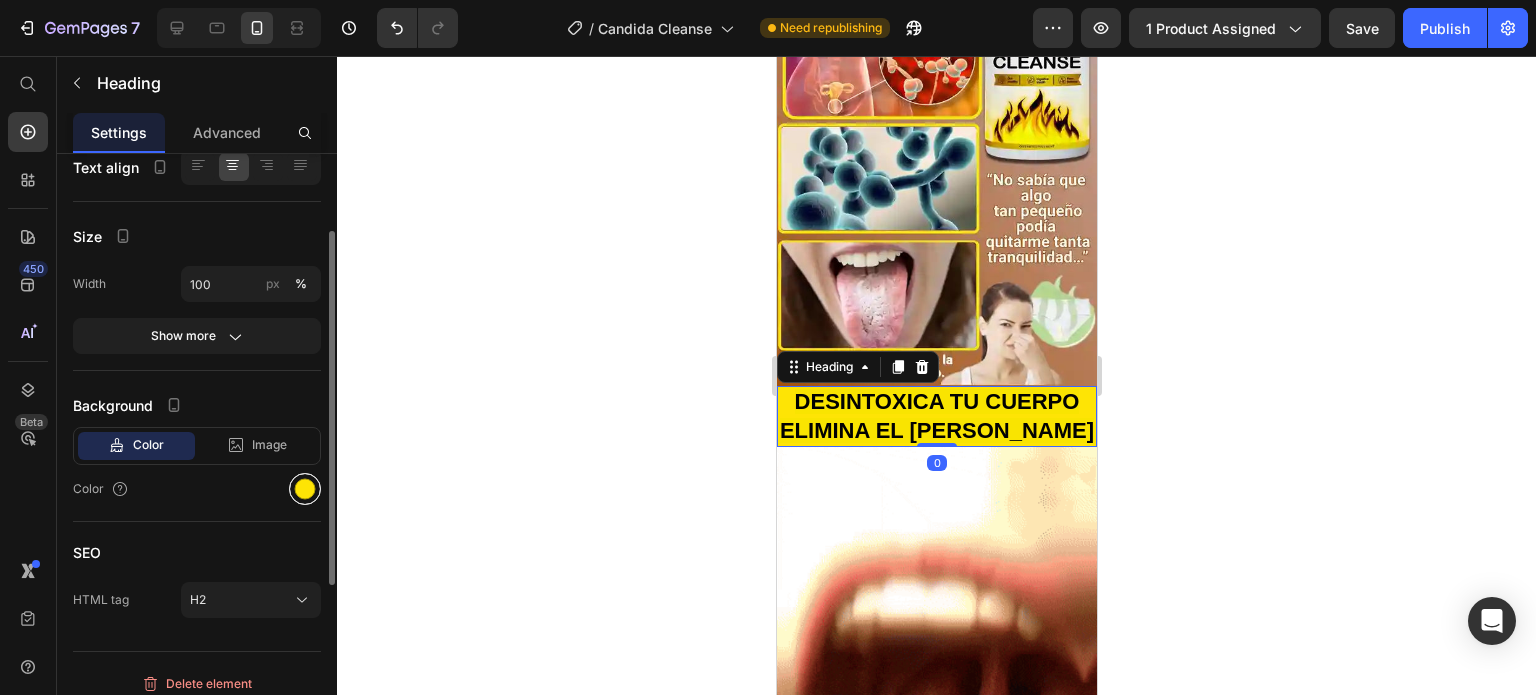 scroll, scrollTop: 411, scrollLeft: 0, axis: vertical 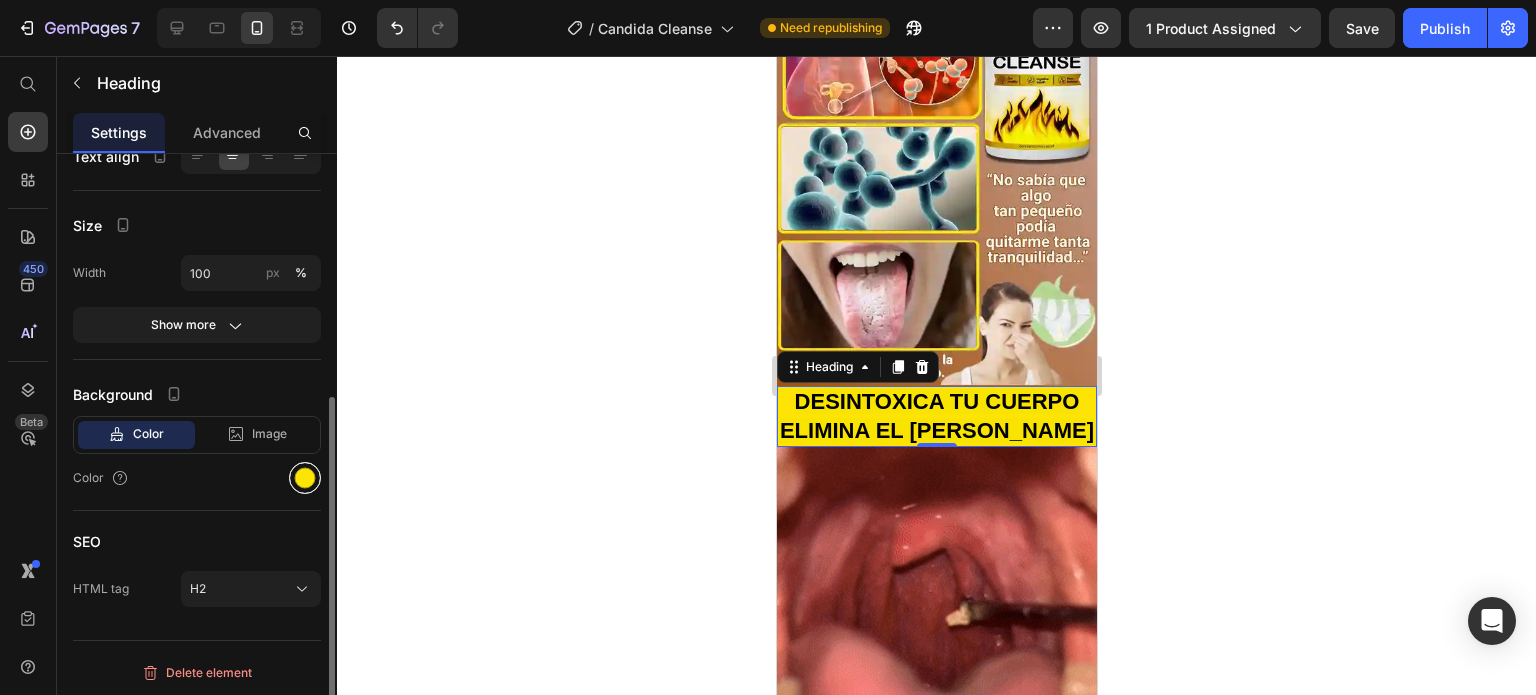 click at bounding box center [305, 478] 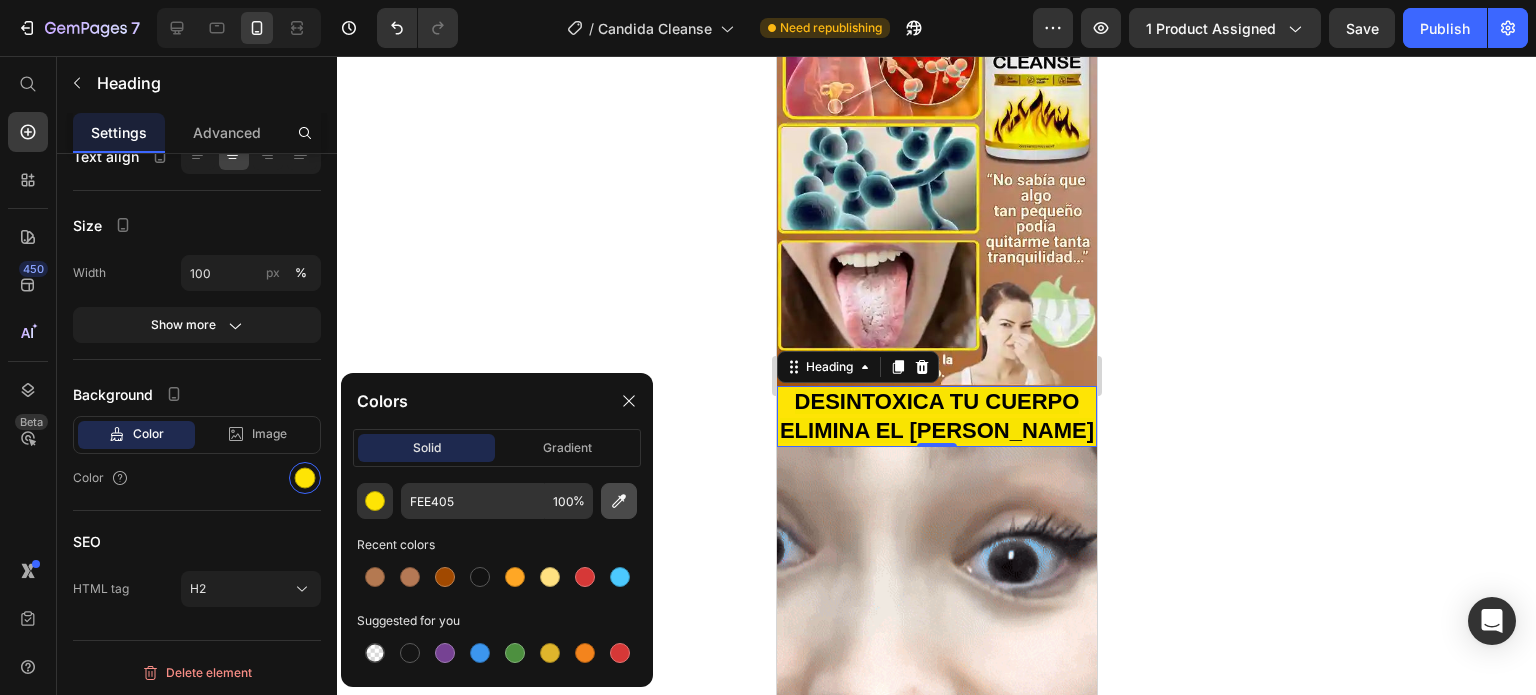 click 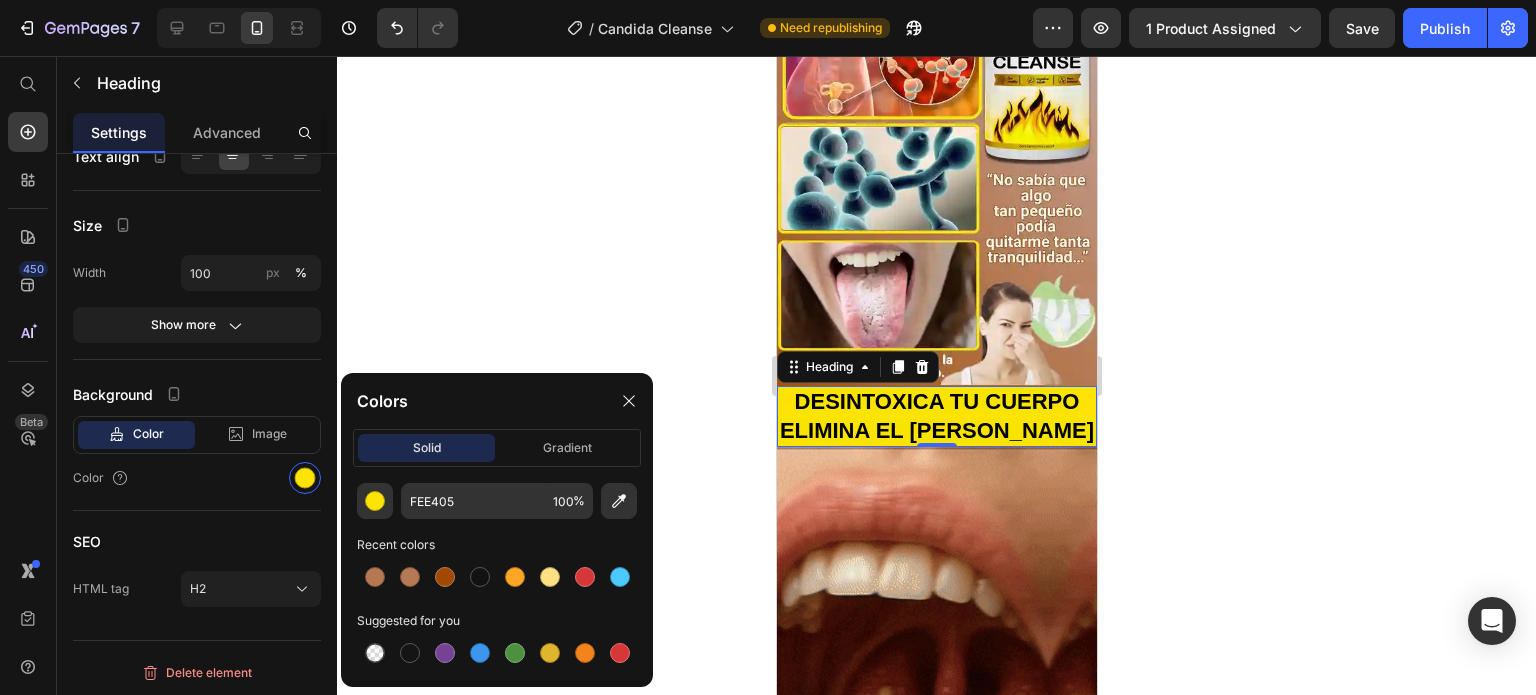 type on "B77A56" 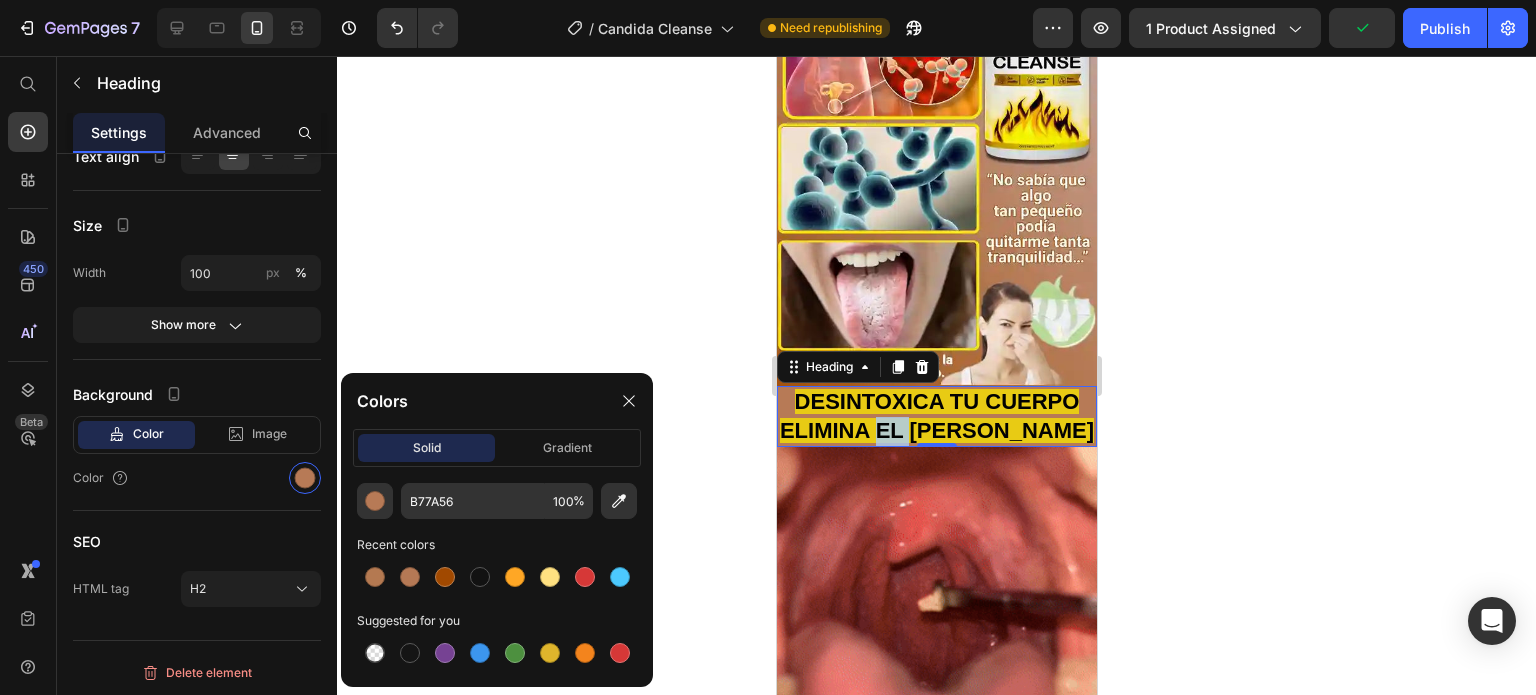 click on "DESINTOXICA TU CUERPO ELIMINA EL [PERSON_NAME]" at bounding box center (936, 416) 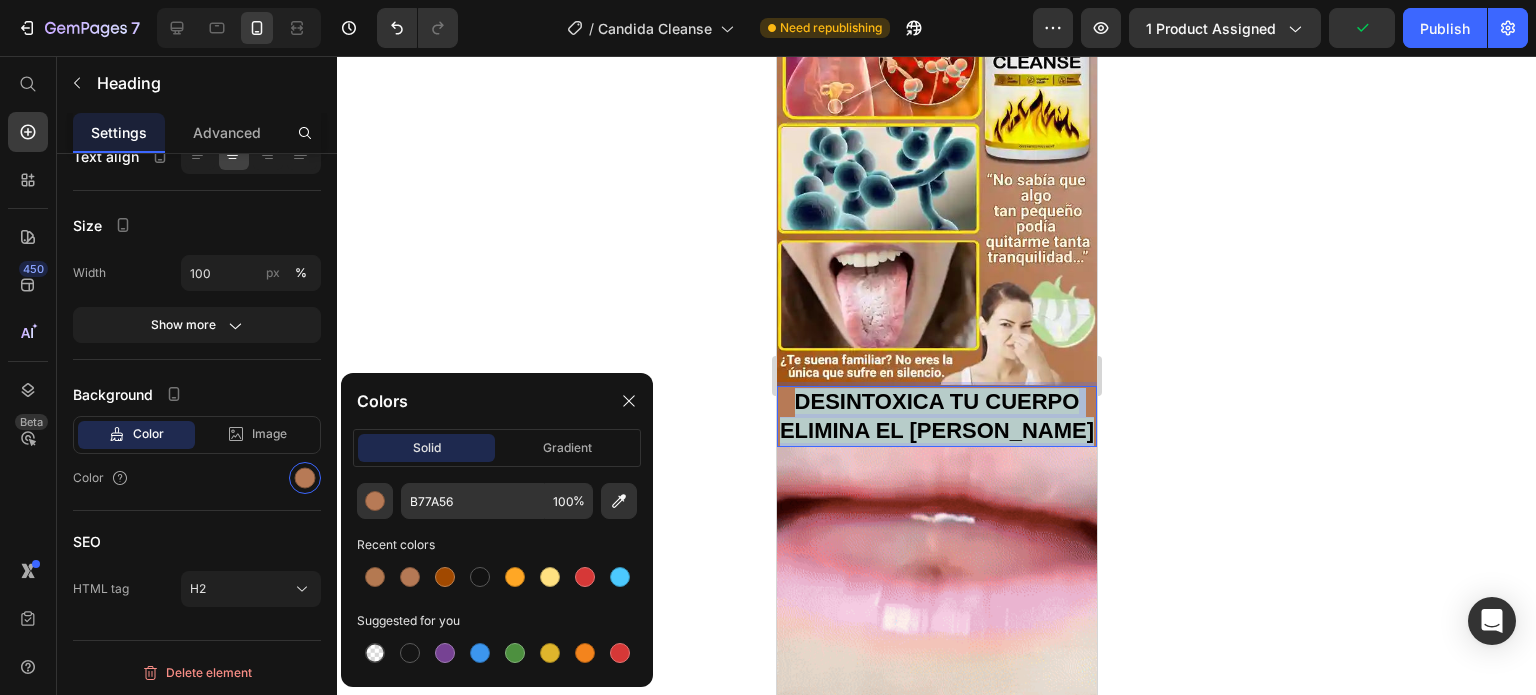 click on "DESINTOXICA TU CUERPO ELIMINA EL [PERSON_NAME]" at bounding box center (936, 416) 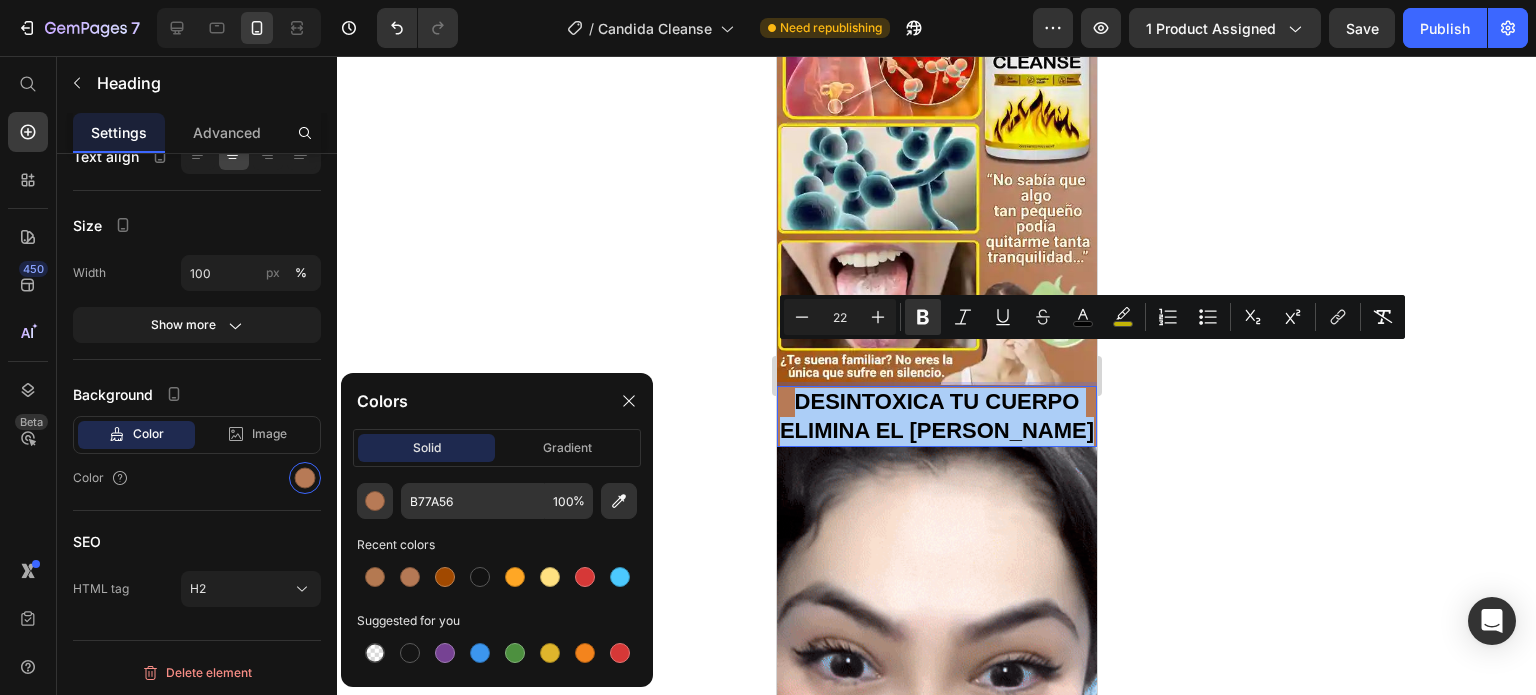 click 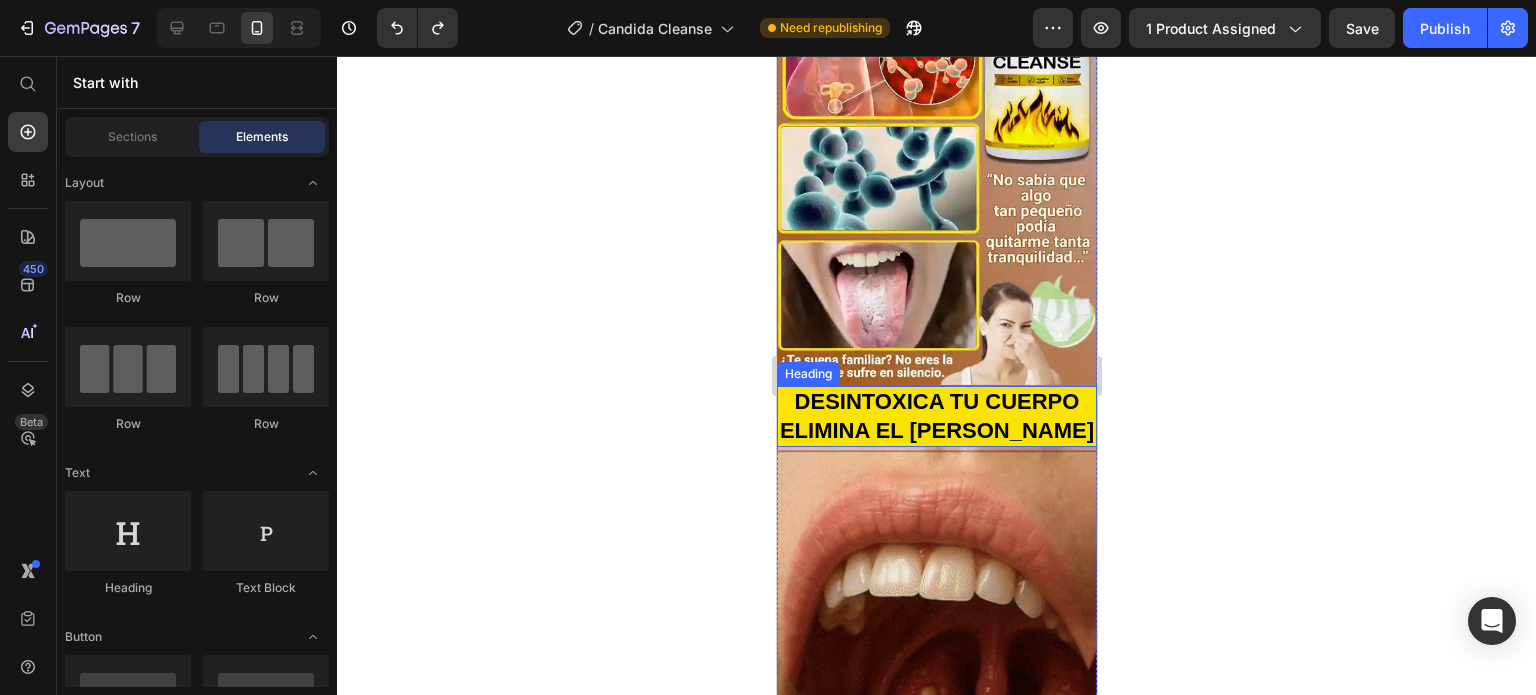 click on "⁠⁠⁠⁠⁠⁠⁠ DESINTOXICA TU CUERPO ELIMINA EL [PERSON_NAME]" at bounding box center (936, 416) 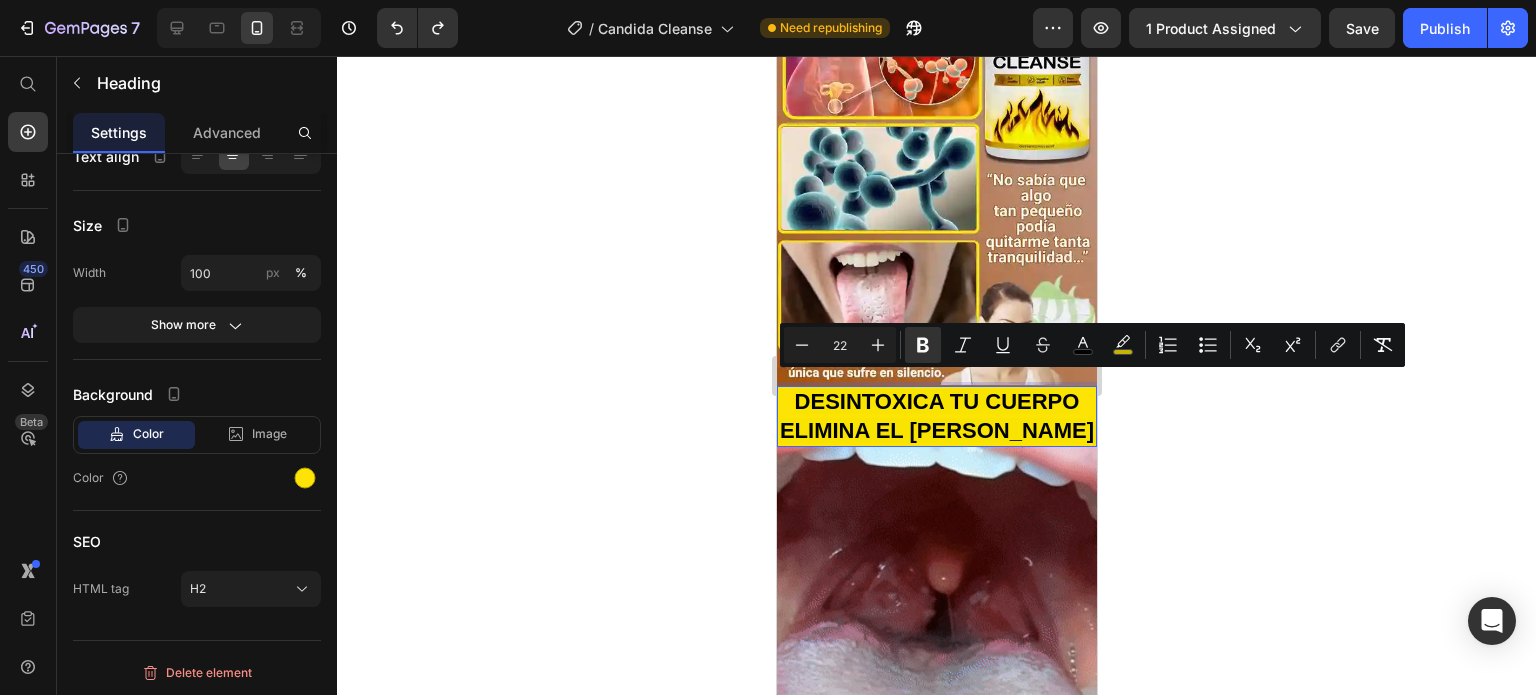 click on "DESINTOXICA TU CUERPO ELIMINA EL [PERSON_NAME]" at bounding box center [936, 416] 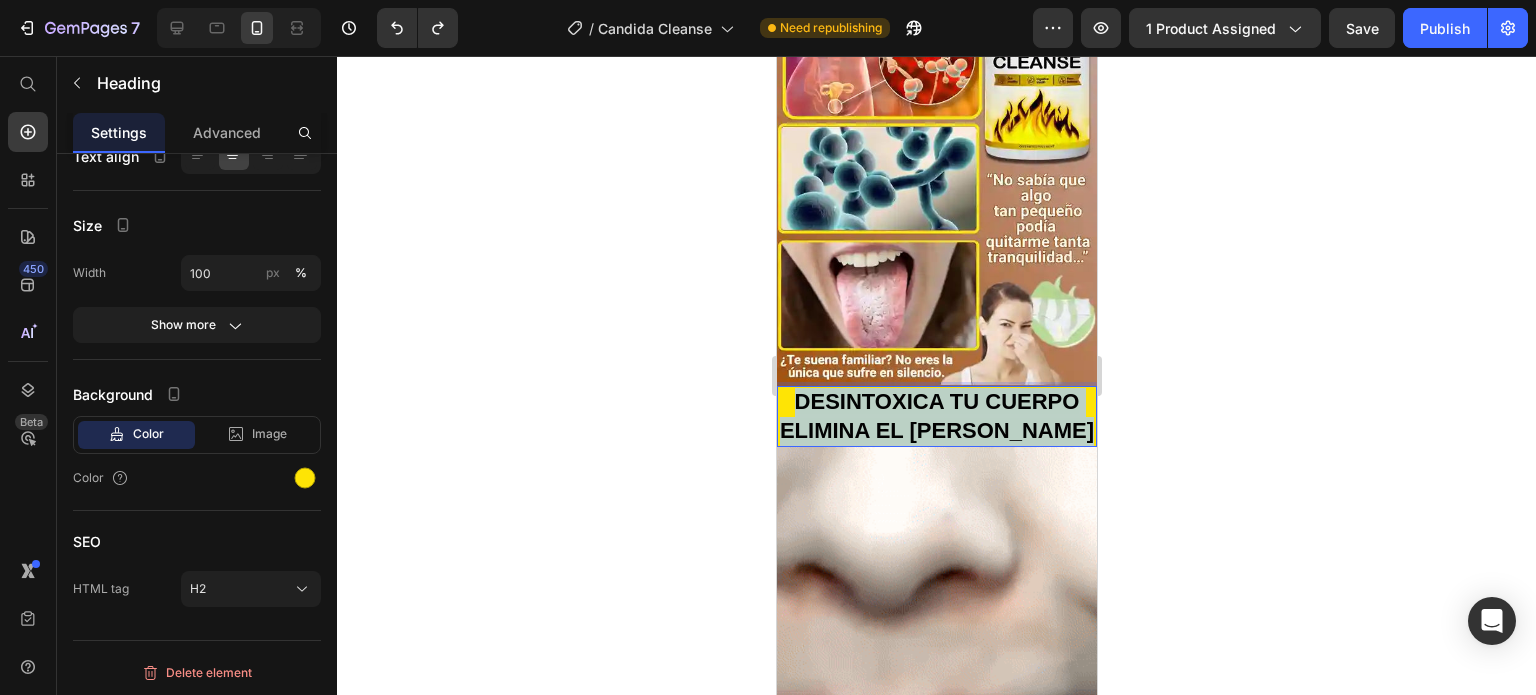 drag, startPoint x: 985, startPoint y: 415, endPoint x: 789, endPoint y: 347, distance: 207.46085 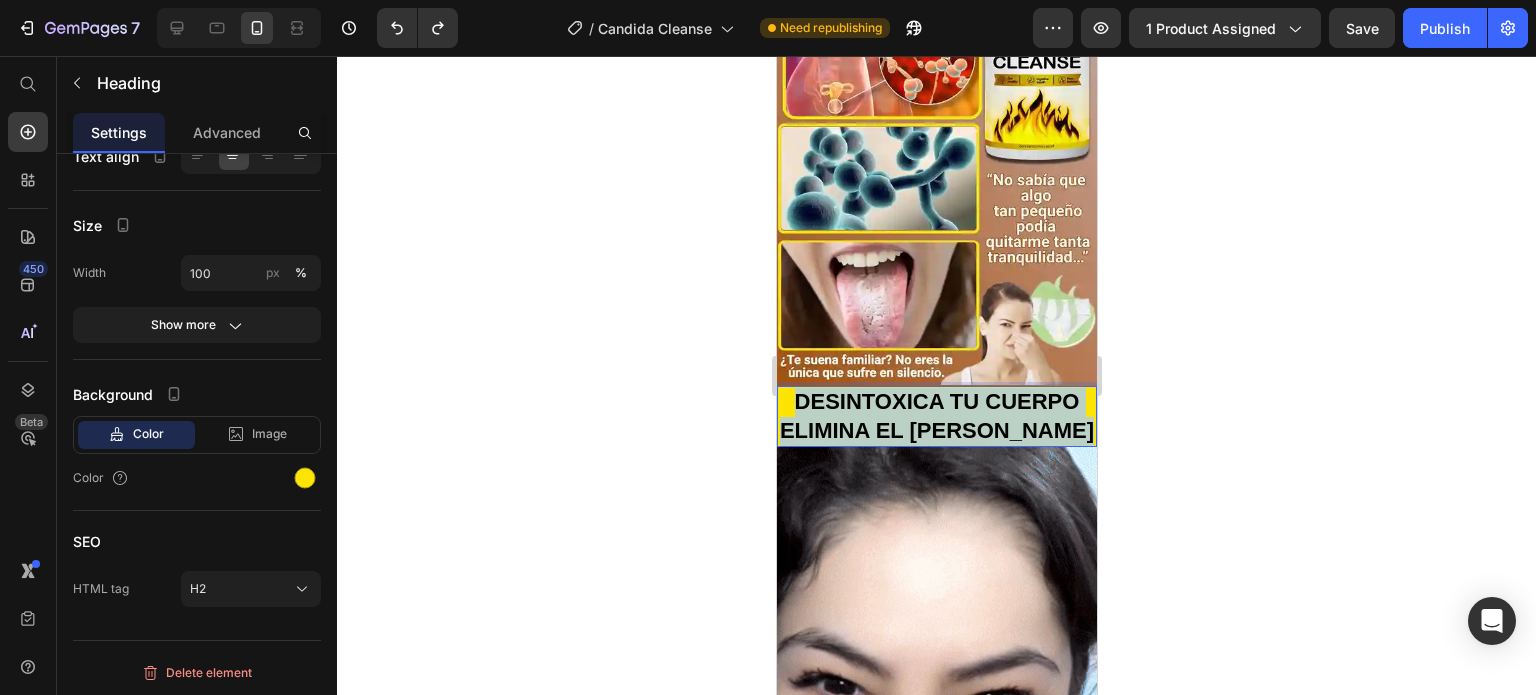 click on "DESINTOXICA TU CUERPO ELIMINA EL [PERSON_NAME]" at bounding box center [936, 416] 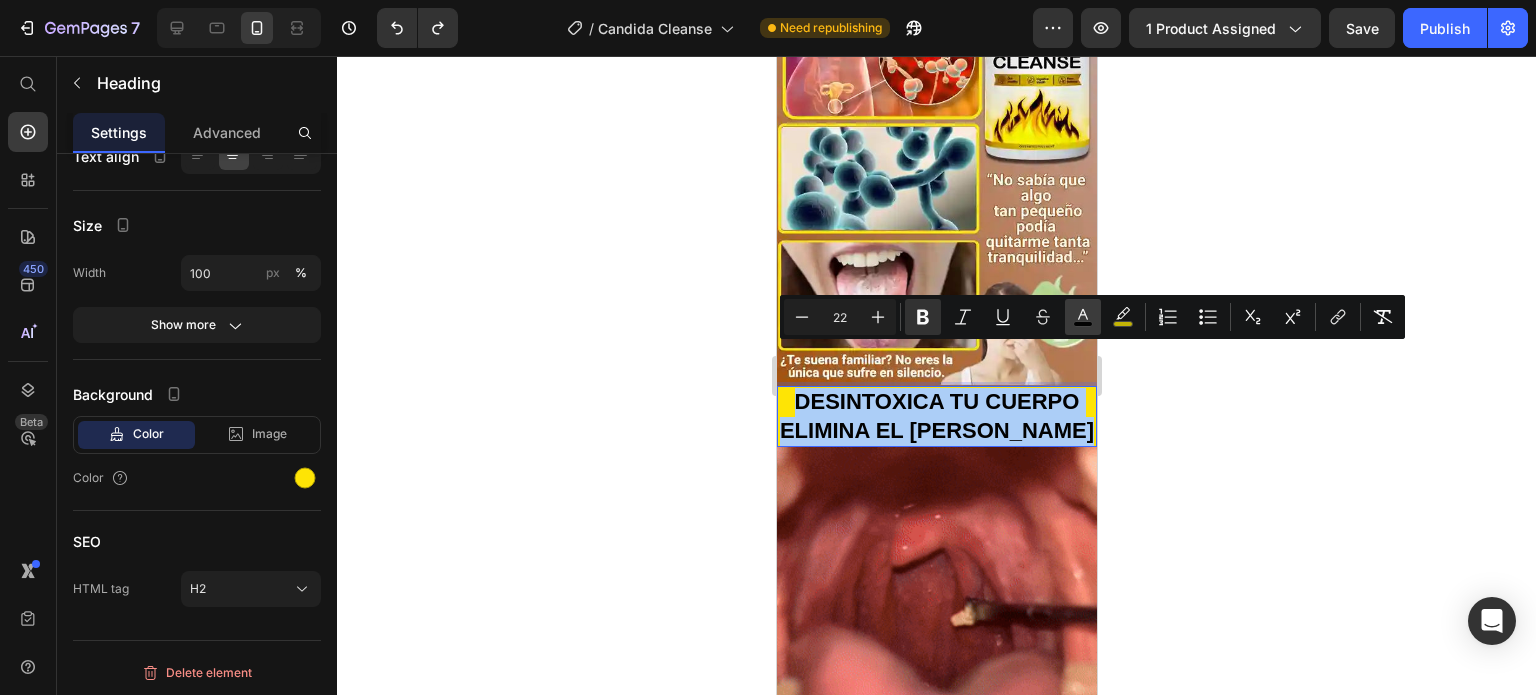 click 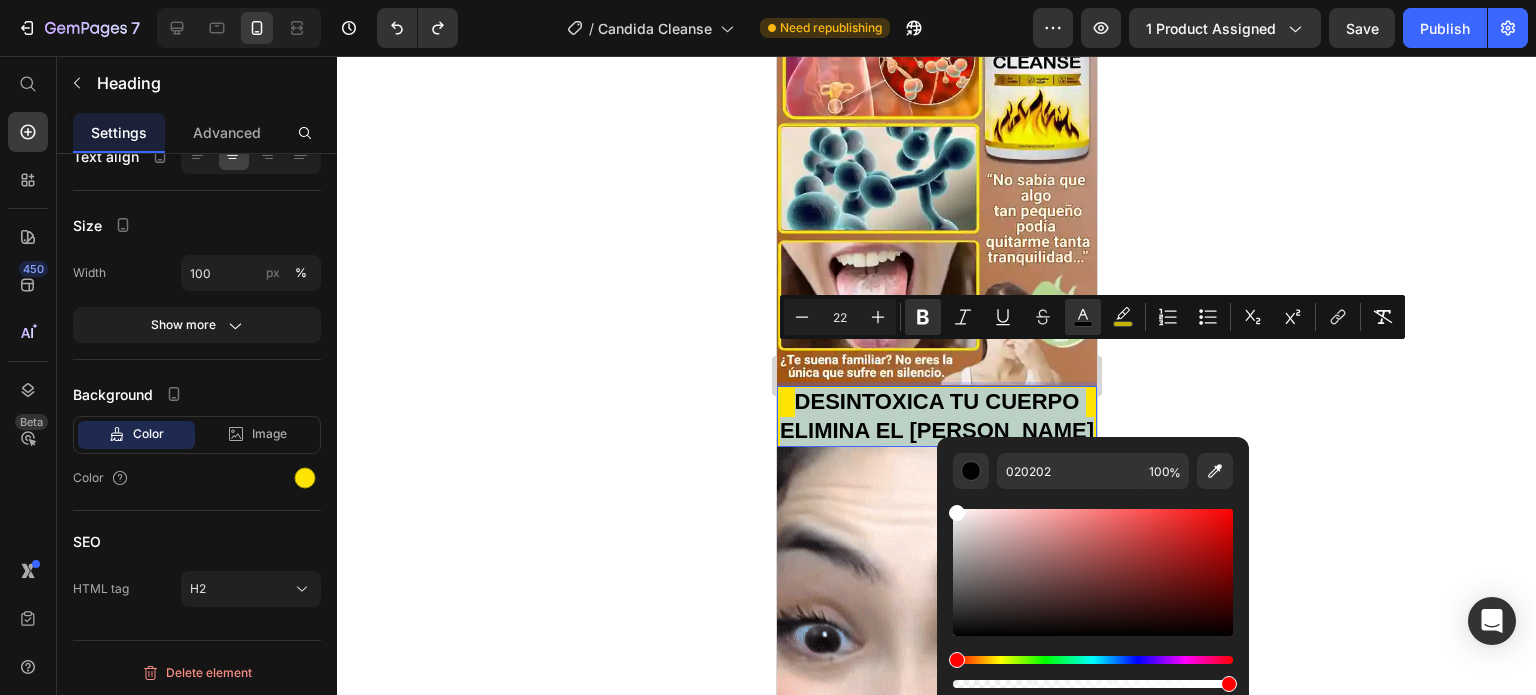 type on "FFFFFF" 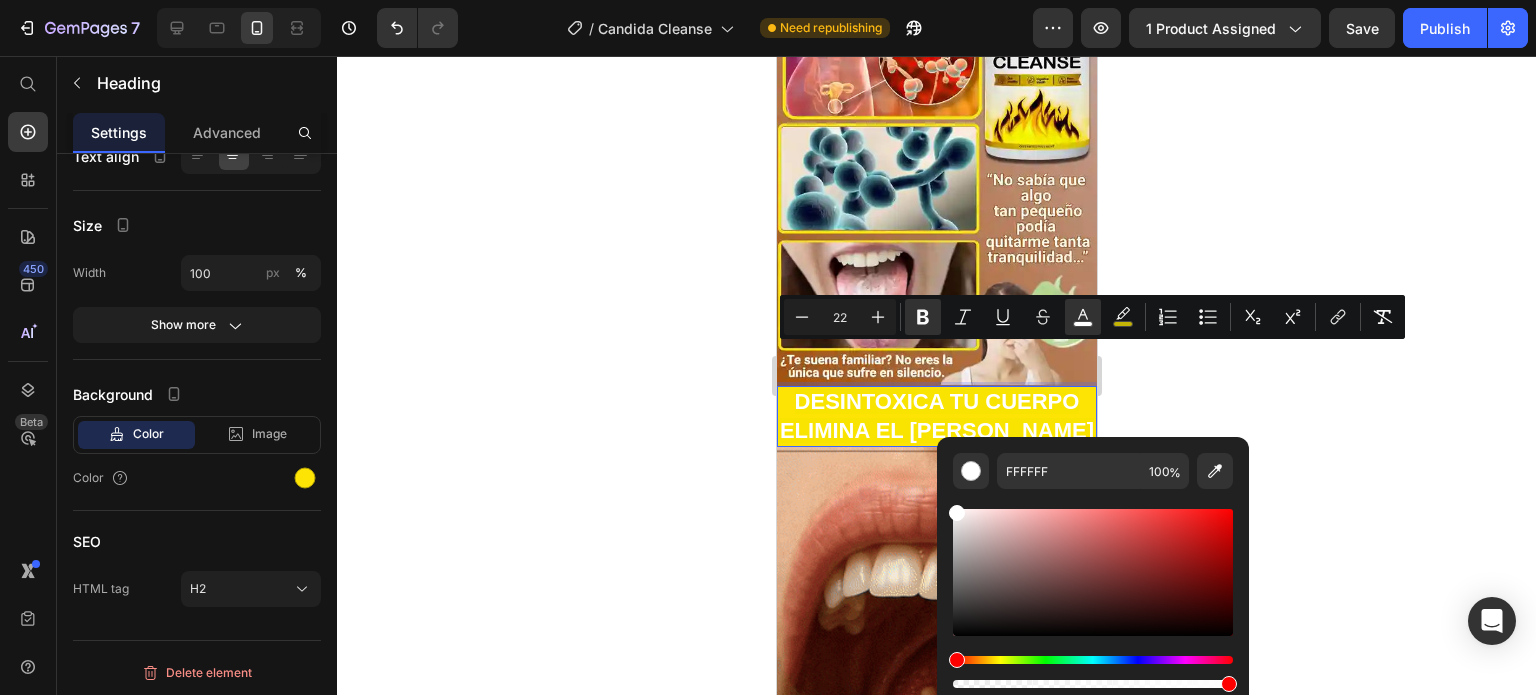 drag, startPoint x: 984, startPoint y: 523, endPoint x: 940, endPoint y: 507, distance: 46.818798 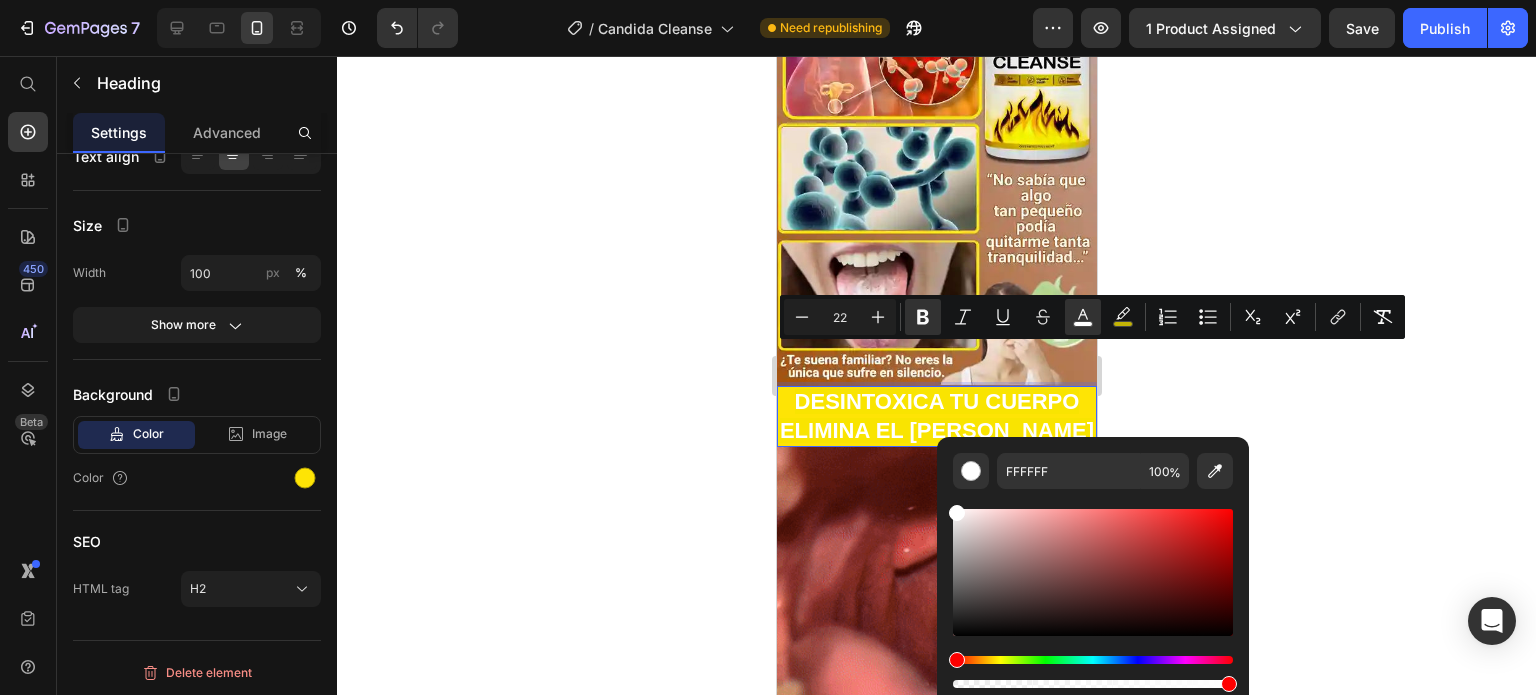 click on "FFFFFF 100 %" at bounding box center [1093, 564] 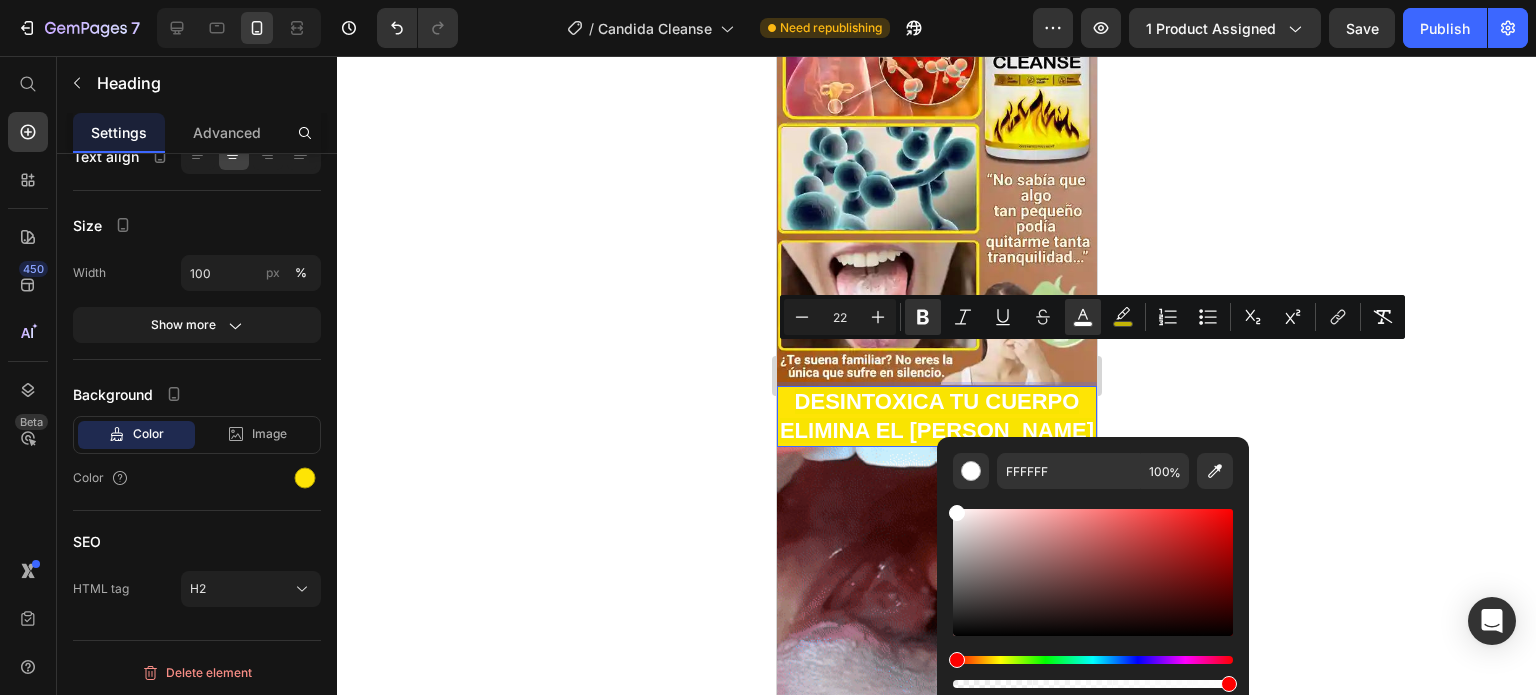 click 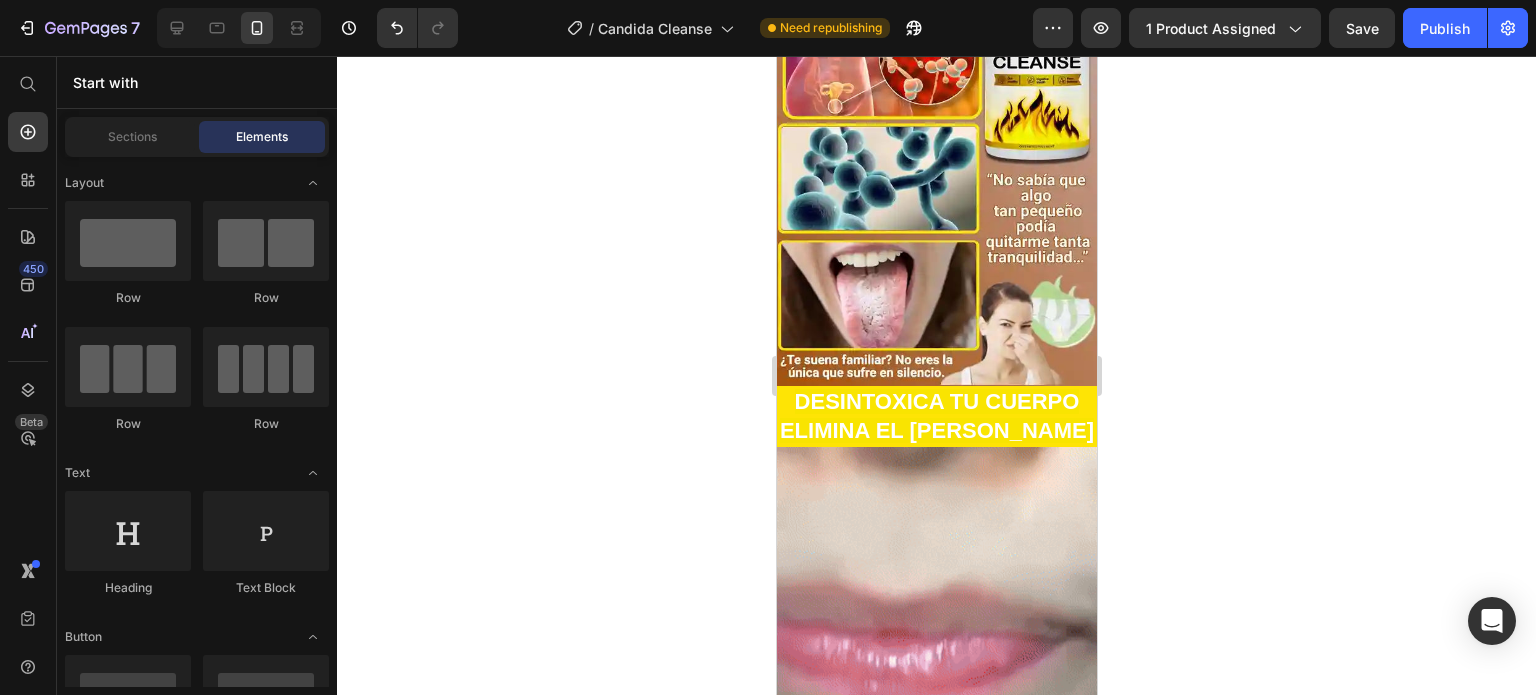 click 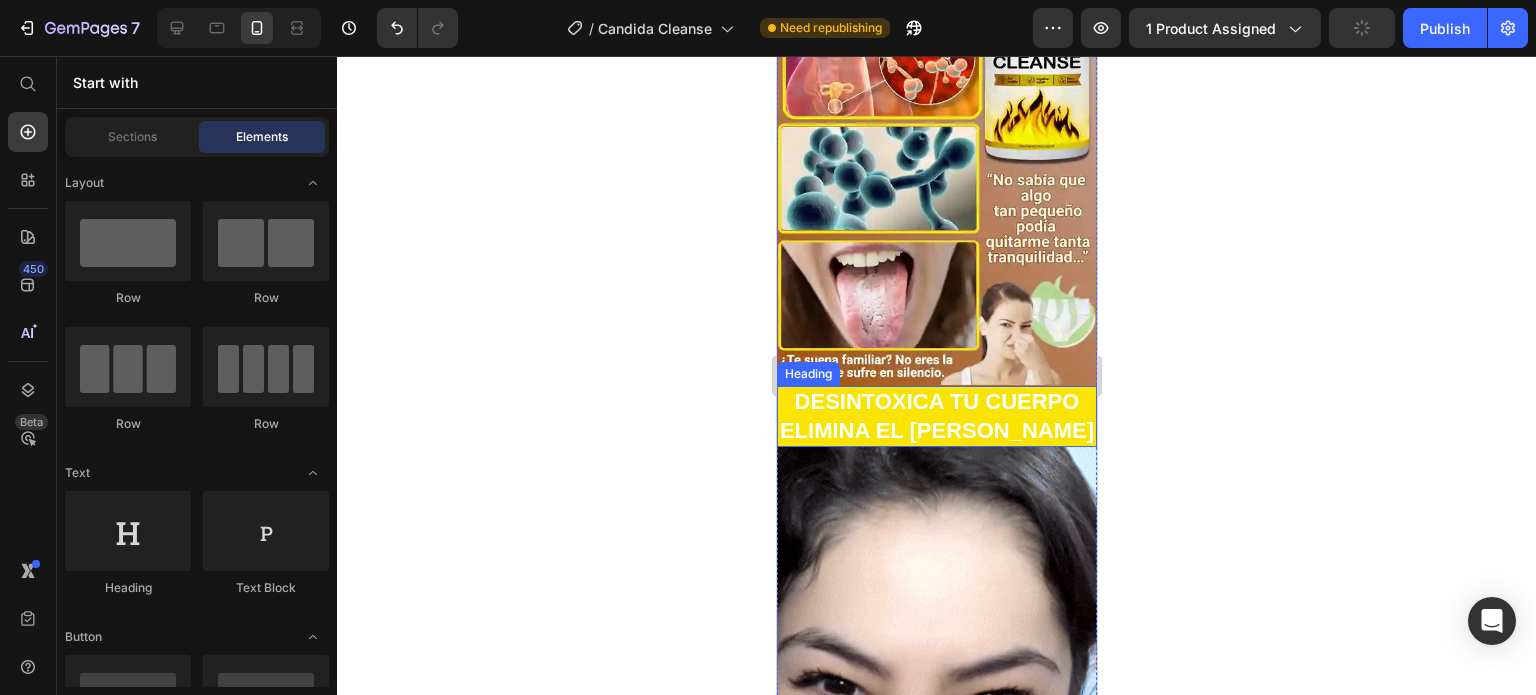 click on "⁠⁠⁠⁠⁠⁠⁠ DESINTOXICA TU CUERPO ELIMINA EL [PERSON_NAME]" at bounding box center [936, 416] 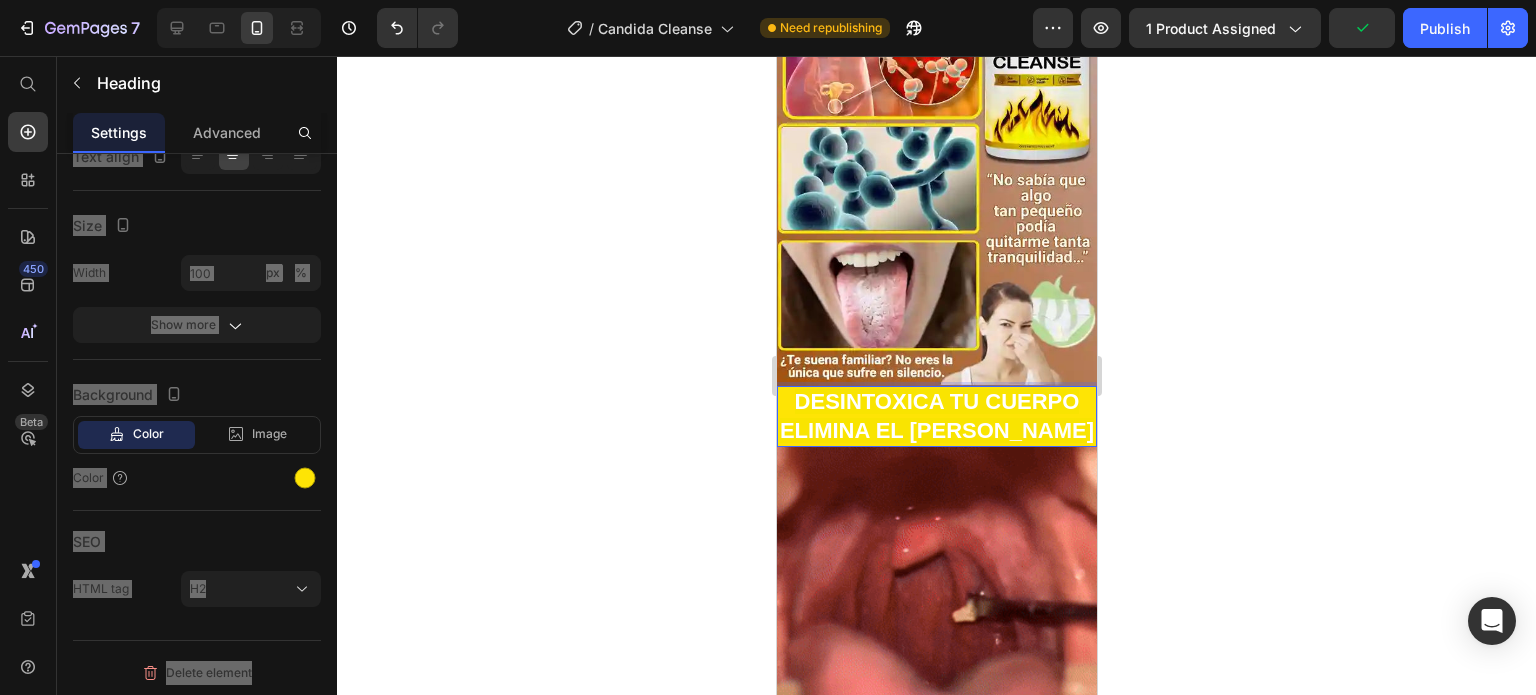 click on "DESINTOXICA TU CUERPO ELIMINA EL [PERSON_NAME]" at bounding box center (936, 416) 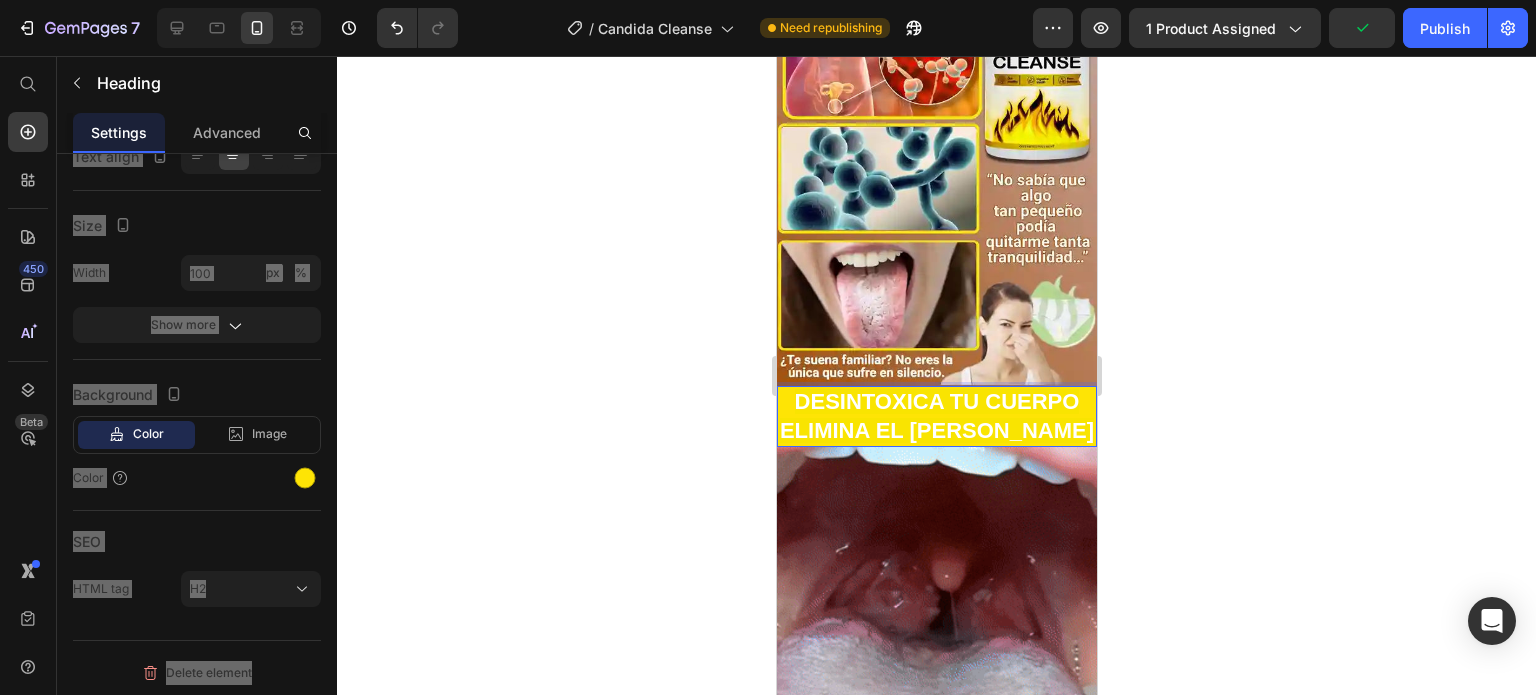 click on "DESINTOXICA TU CUERPO ELIMINA EL [PERSON_NAME]" at bounding box center [936, 416] 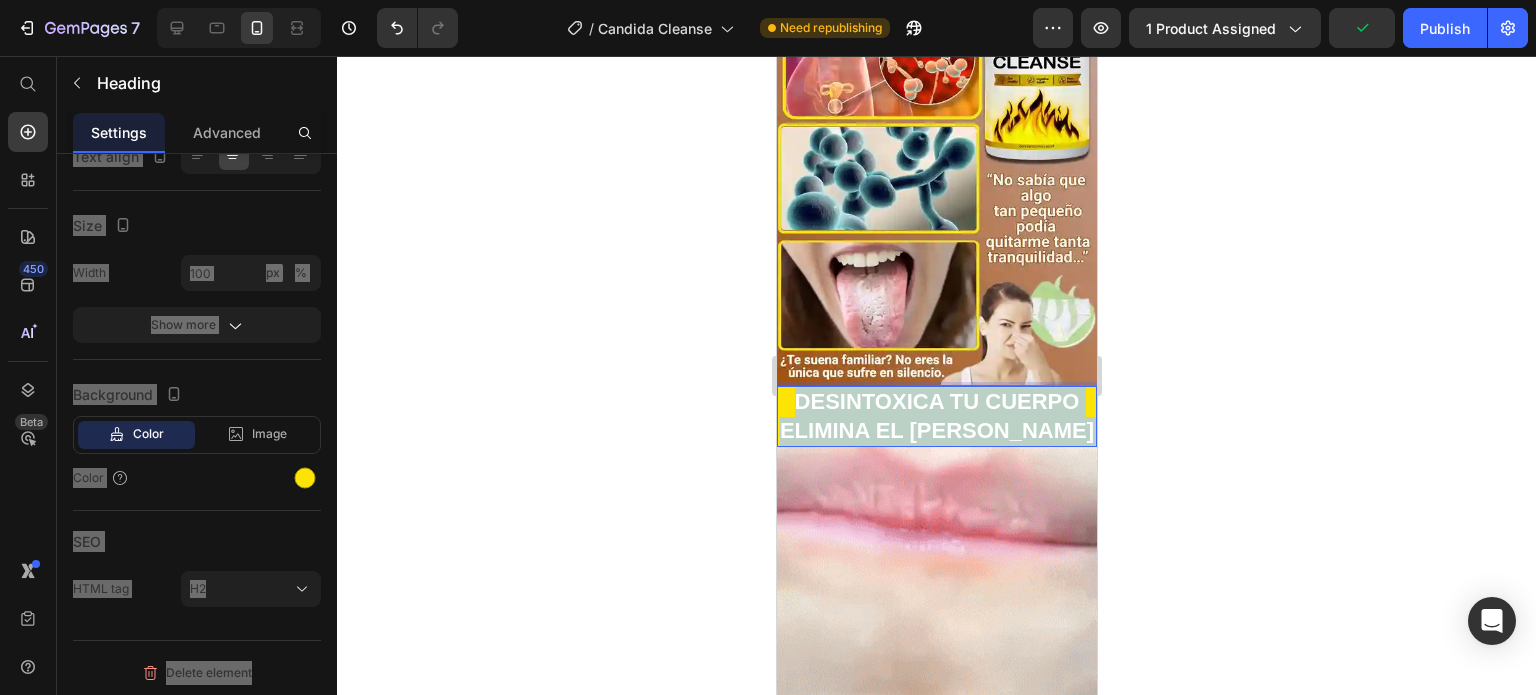 drag, startPoint x: 1001, startPoint y: 405, endPoint x: 781, endPoint y: 353, distance: 226.06194 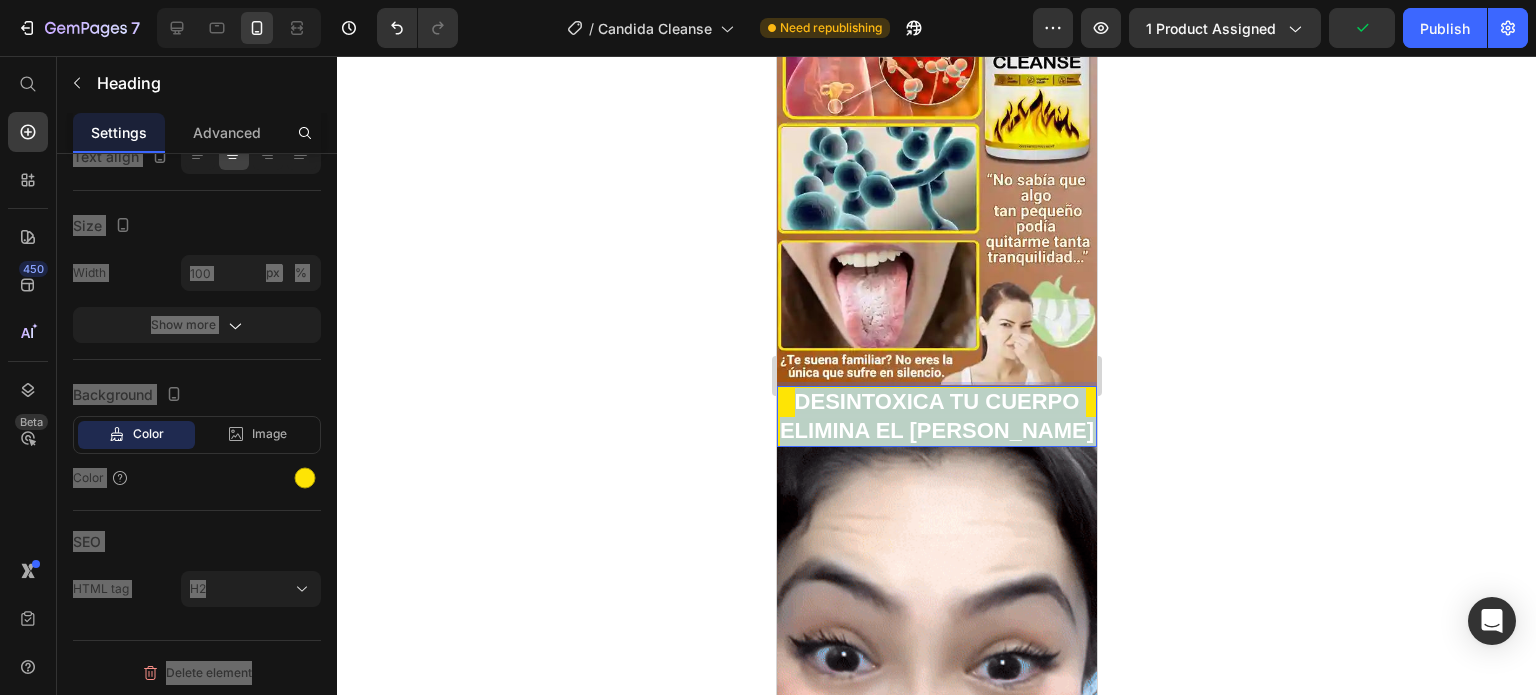 click on "DESINTOXICA TU CUERPO ELIMINA EL [PERSON_NAME]" at bounding box center [936, 416] 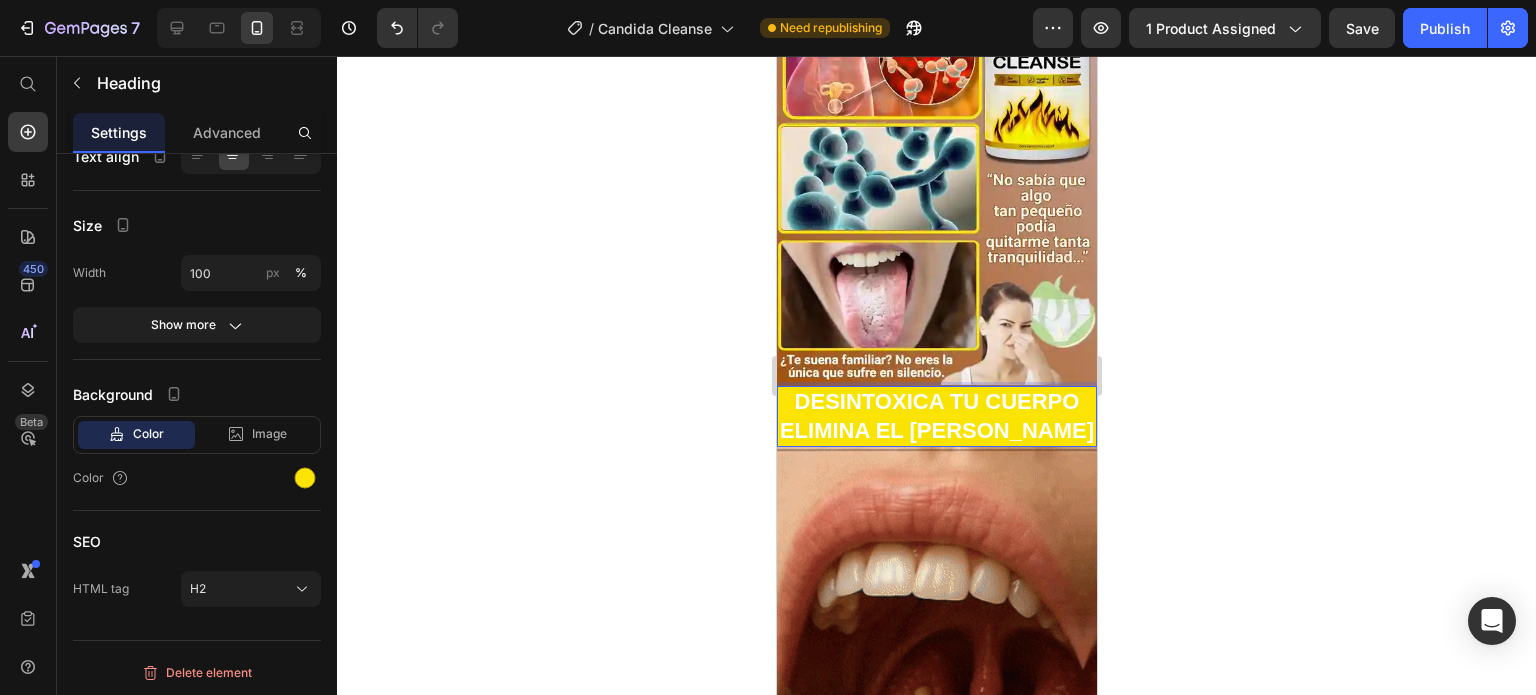 click on "DESINTOXICA TU CUERPO ELIMINA EL [PERSON_NAME]" at bounding box center (936, 416) 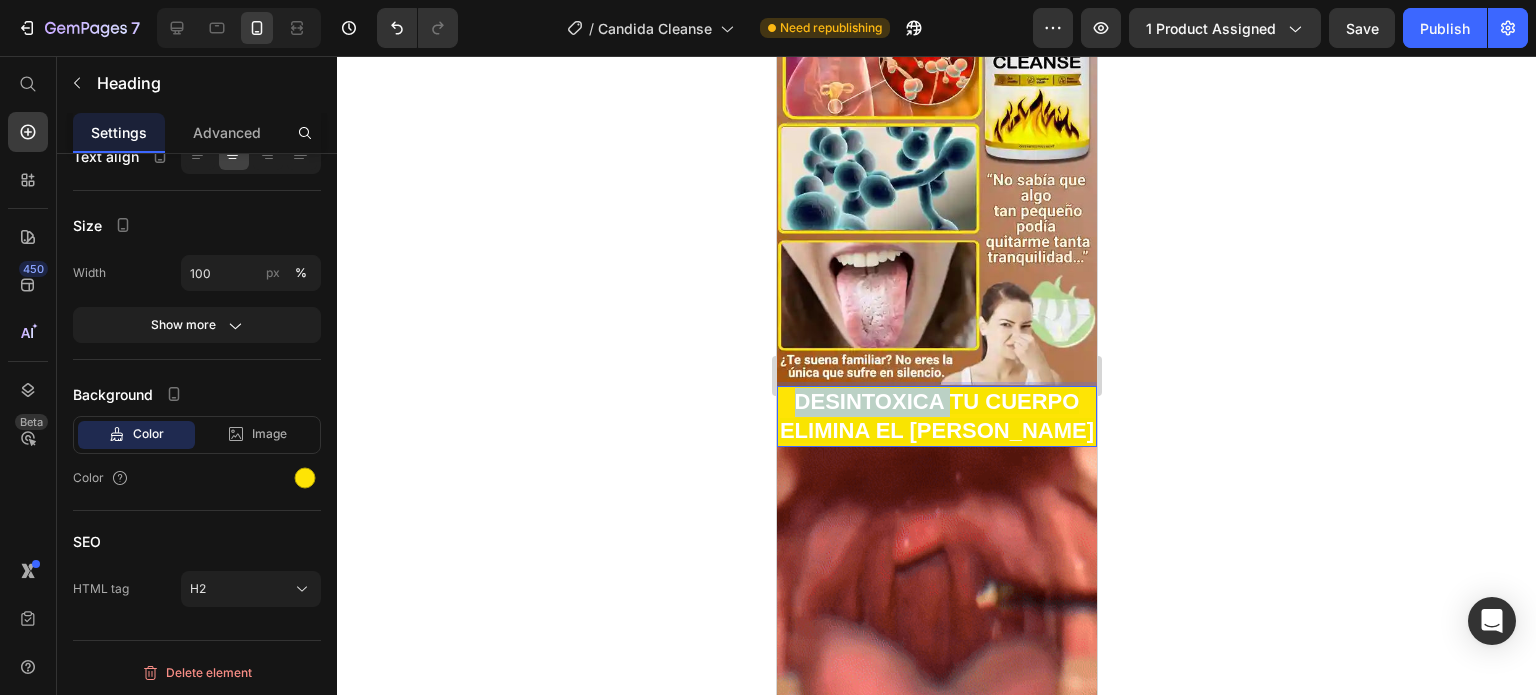 click on "DESINTOXICA TU CUERPO ELIMINA EL [PERSON_NAME]" at bounding box center (936, 416) 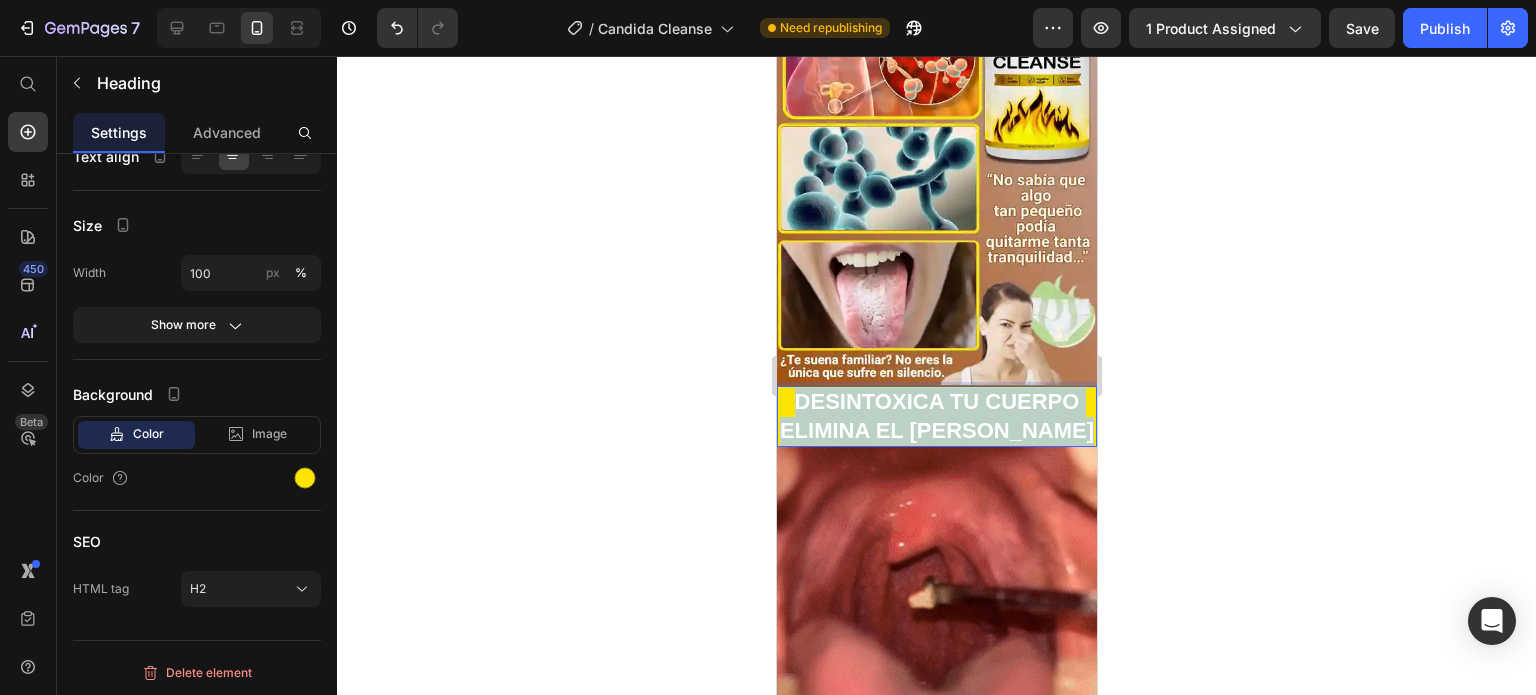 click on "DESINTOXICA TU CUERPO ELIMINA EL [PERSON_NAME]" at bounding box center (936, 416) 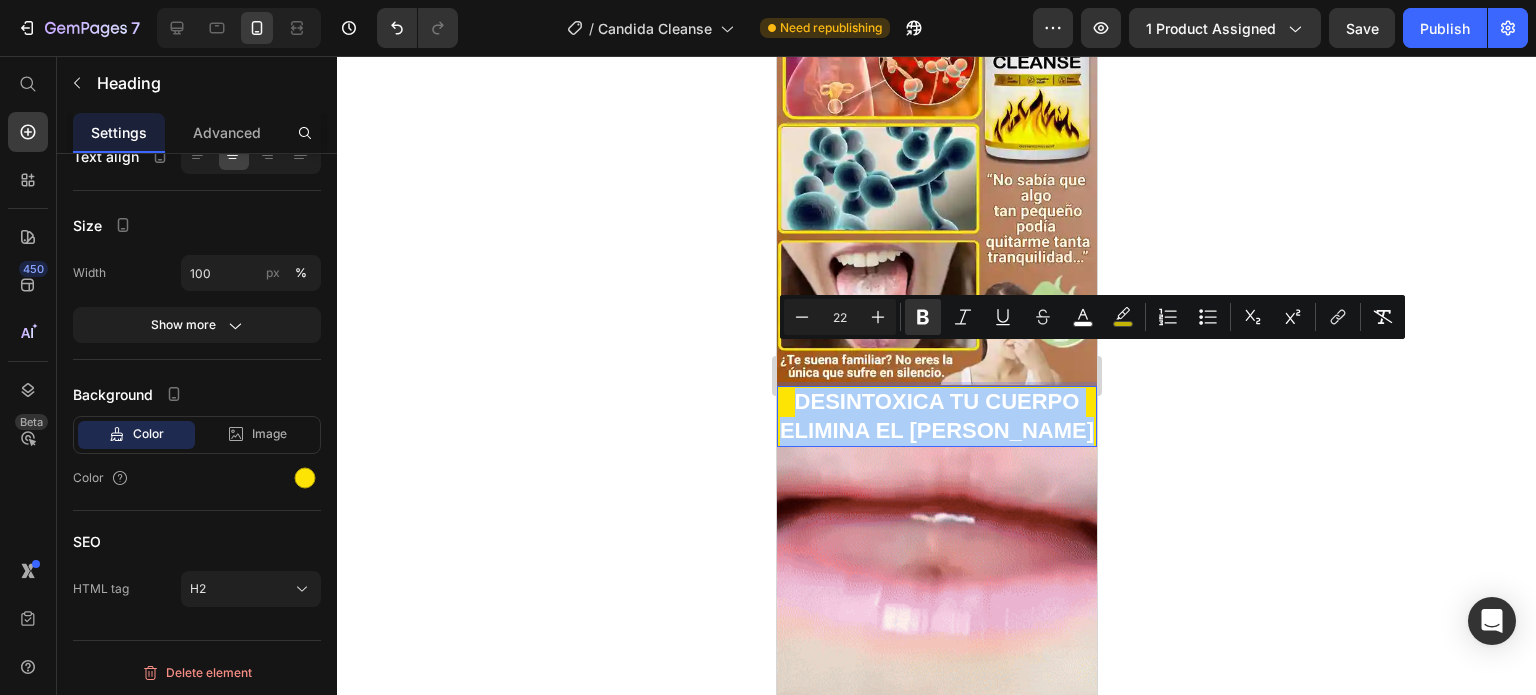 click 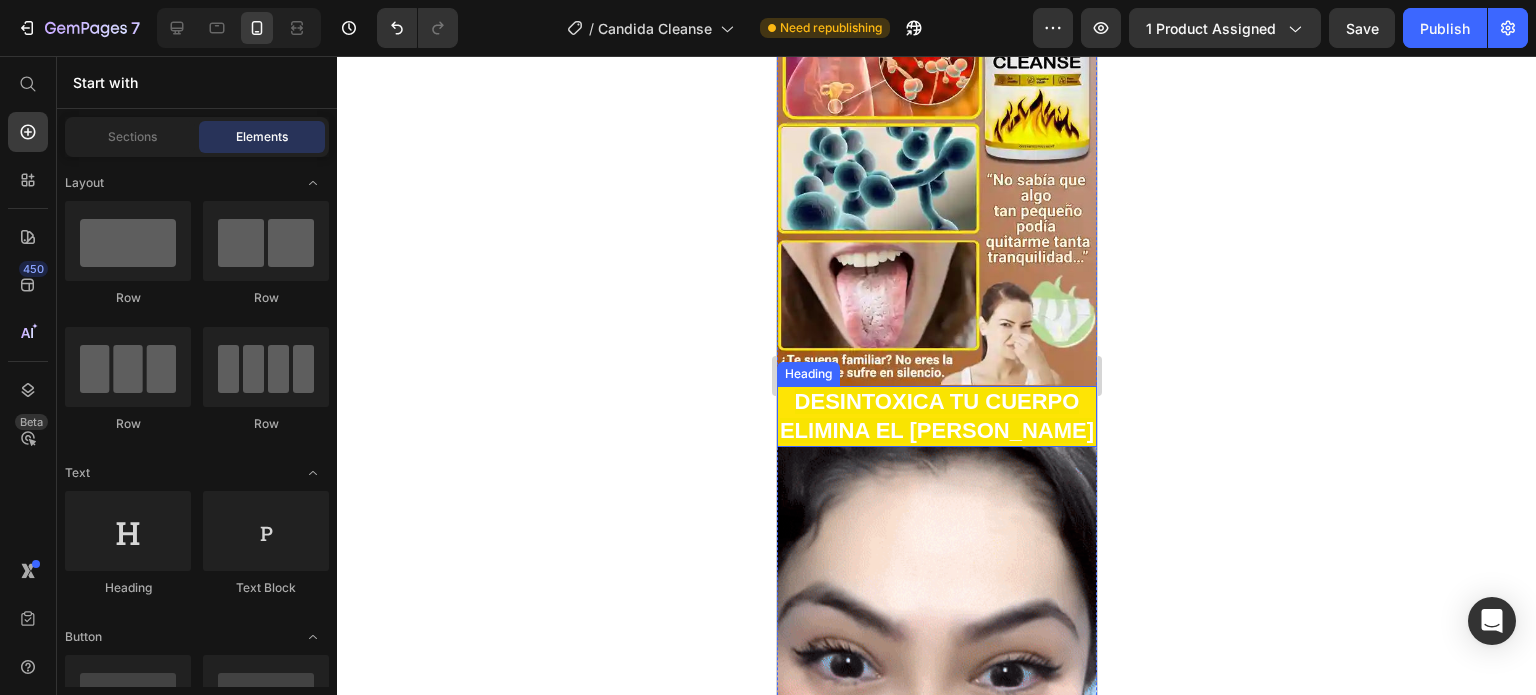 click on "⁠⁠⁠⁠⁠⁠⁠ DESINTOXICA TU CUERPO ELIMINA EL [PERSON_NAME]" at bounding box center [936, 416] 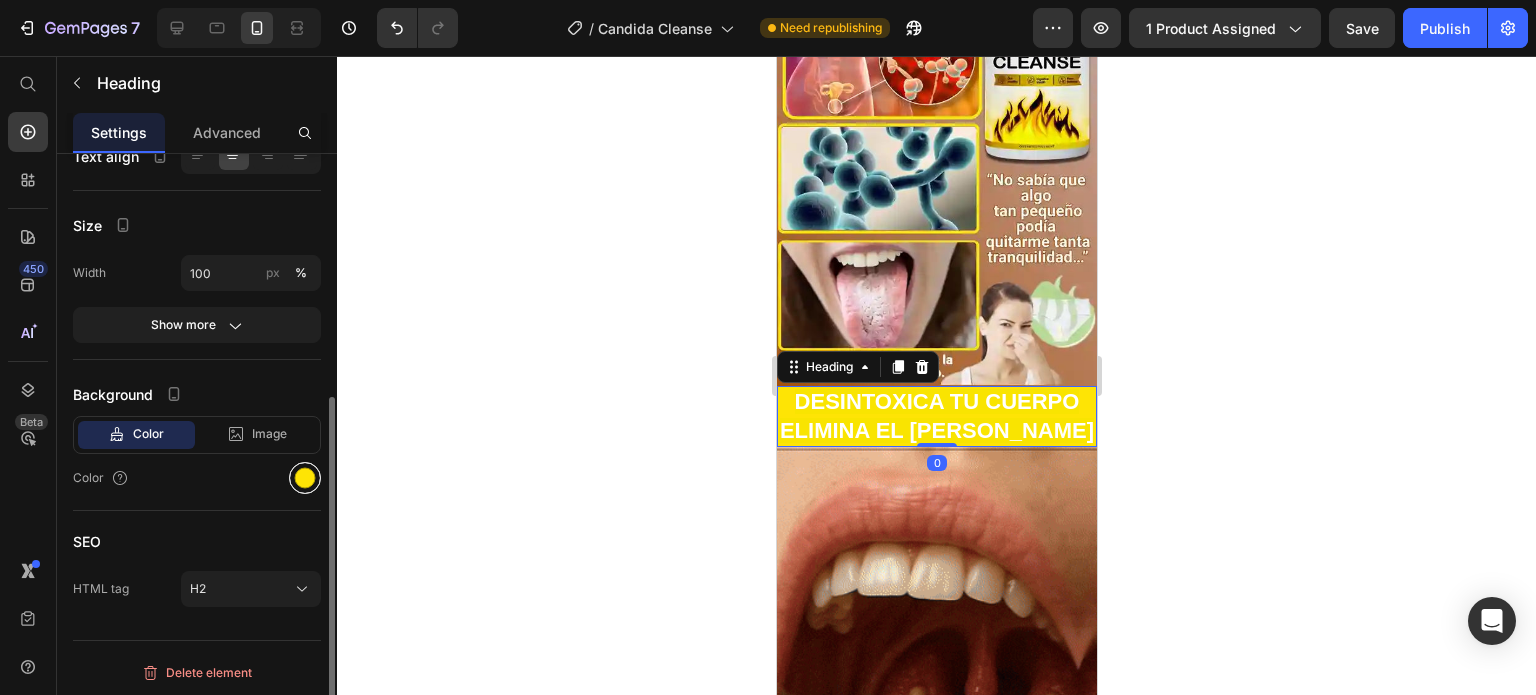 click at bounding box center (305, 478) 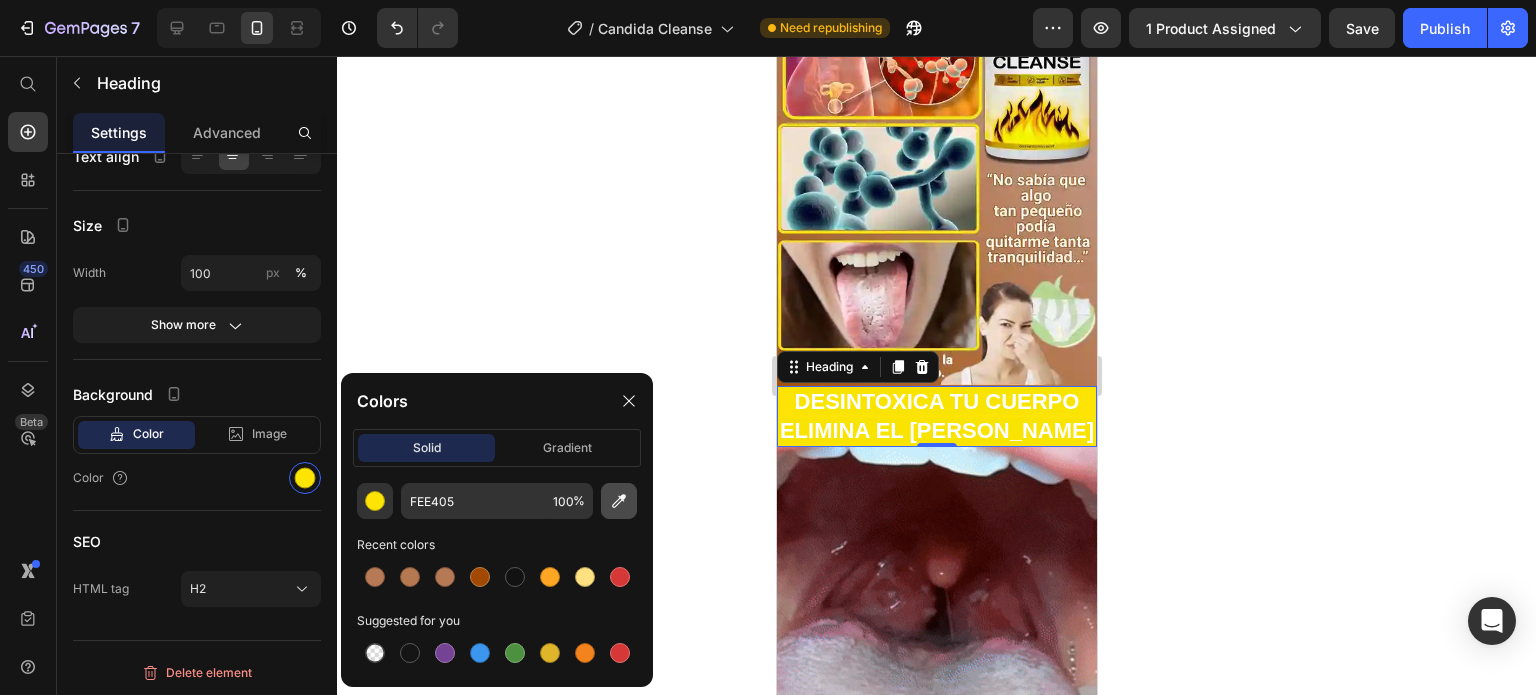 click 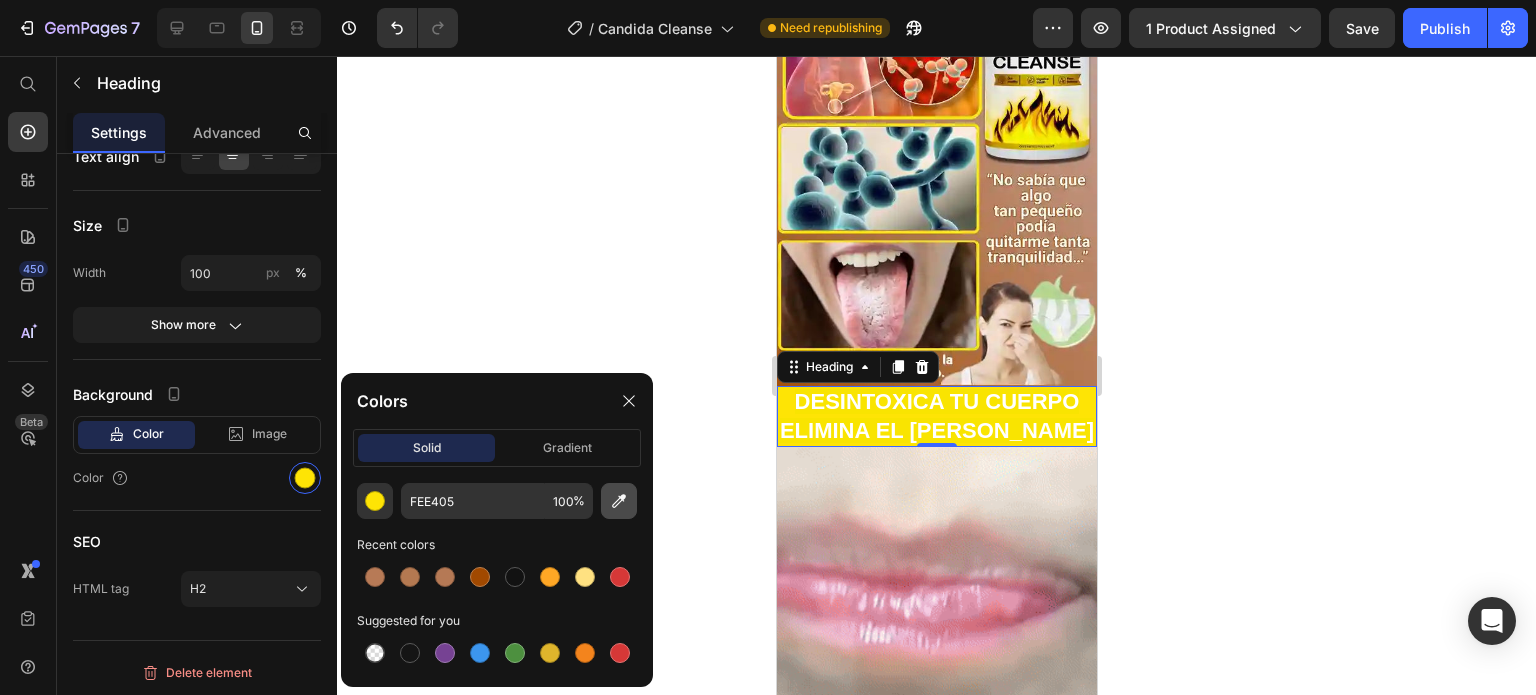 type on "B57957" 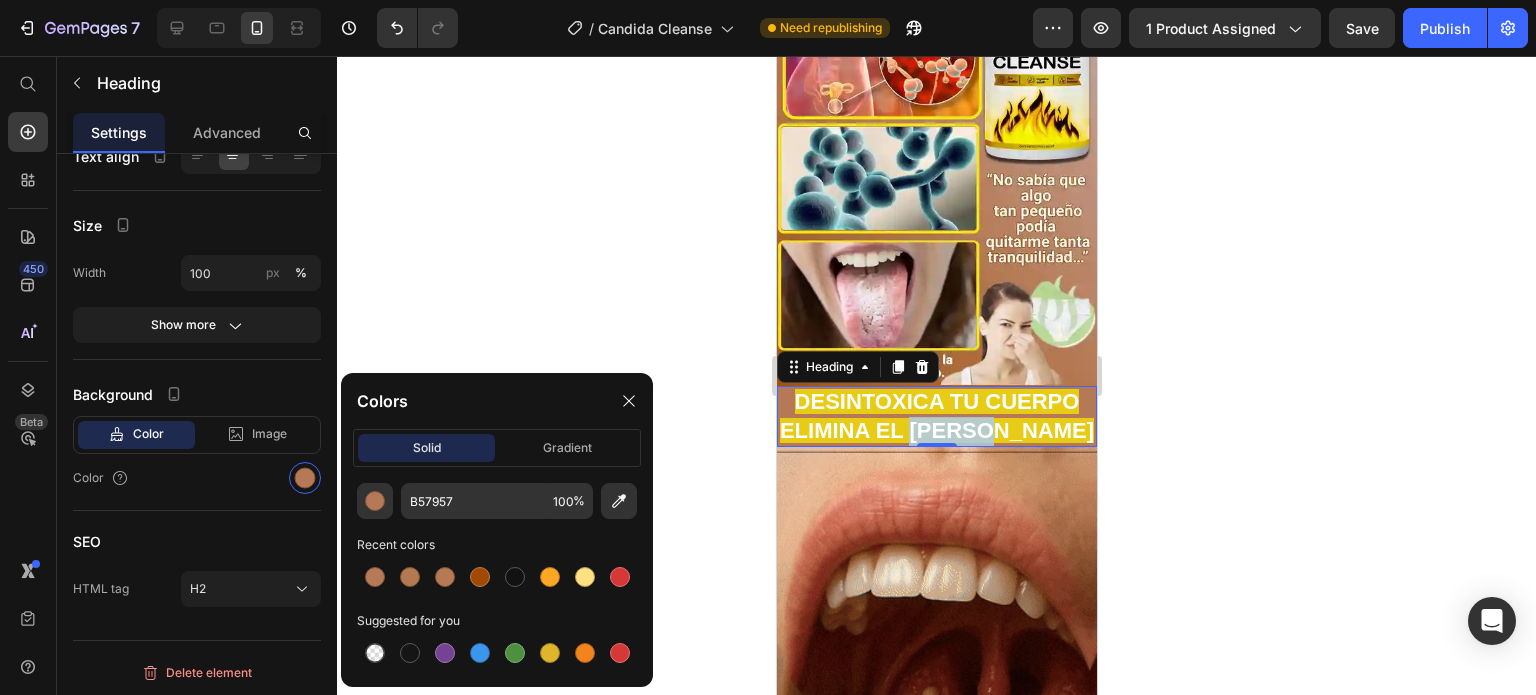 click on "DESINTOXICA TU CUERPO ELIMINA EL [PERSON_NAME]" at bounding box center (936, 416) 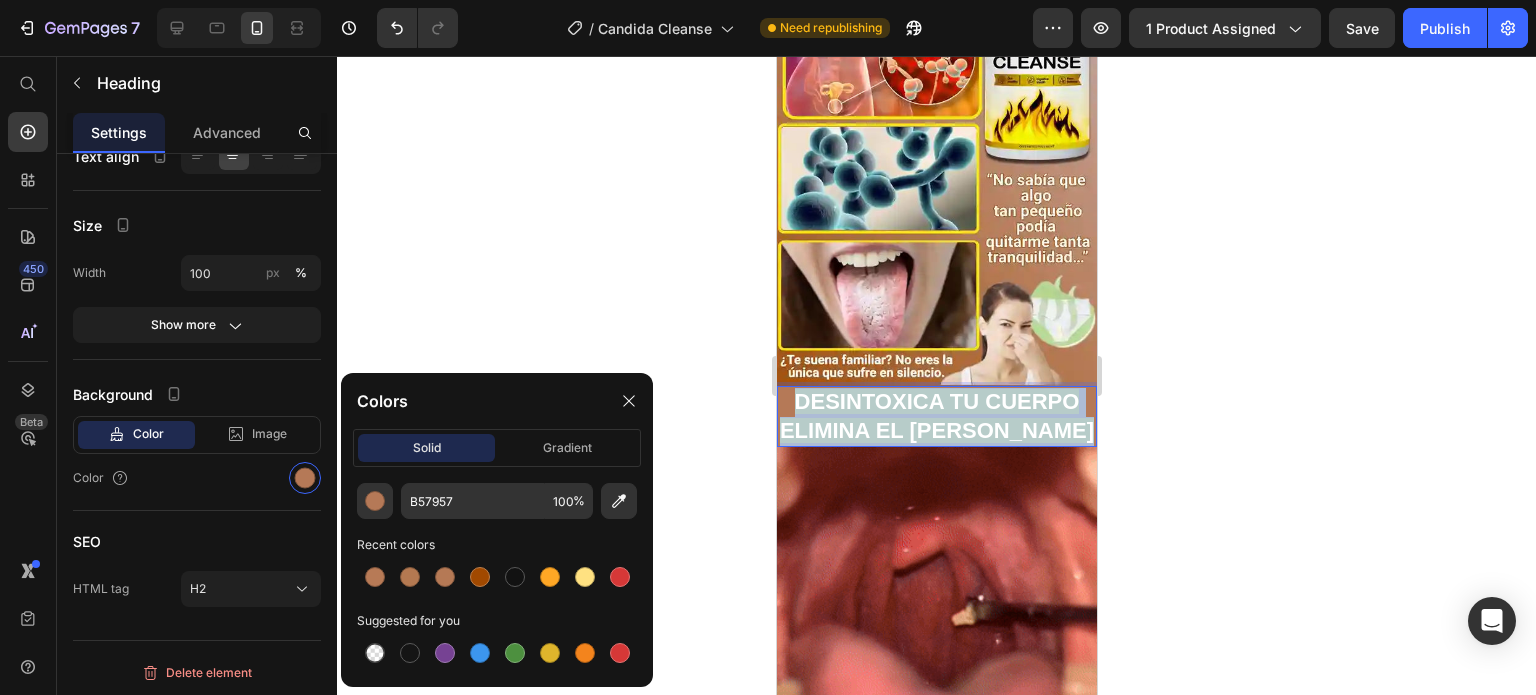 click on "DESINTOXICA TU CUERPO ELIMINA EL [PERSON_NAME]" at bounding box center [936, 416] 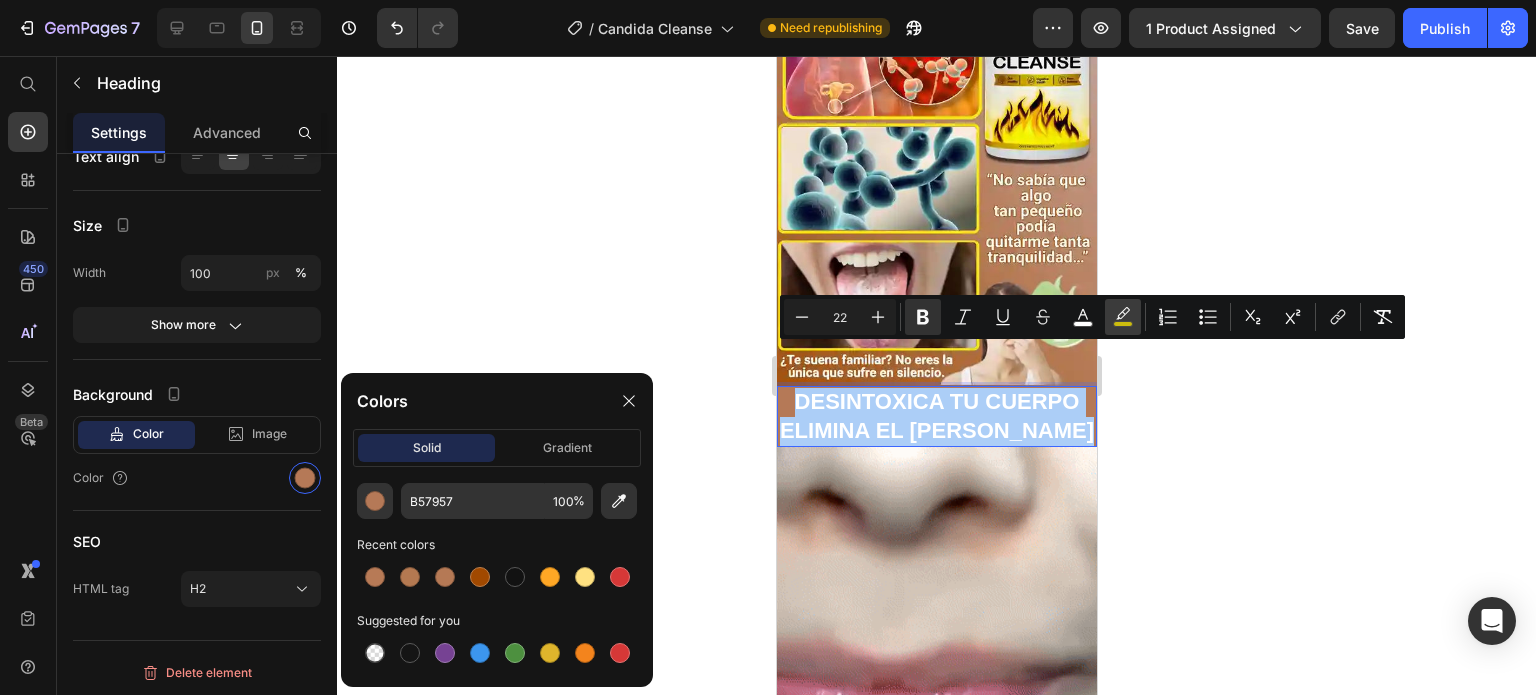 click 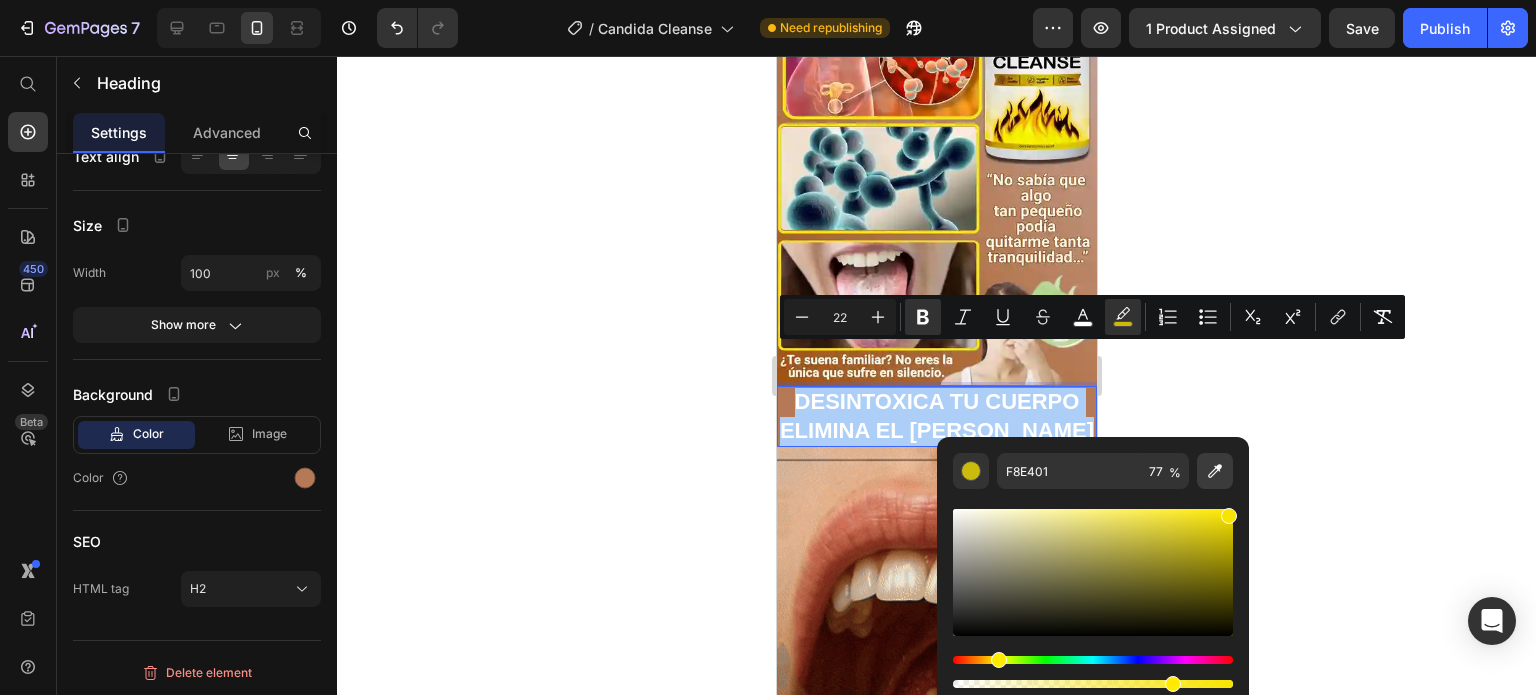 click 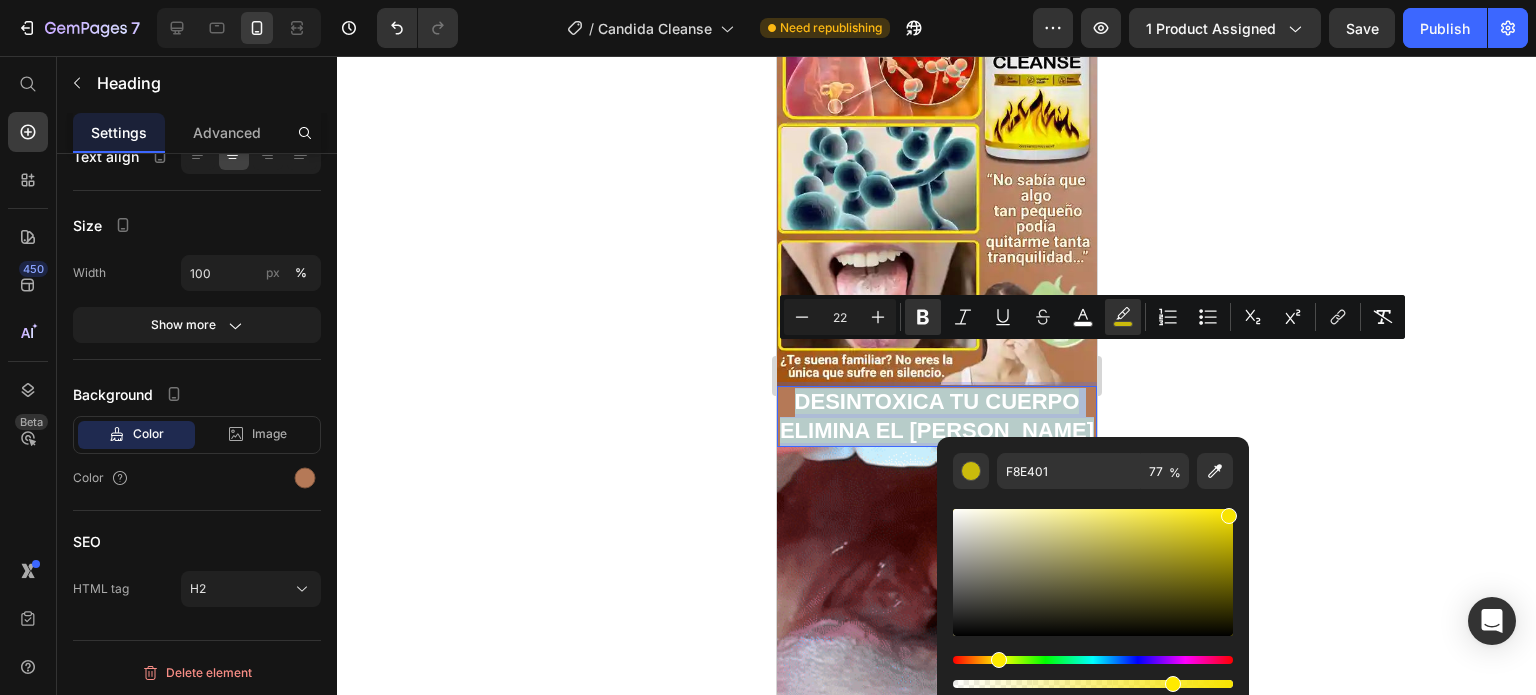 type on "B57957" 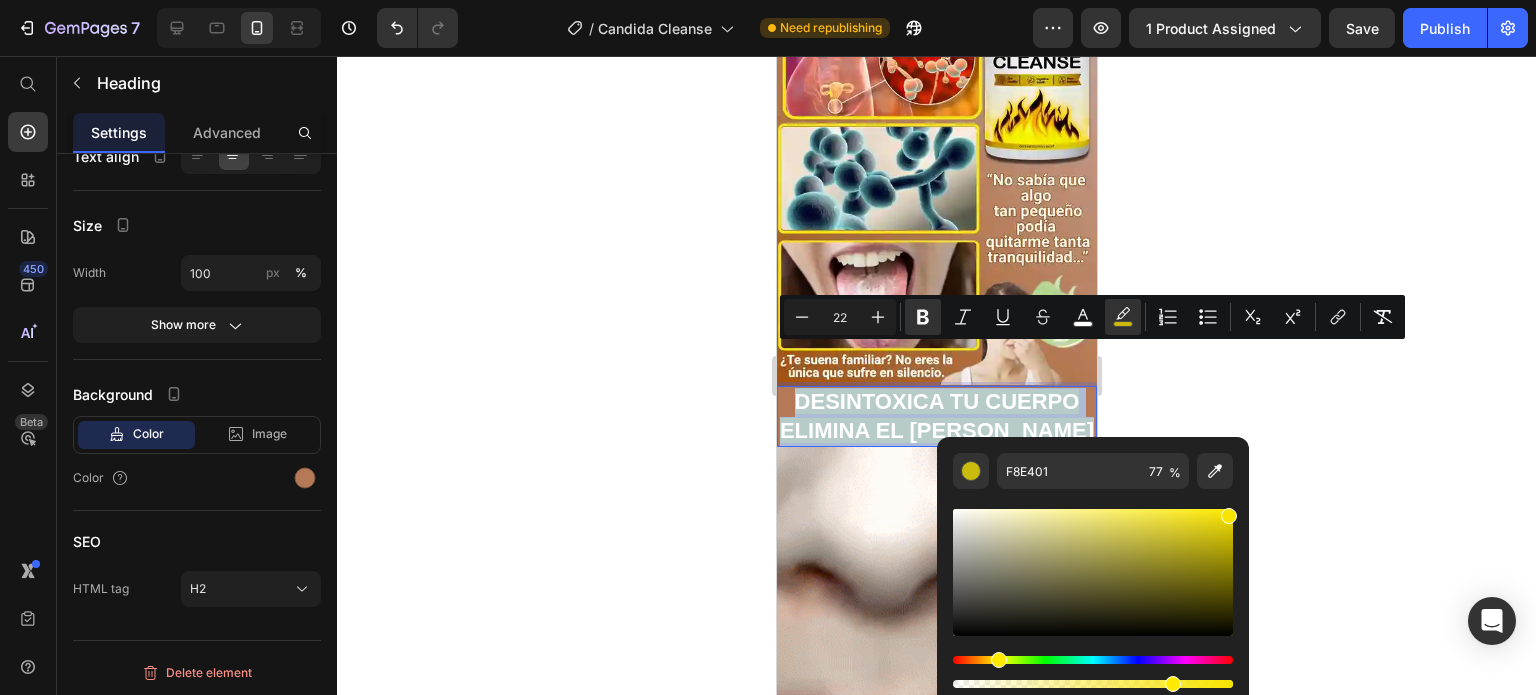 type on "100" 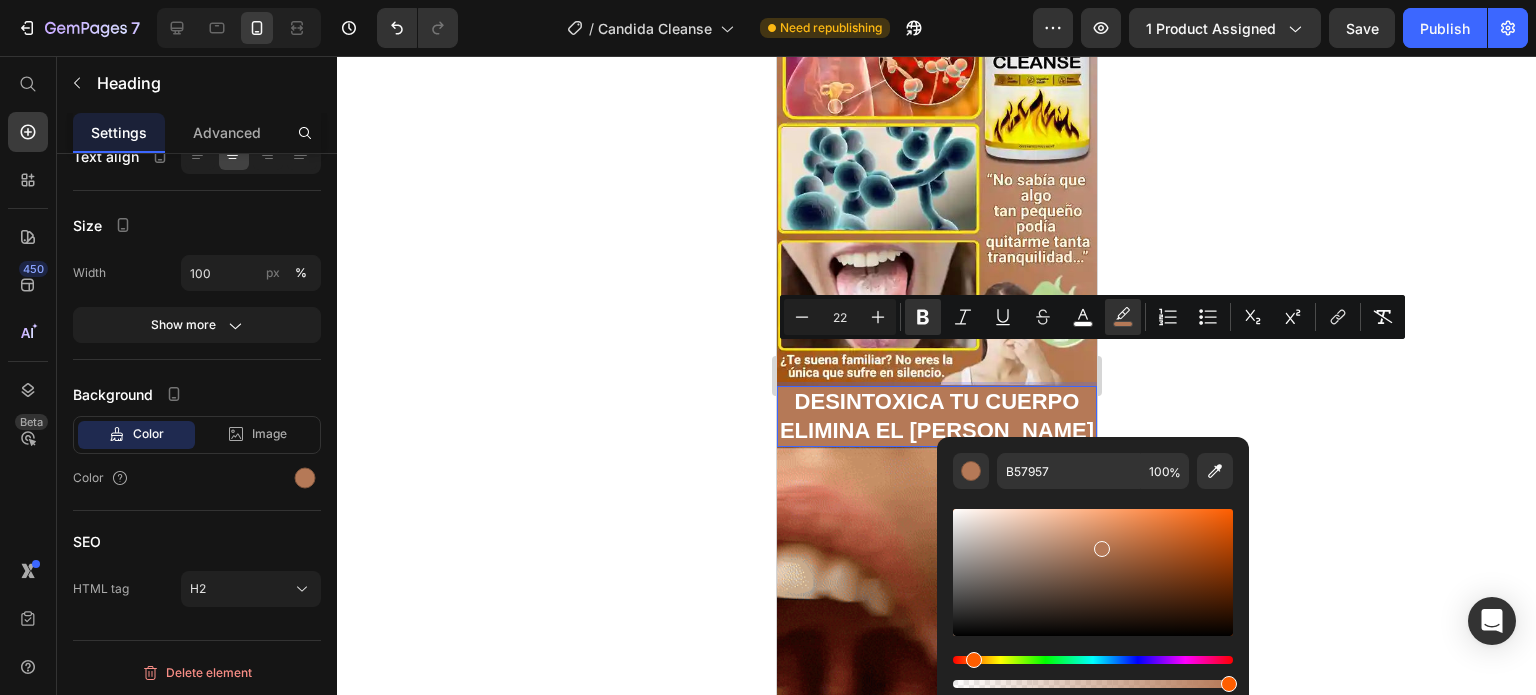 click 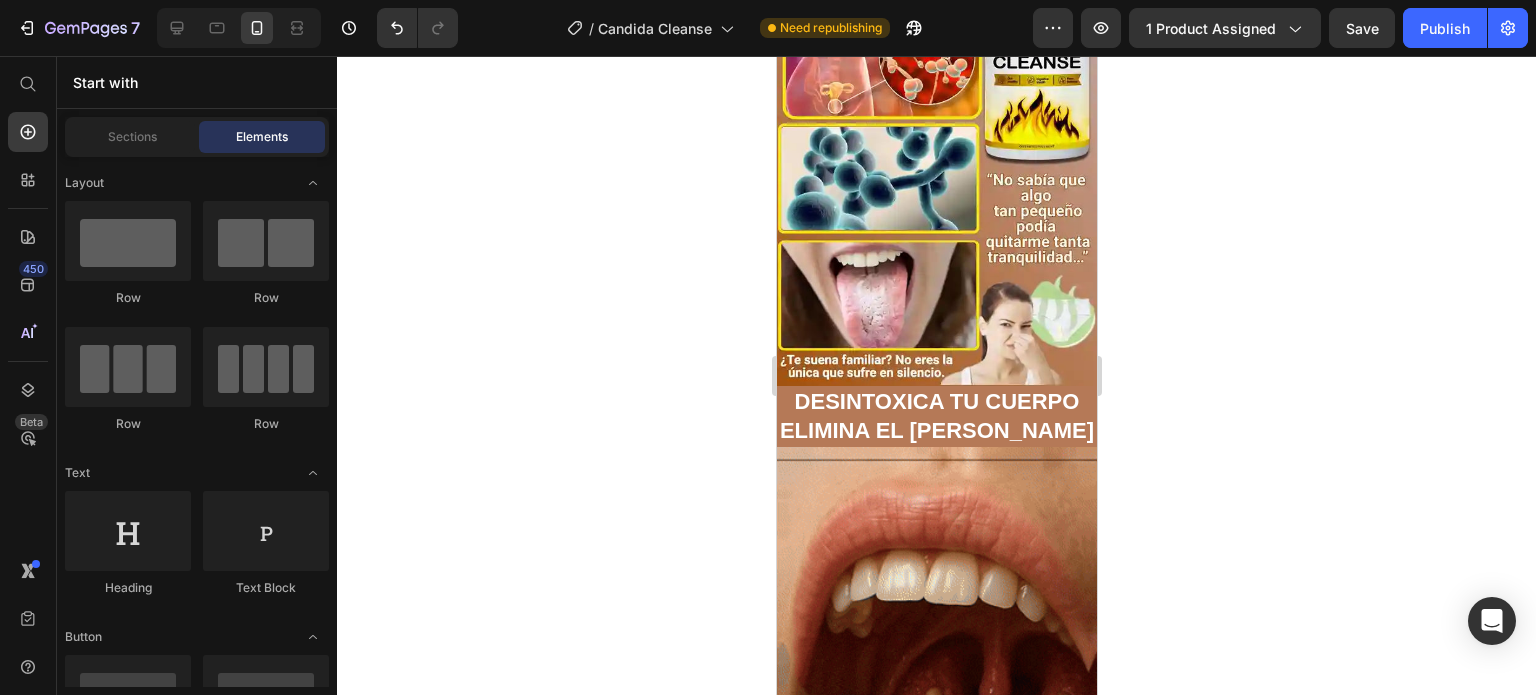 click 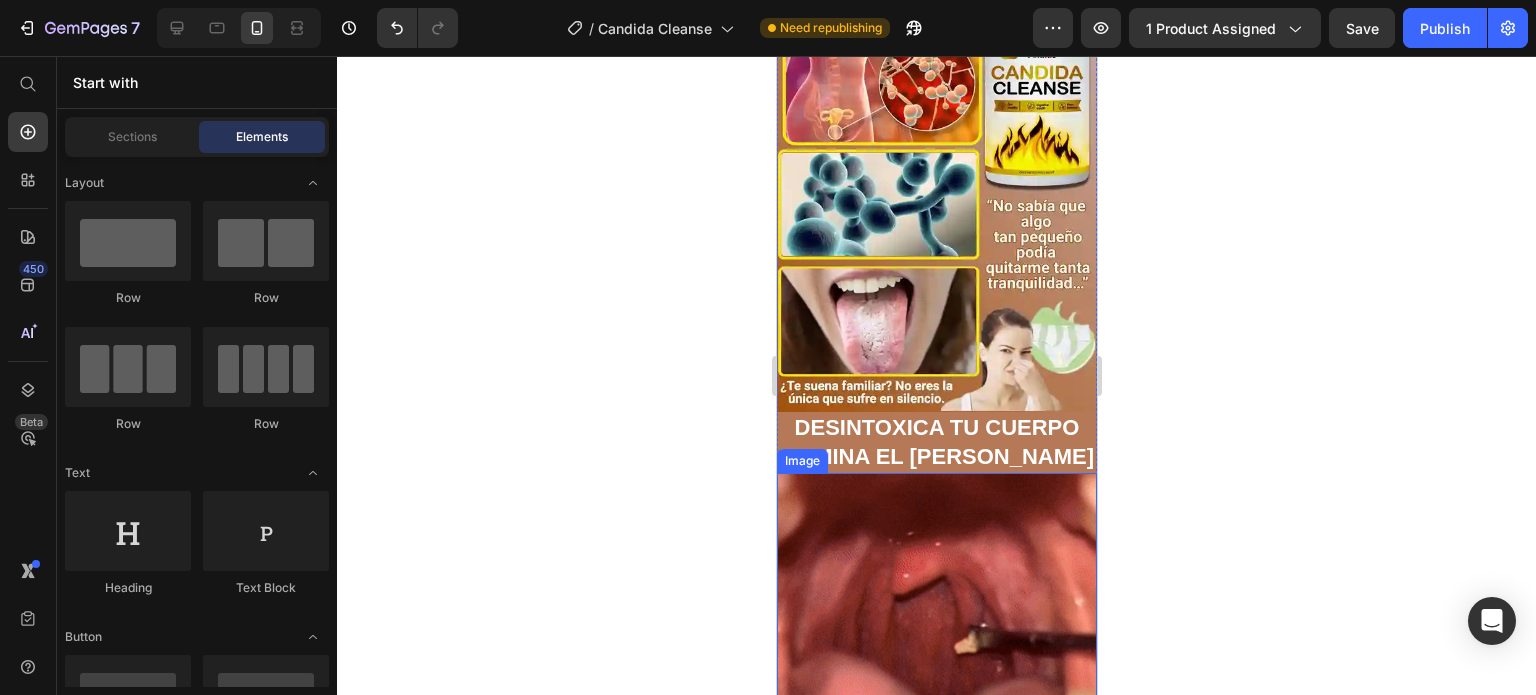 scroll, scrollTop: 700, scrollLeft: 0, axis: vertical 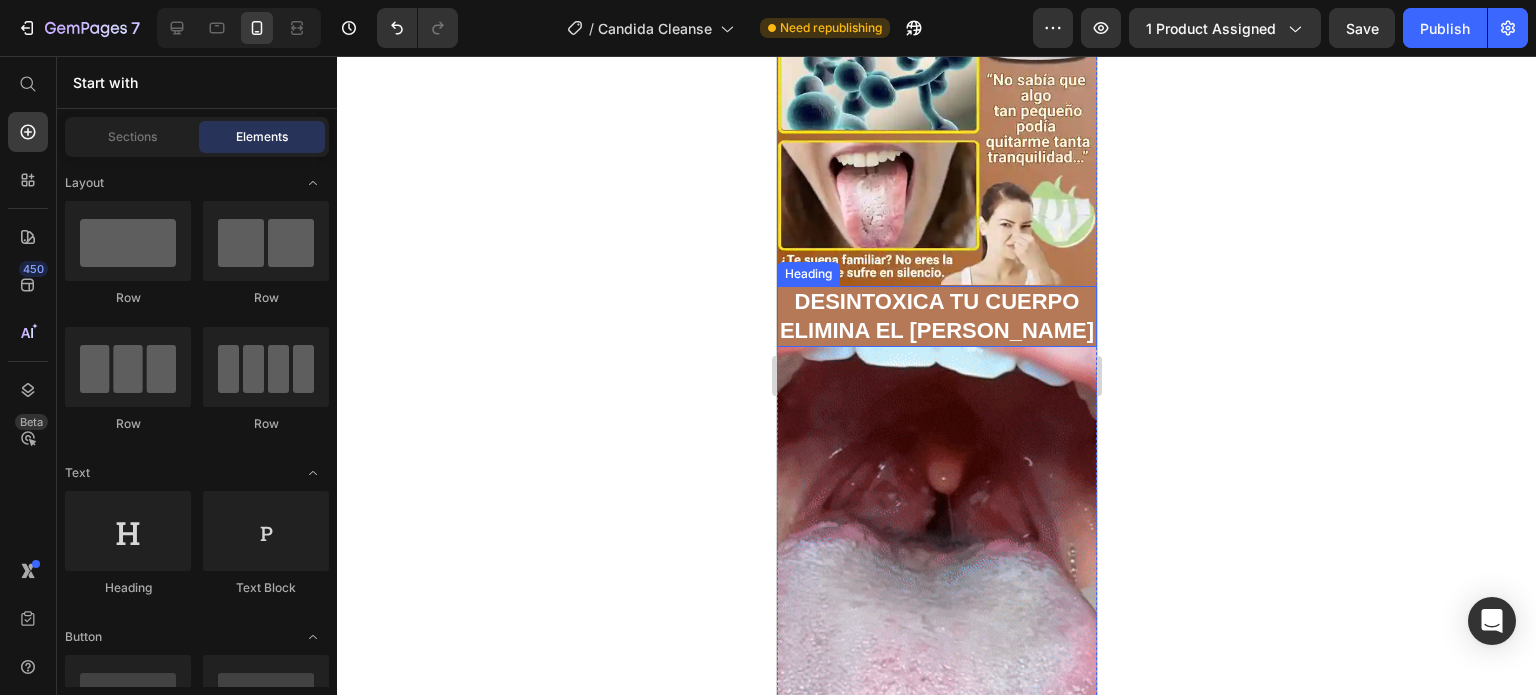 click on "DESINTOXICA TU CUERPO ELIMINA EL [PERSON_NAME]" at bounding box center (936, 316) 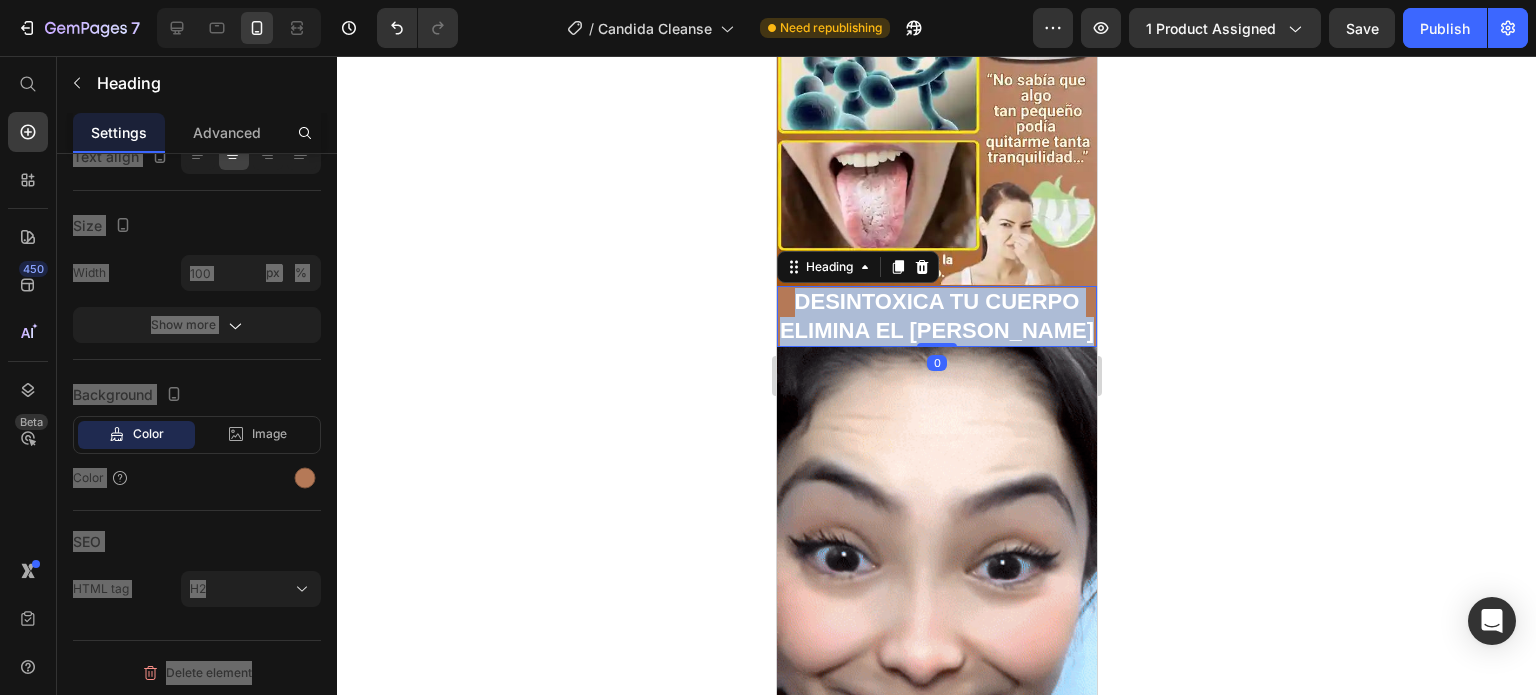 click on "DESINTOXICA TU CUERPO ELIMINA EL [PERSON_NAME]" at bounding box center (936, 316) 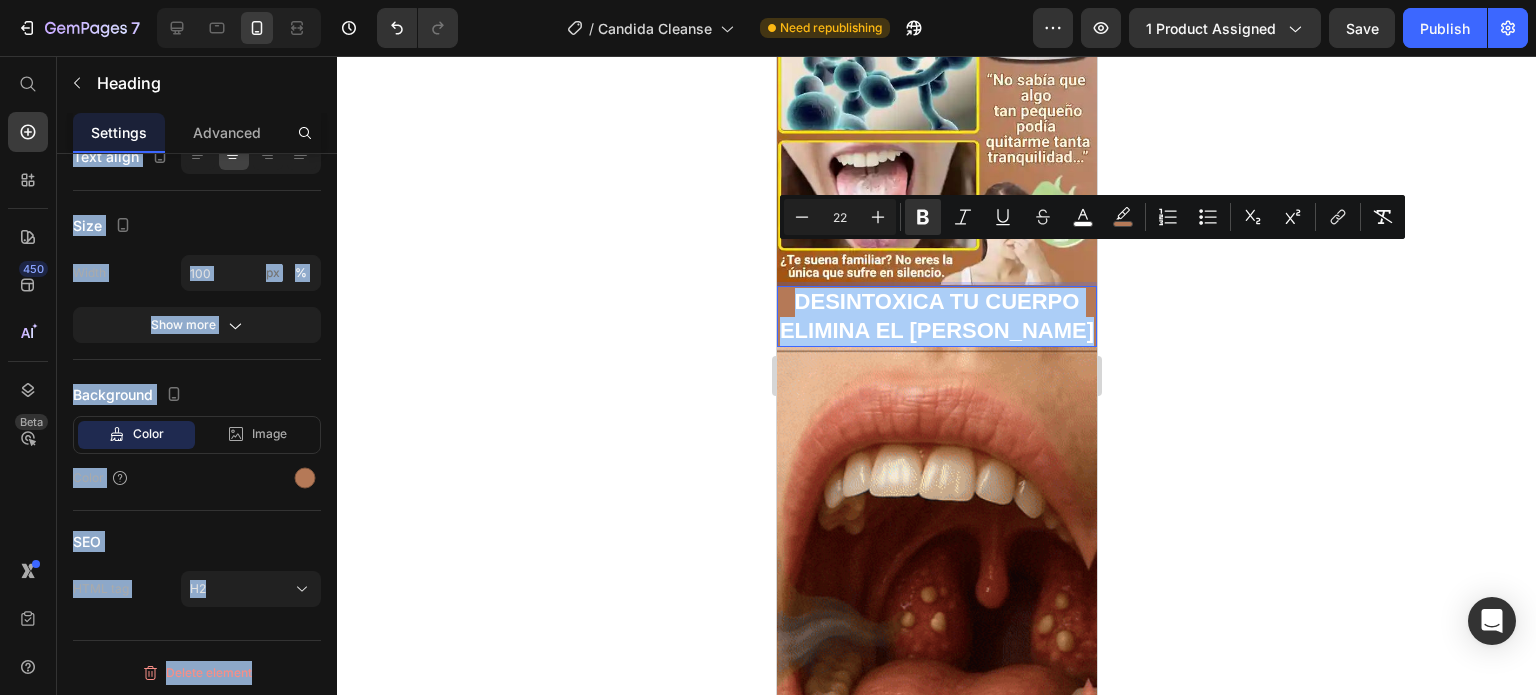 click 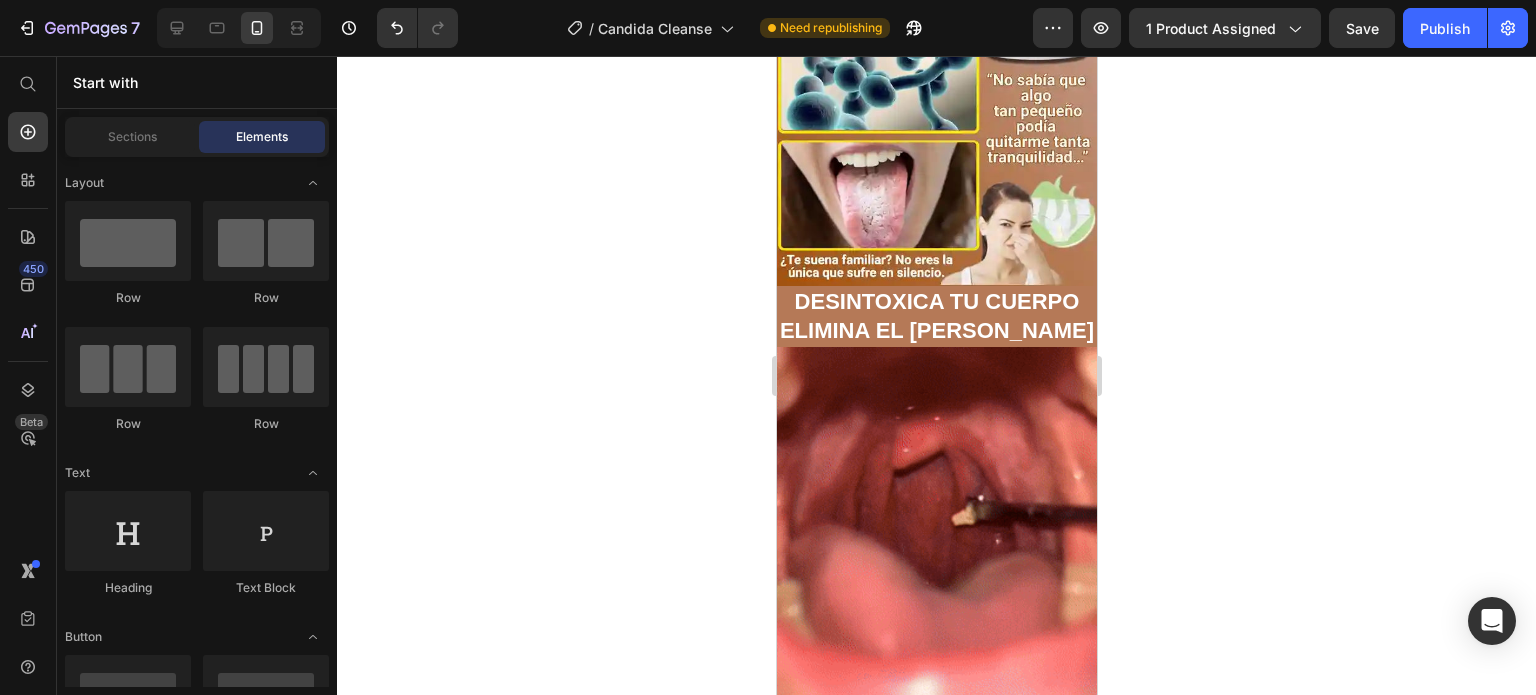 click on "DESINTOXICA TU CUERPO ELIMINA EL [PERSON_NAME]" at bounding box center [936, 316] 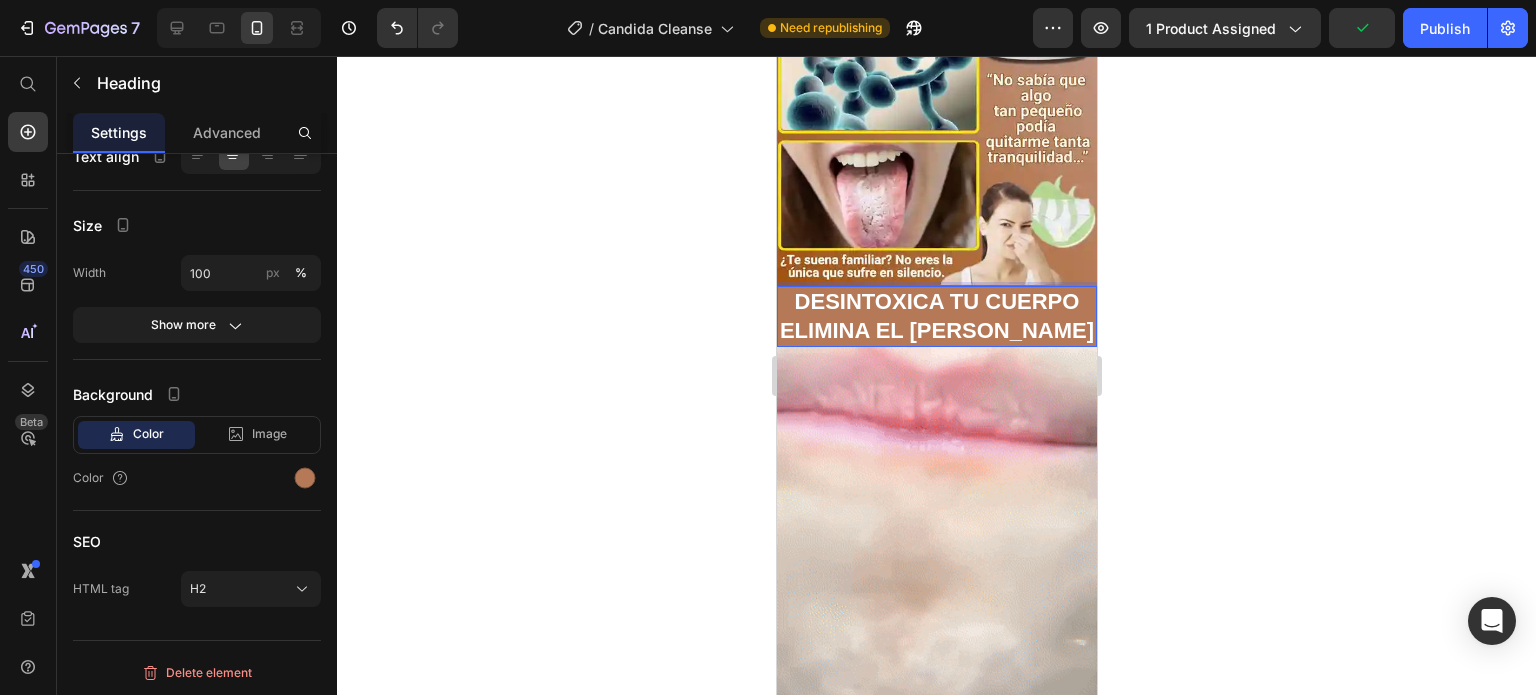 click on "DESINTOXICA TU CUERPO ELIMINA EL [PERSON_NAME]" at bounding box center (936, 316) 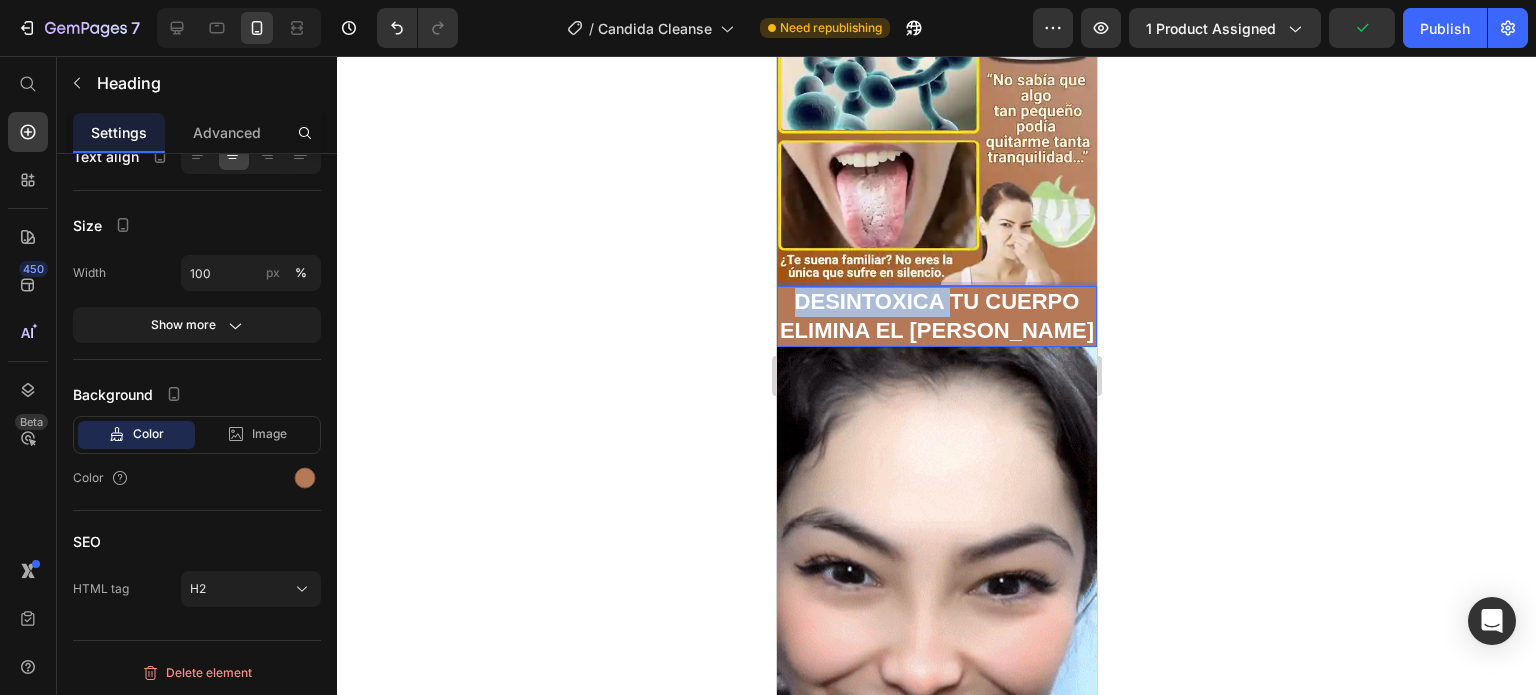 click on "DESINTOXICA TU CUERPO ELIMINA EL [PERSON_NAME]" at bounding box center (936, 316) 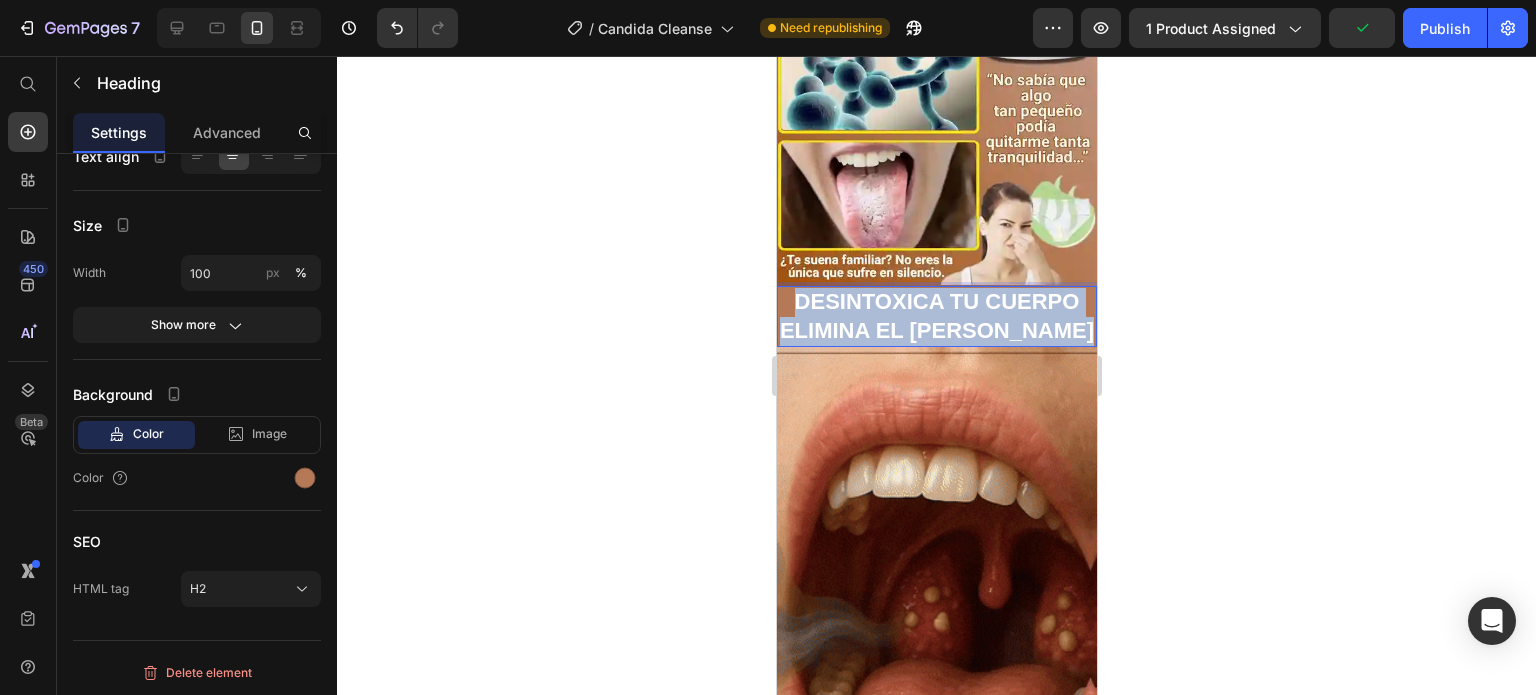 click on "DESINTOXICA TU CUERPO ELIMINA EL [PERSON_NAME]" at bounding box center [936, 316] 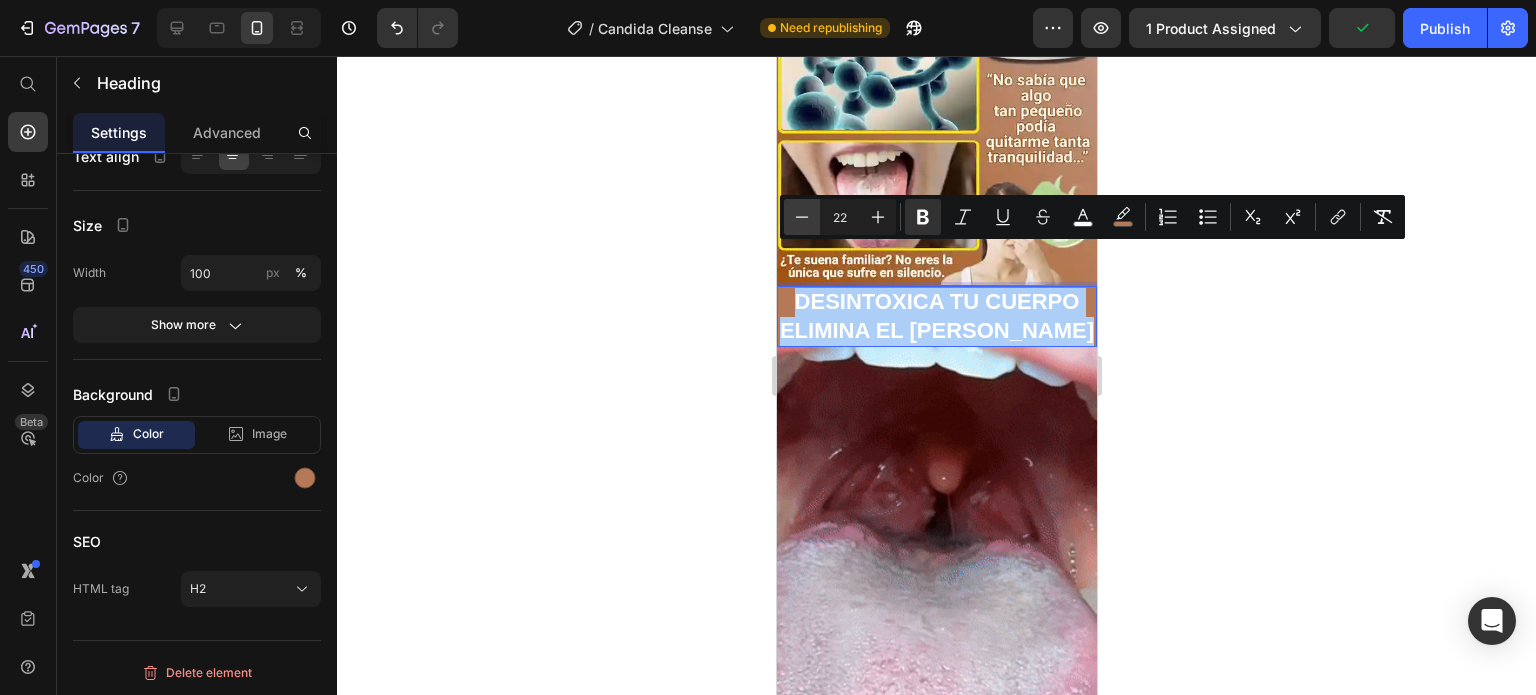 click 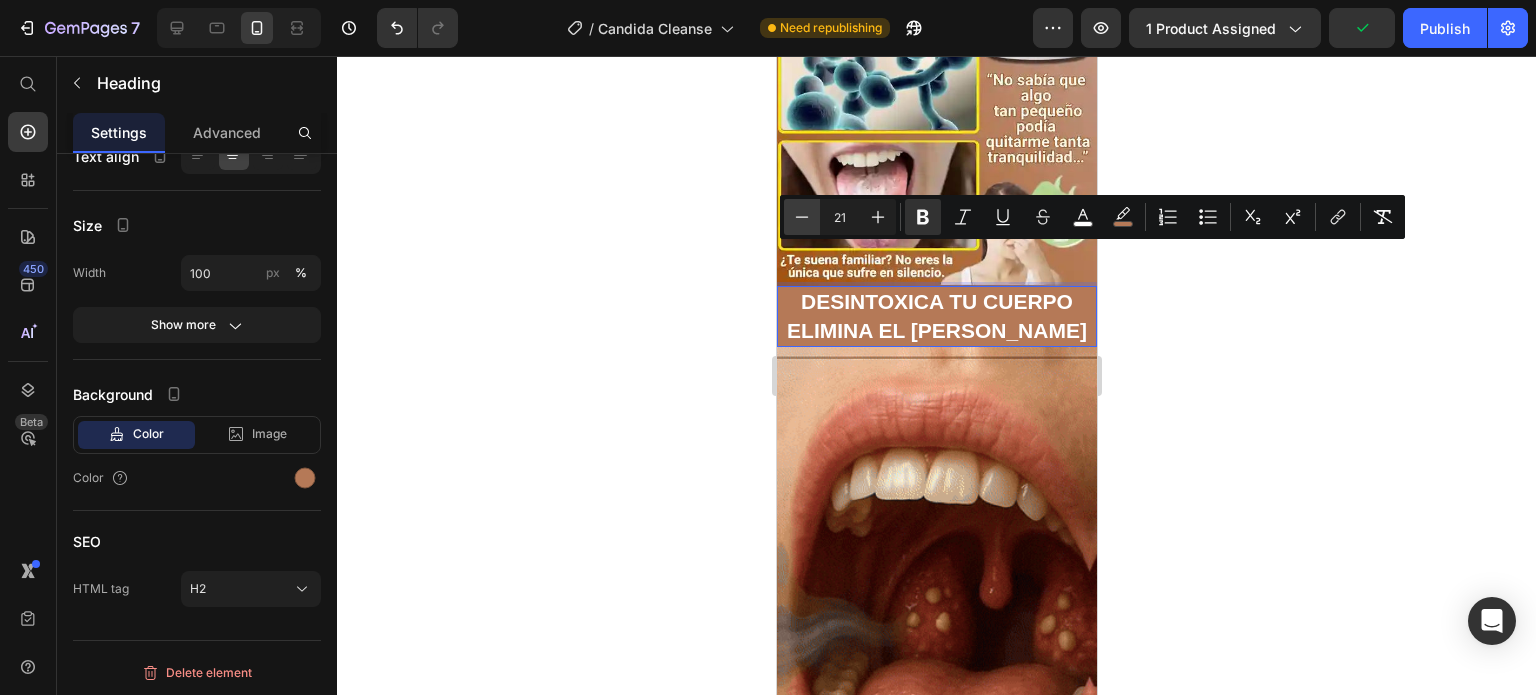 click 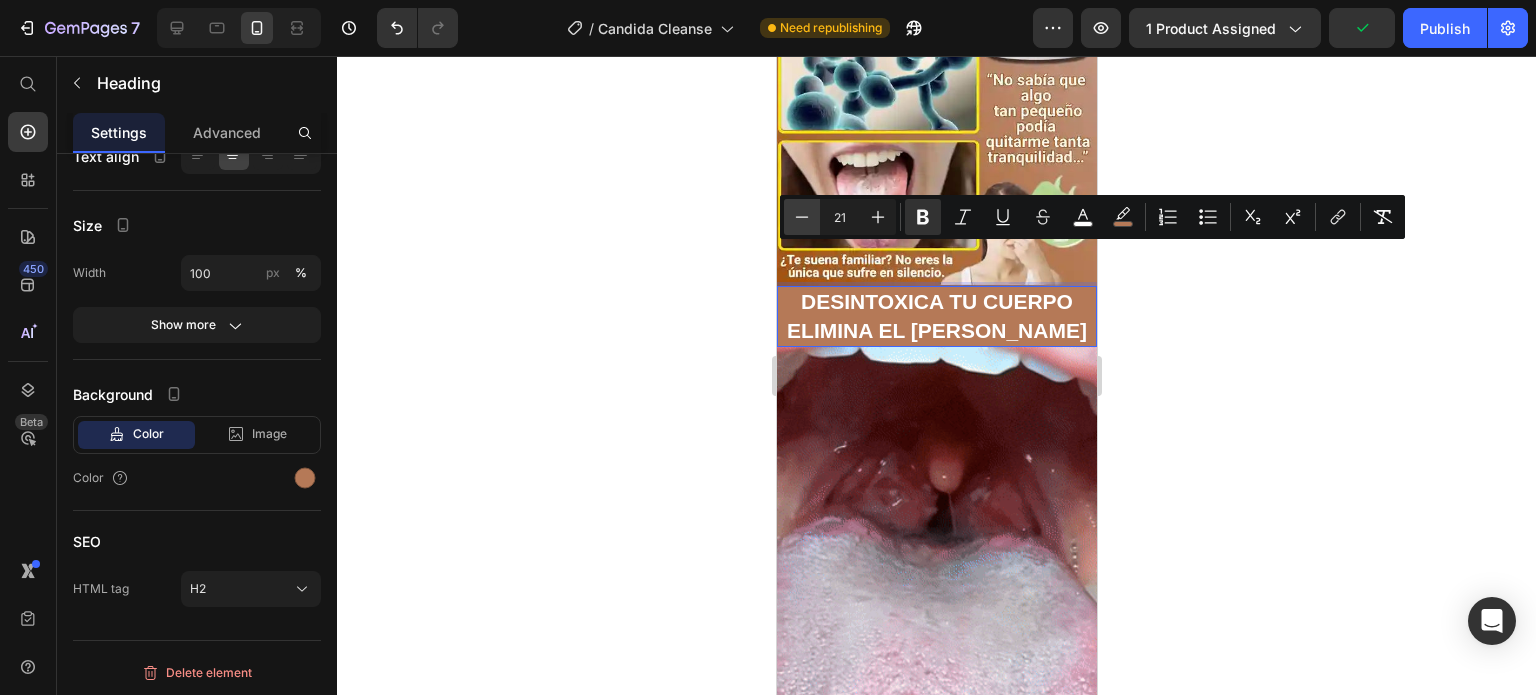 type on "20" 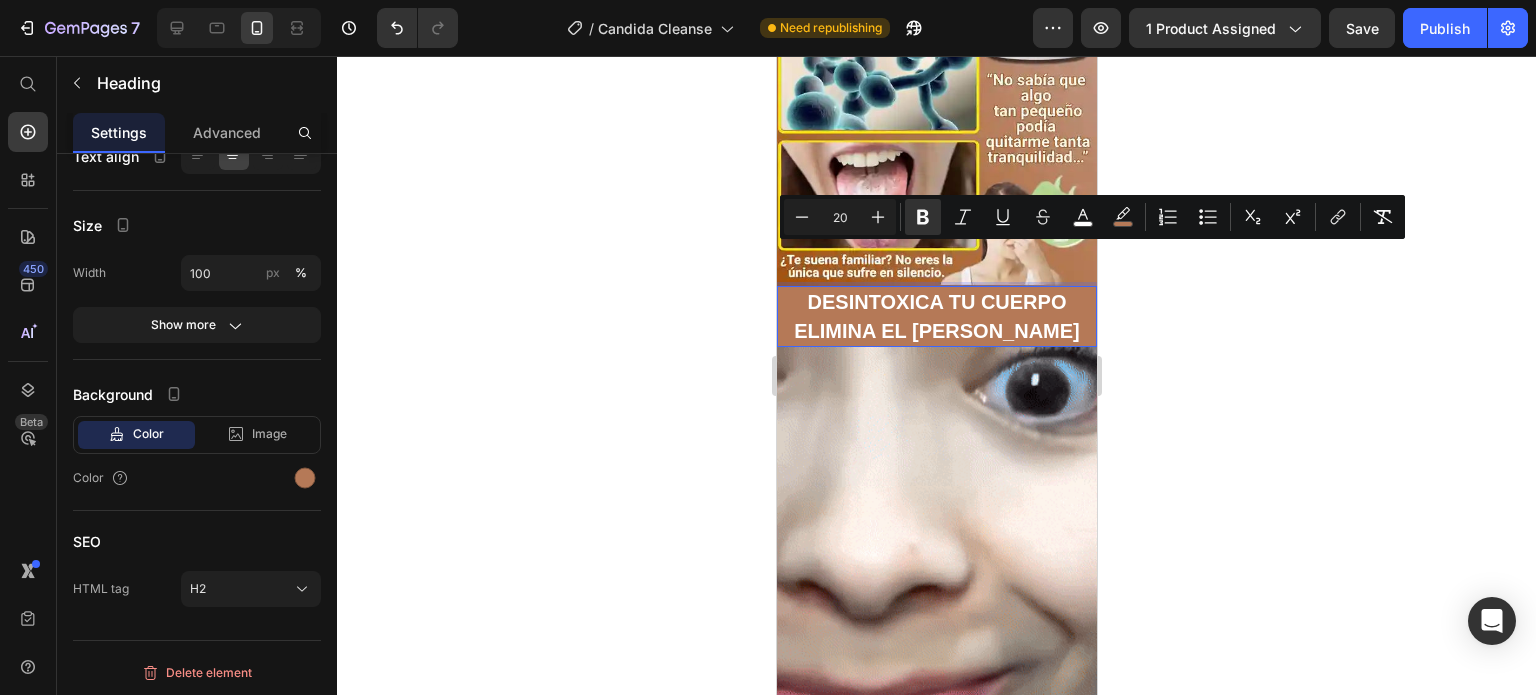 click 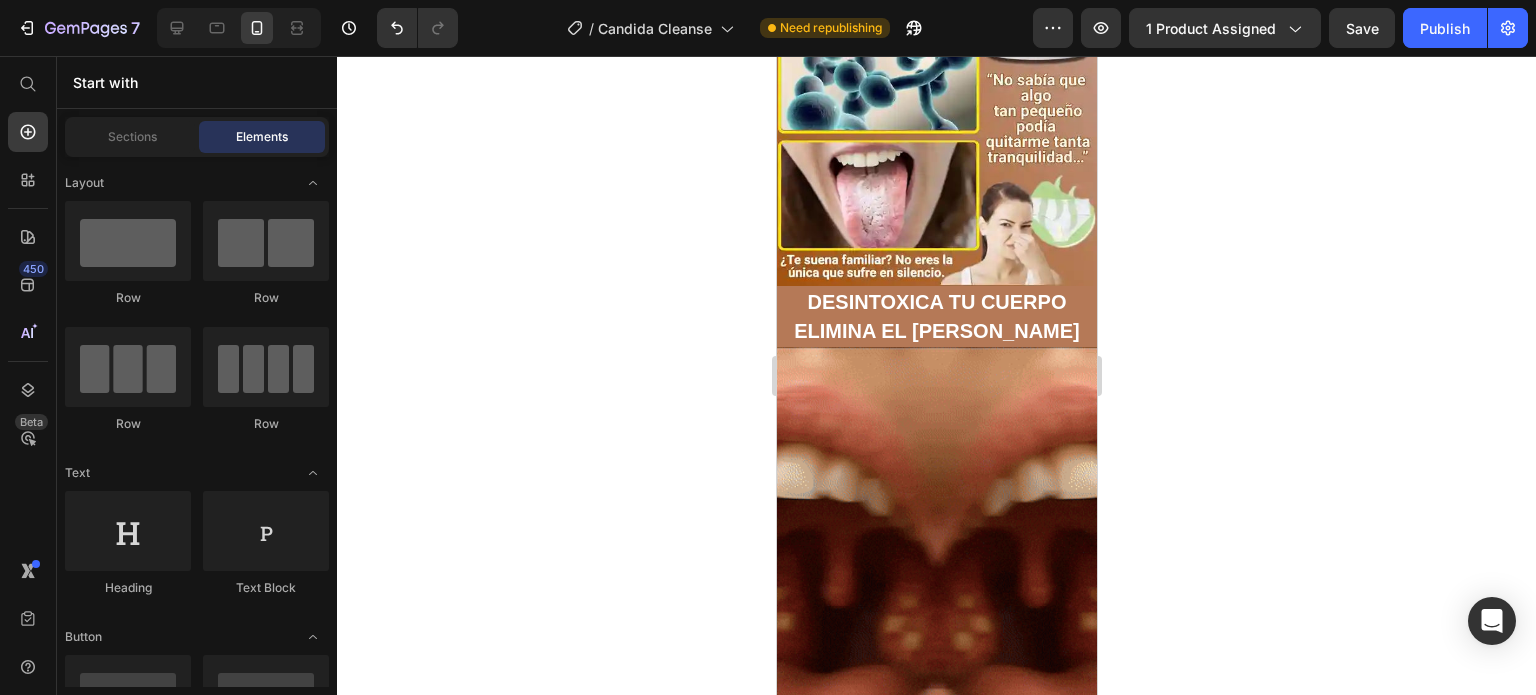click 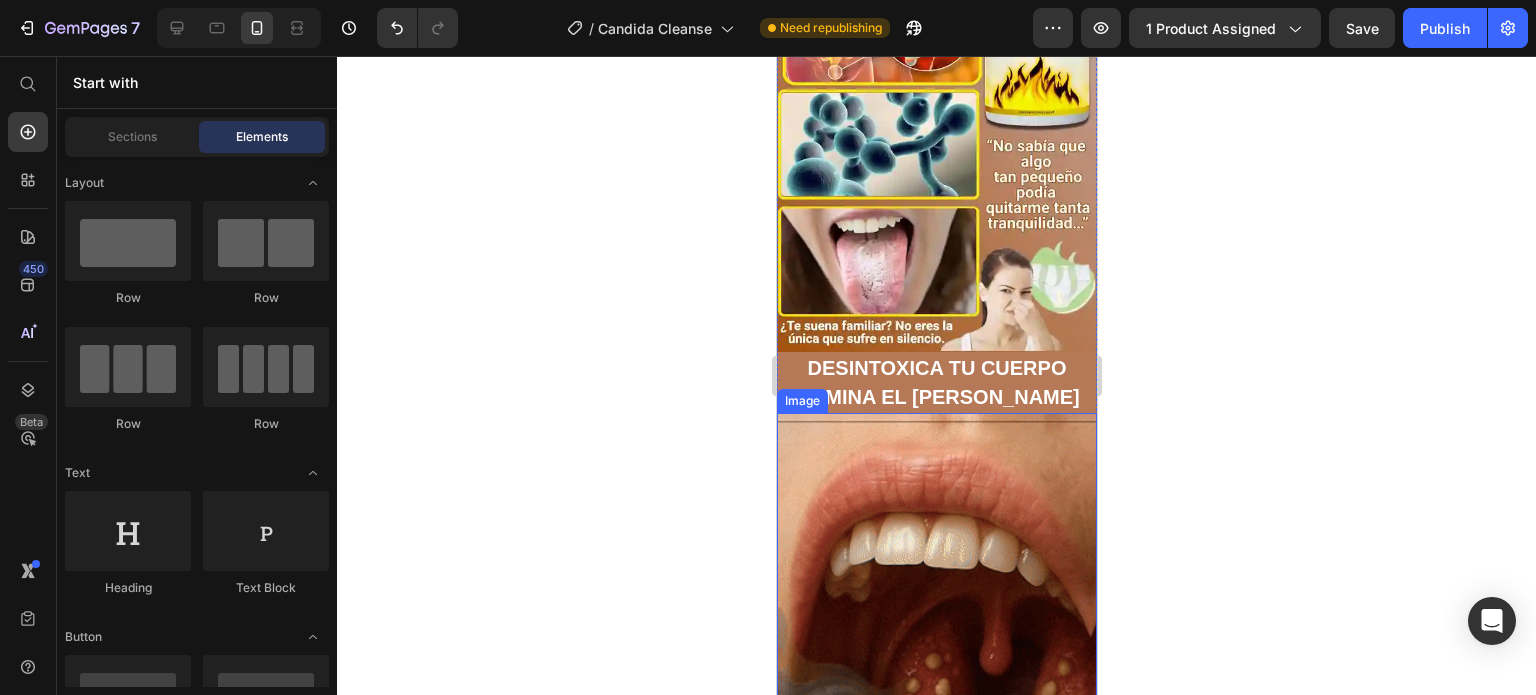 scroll, scrollTop: 600, scrollLeft: 0, axis: vertical 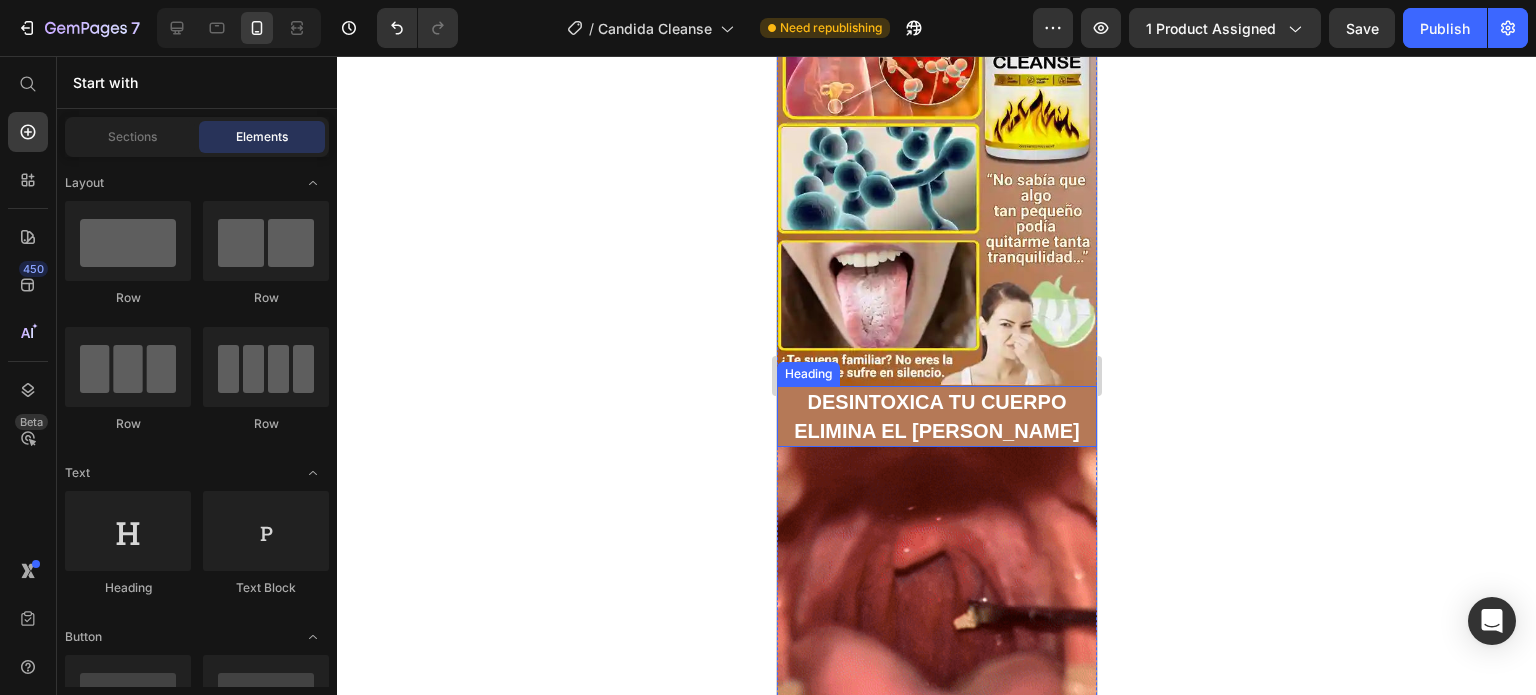 click on "DESINTOXICA TU CUERPO ELIMINA EL [PERSON_NAME]" at bounding box center [936, 416] 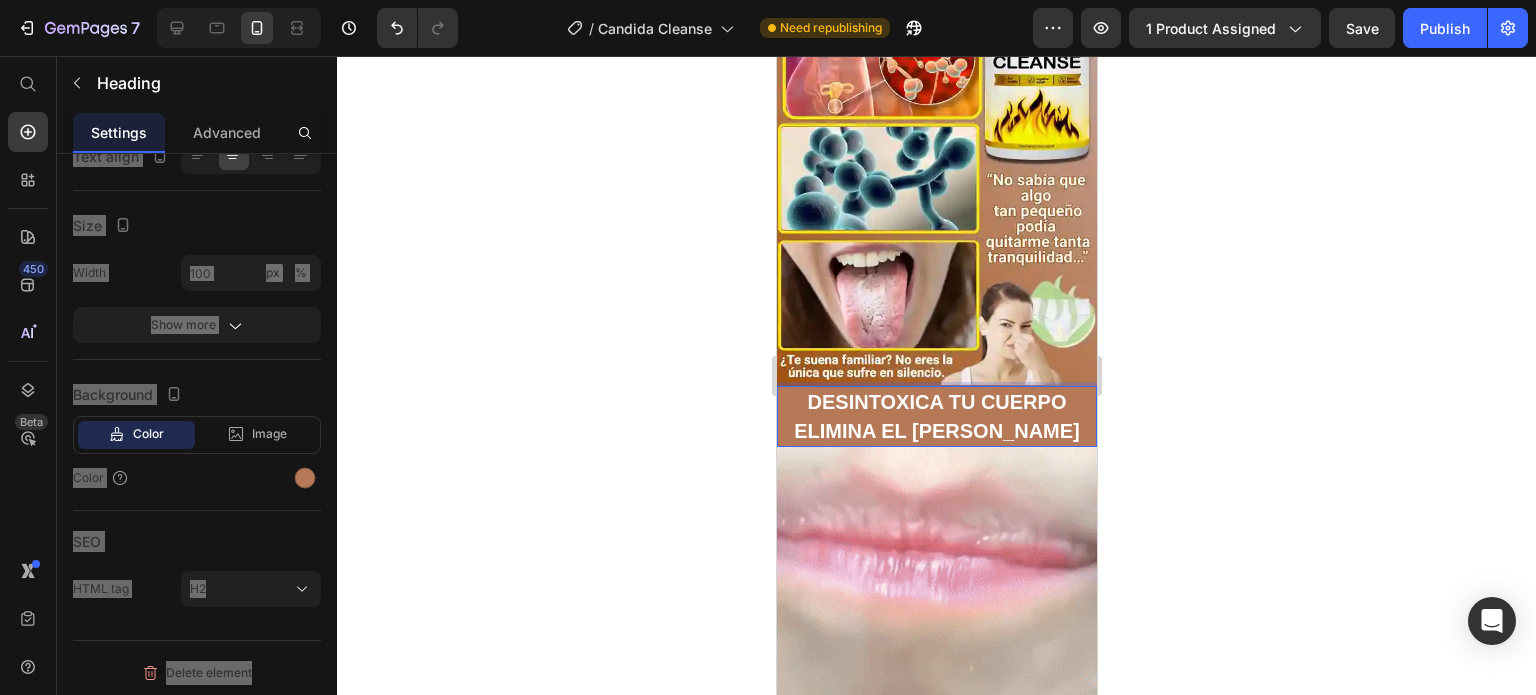 click on "DESINTOXICA TU CUERPO ELIMINA EL [PERSON_NAME]" at bounding box center (936, 416) 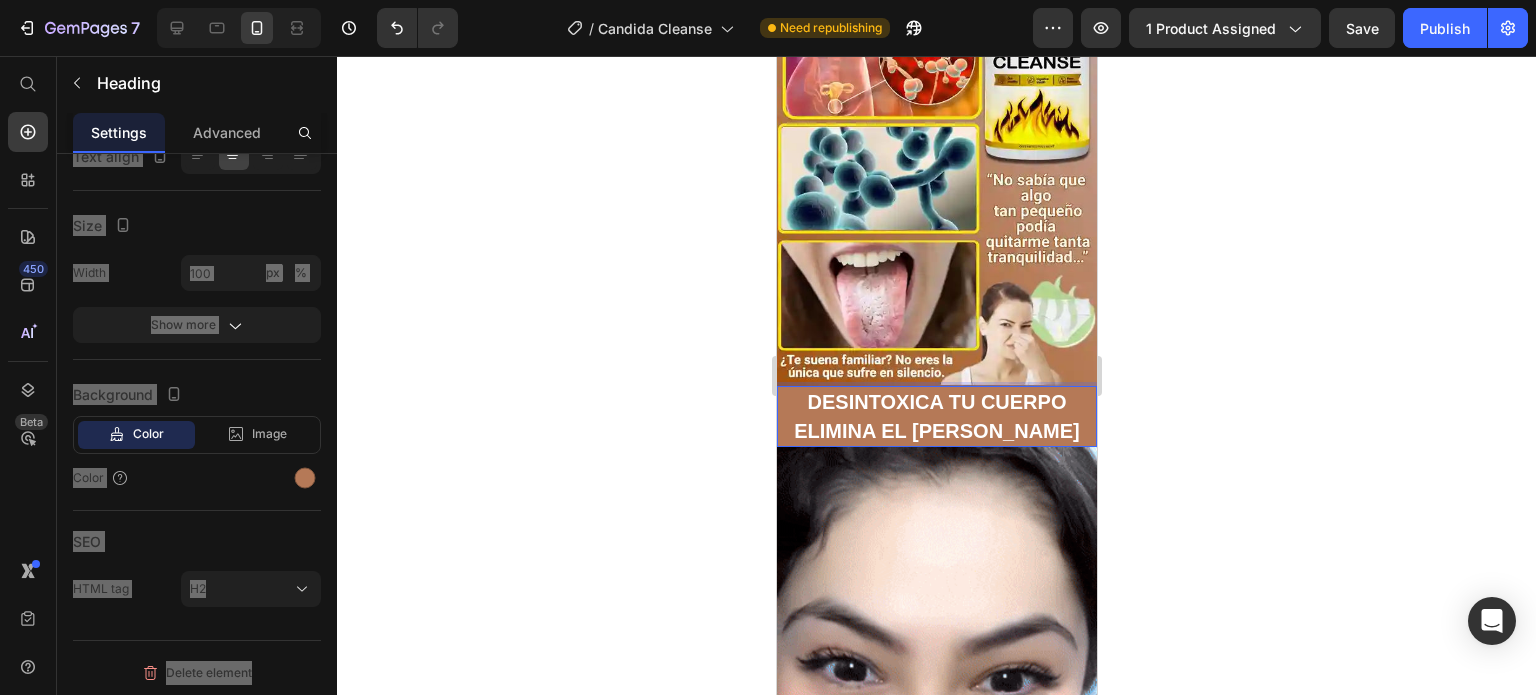 click on "DESINTOXICA TU CUERPO ELIMINA EL [PERSON_NAME]" at bounding box center [936, 416] 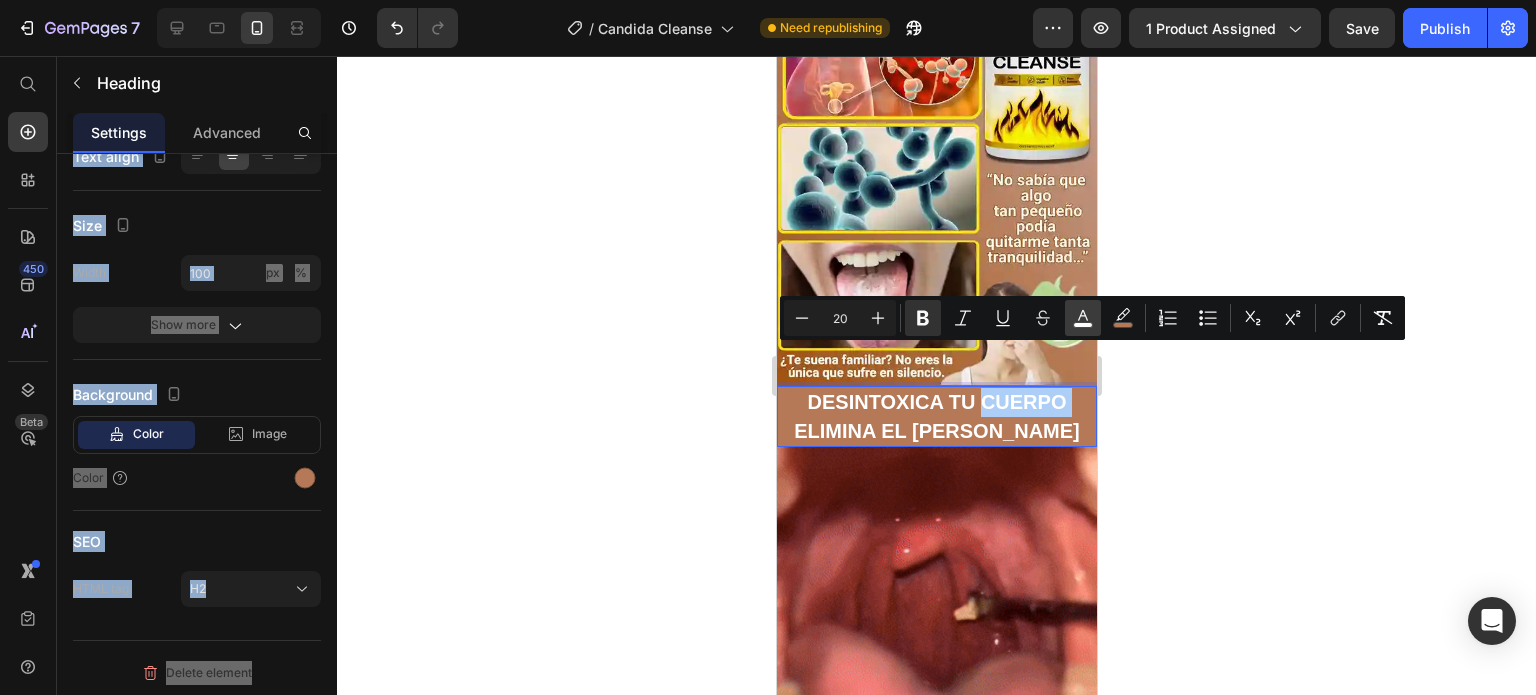 click 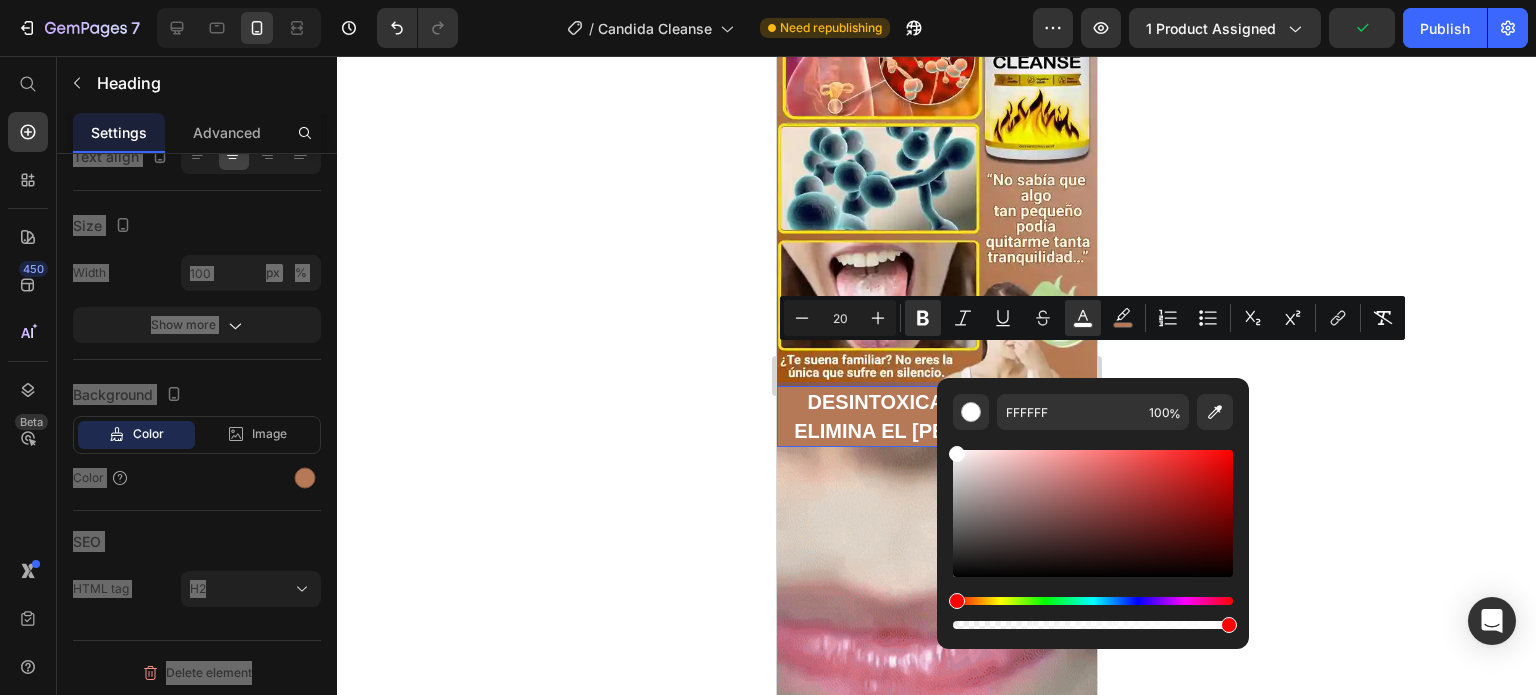 drag, startPoint x: 966, startPoint y: 599, endPoint x: 953, endPoint y: 605, distance: 14.3178215 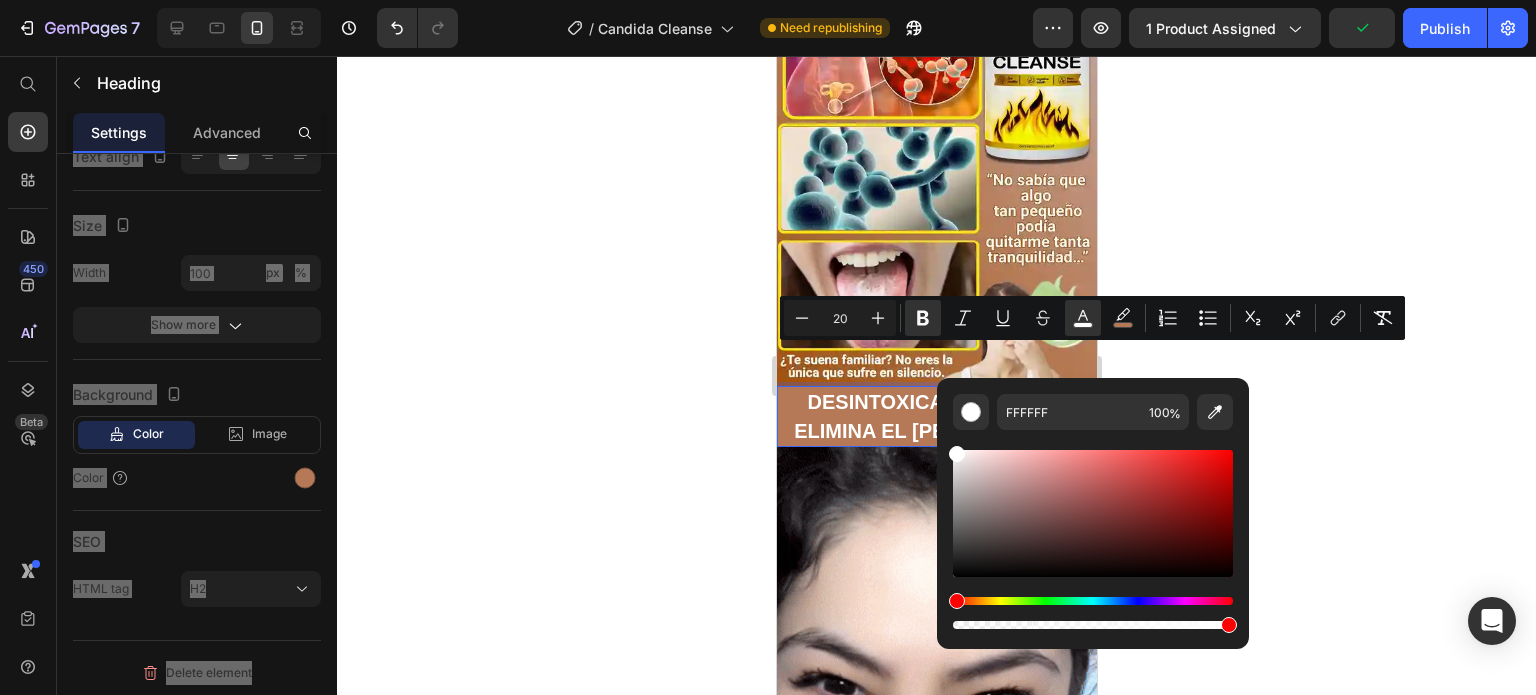 click at bounding box center [1093, 601] 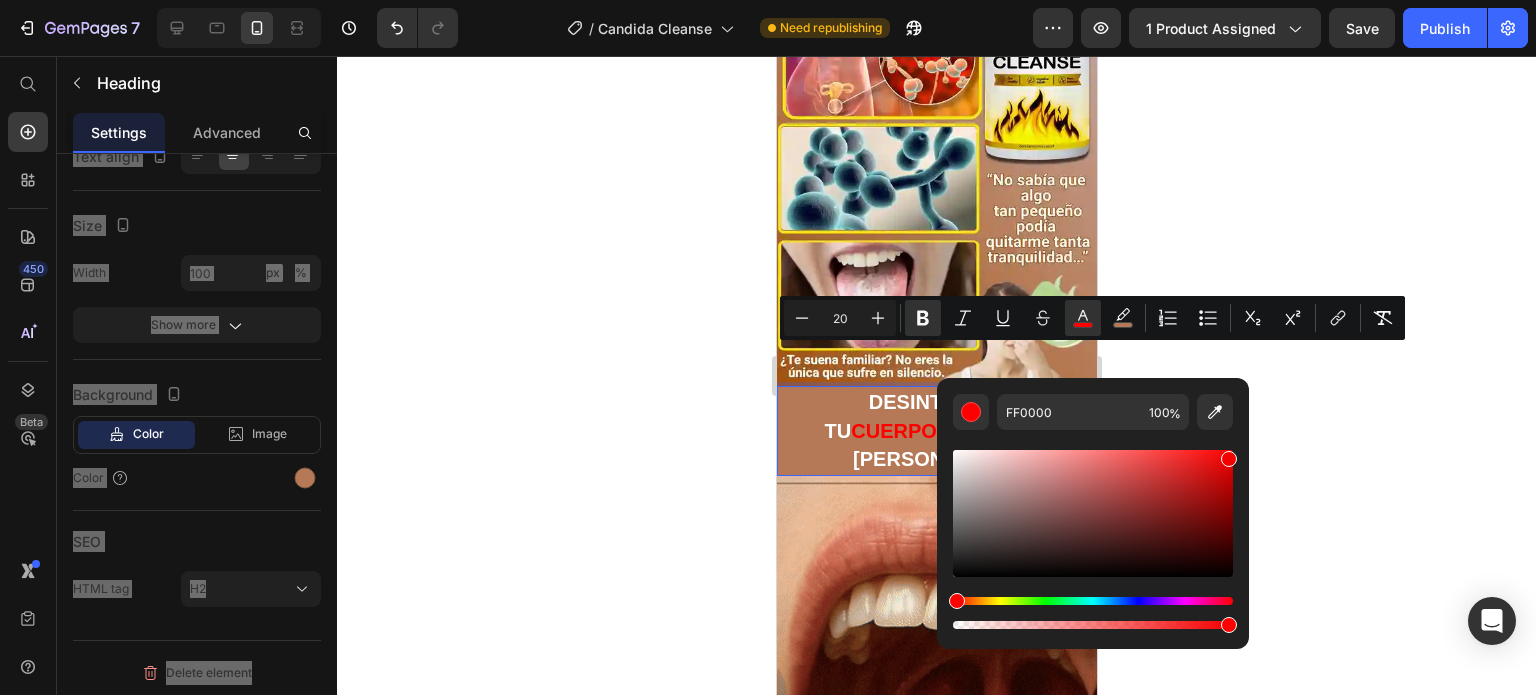 type on "F20000" 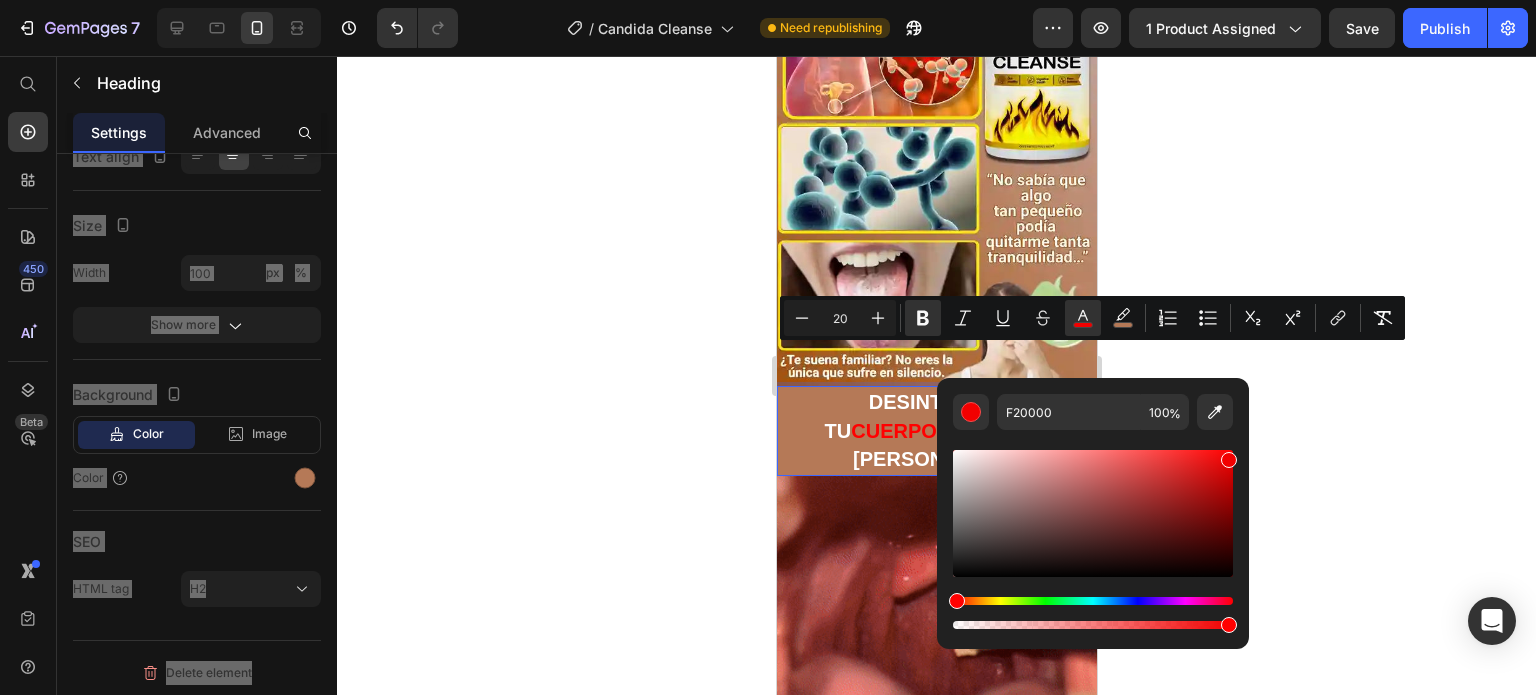 drag, startPoint x: 1228, startPoint y: 467, endPoint x: 1236, endPoint y: 456, distance: 13.601471 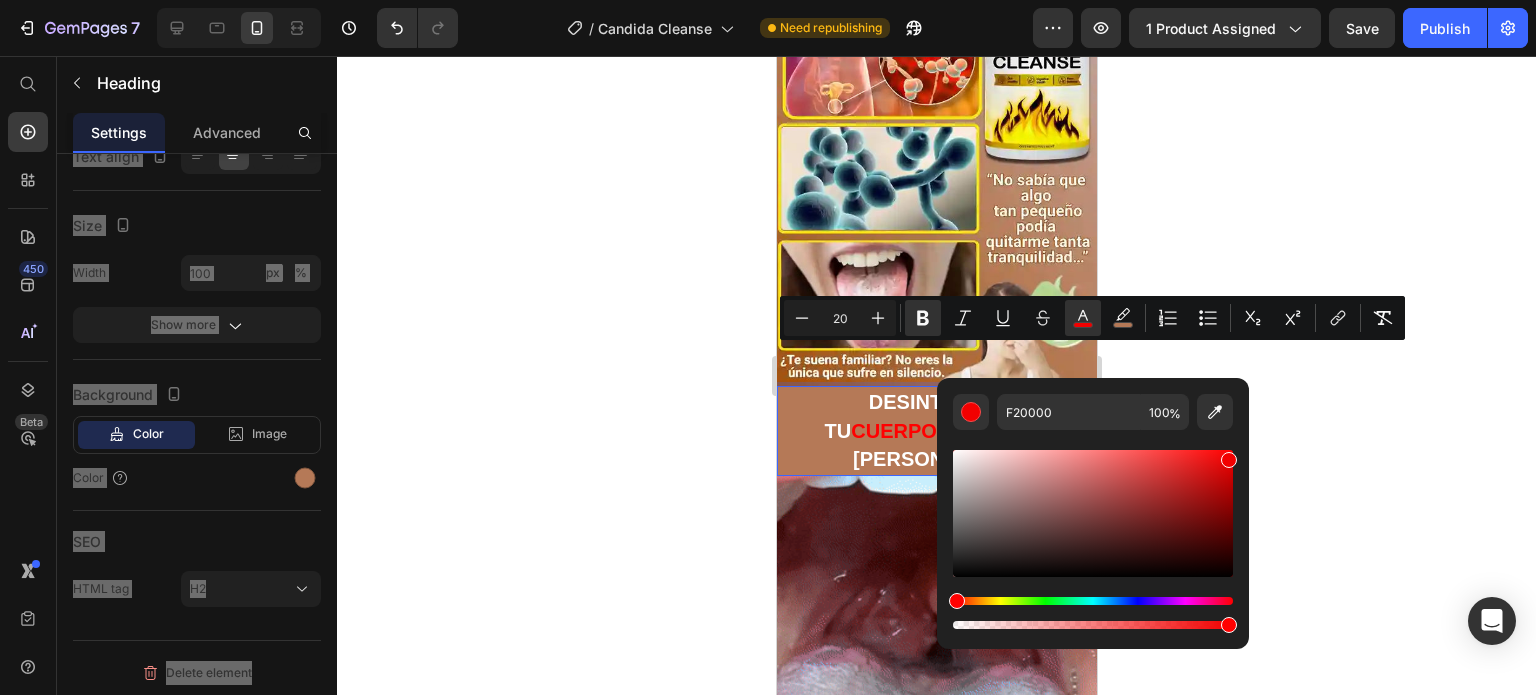click at bounding box center (1093, 513) 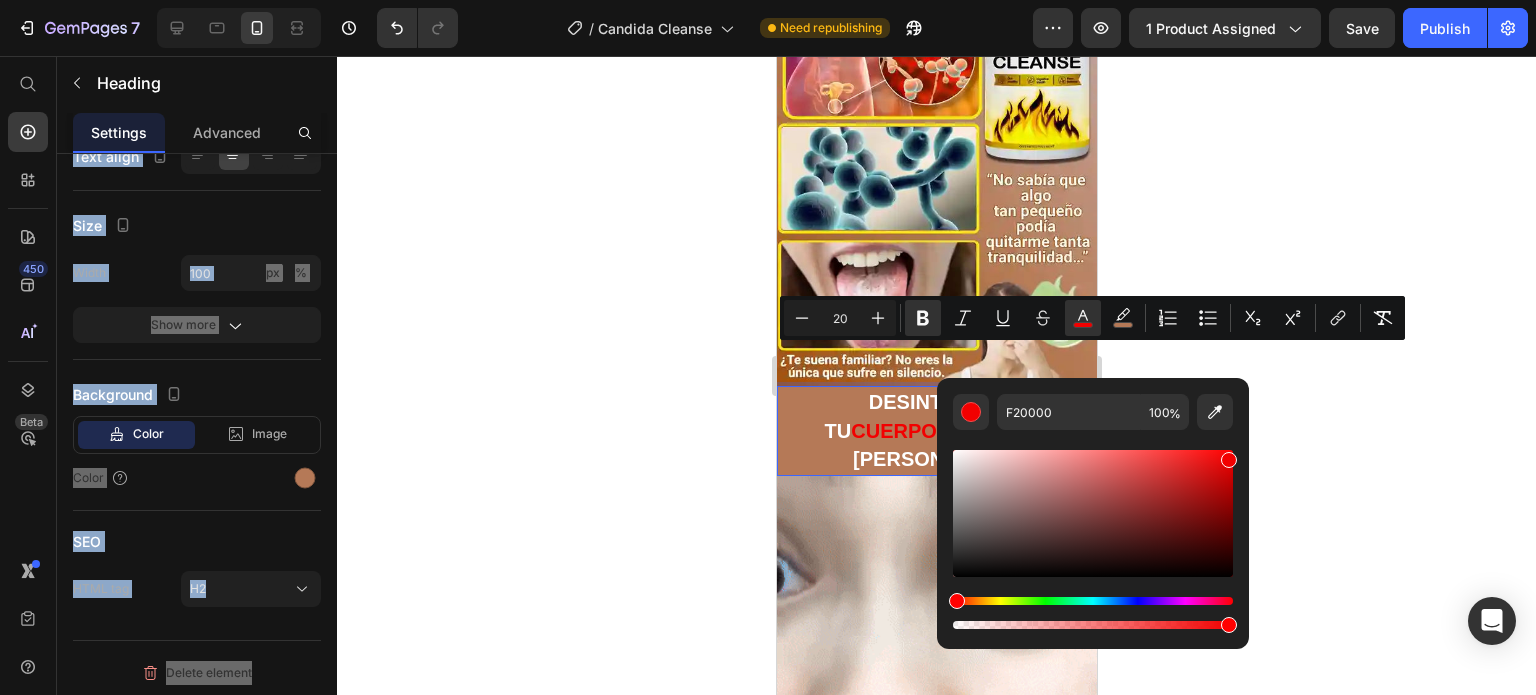 click 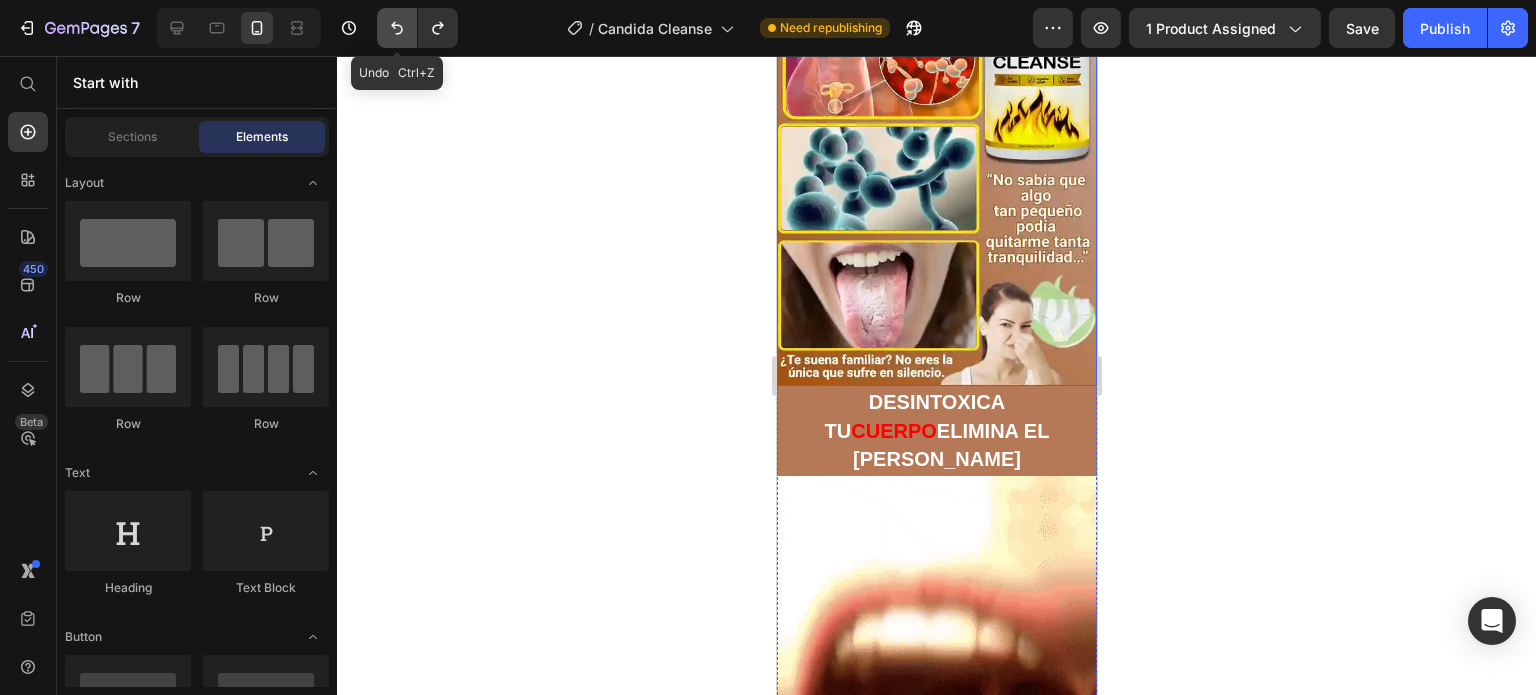 click 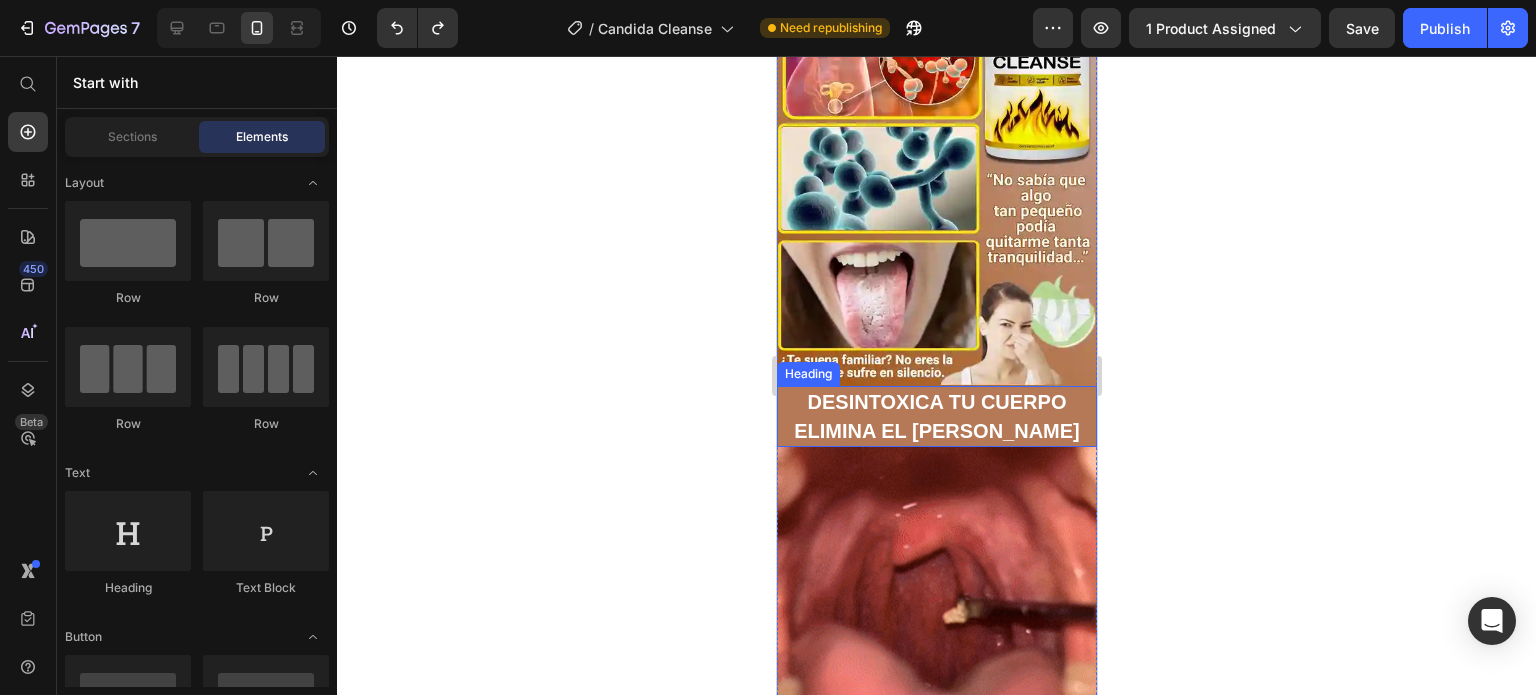 click on "DESINTOXICA TU CUERPO ELIMINA EL [PERSON_NAME]" at bounding box center (936, 416) 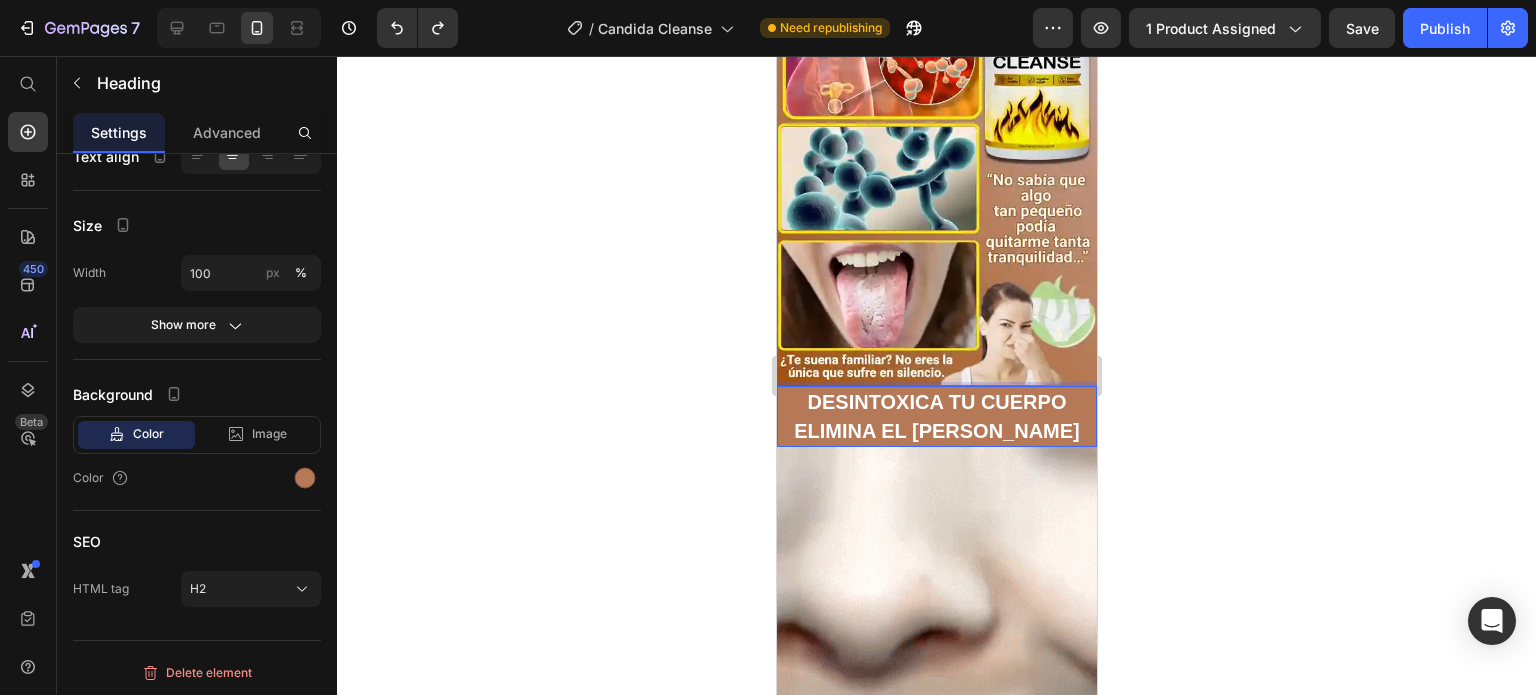 click on "DESINTOXICA TU CUERPO ELIMINA EL [PERSON_NAME]" at bounding box center (936, 416) 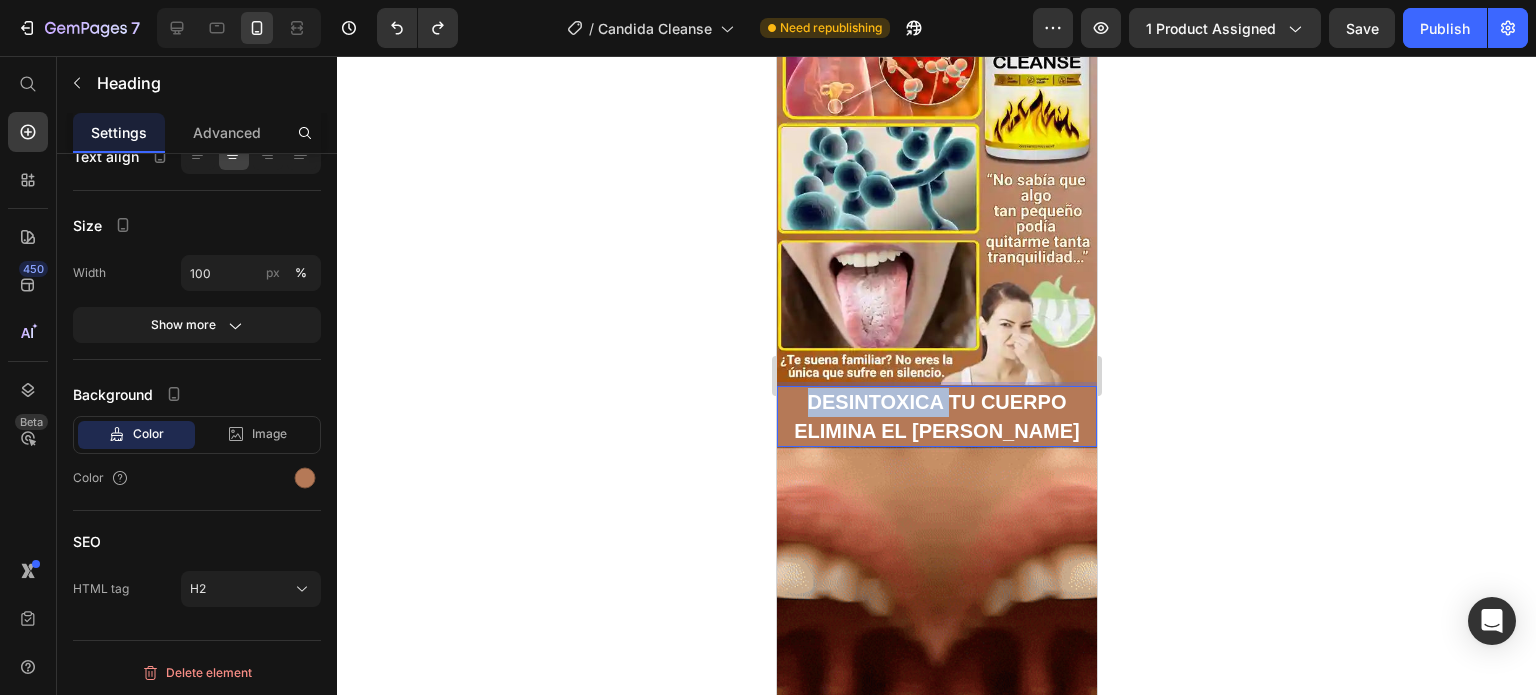 click on "DESINTOXICA TU CUERPO ELIMINA EL [PERSON_NAME]" at bounding box center [936, 416] 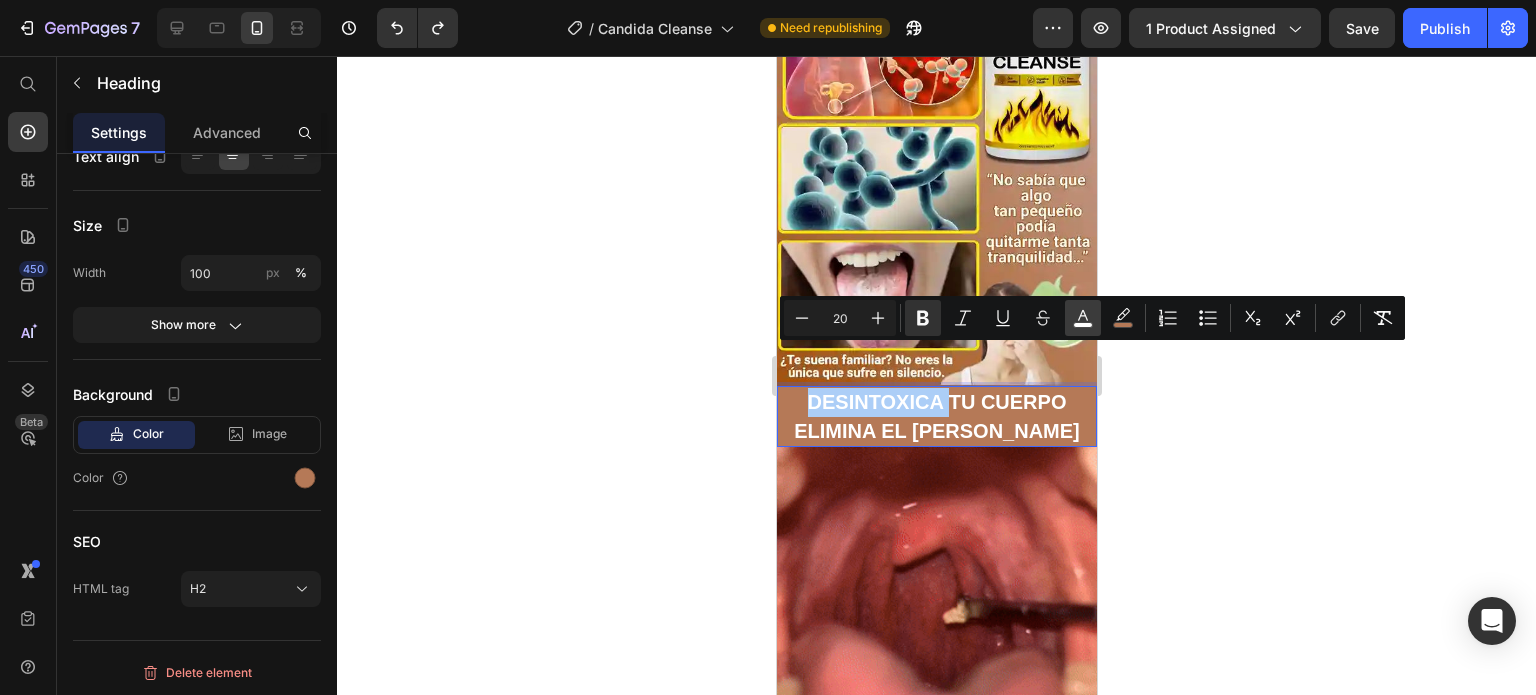 click on "color" at bounding box center [1083, 318] 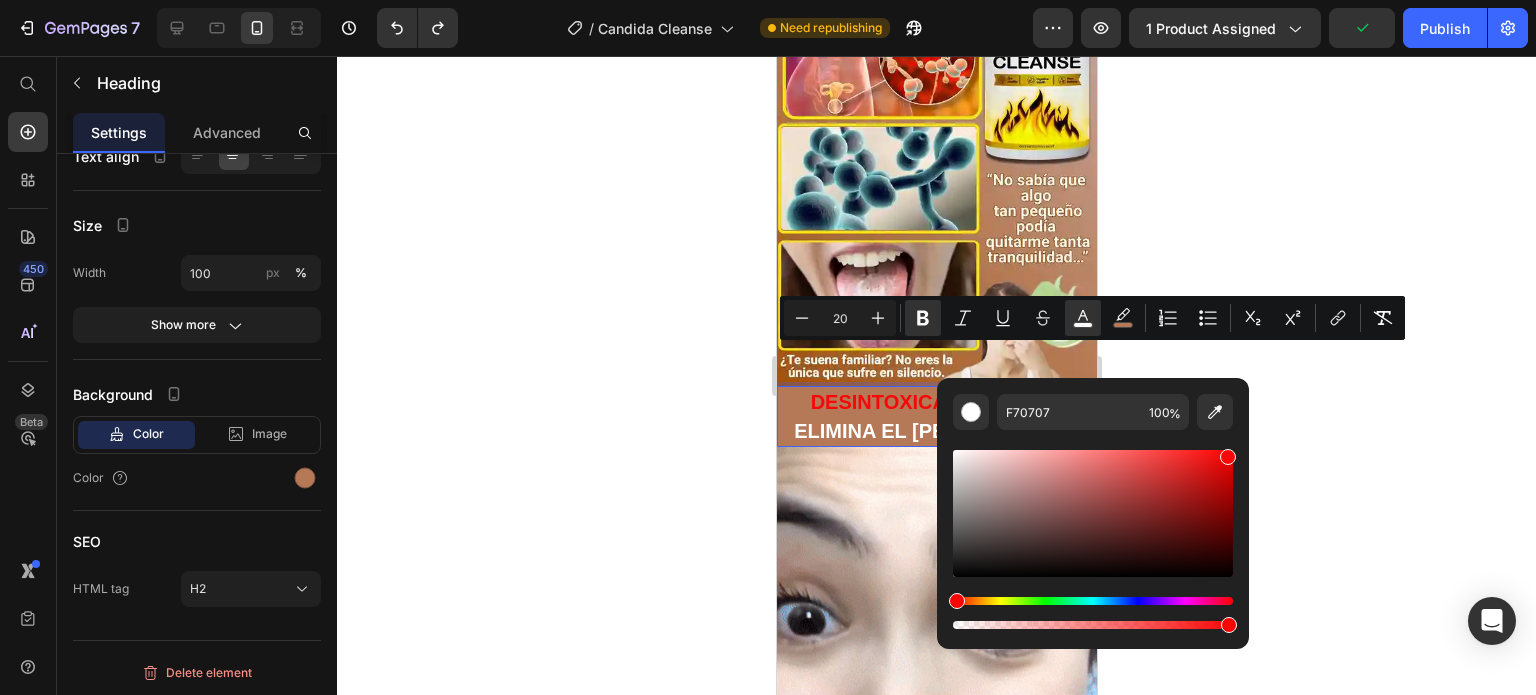 drag, startPoint x: 1224, startPoint y: 469, endPoint x: 1227, endPoint y: 451, distance: 18.248287 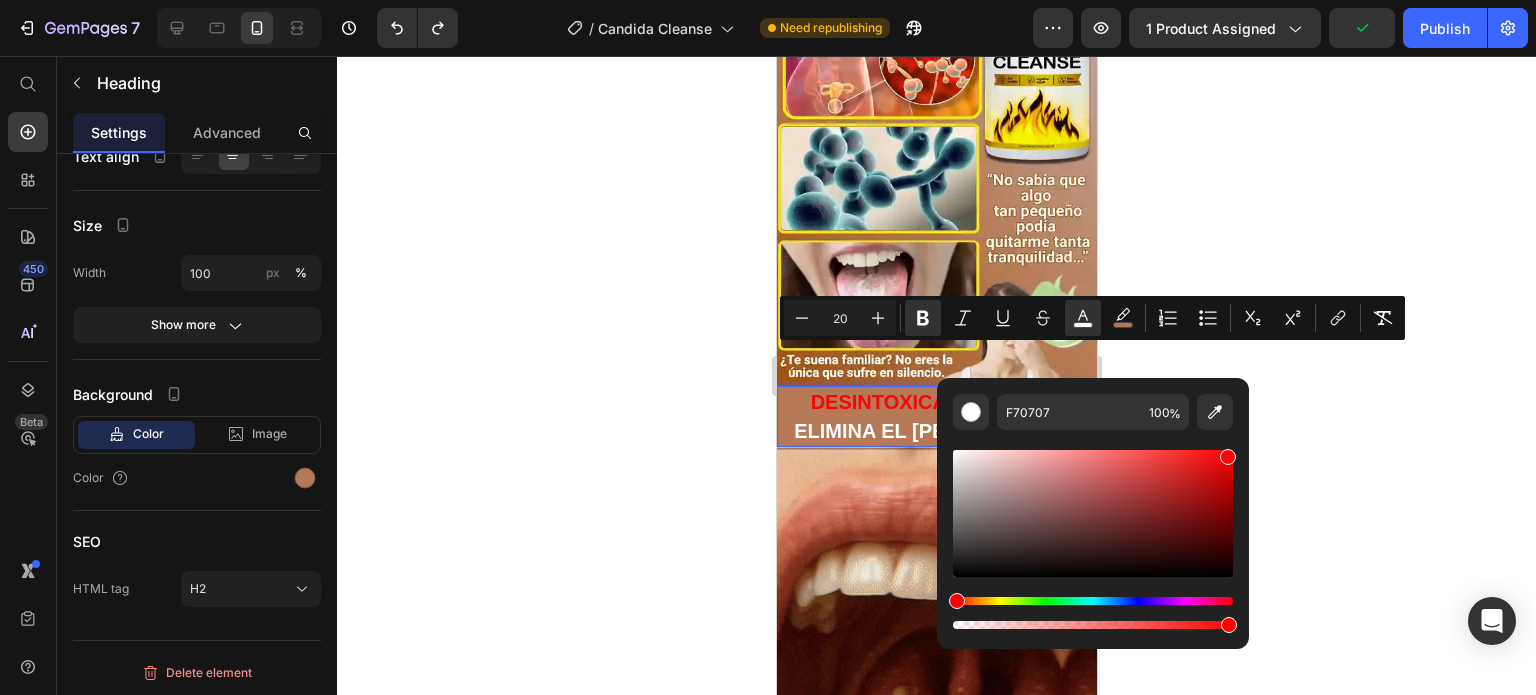 click at bounding box center [1093, 513] 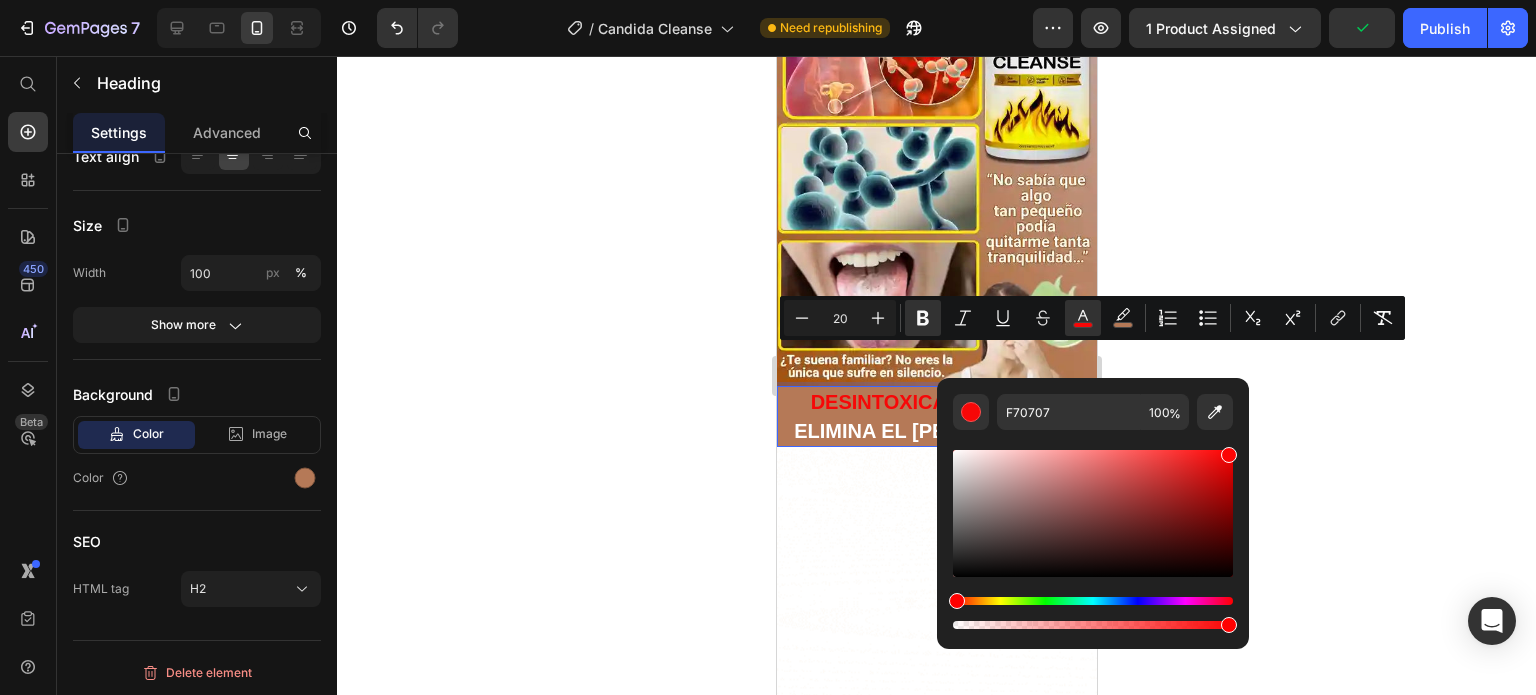 type on "FC0505" 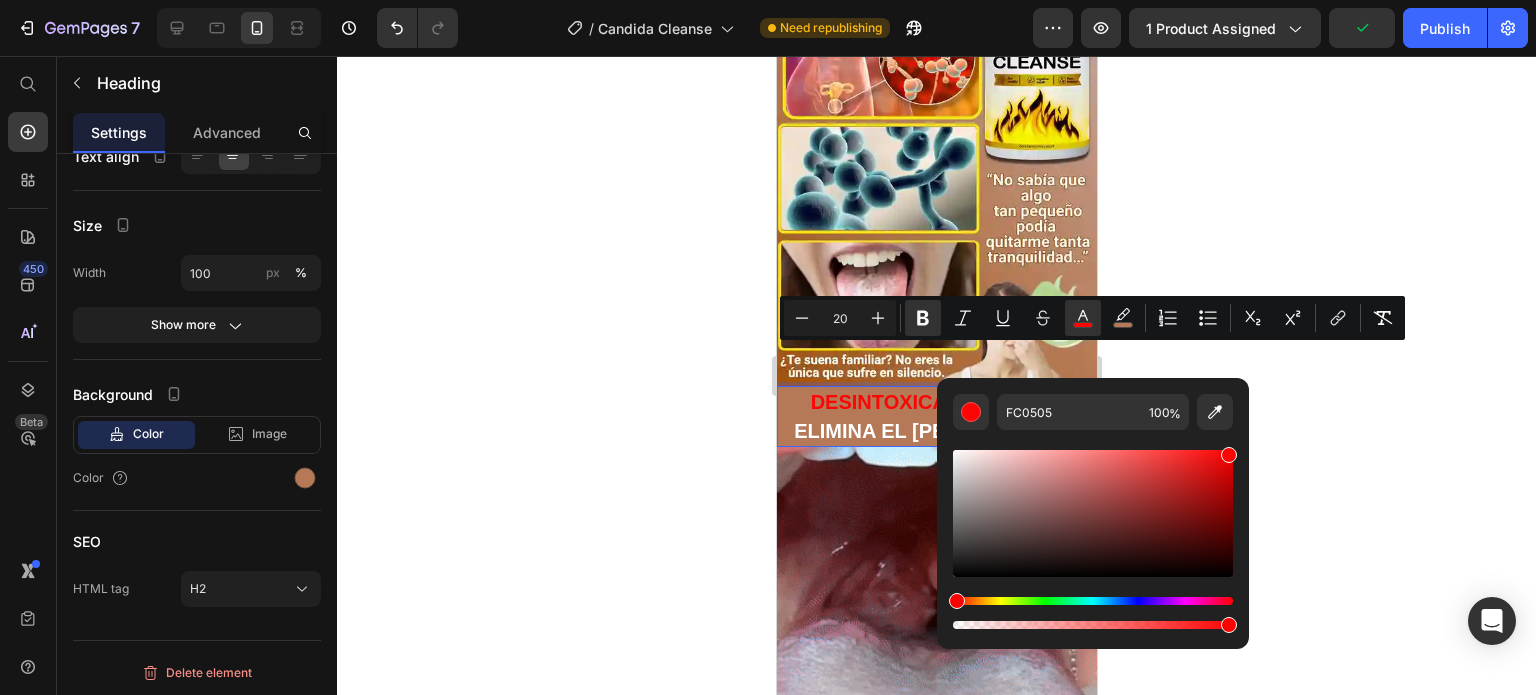 click 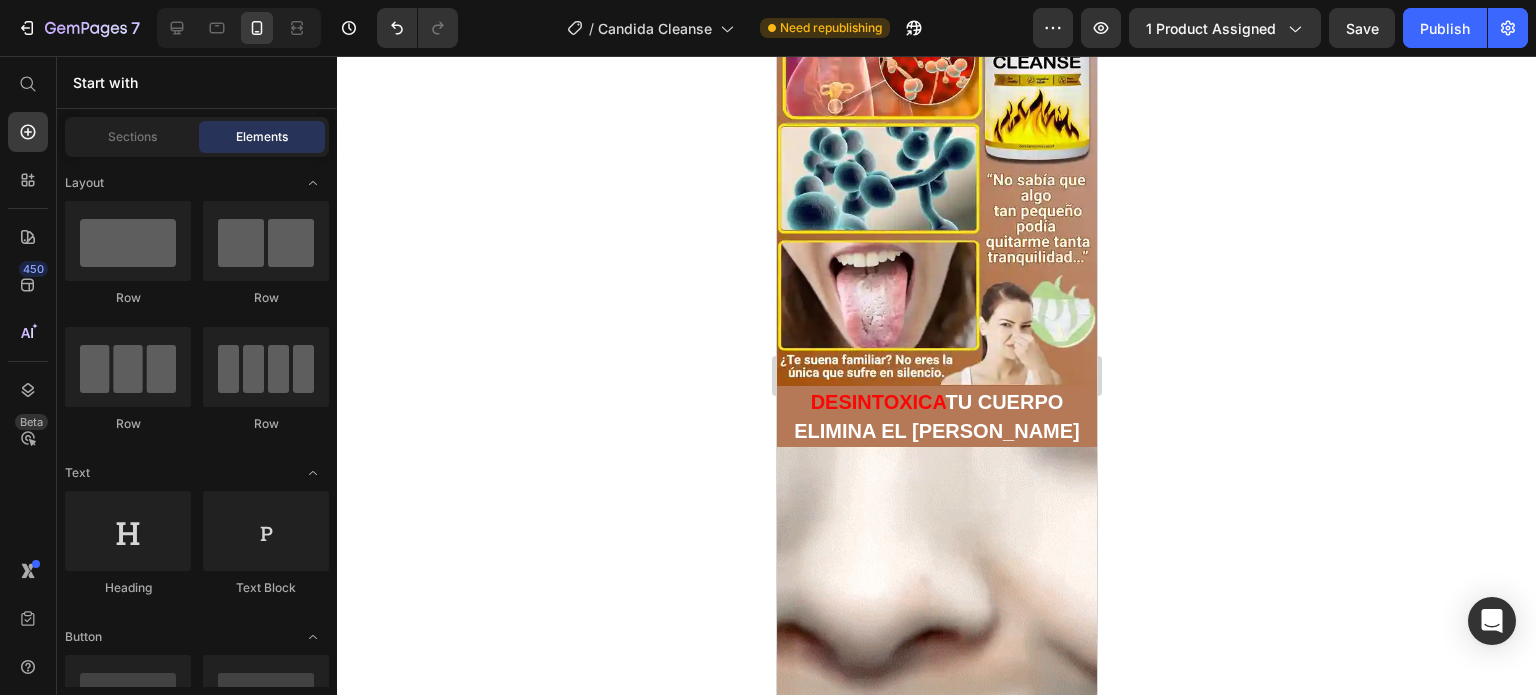 click 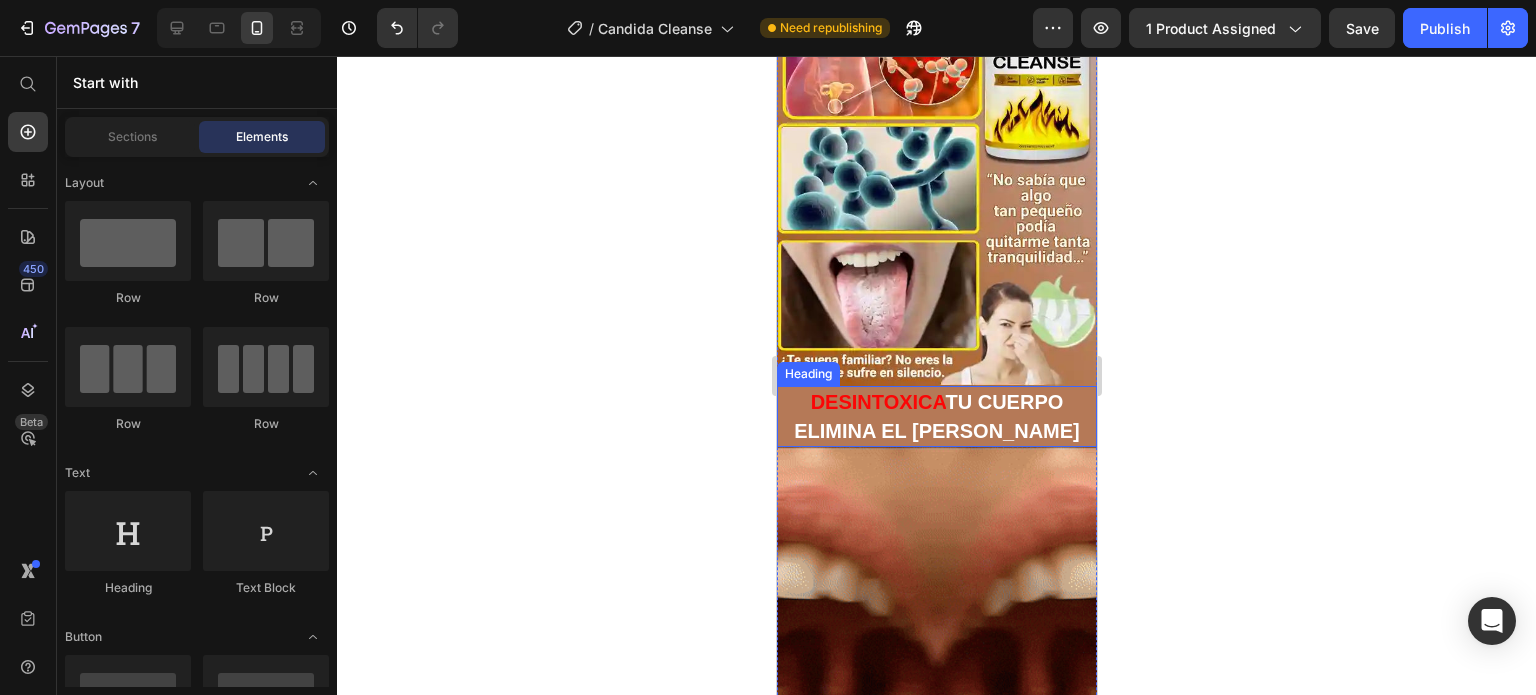 click on "TU CUERPO ELIMINA EL [PERSON_NAME]" at bounding box center [936, 416] 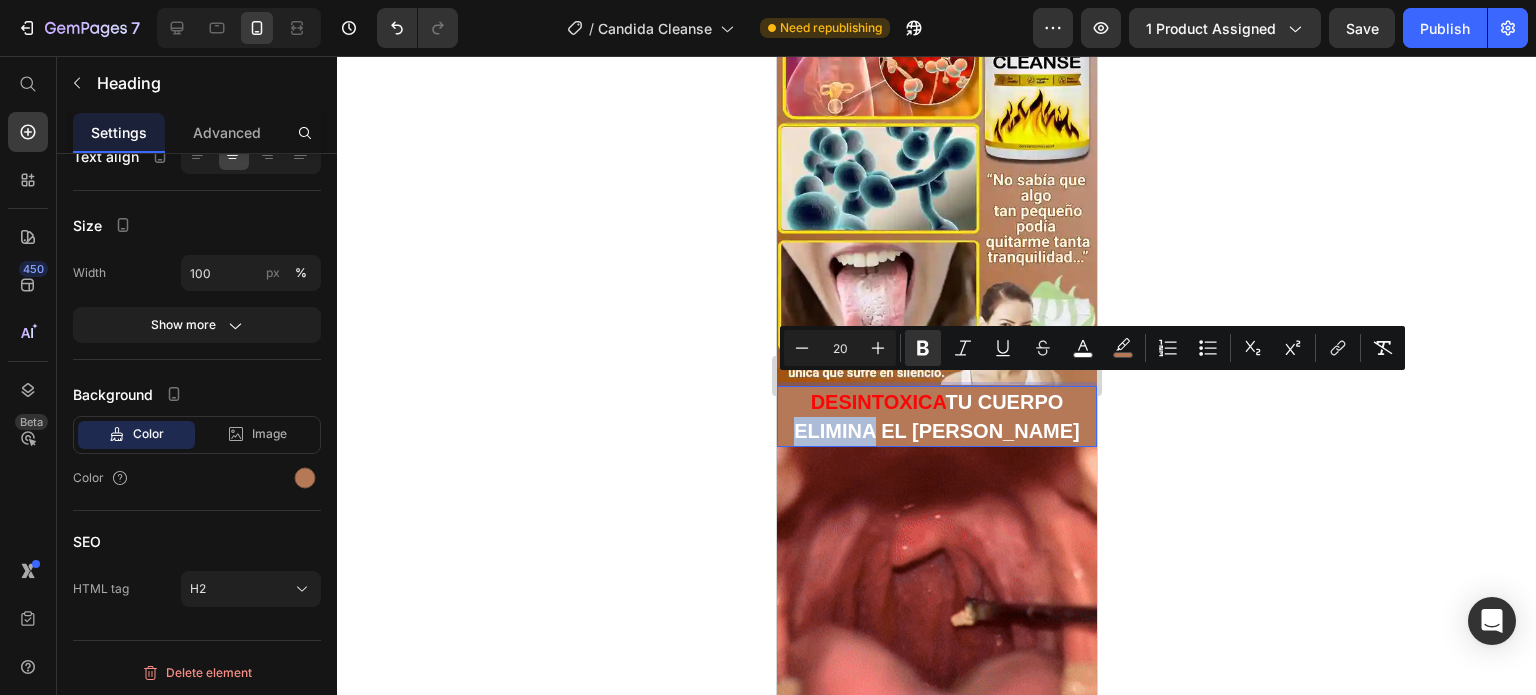 drag, startPoint x: 784, startPoint y: 383, endPoint x: 865, endPoint y: 376, distance: 81.3019 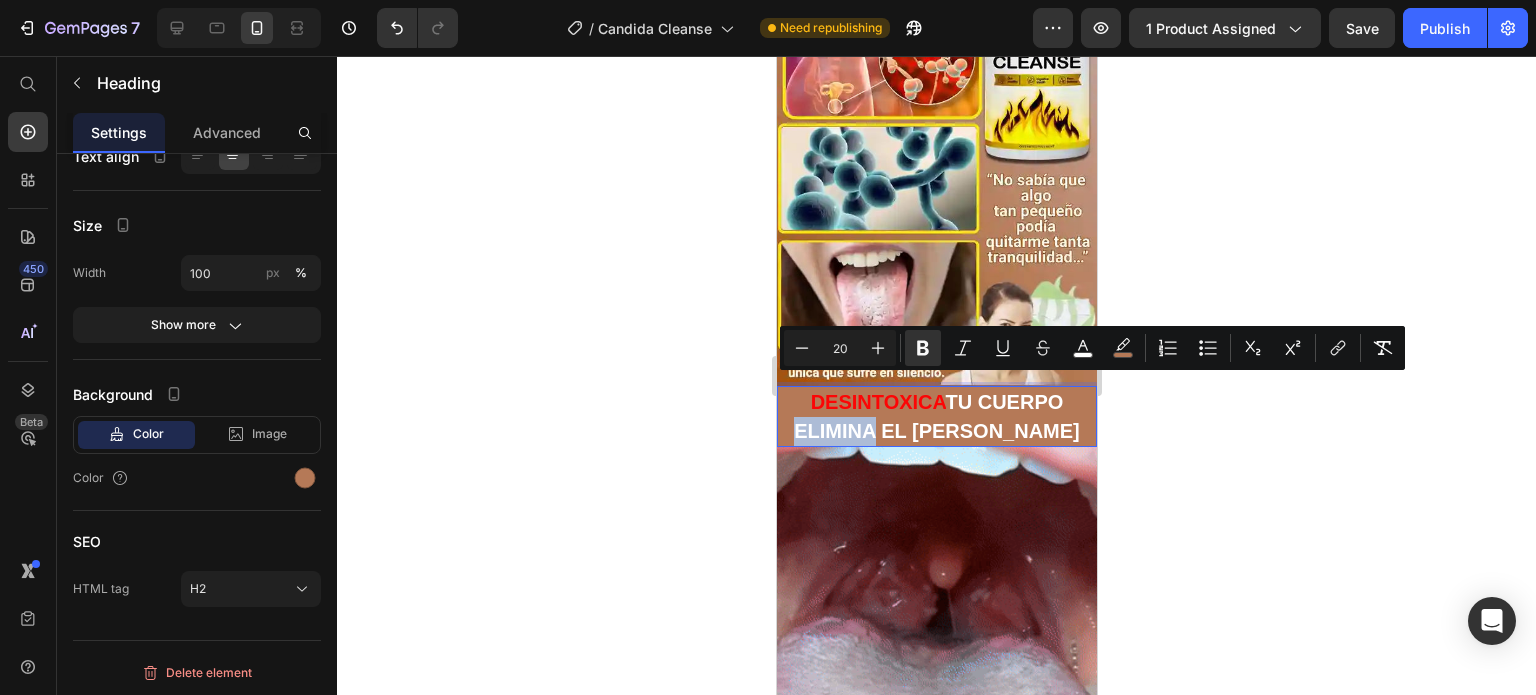 click on "DESINTOXICA  TU CUERPO ELIMINA EL [PERSON_NAME]" at bounding box center [936, 416] 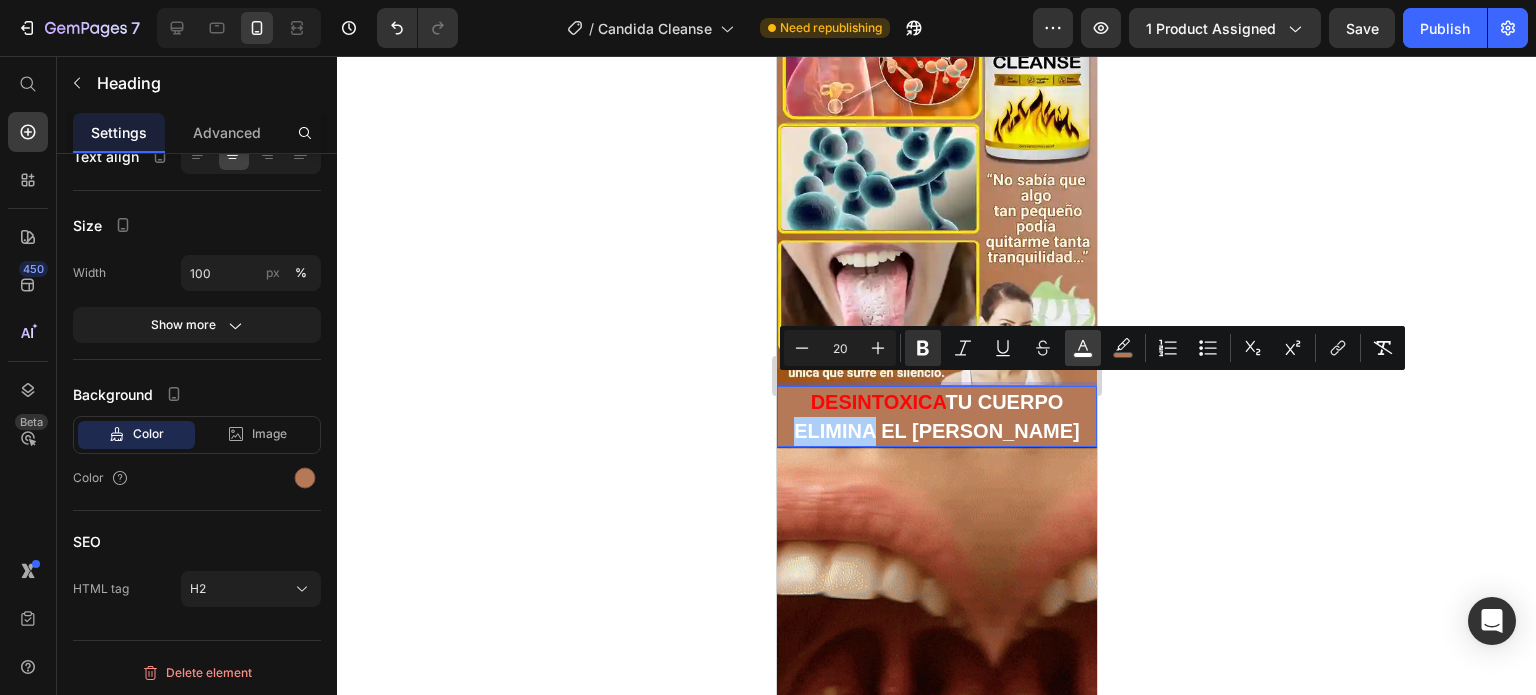 click 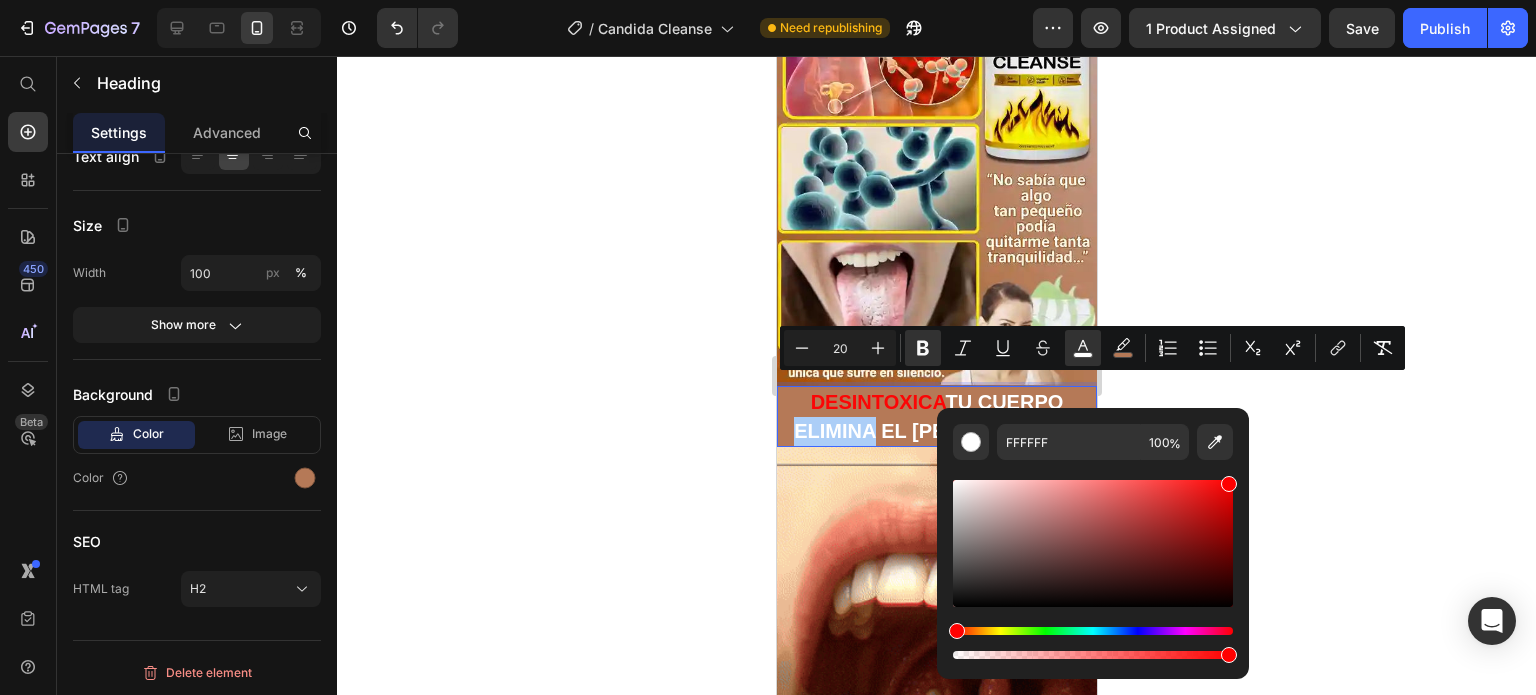 drag, startPoint x: 1143, startPoint y: 519, endPoint x: 1236, endPoint y: 475, distance: 102.88343 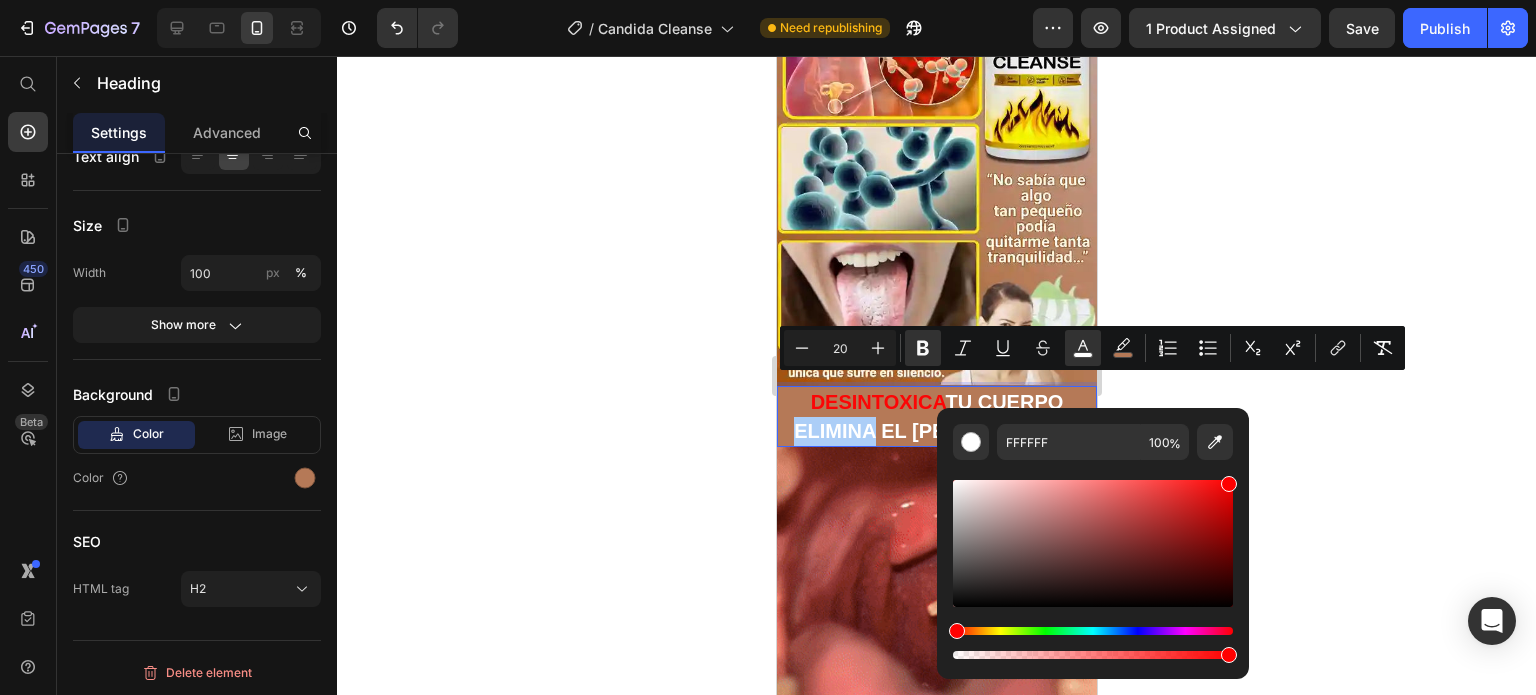 click on "FFFFFF 100 %" at bounding box center [1093, 535] 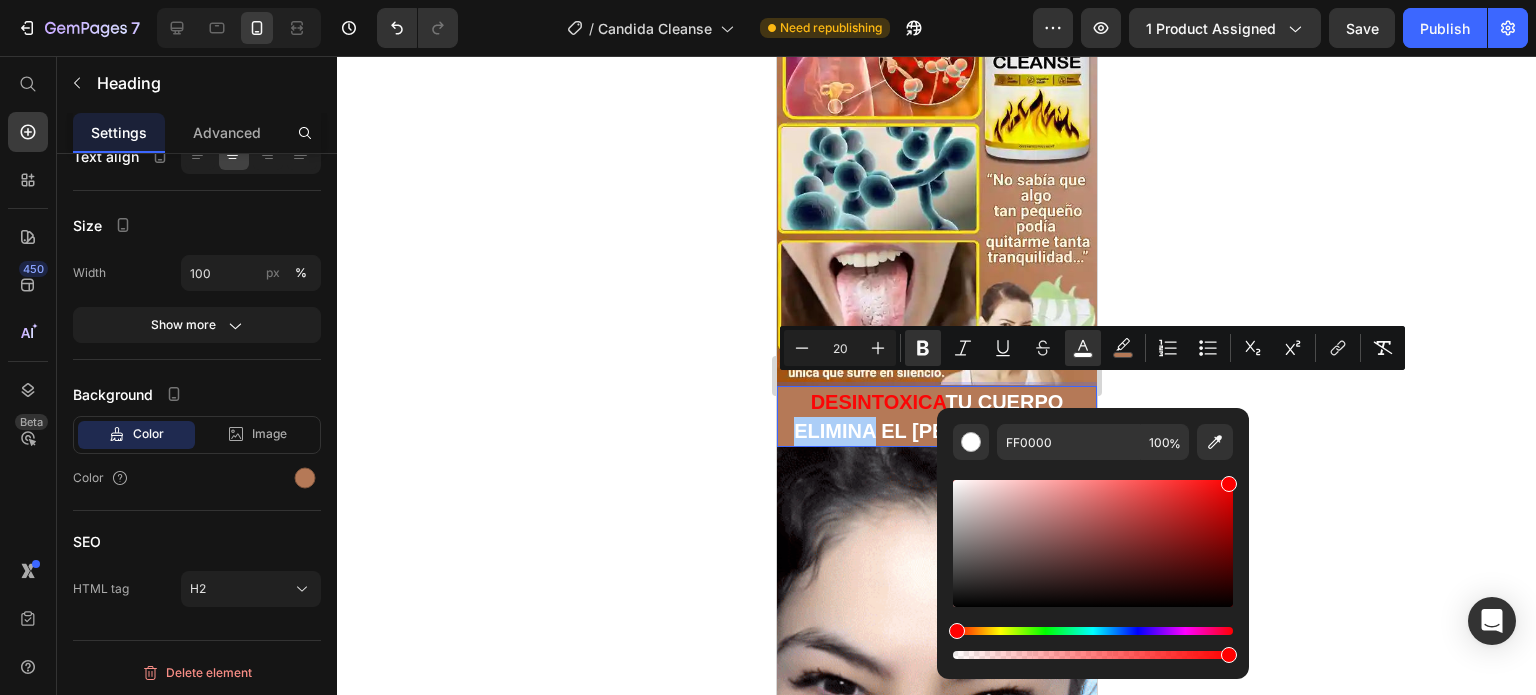 click 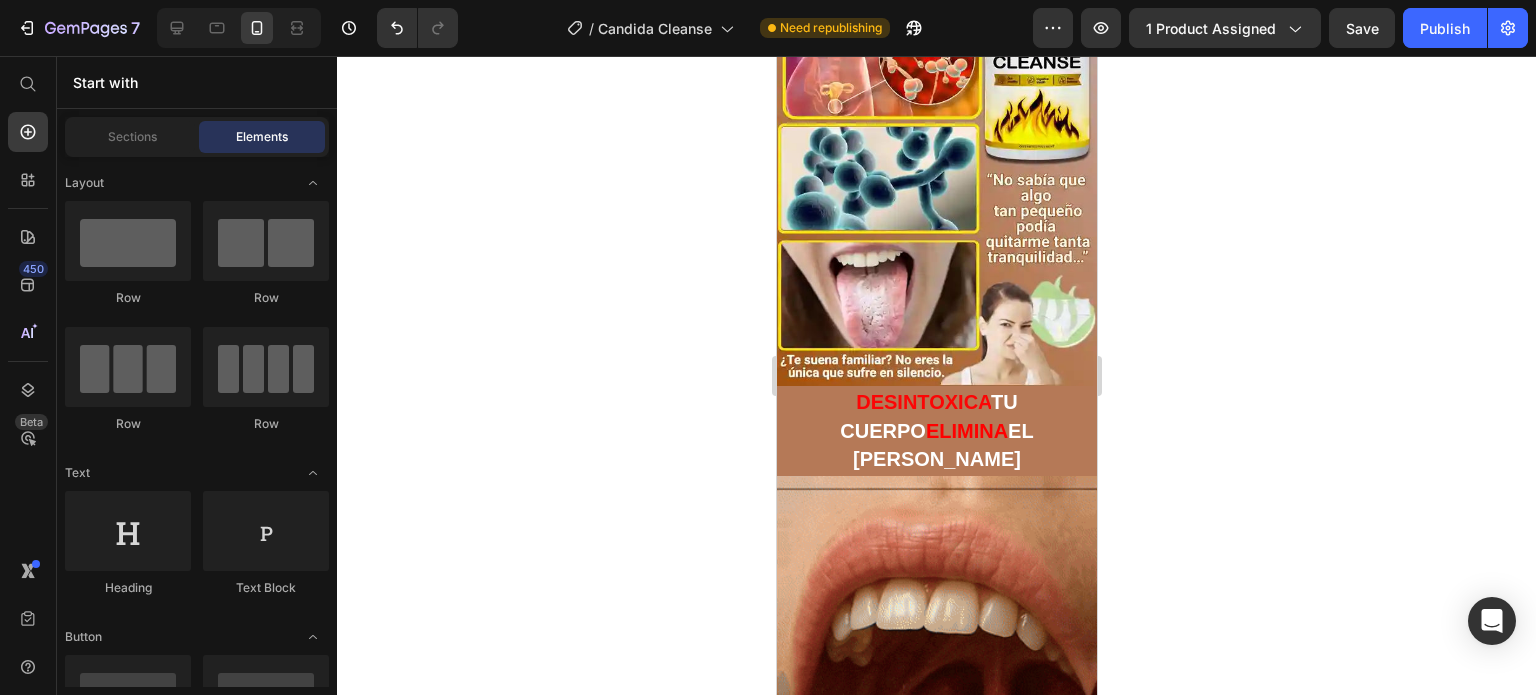 click 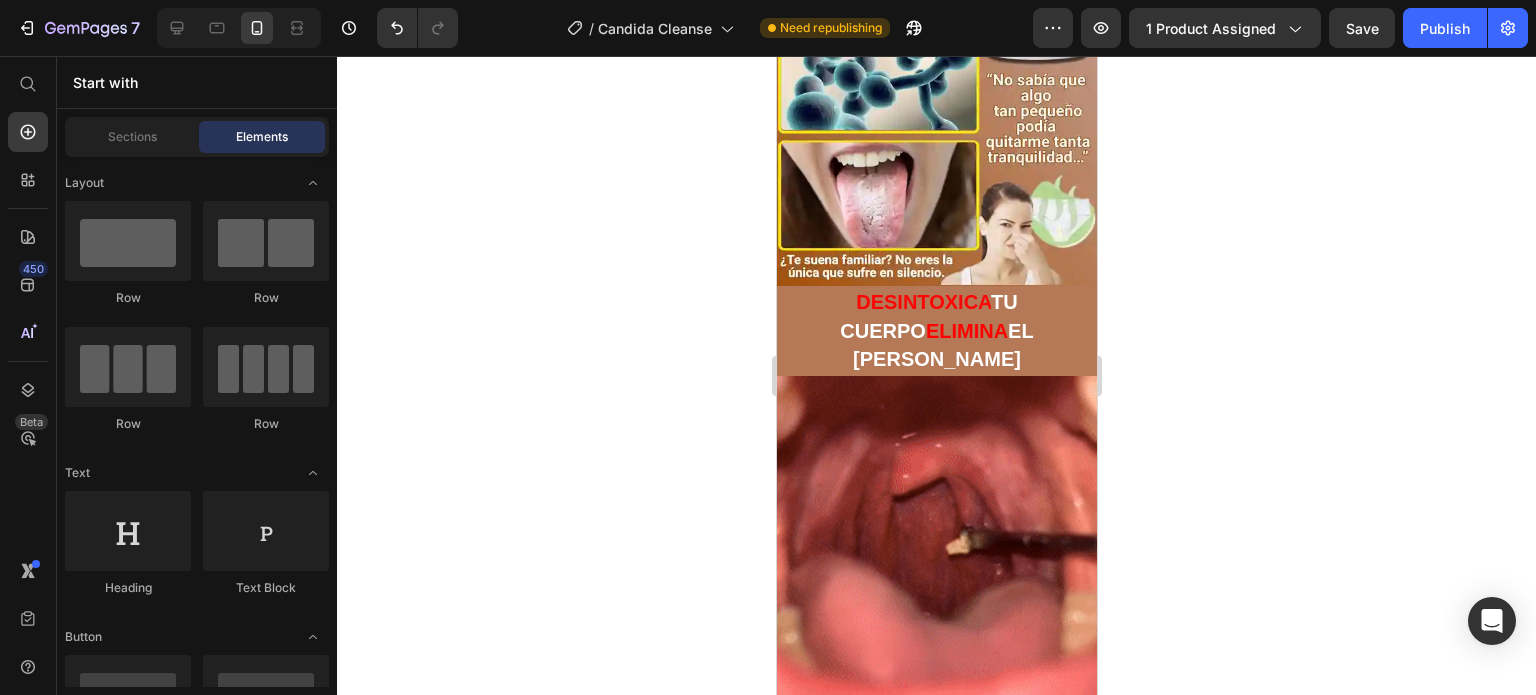 click 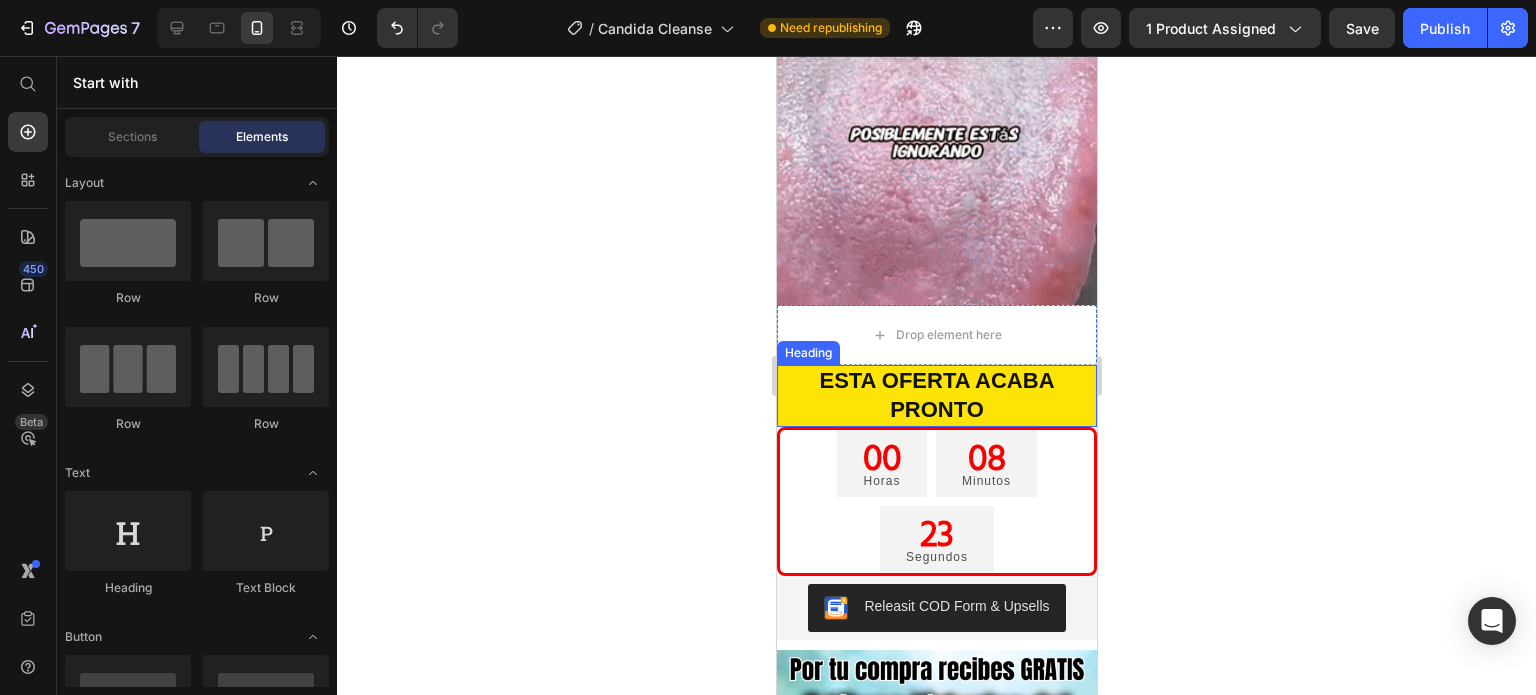 scroll, scrollTop: 1300, scrollLeft: 0, axis: vertical 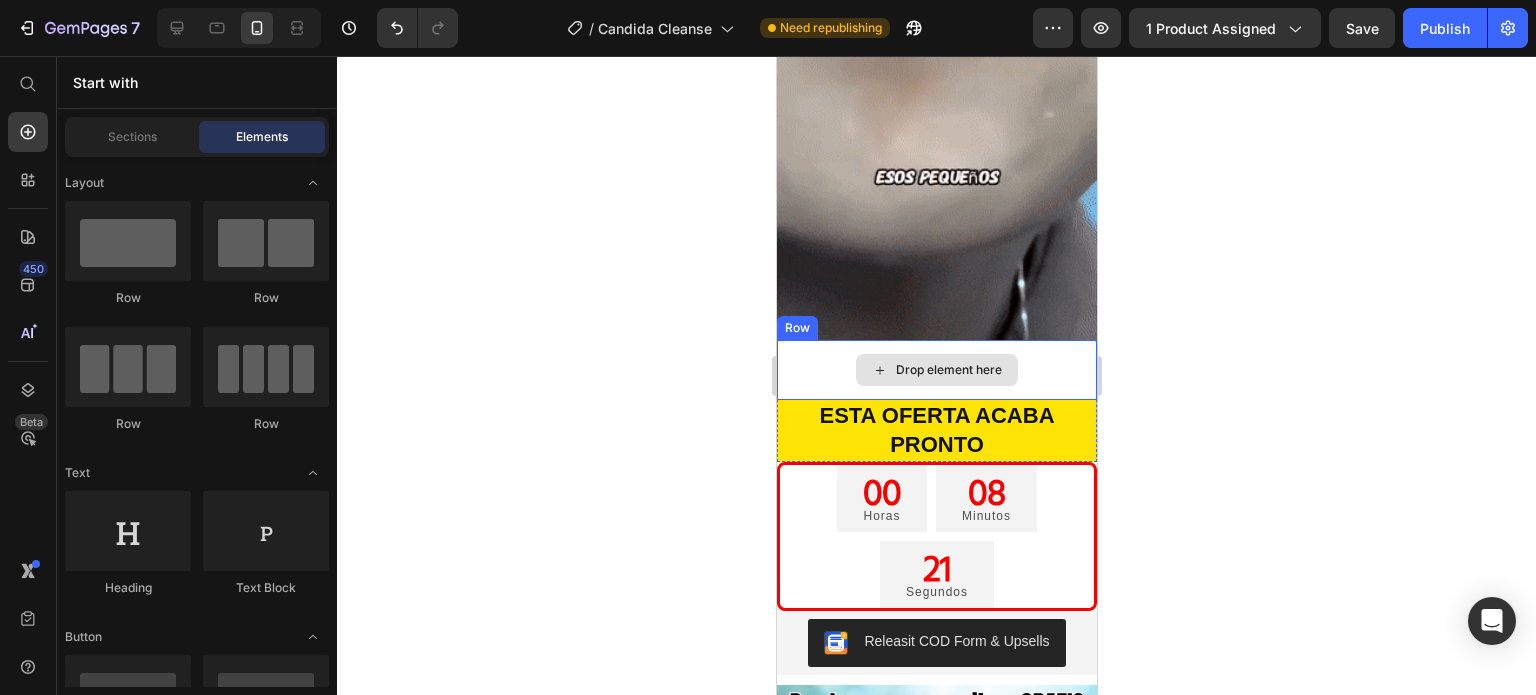 click on "Drop element here" at bounding box center (936, 370) 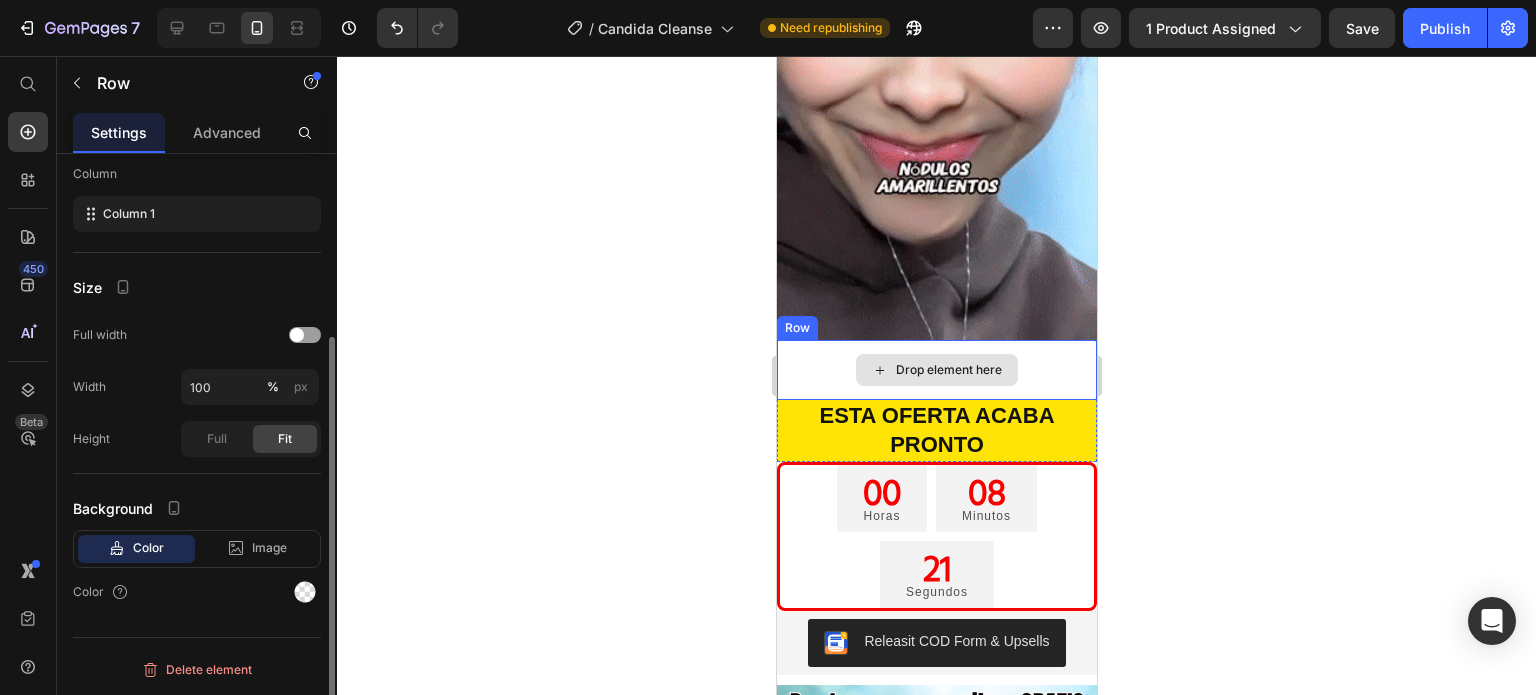 scroll, scrollTop: 0, scrollLeft: 0, axis: both 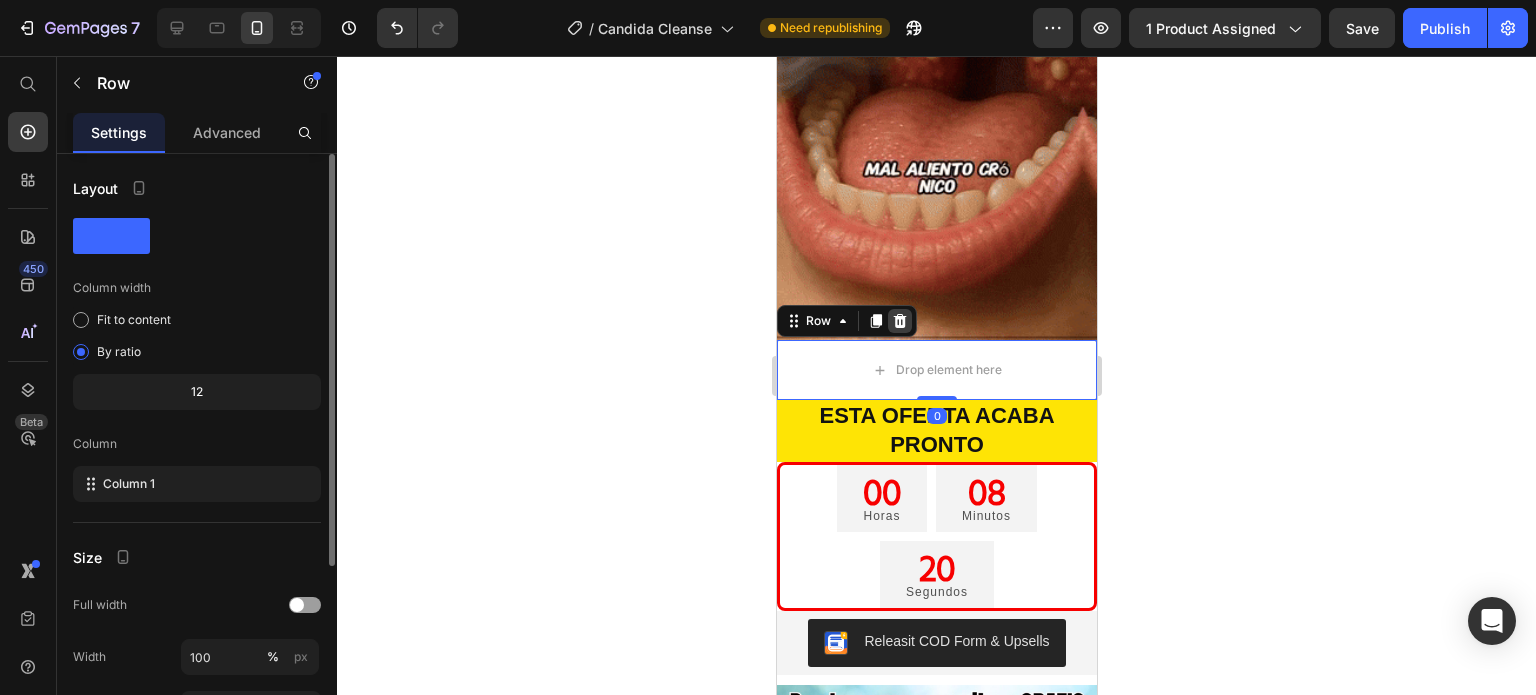 click 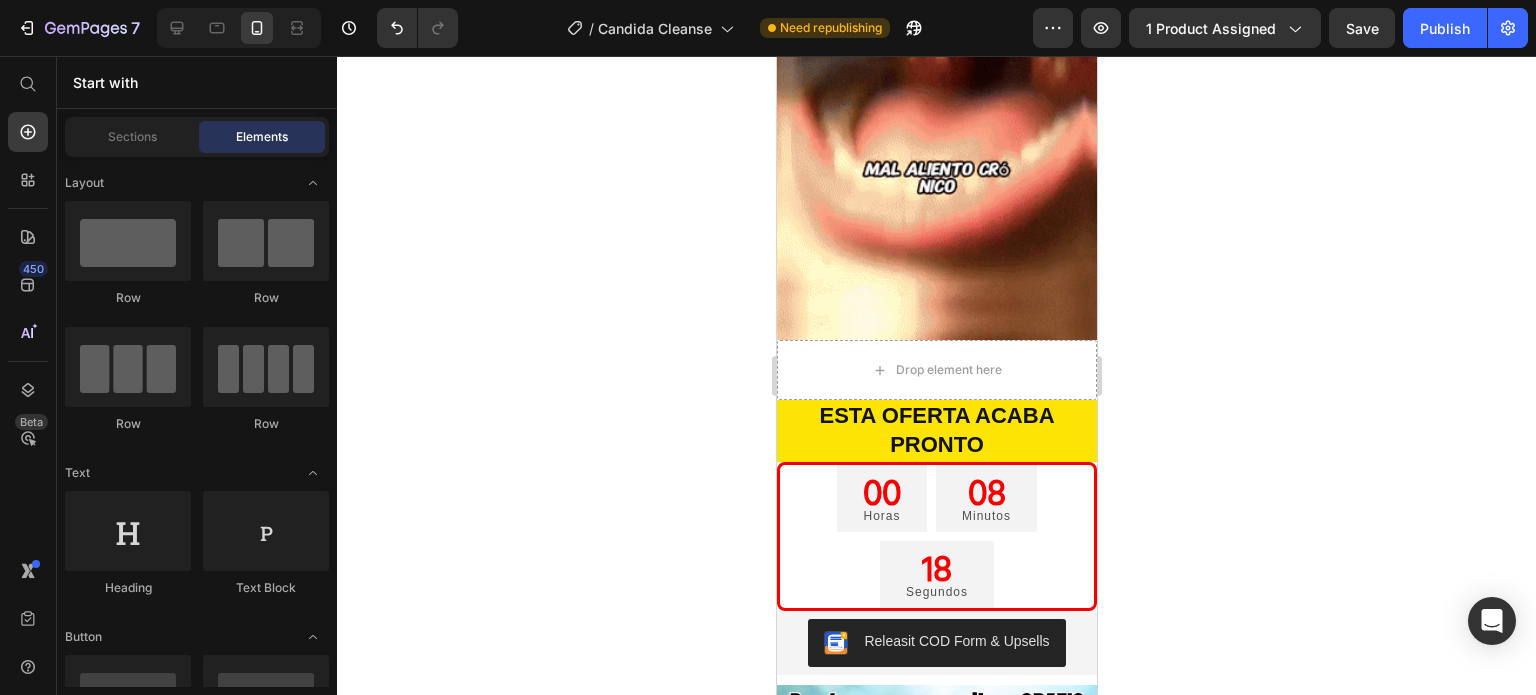 click 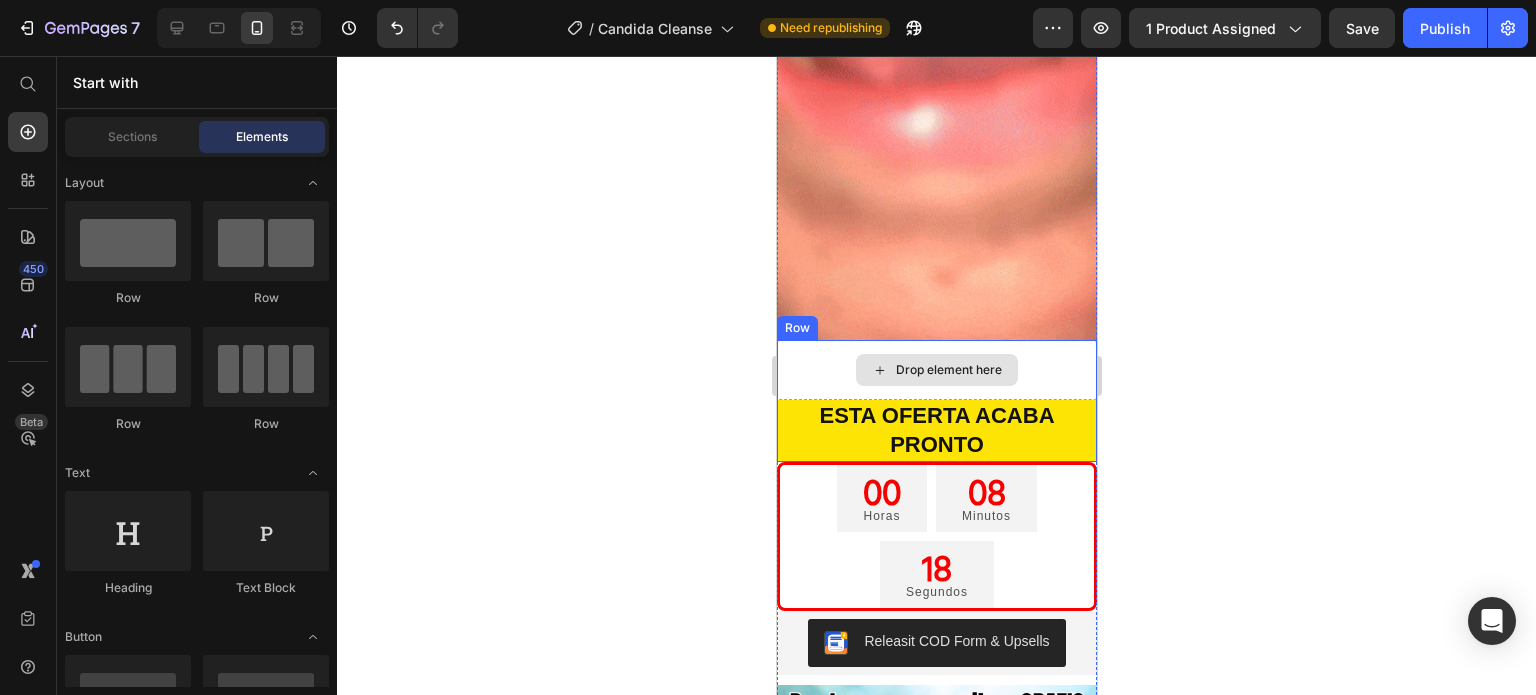 click on "Drop element here" at bounding box center [936, 370] 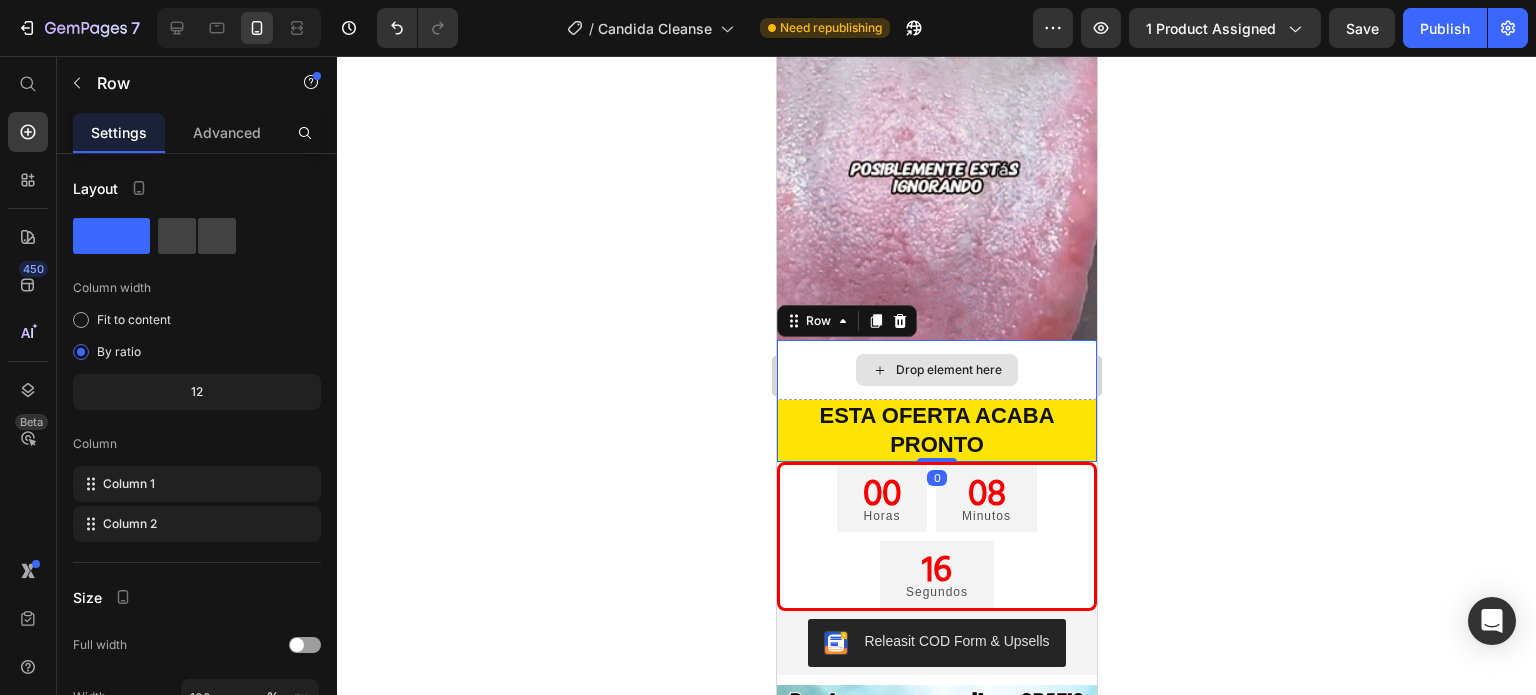 click on "Drop element here" at bounding box center (936, 370) 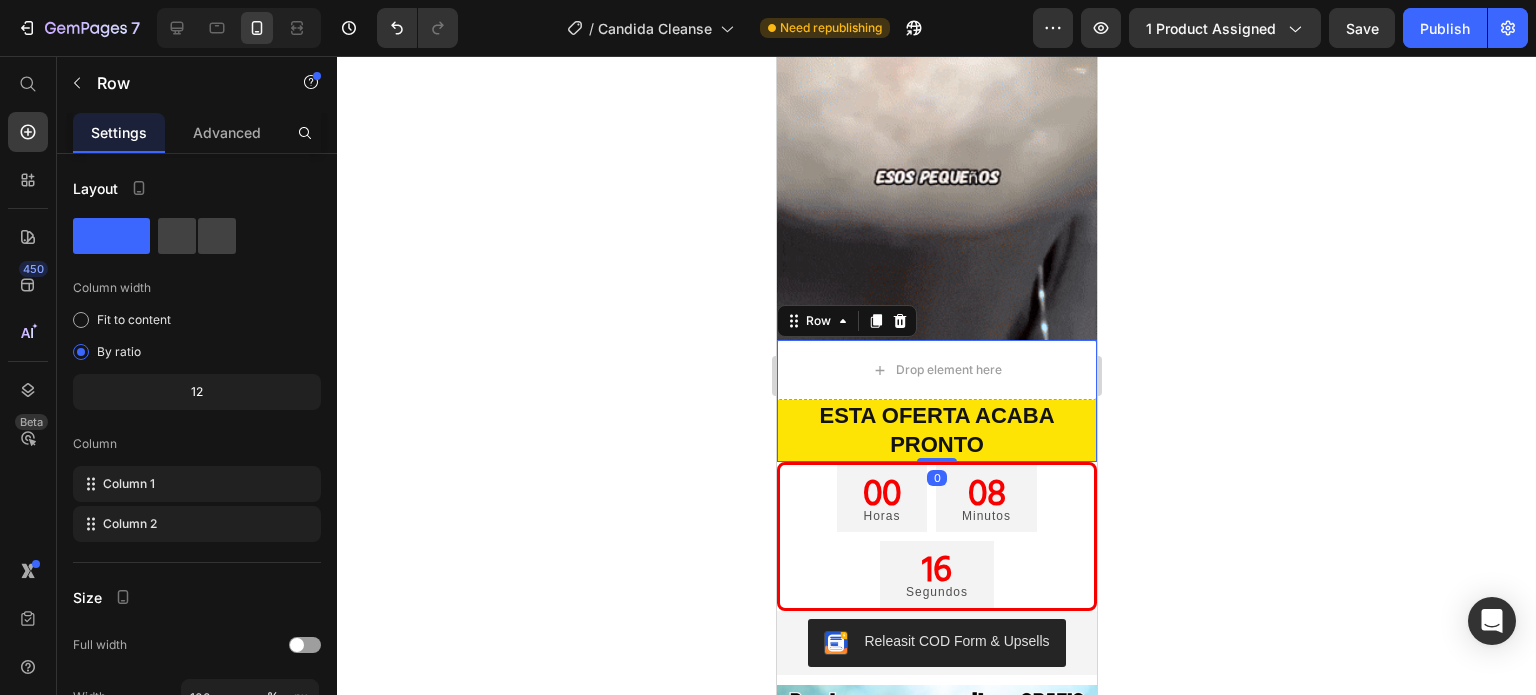 click 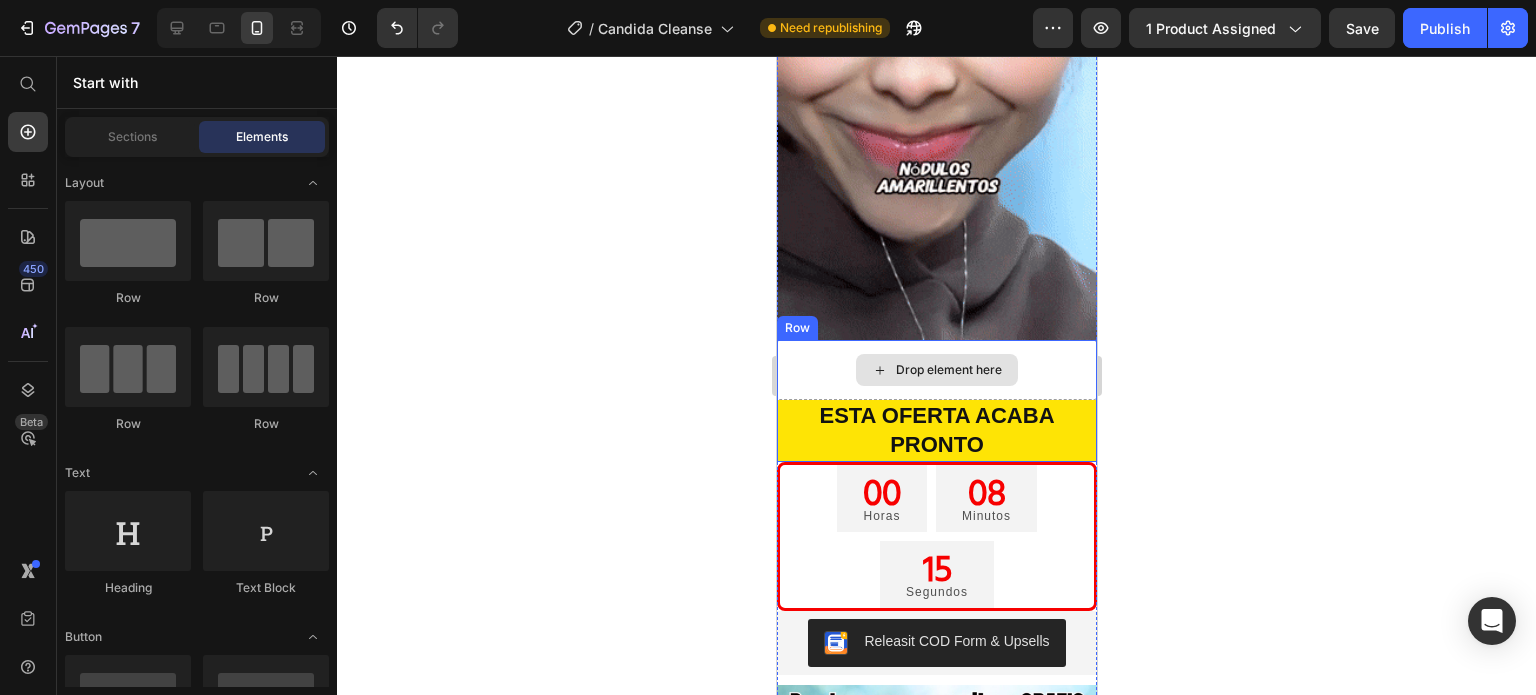 click on "Drop element here" at bounding box center [936, 370] 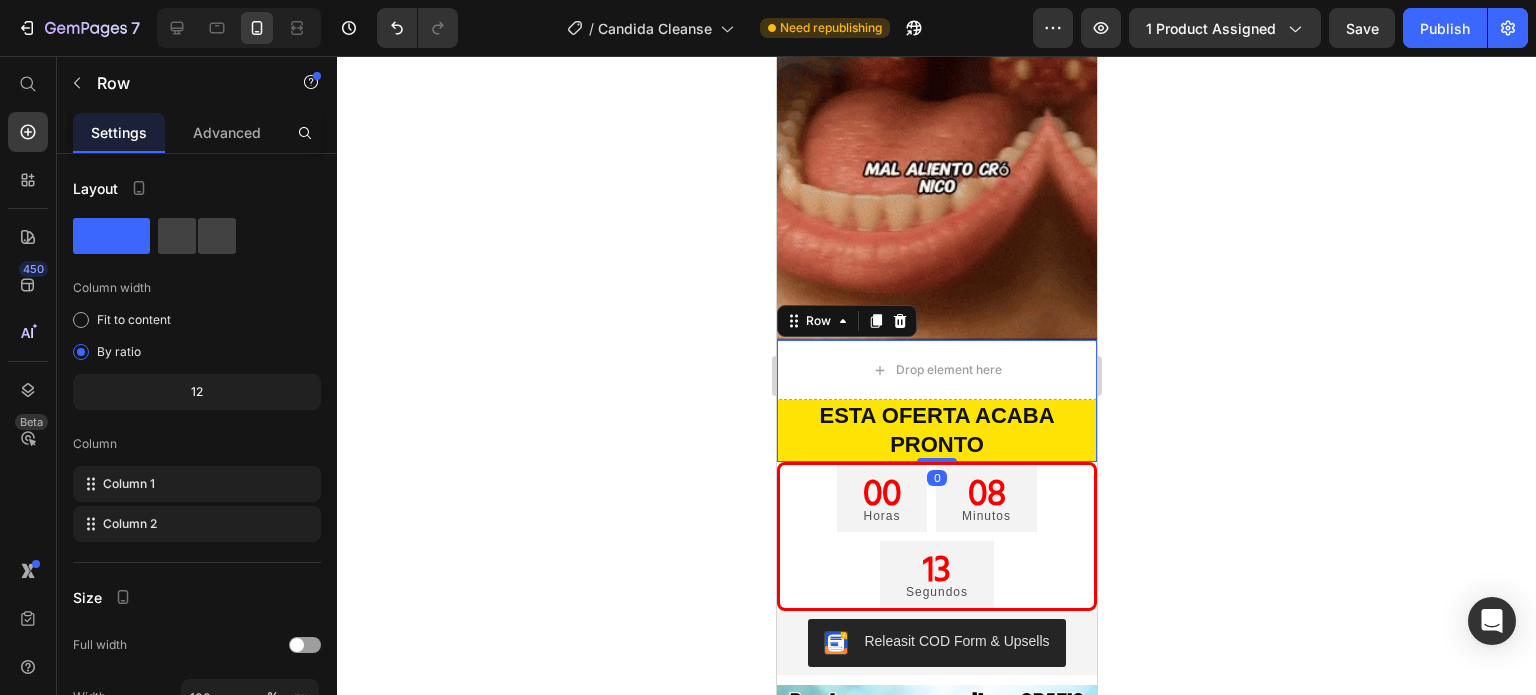 click 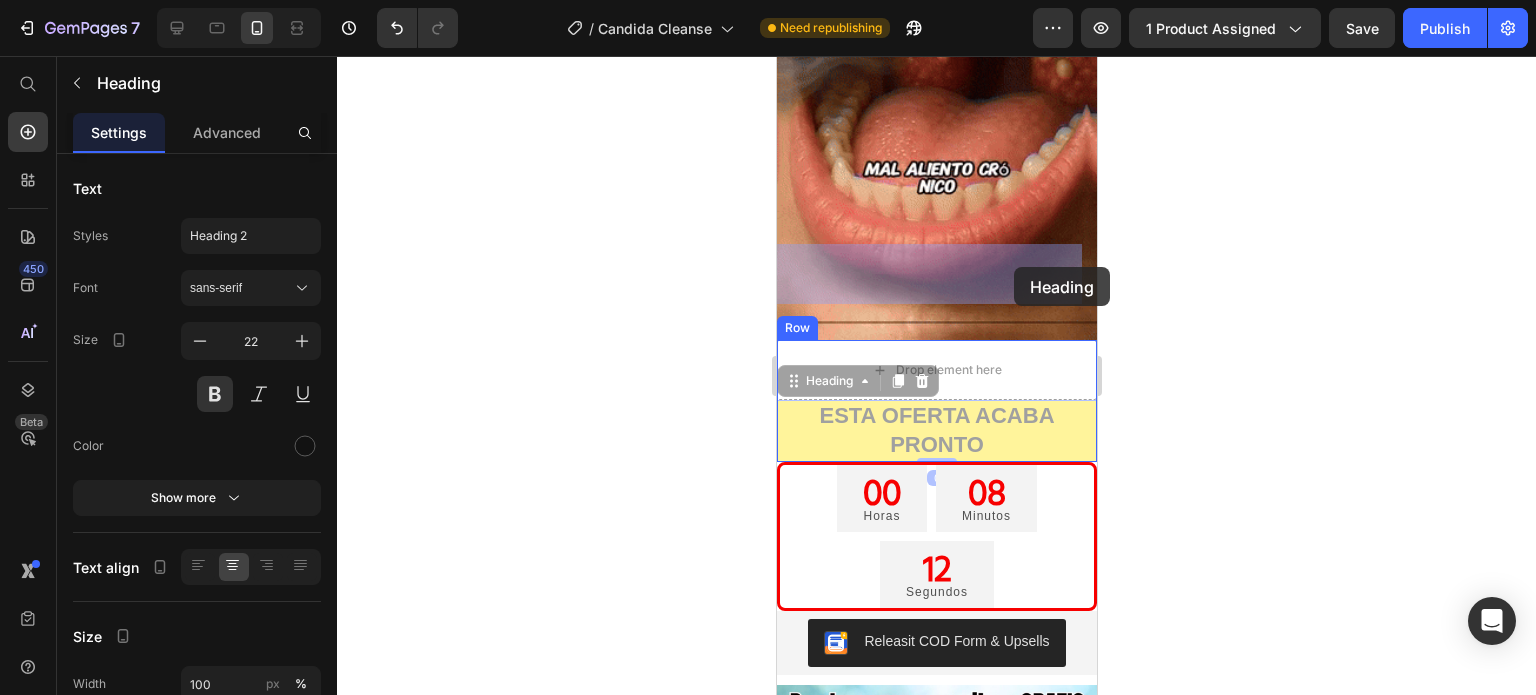 drag, startPoint x: 1019, startPoint y: 321, endPoint x: 1013, endPoint y: 270, distance: 51.351727 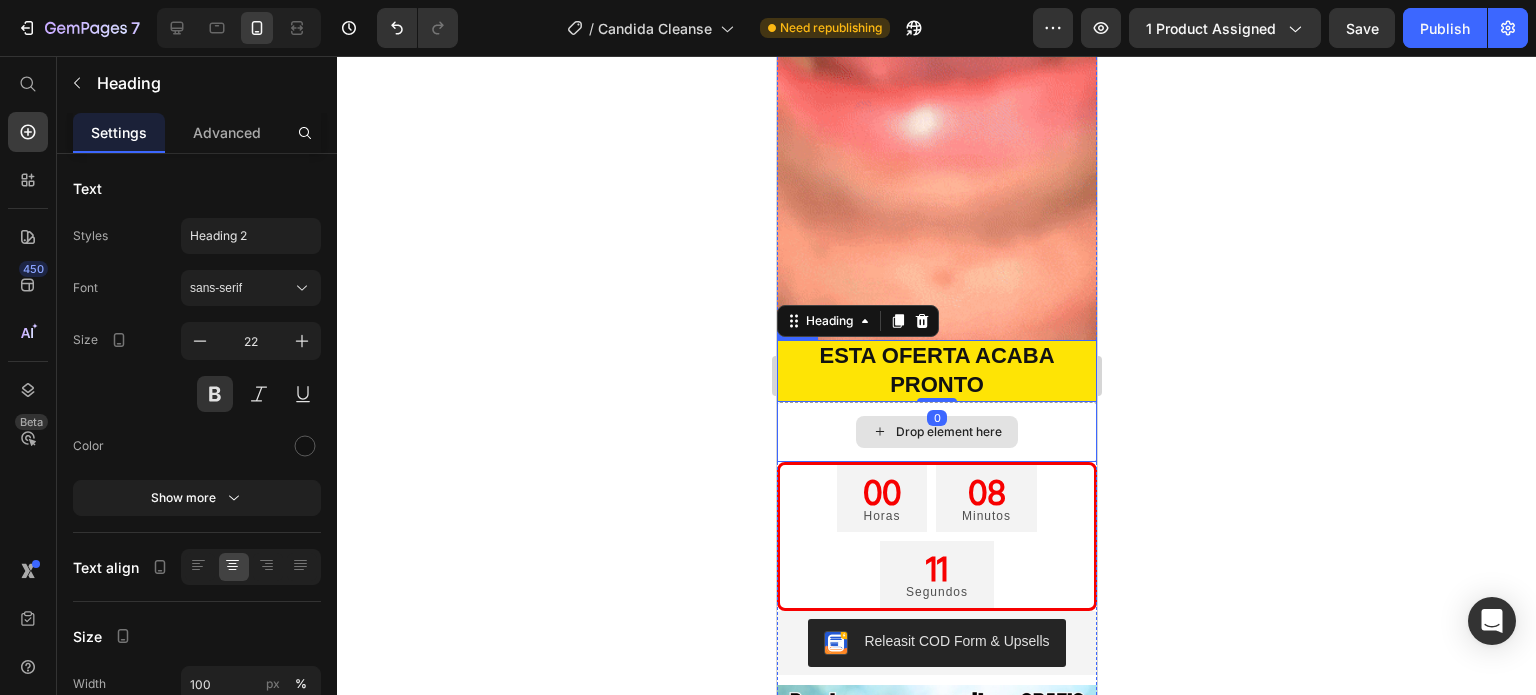 click on "Drop element here" at bounding box center (936, 432) 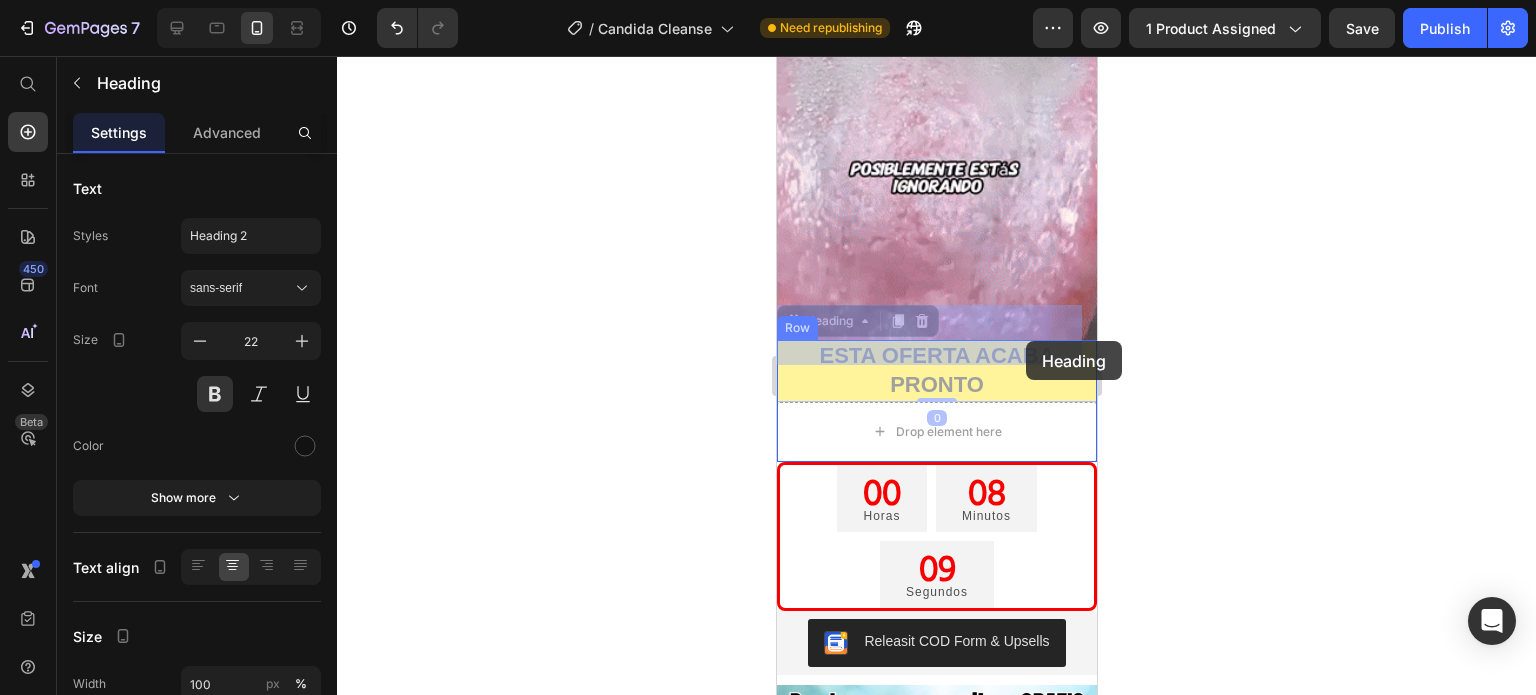 drag, startPoint x: 1020, startPoint y: 277, endPoint x: 1024, endPoint y: 341, distance: 64.12488 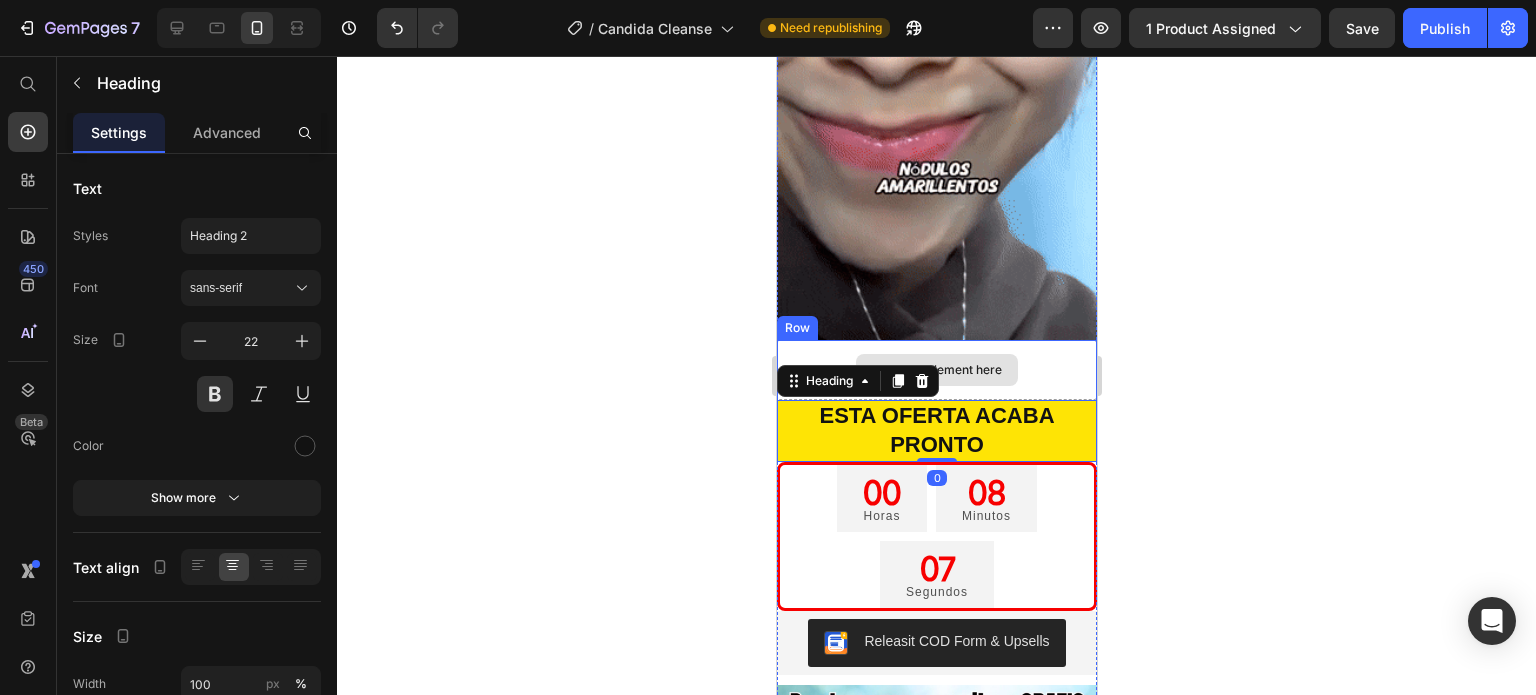 click on "Drop element here" at bounding box center (936, 370) 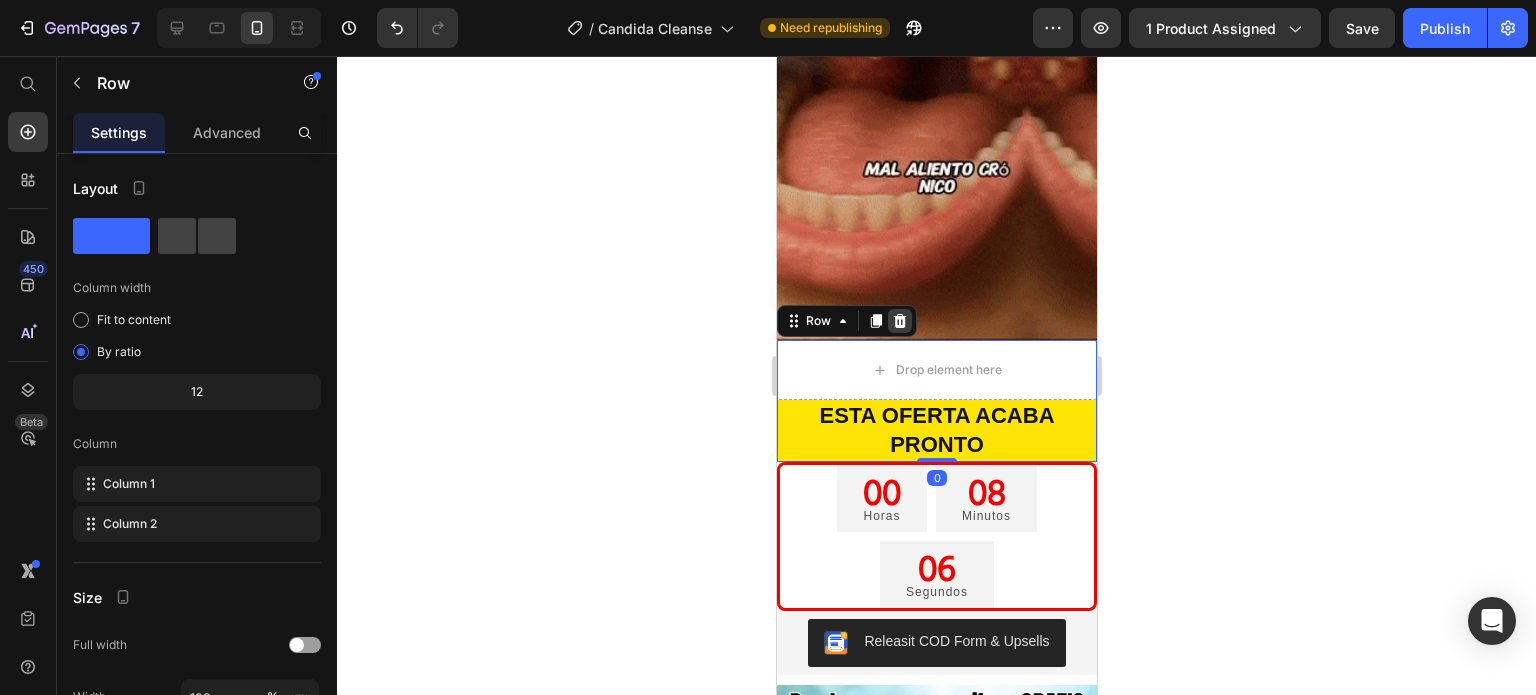 click at bounding box center (899, 321) 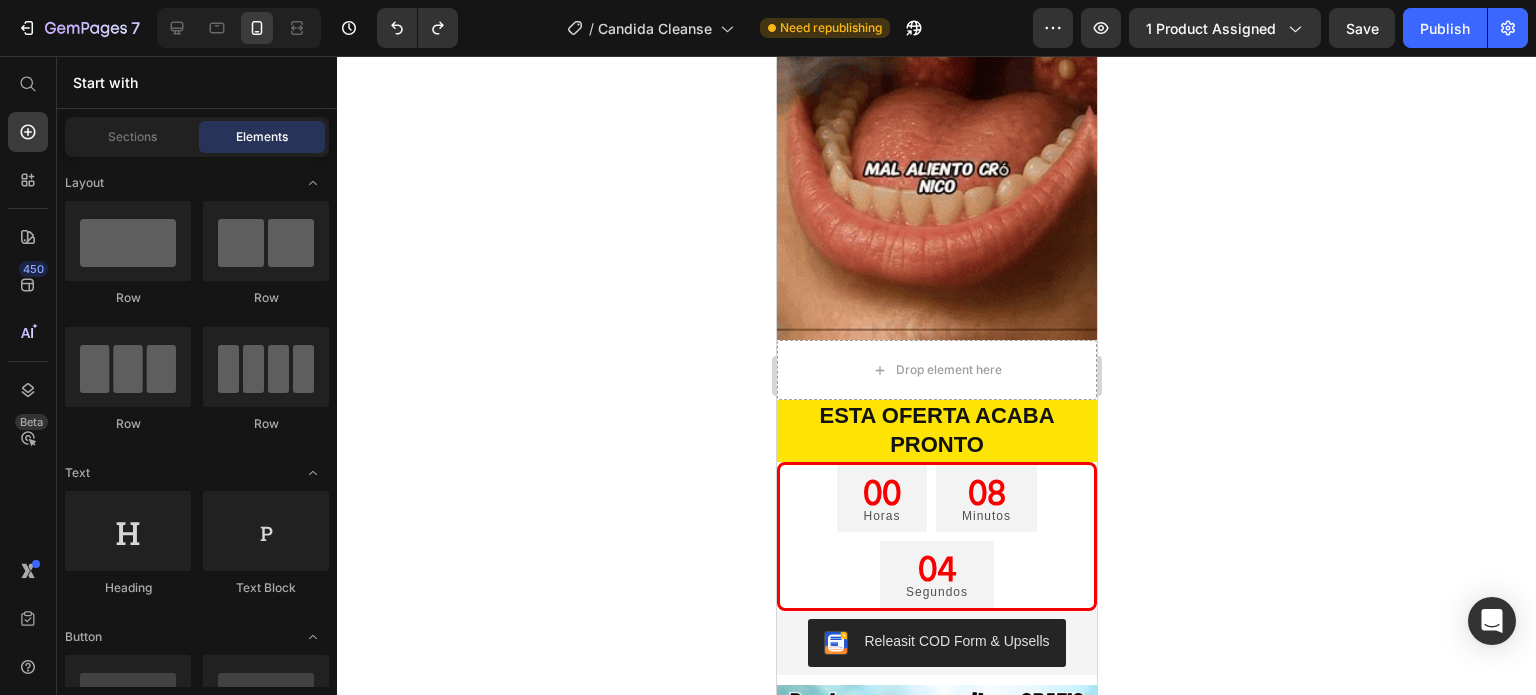 click 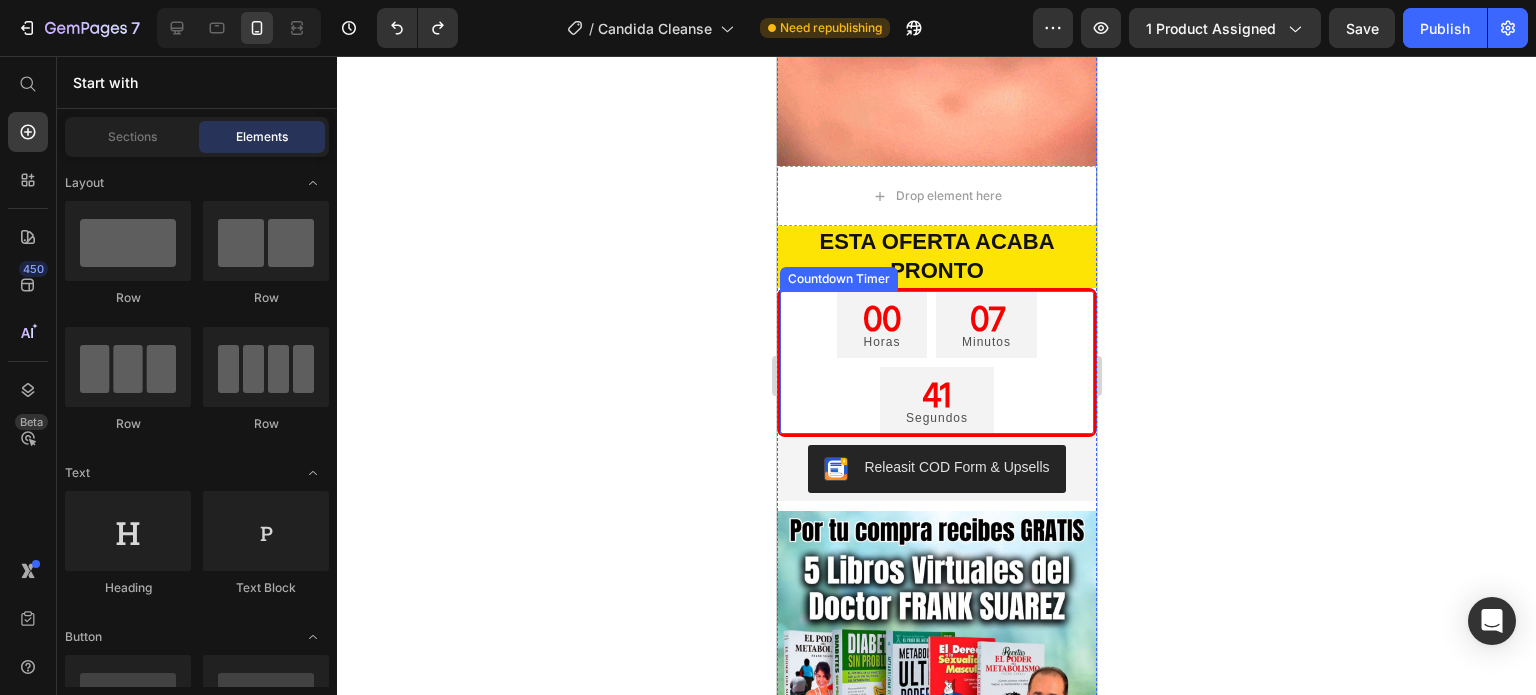 scroll, scrollTop: 1500, scrollLeft: 0, axis: vertical 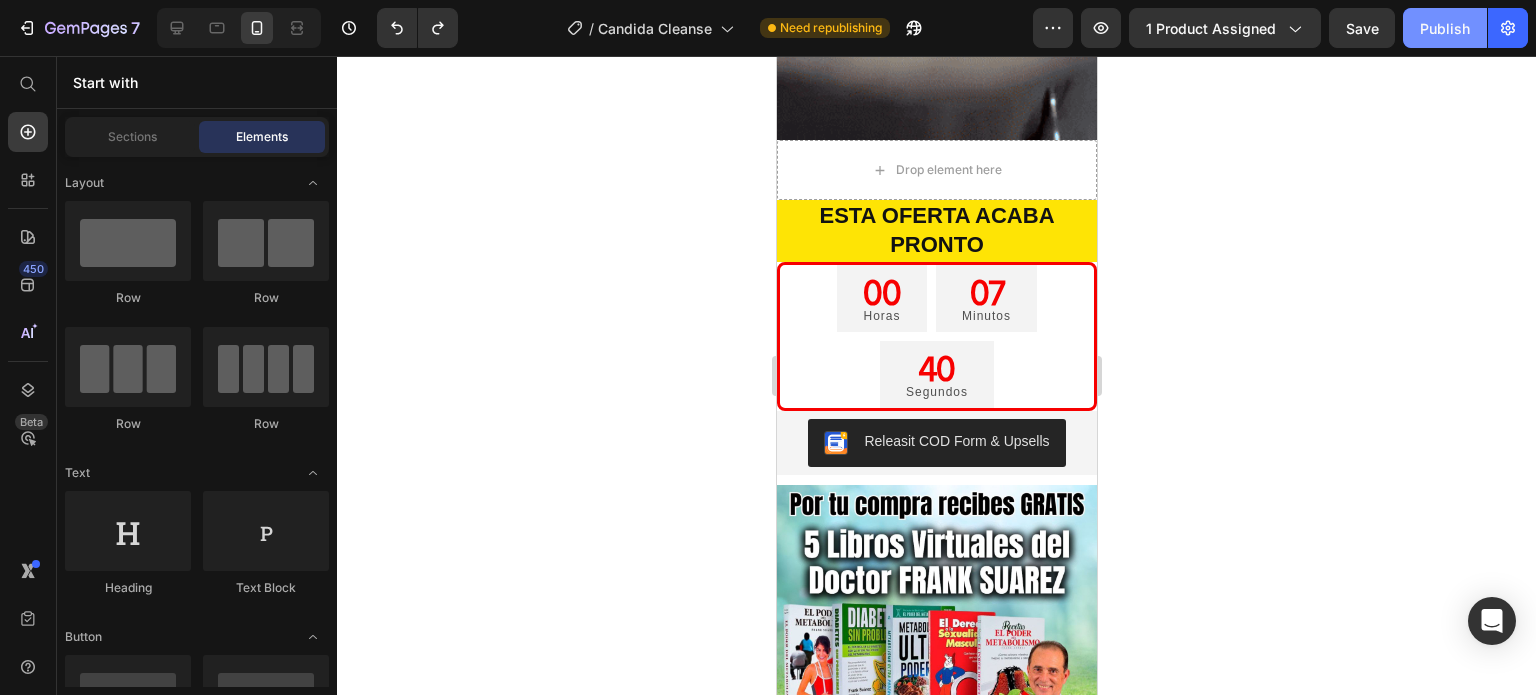 click on "Publish" at bounding box center (1445, 28) 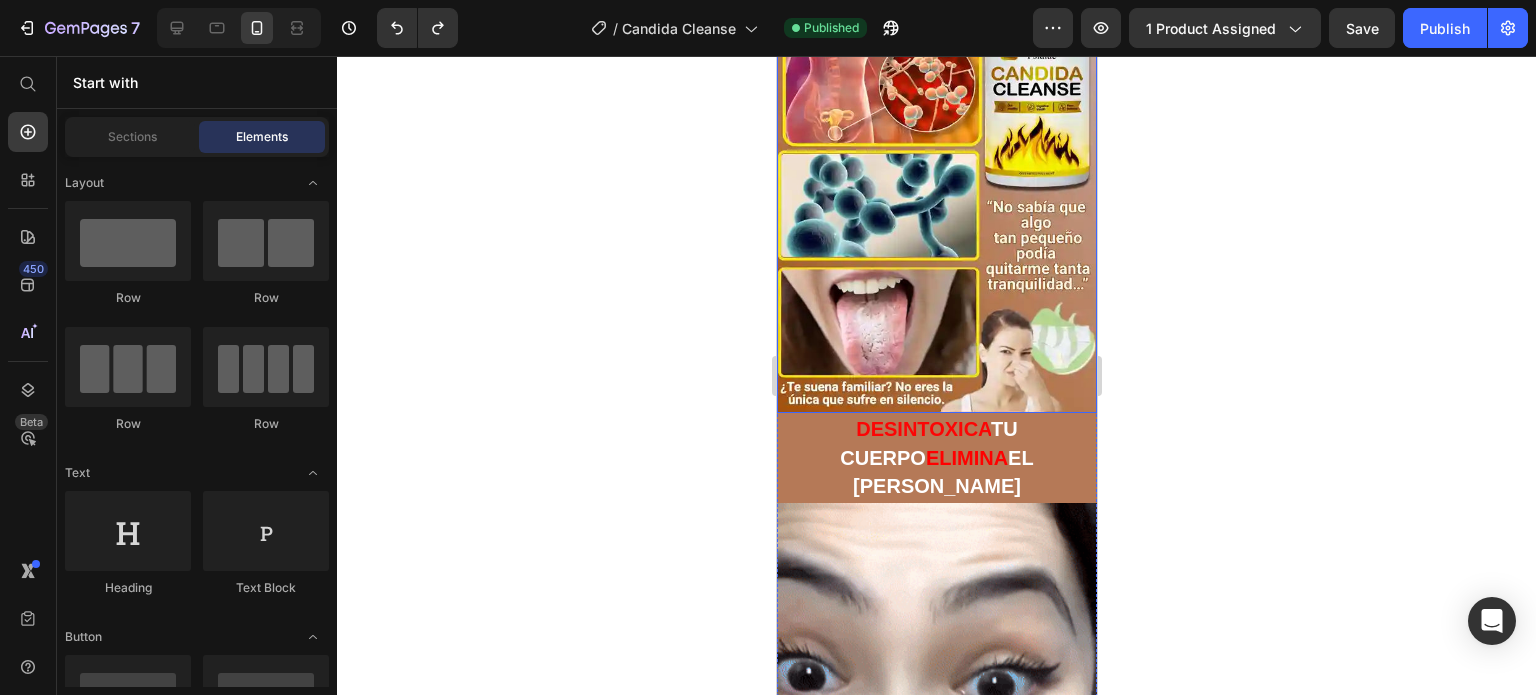 scroll, scrollTop: 500, scrollLeft: 0, axis: vertical 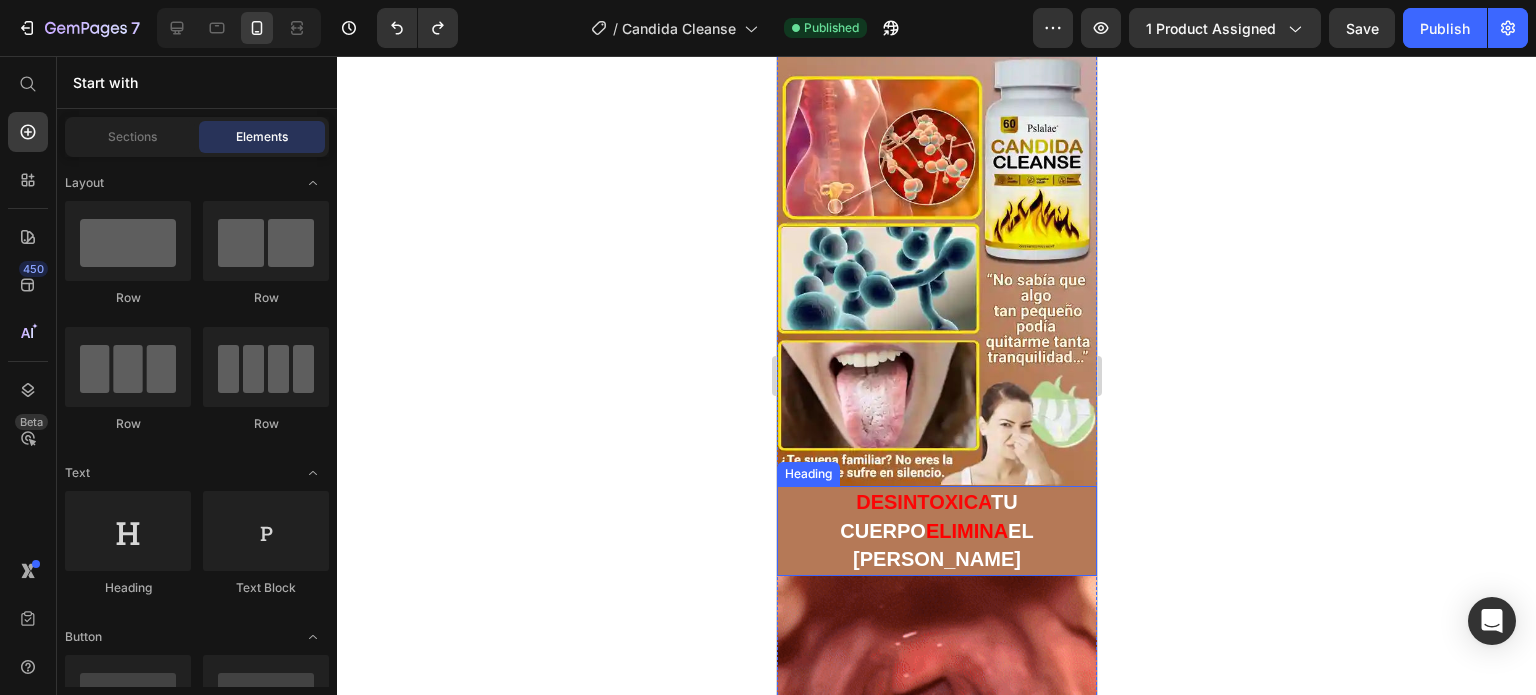 click on "EL [PERSON_NAME]" at bounding box center (942, 545) 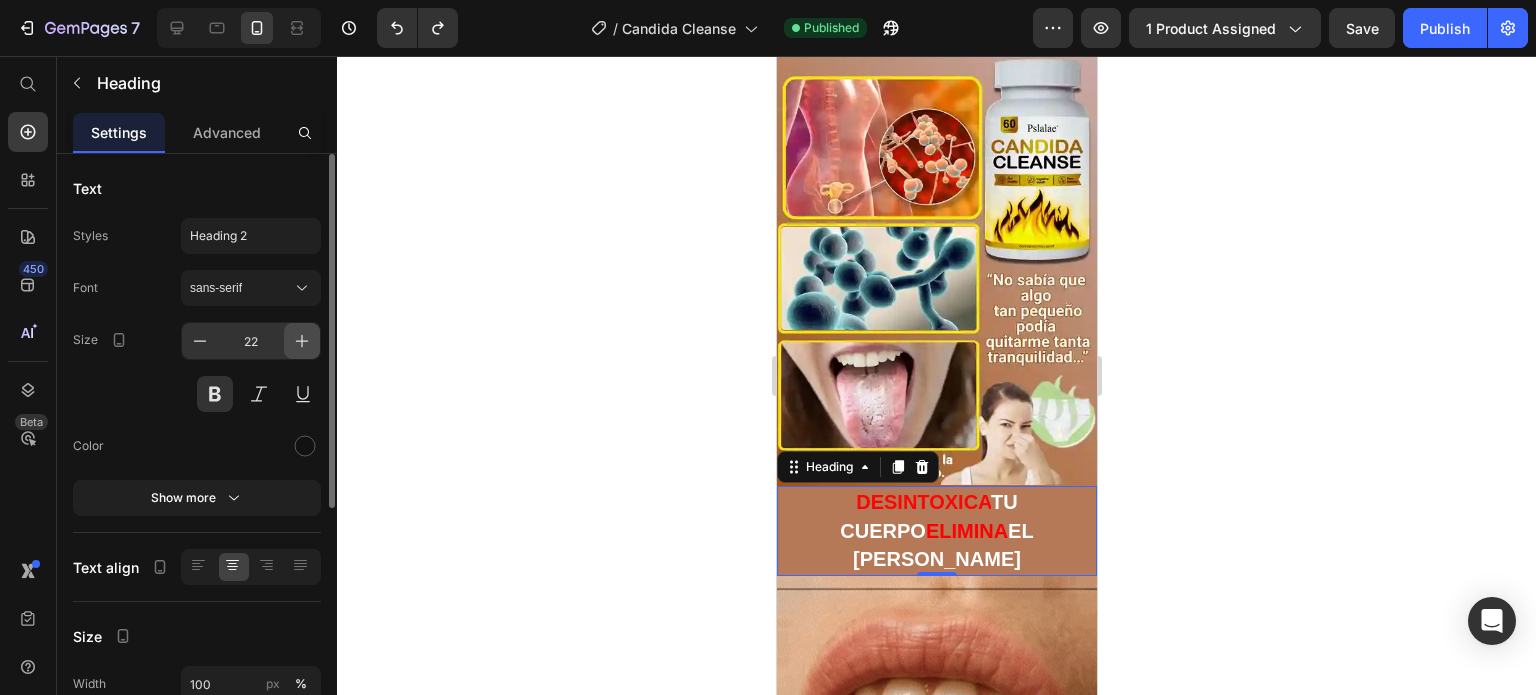 click 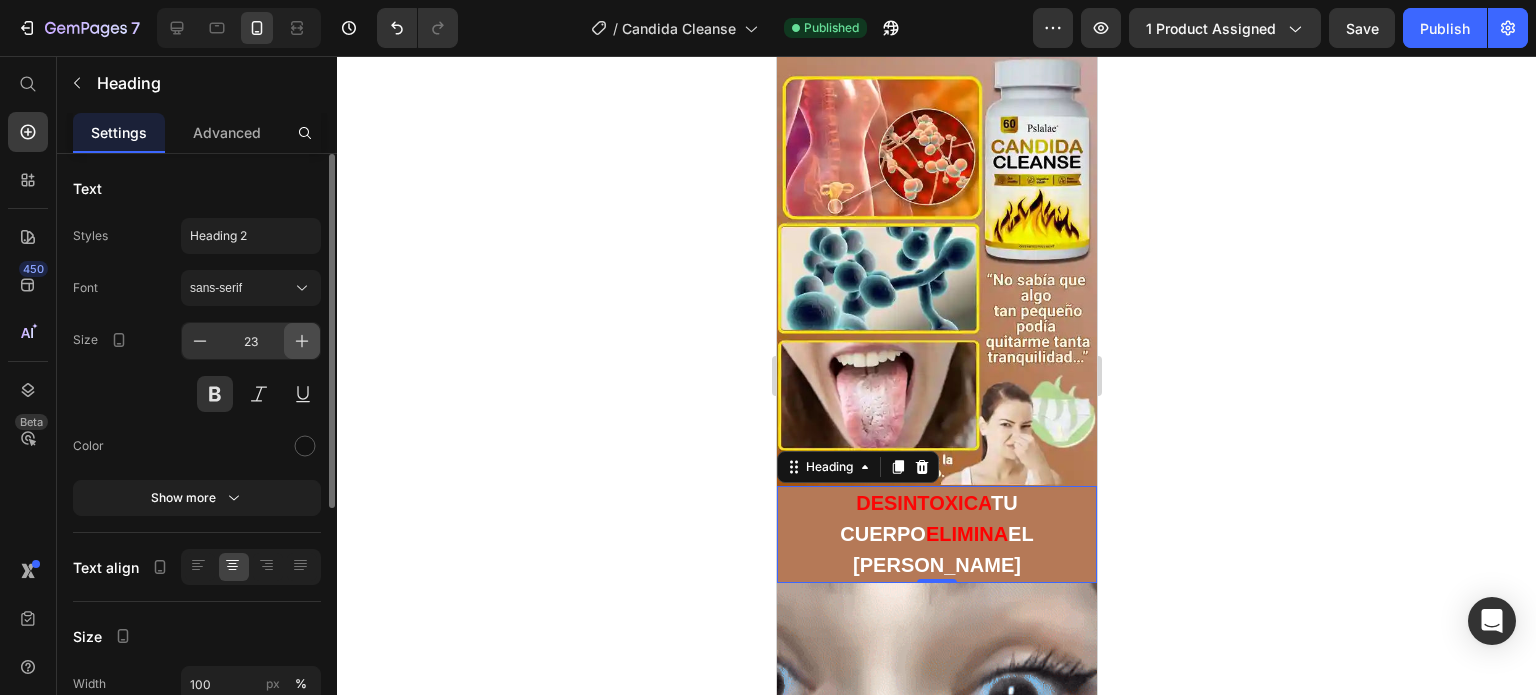click 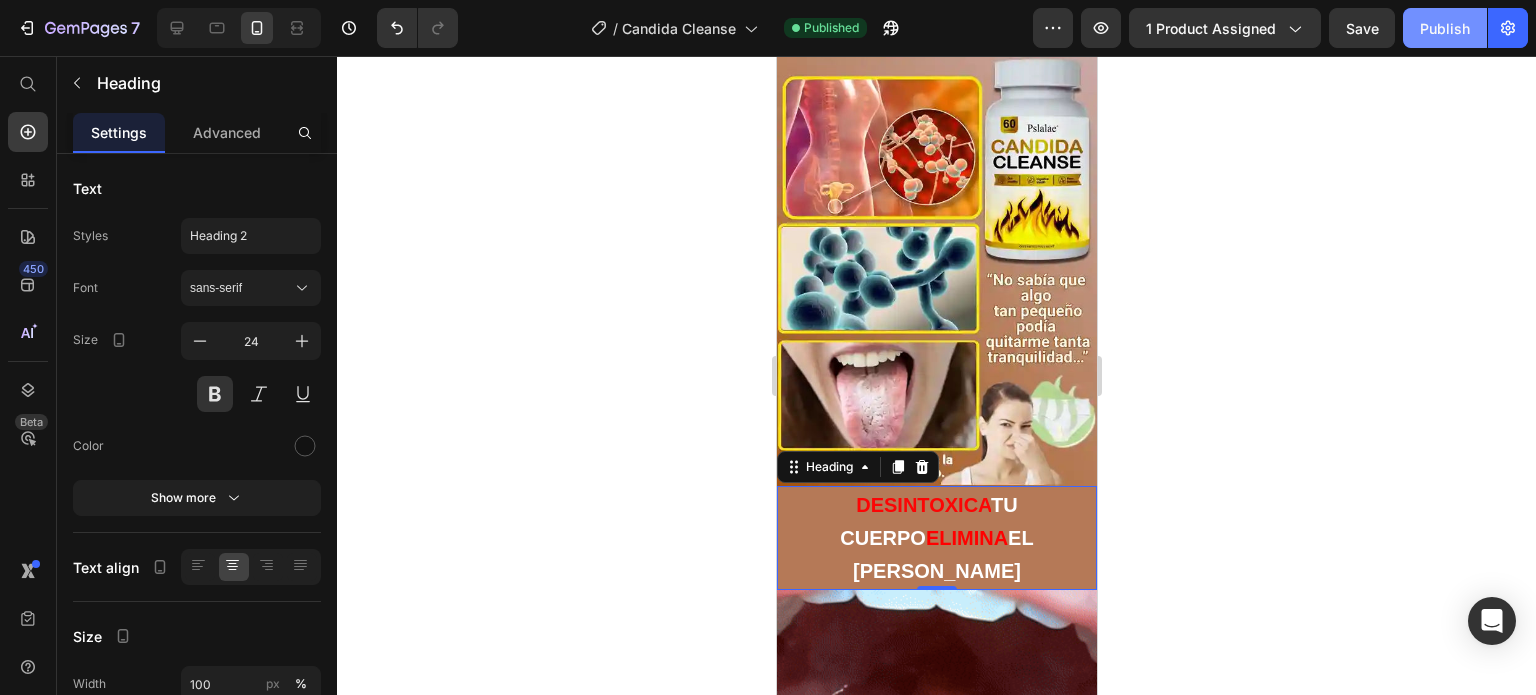 click on "Publish" at bounding box center (1445, 28) 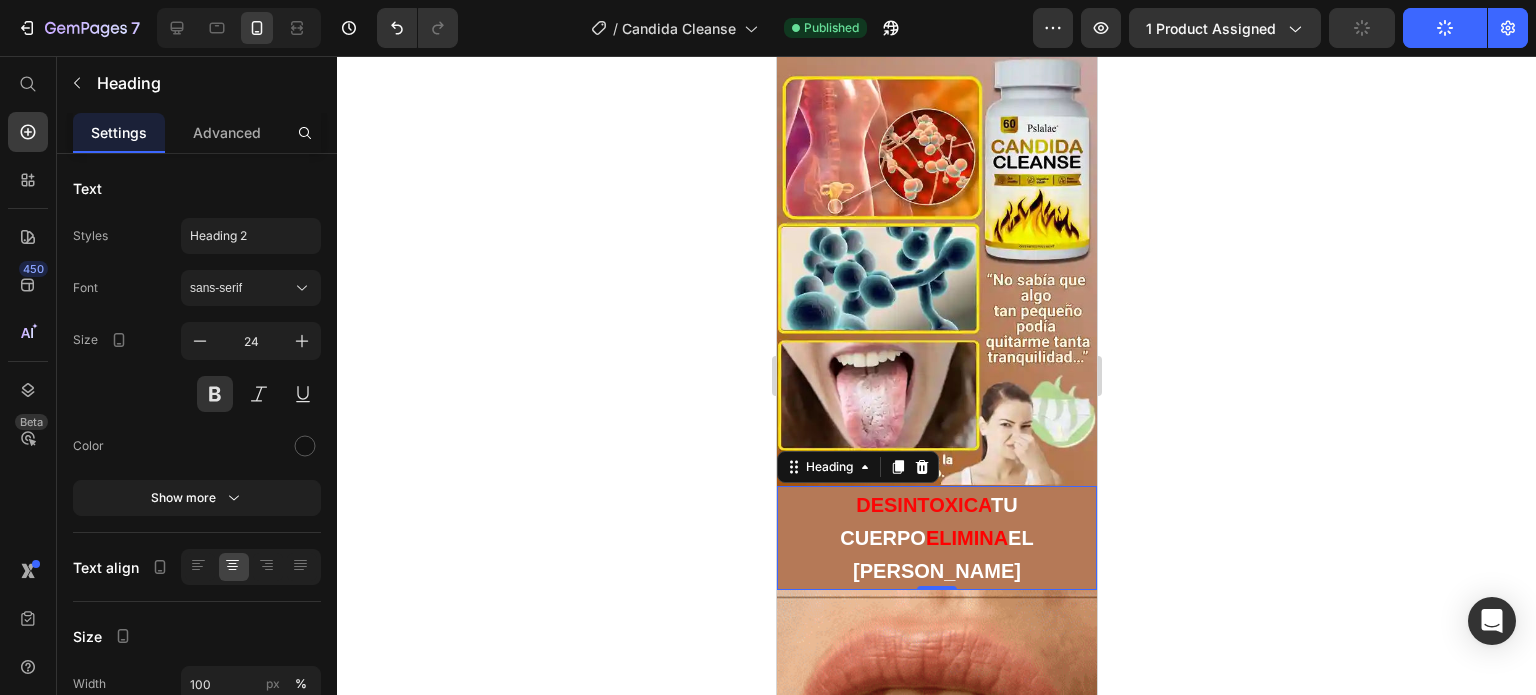 click on "Publish" 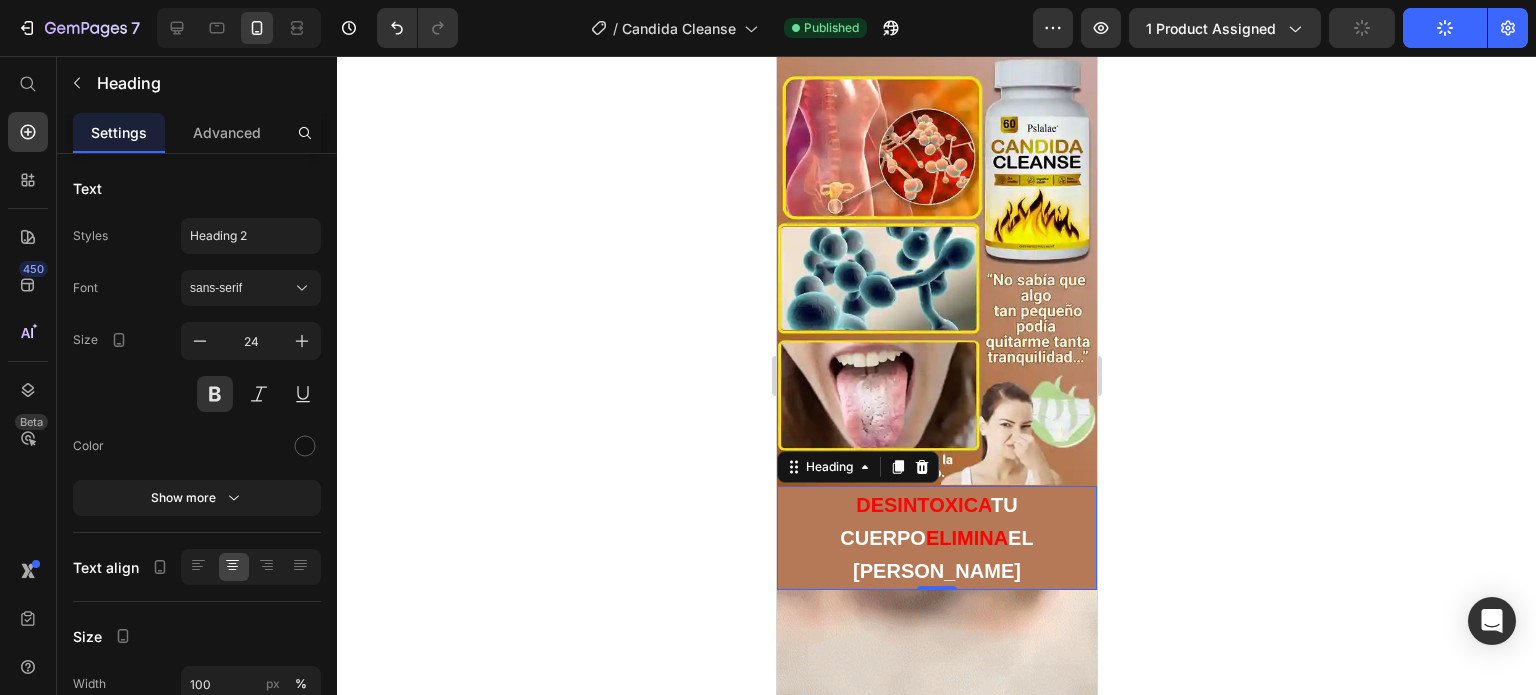 click on "Publish" 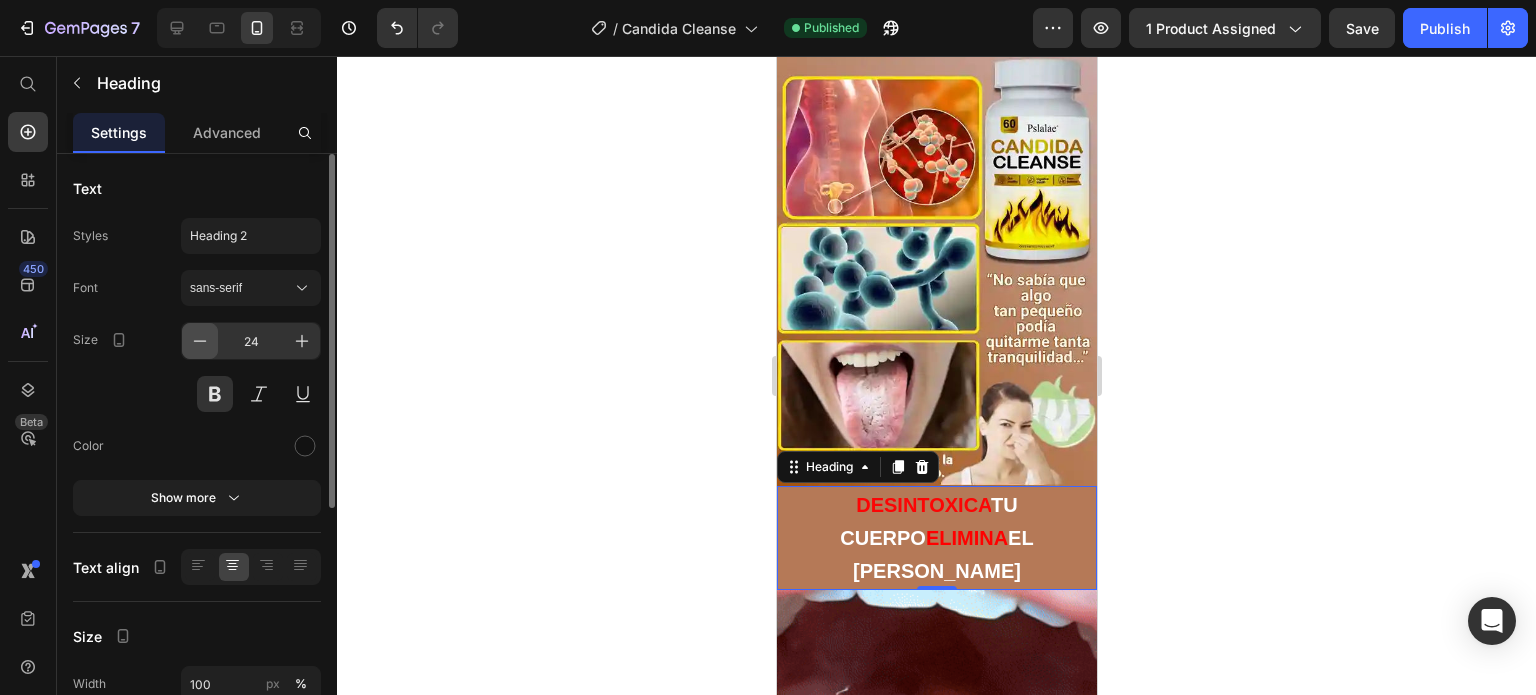 click 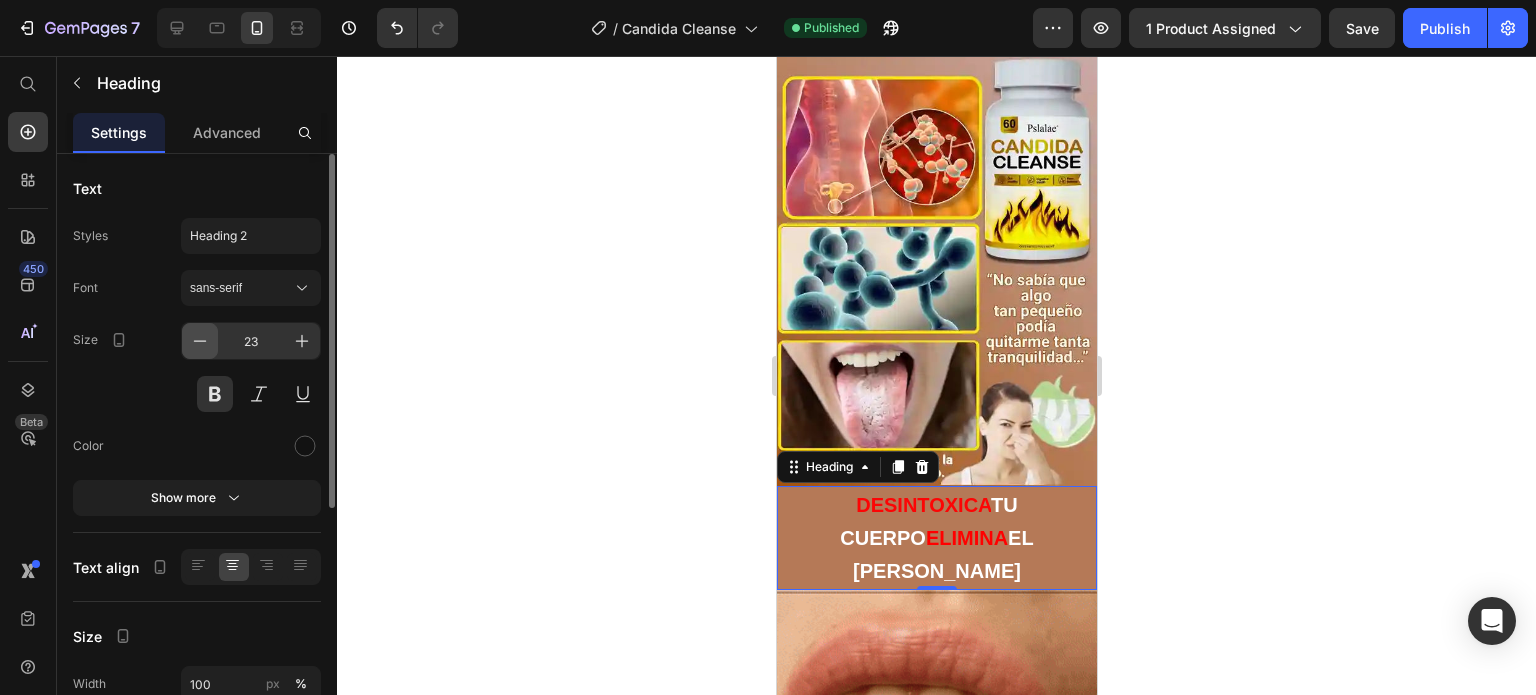 click 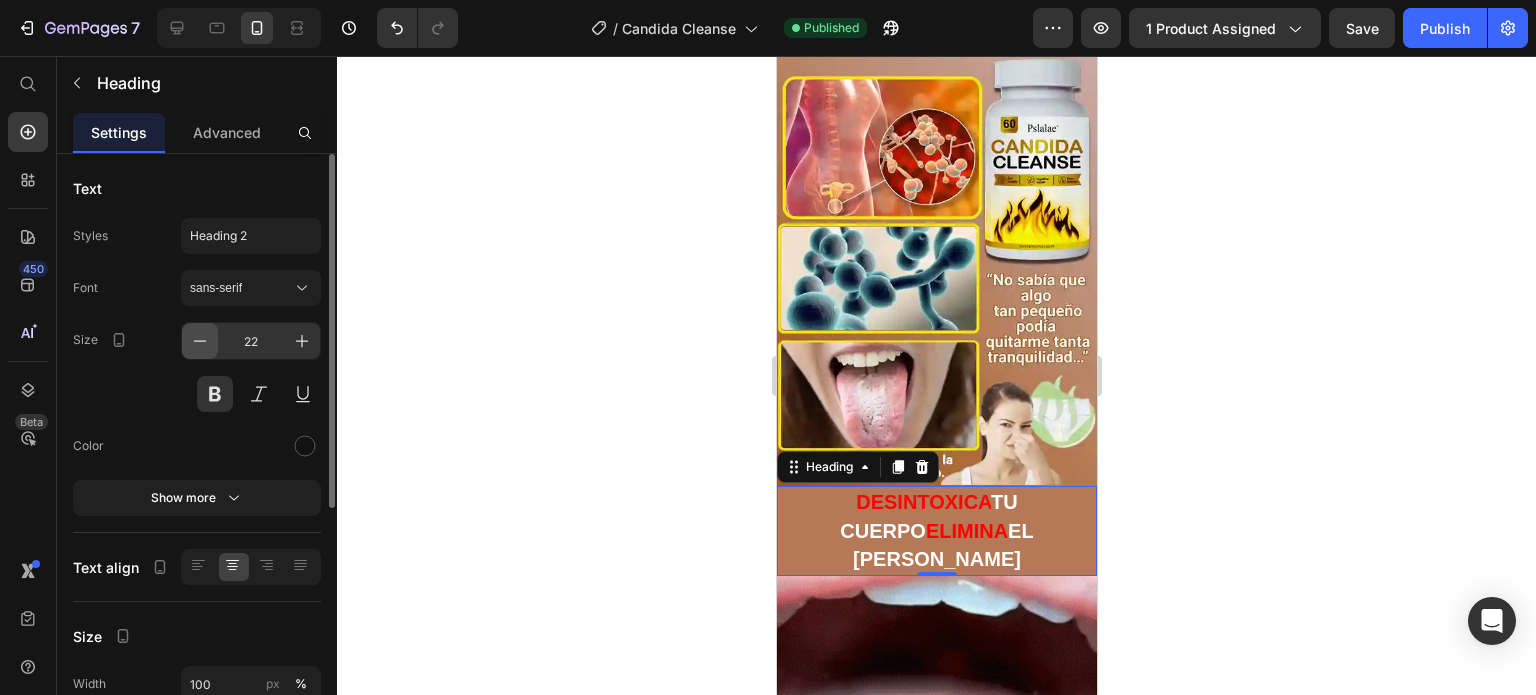 click 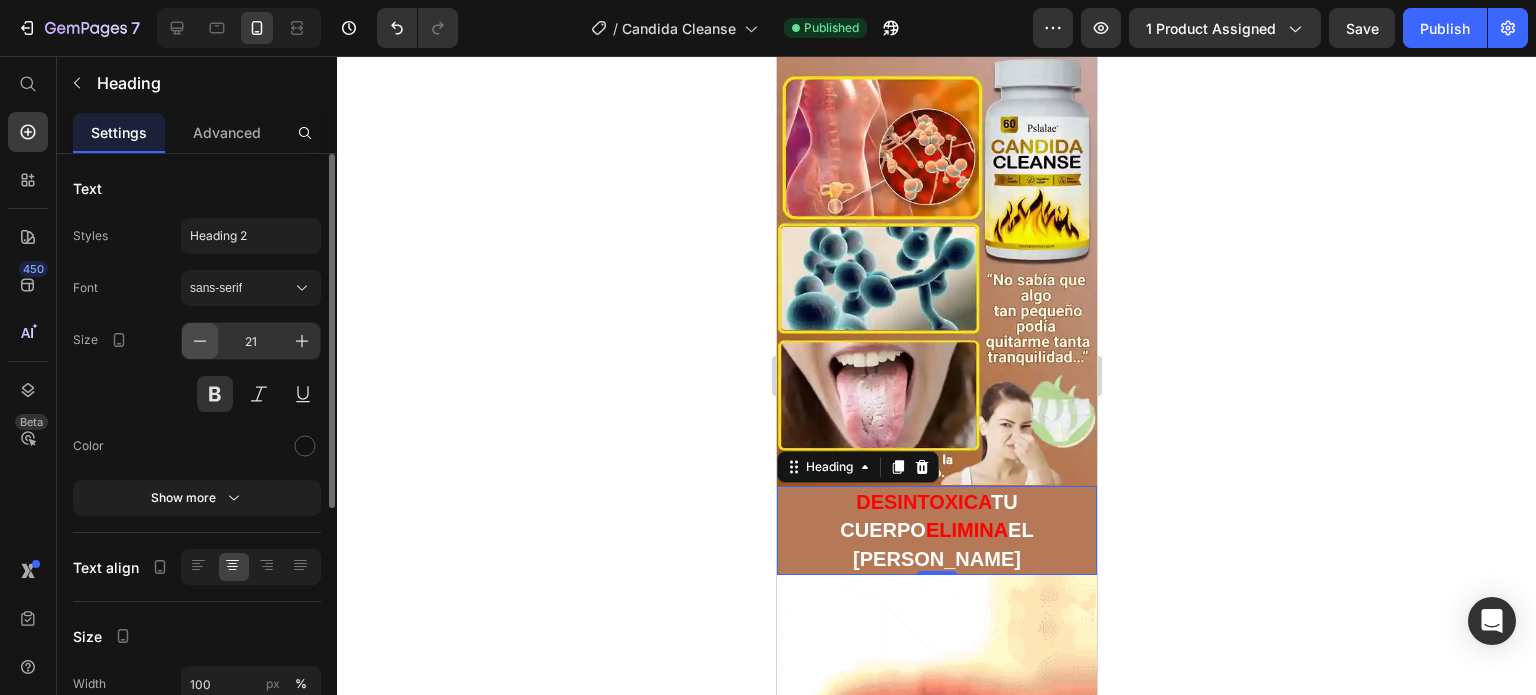 click 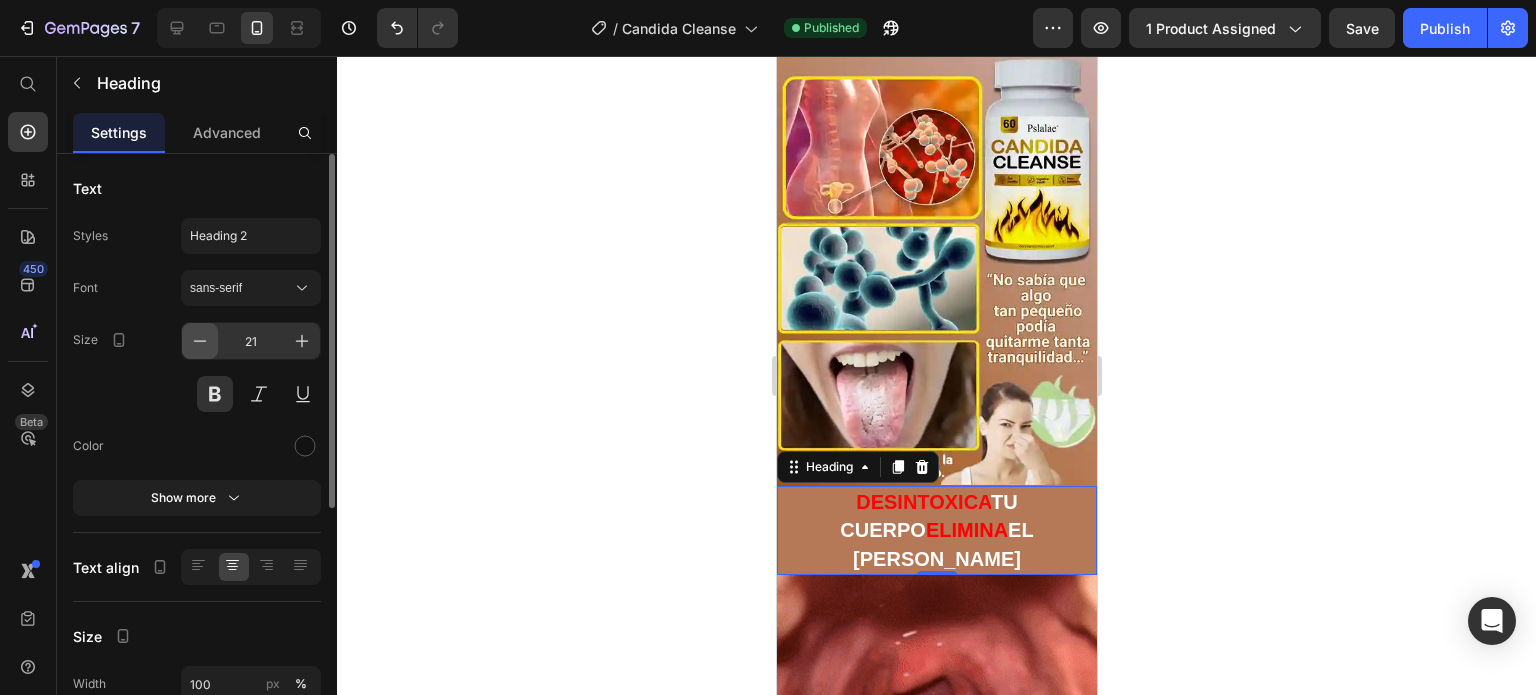 type on "20" 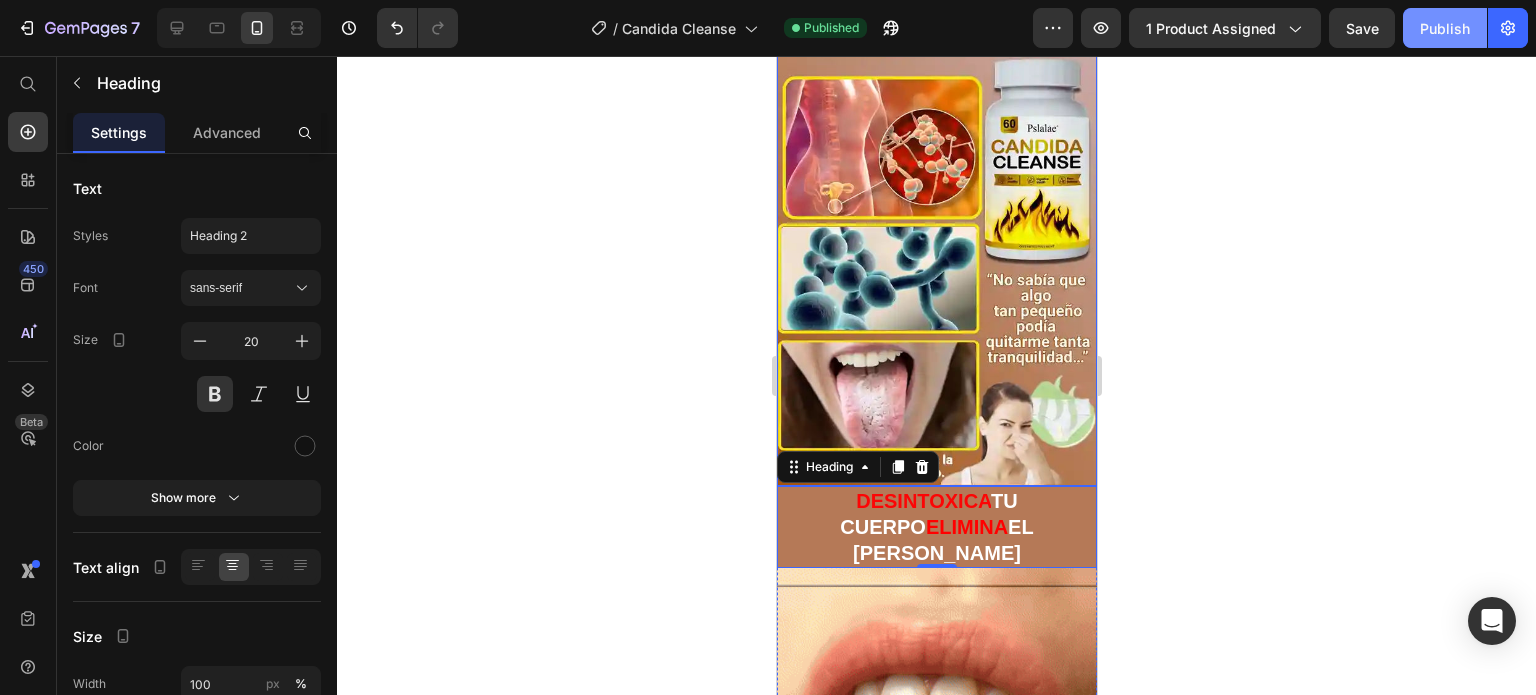 click on "Publish" at bounding box center [1445, 28] 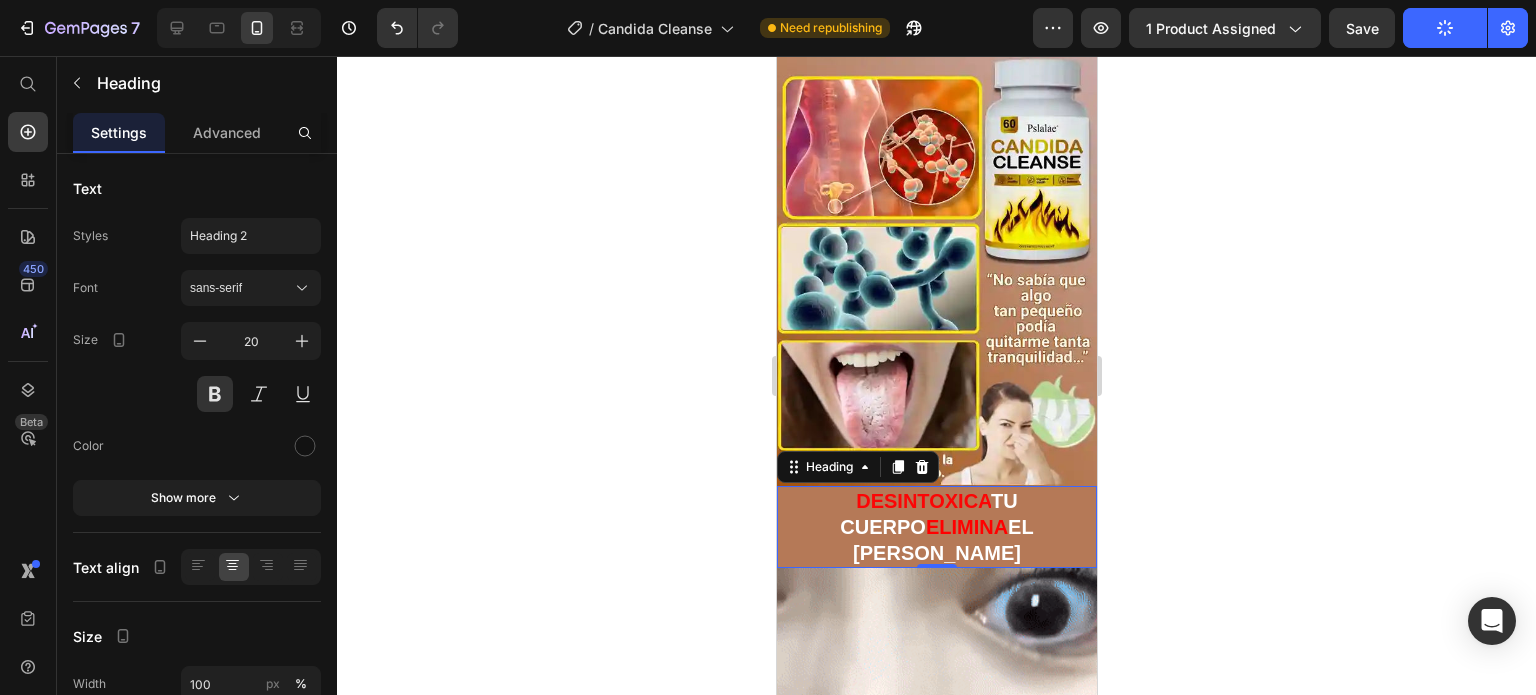click on "DESINTOXICA  TU CUERPO  ELIMINA  EL [PERSON_NAME]" at bounding box center (936, 527) 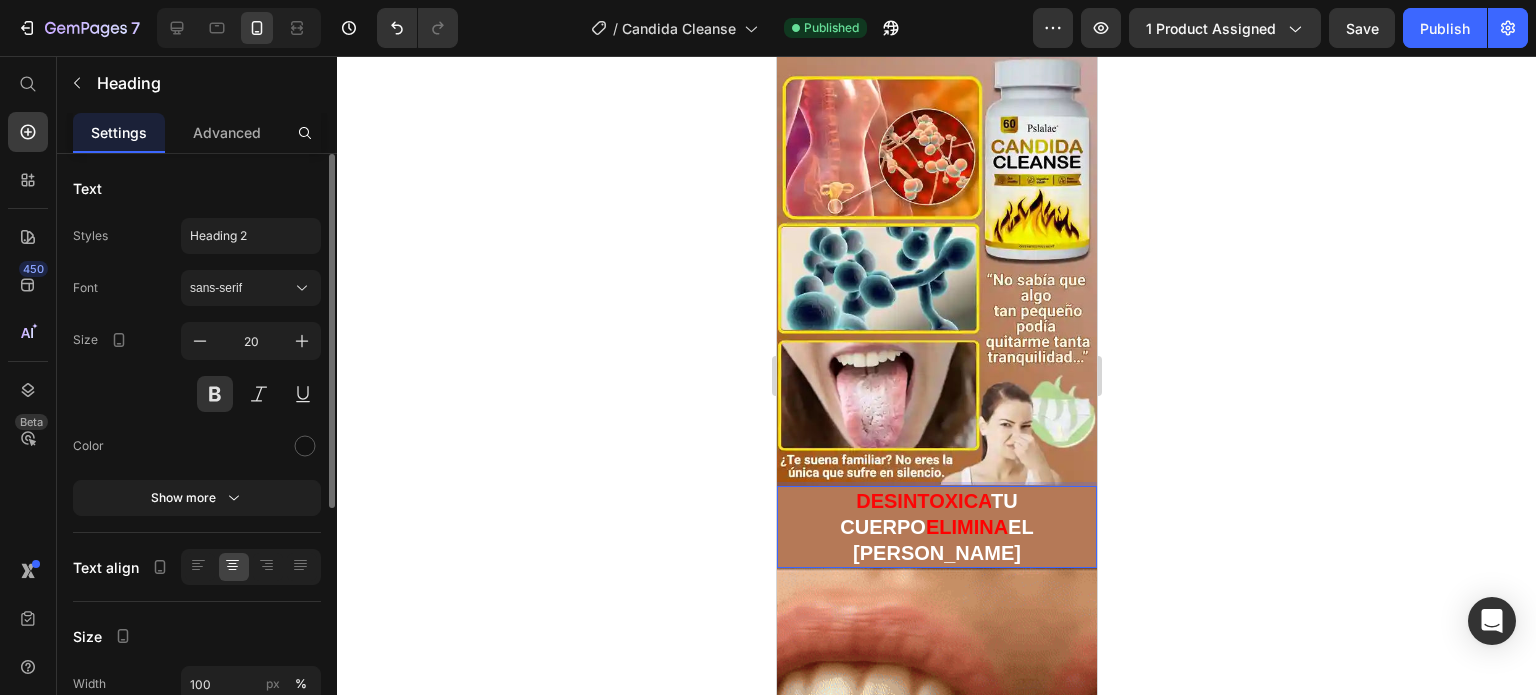 scroll, scrollTop: 400, scrollLeft: 0, axis: vertical 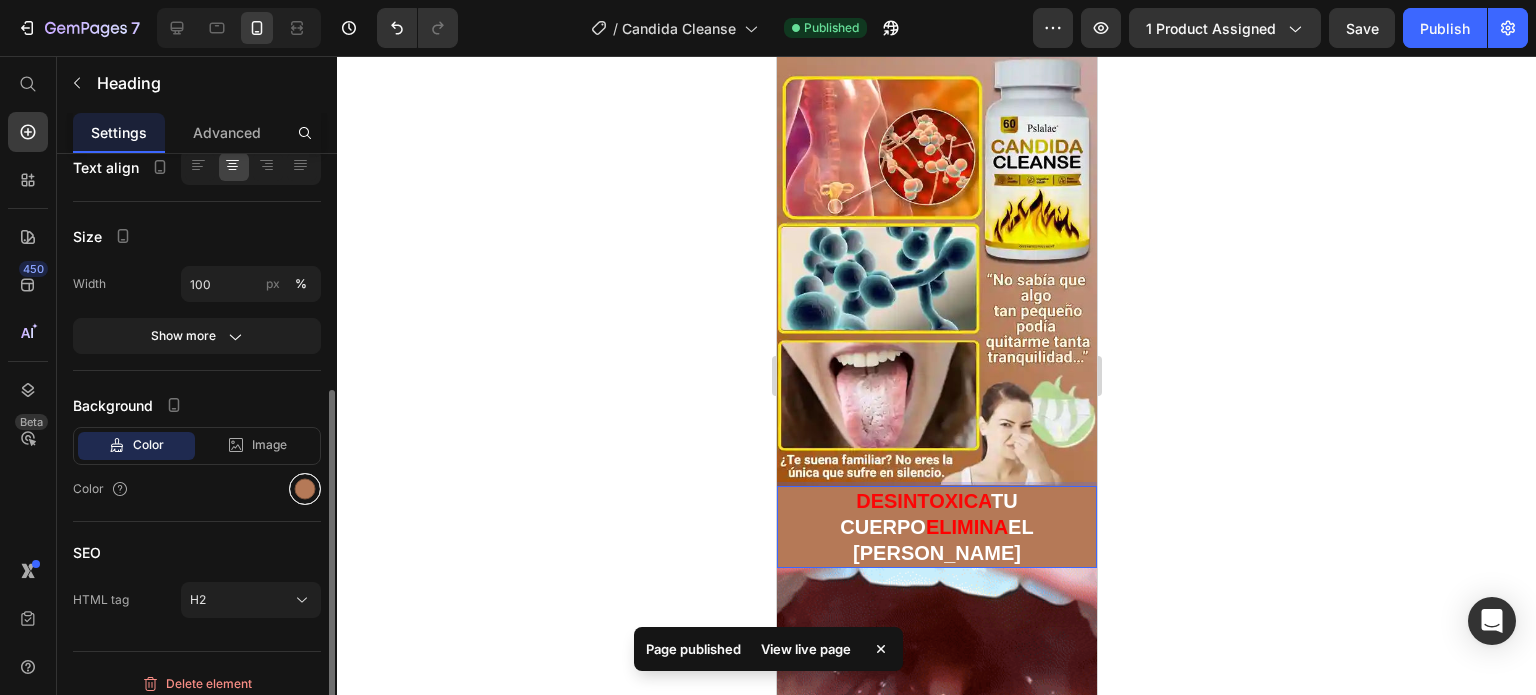 click at bounding box center (305, 489) 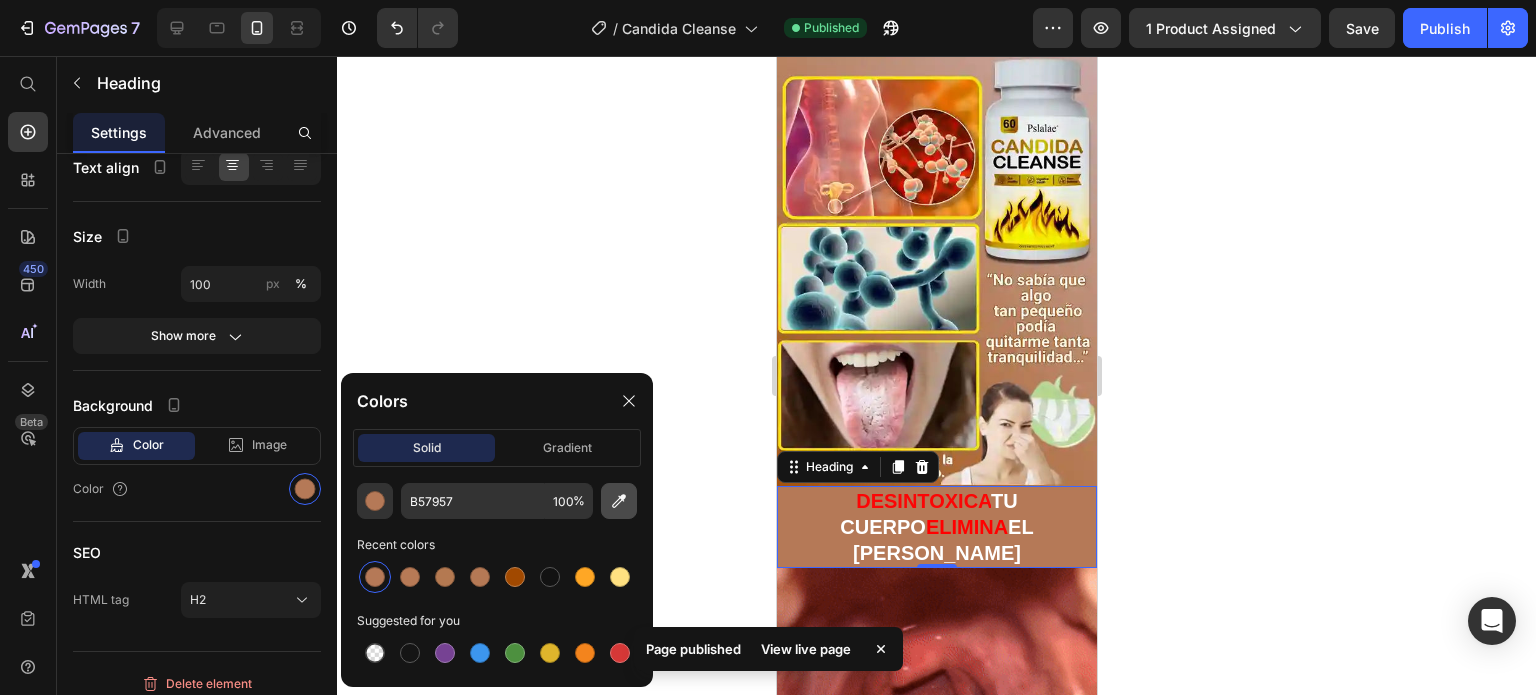 click 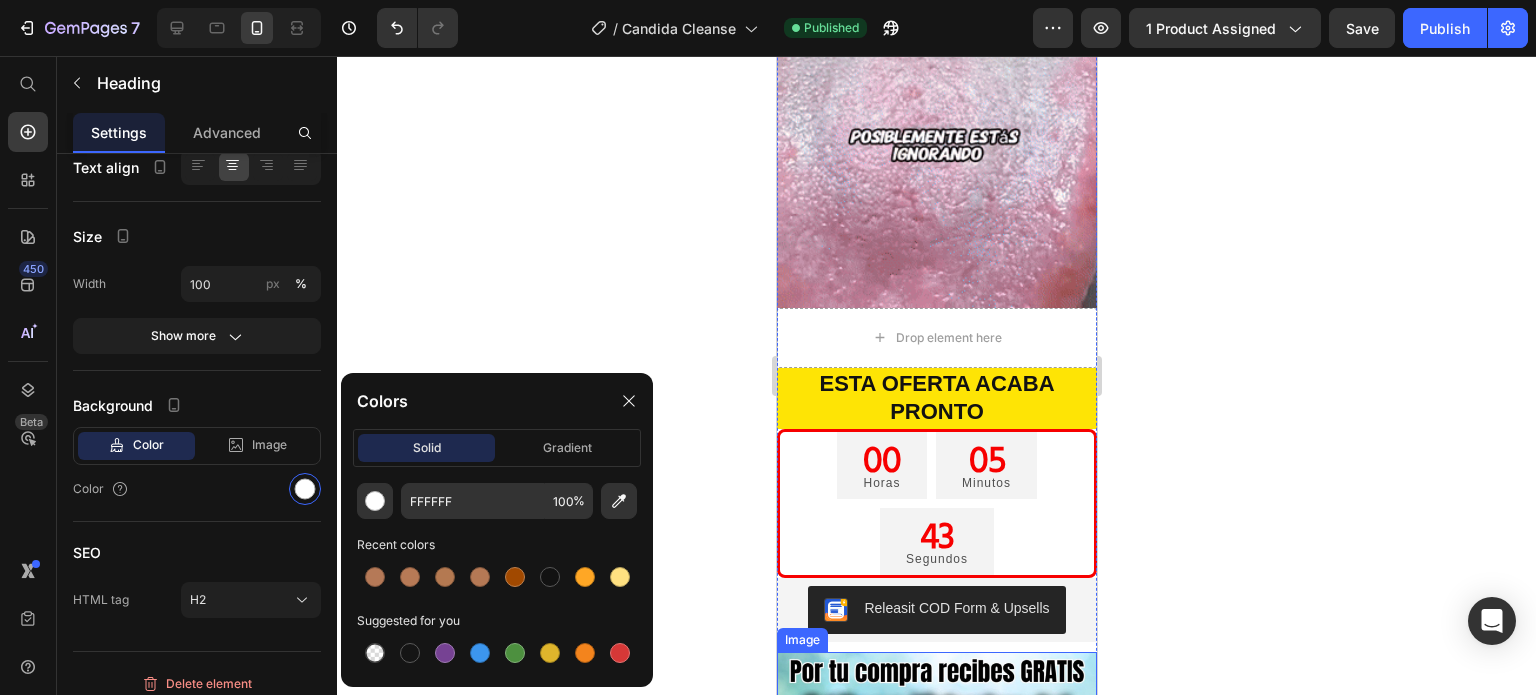 scroll, scrollTop: 1300, scrollLeft: 0, axis: vertical 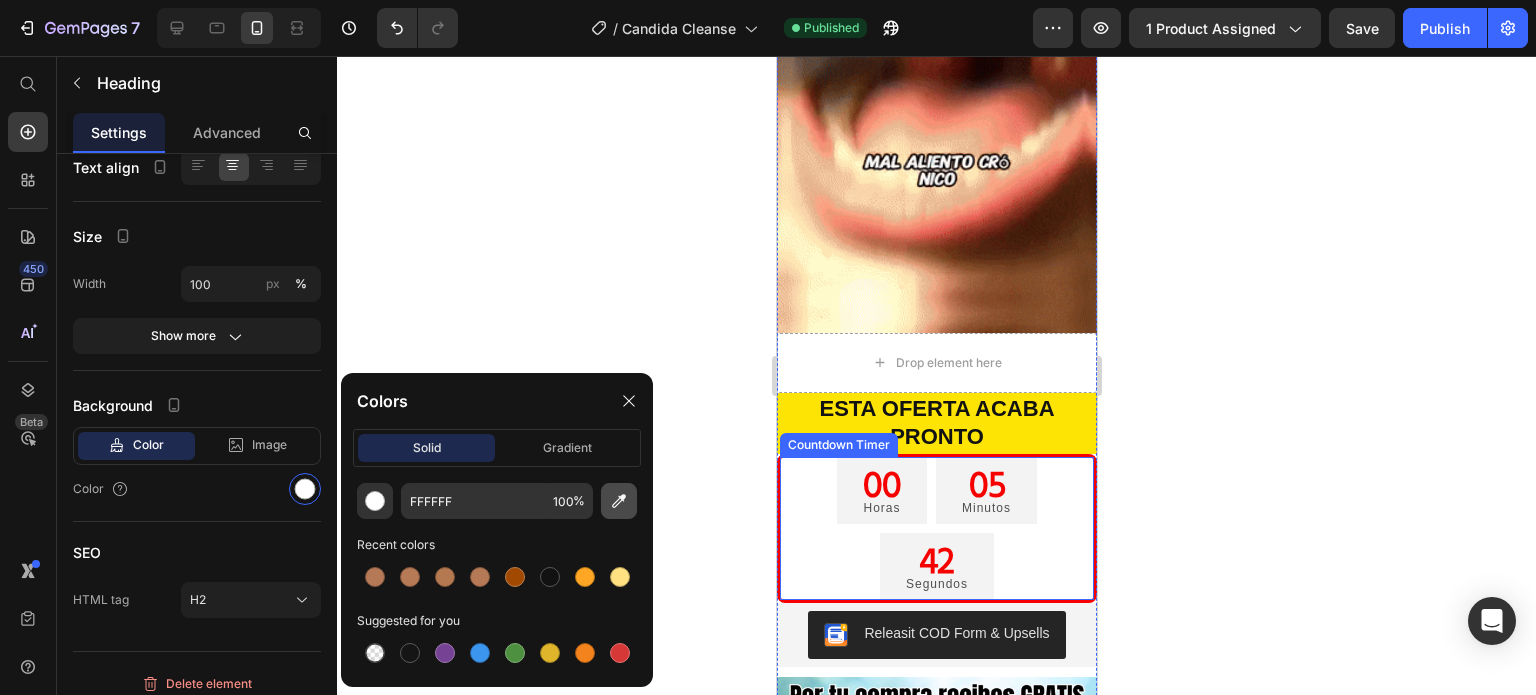 click 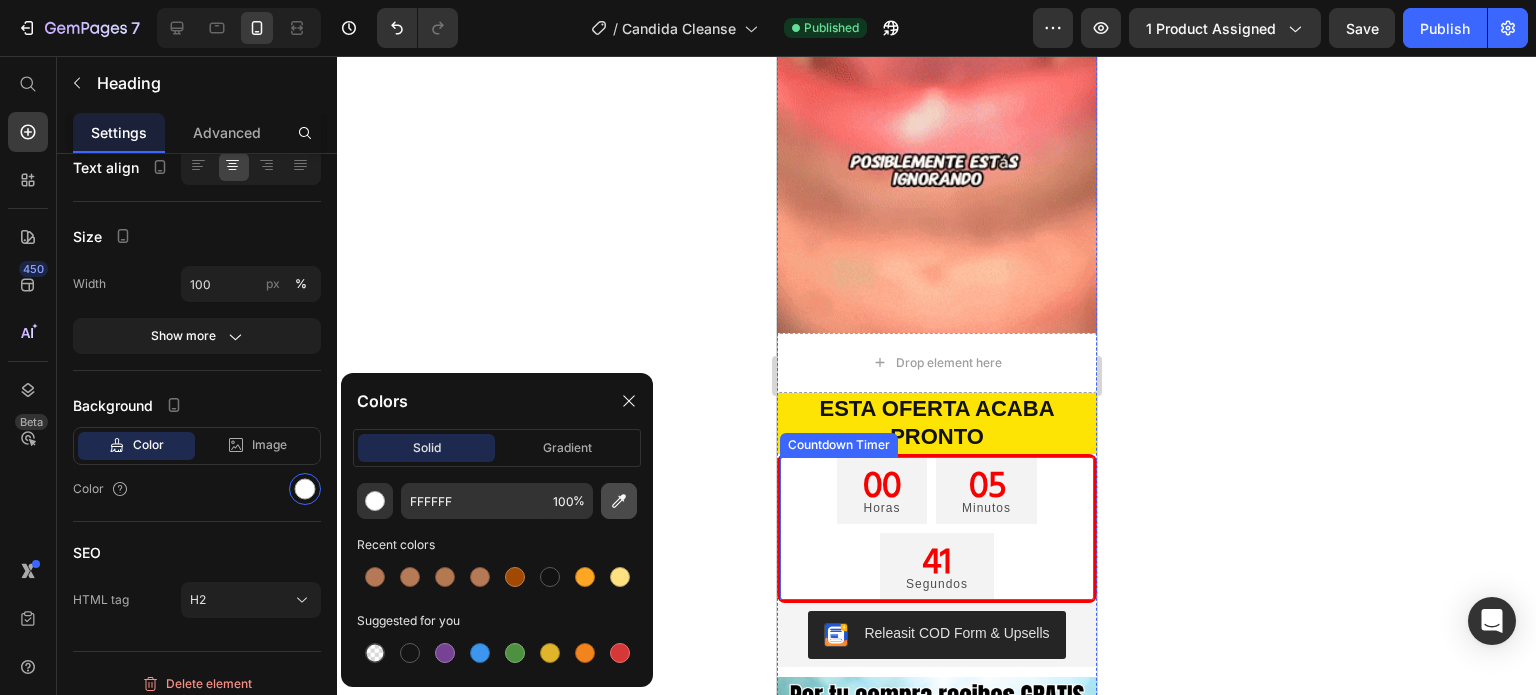 type on "FEE405" 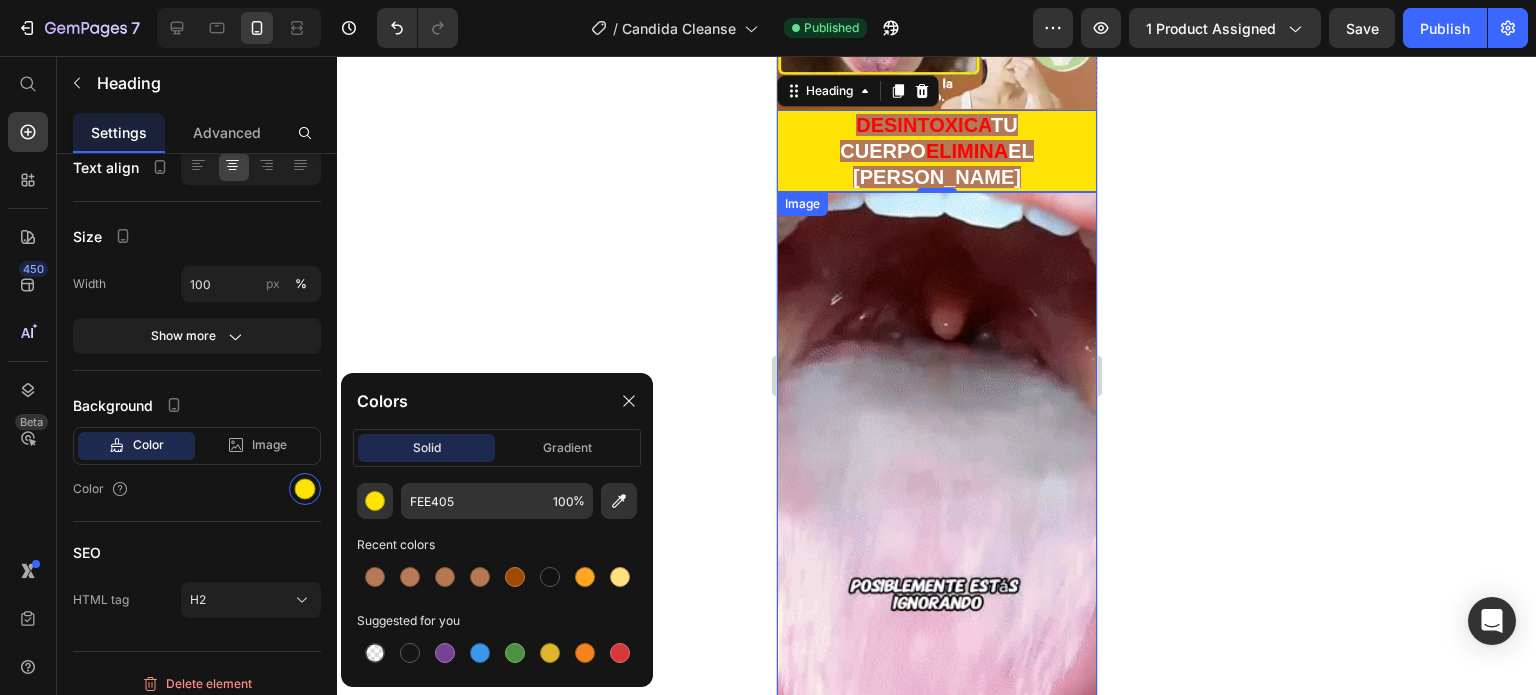 scroll, scrollTop: 500, scrollLeft: 0, axis: vertical 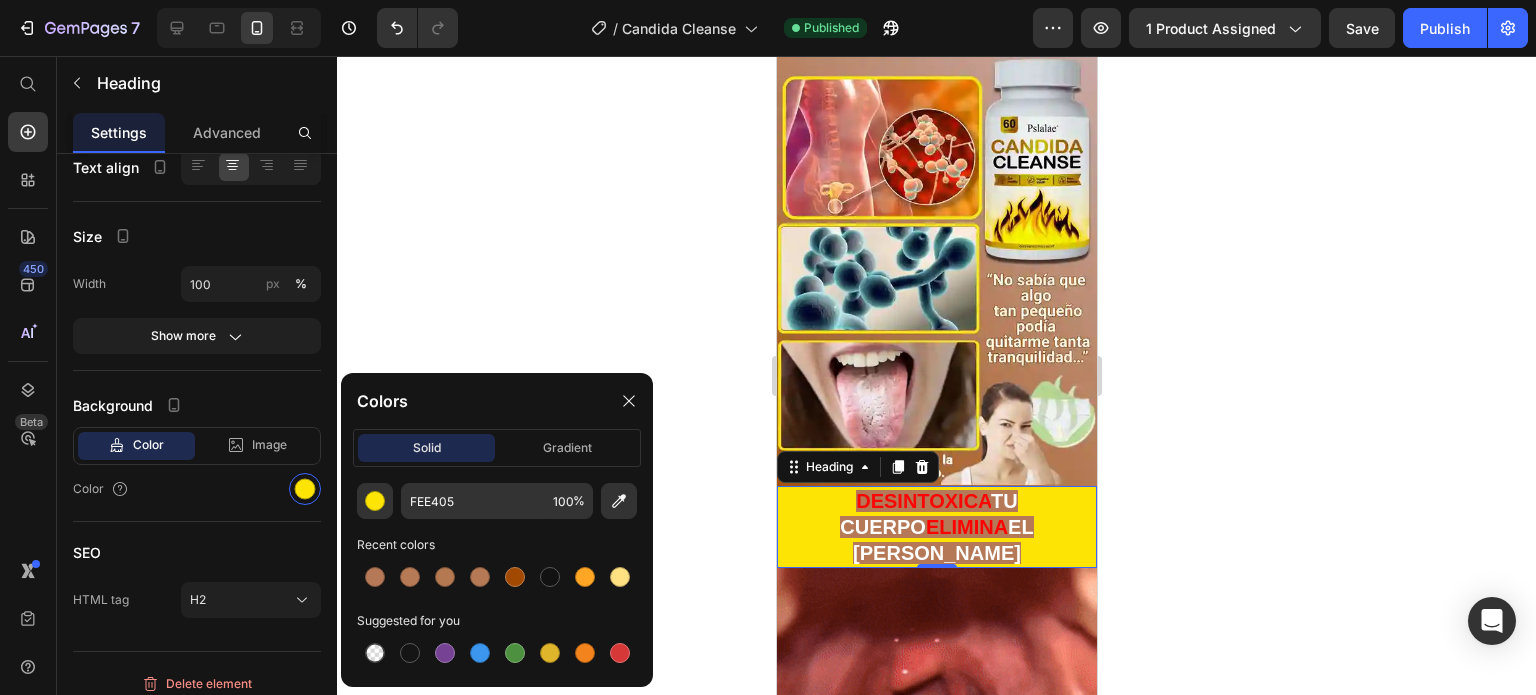 click 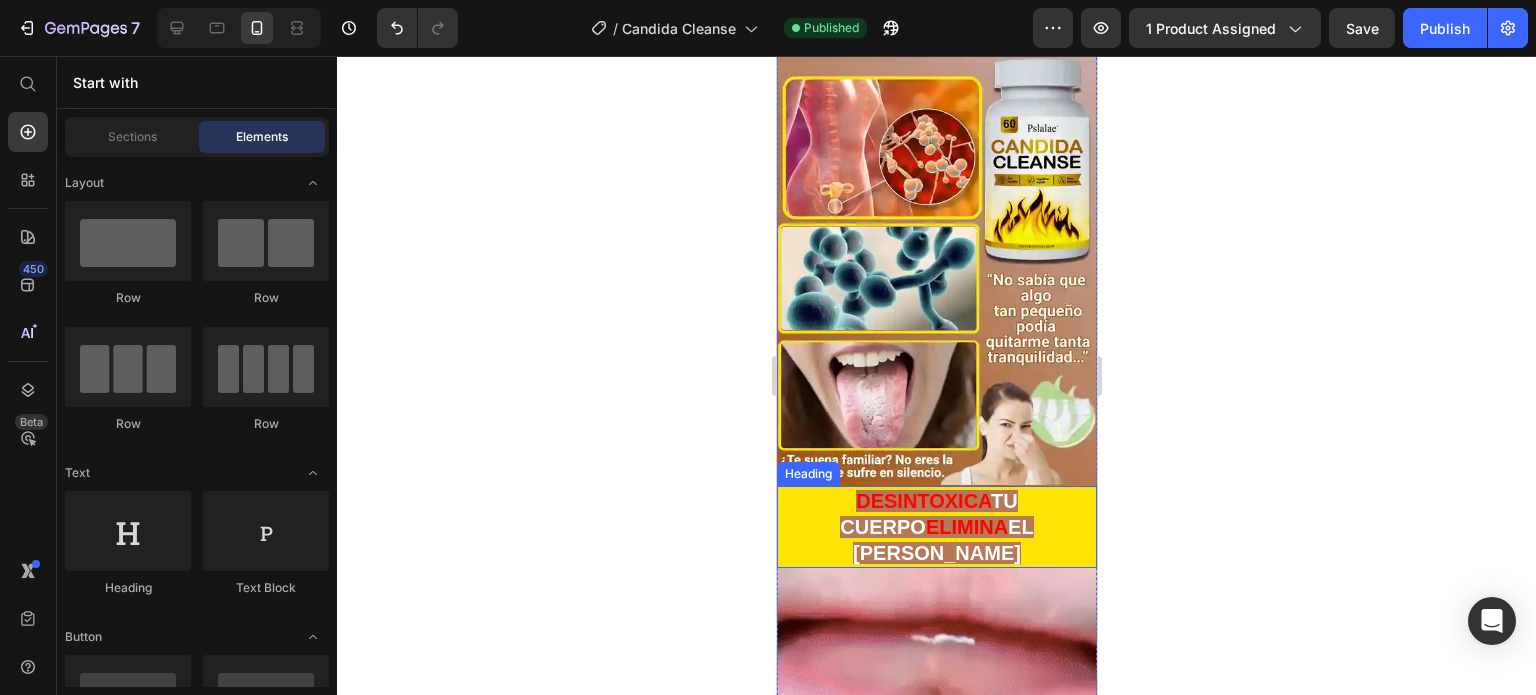 click on "DESINTOXICA" at bounding box center [922, 501] 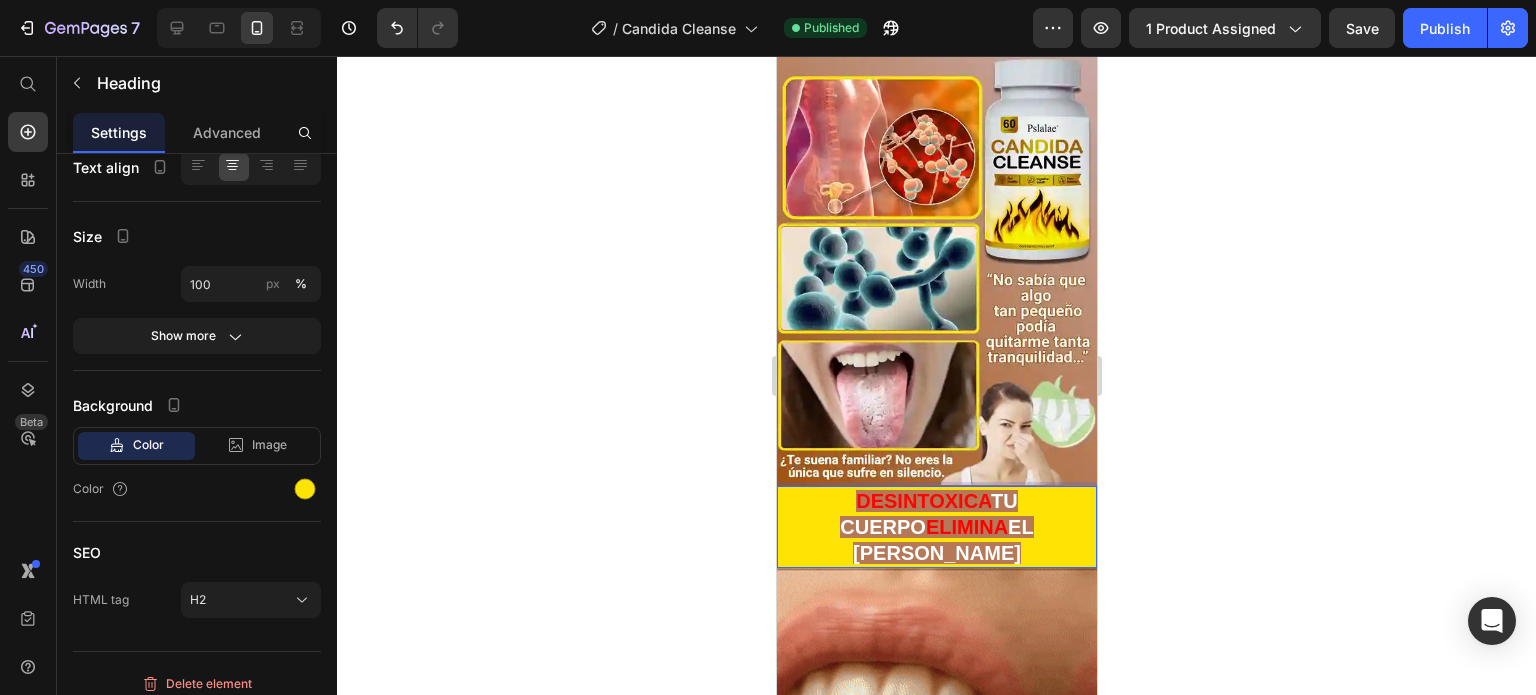 click on "DESINTOXICA" at bounding box center [922, 501] 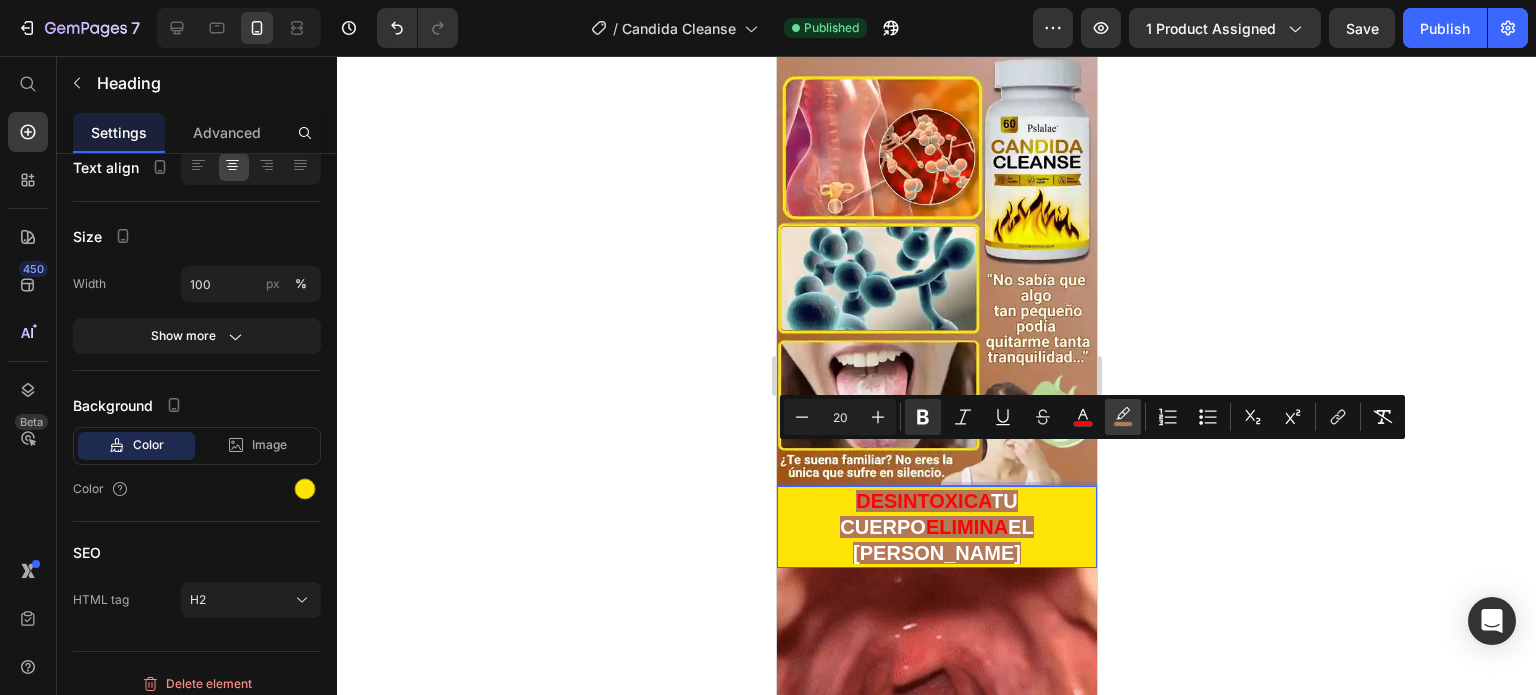 click 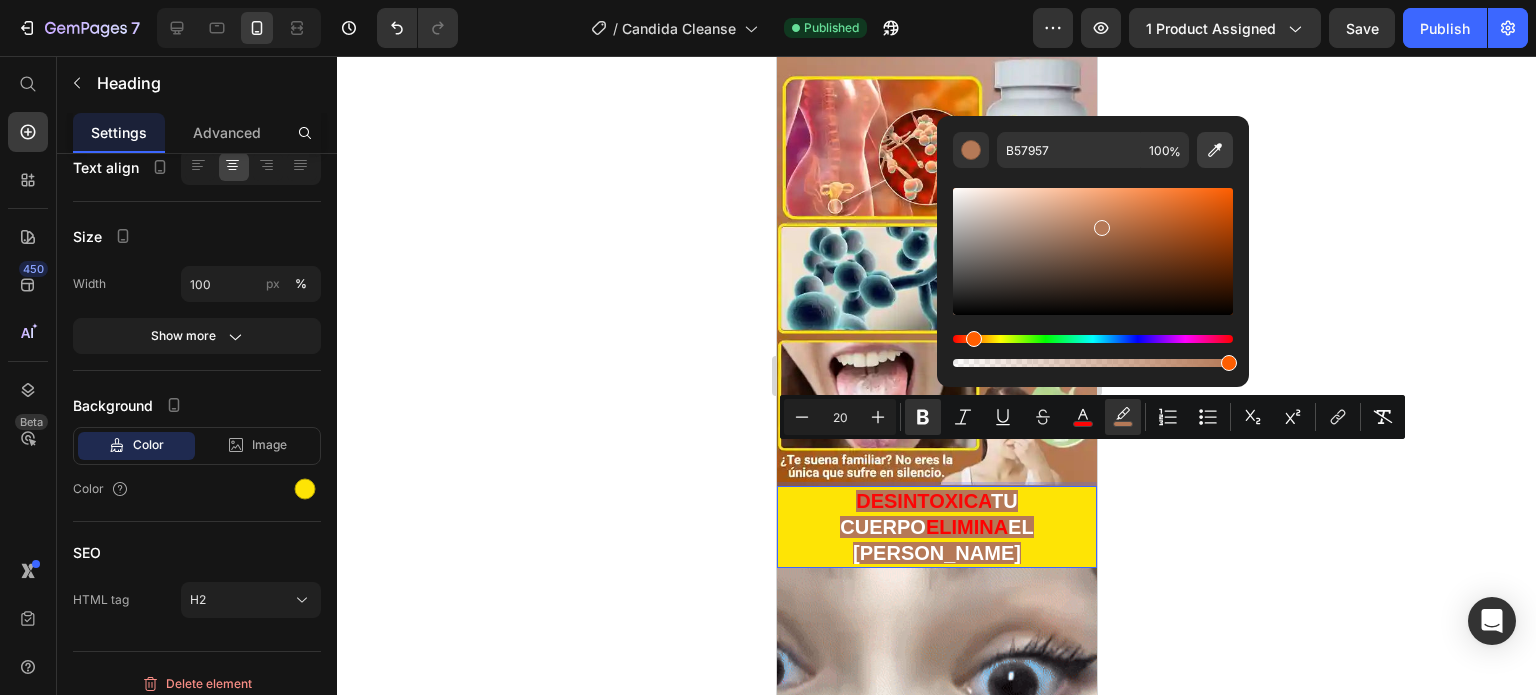 click 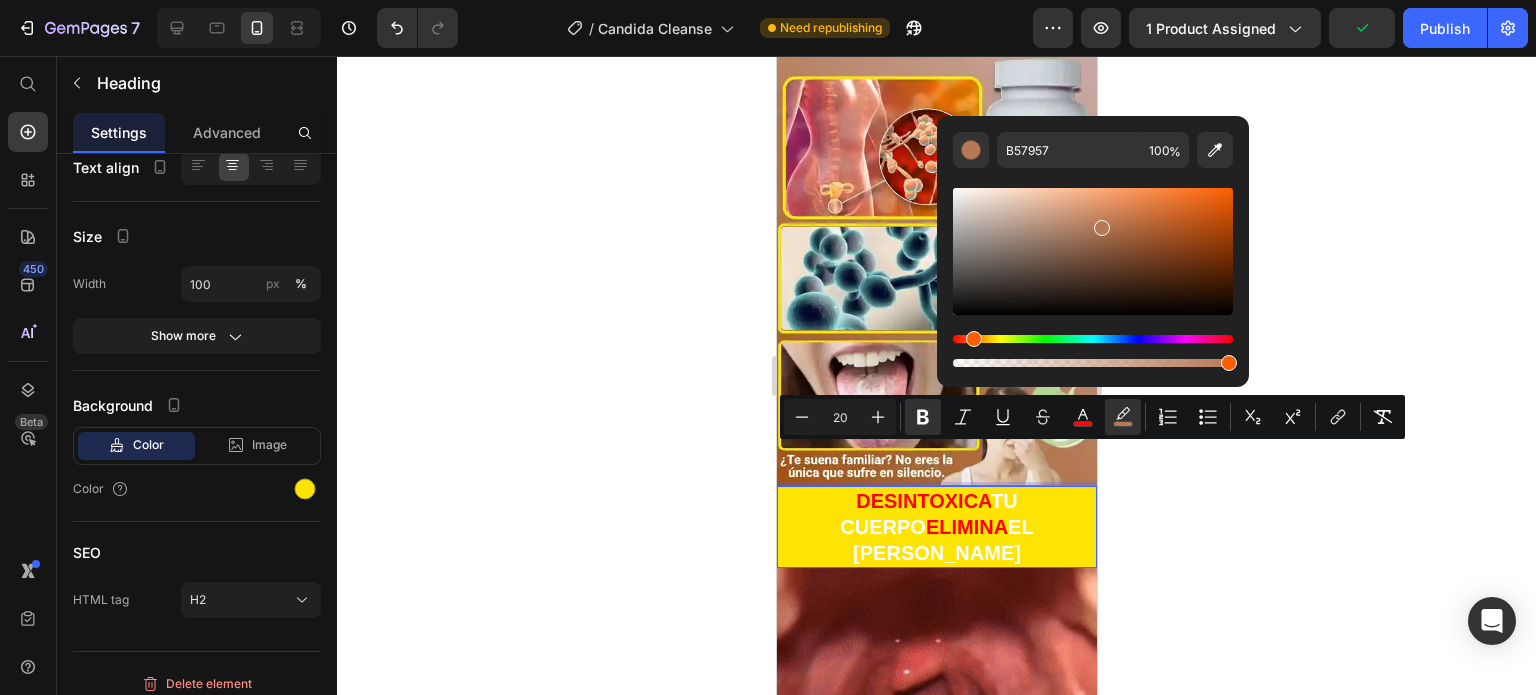 type on "FEE405" 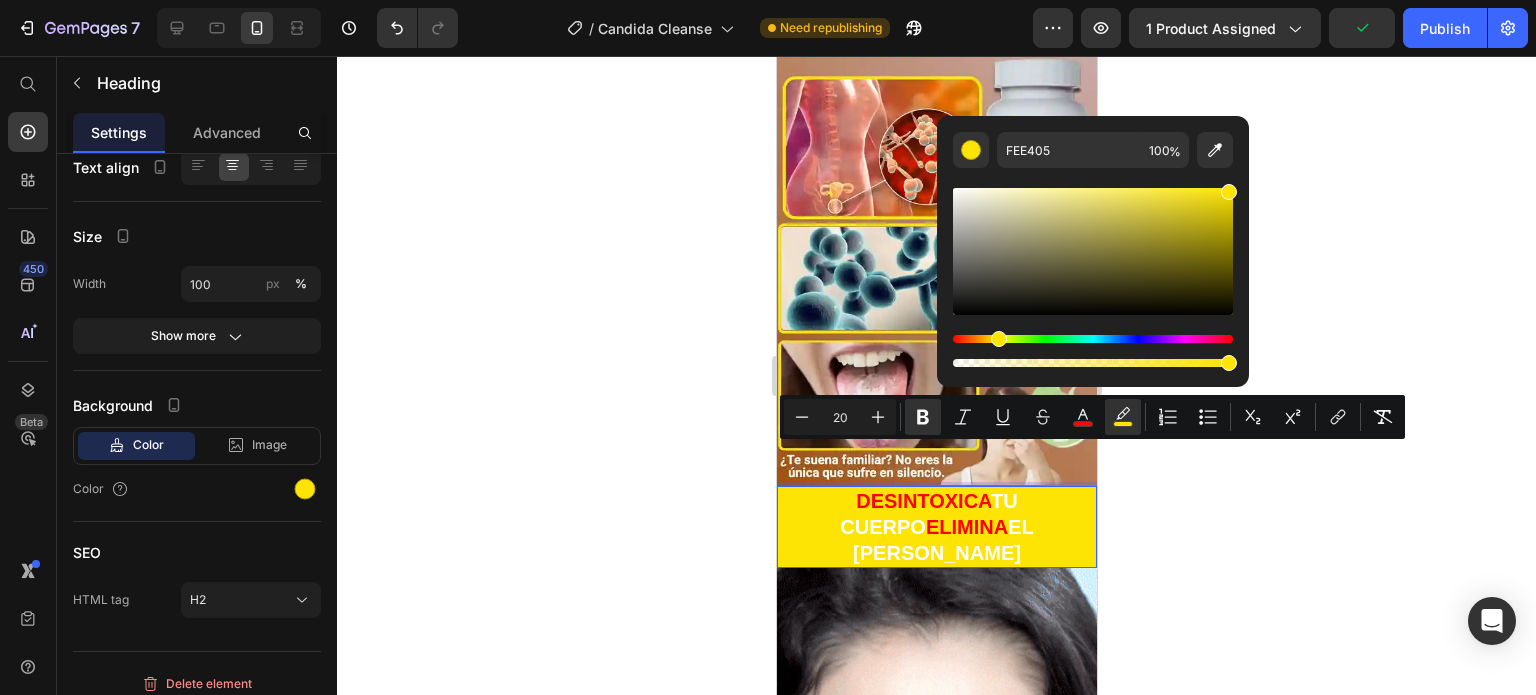 click 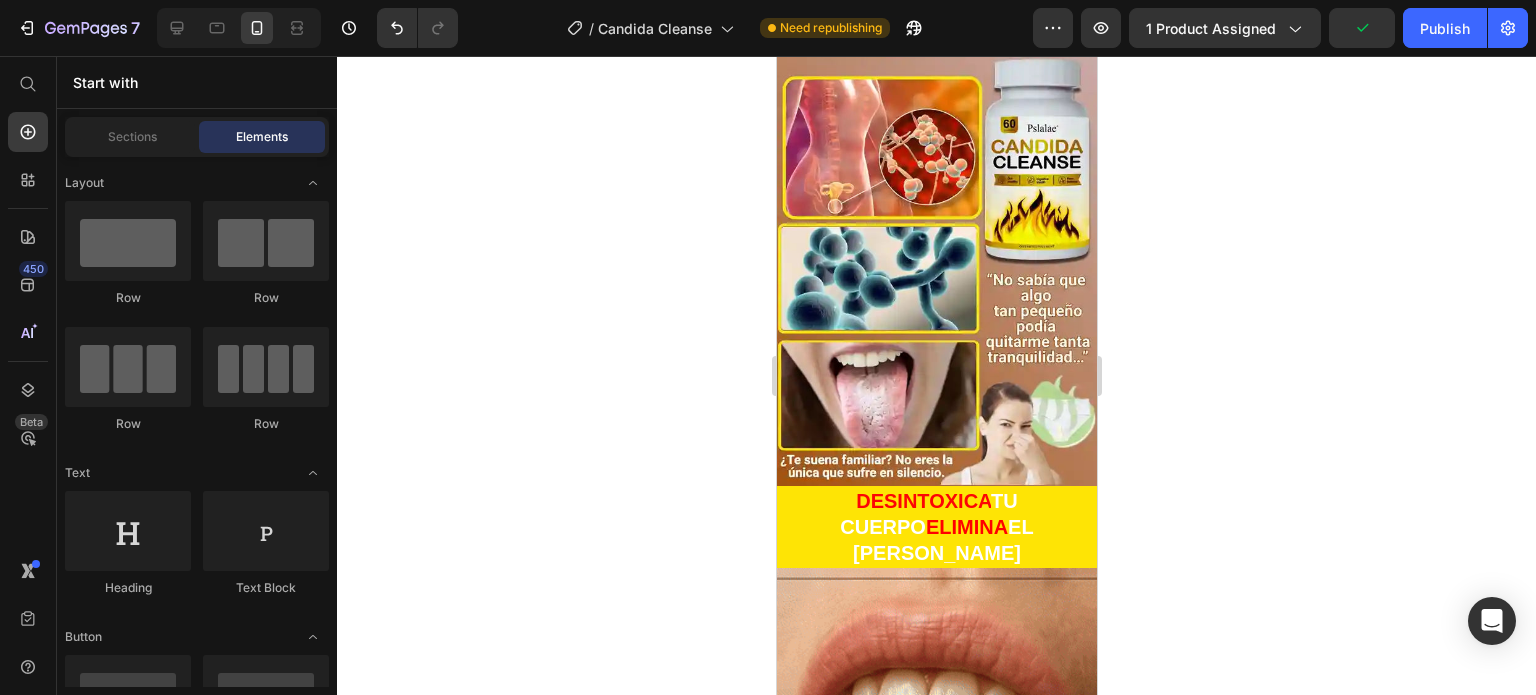 click 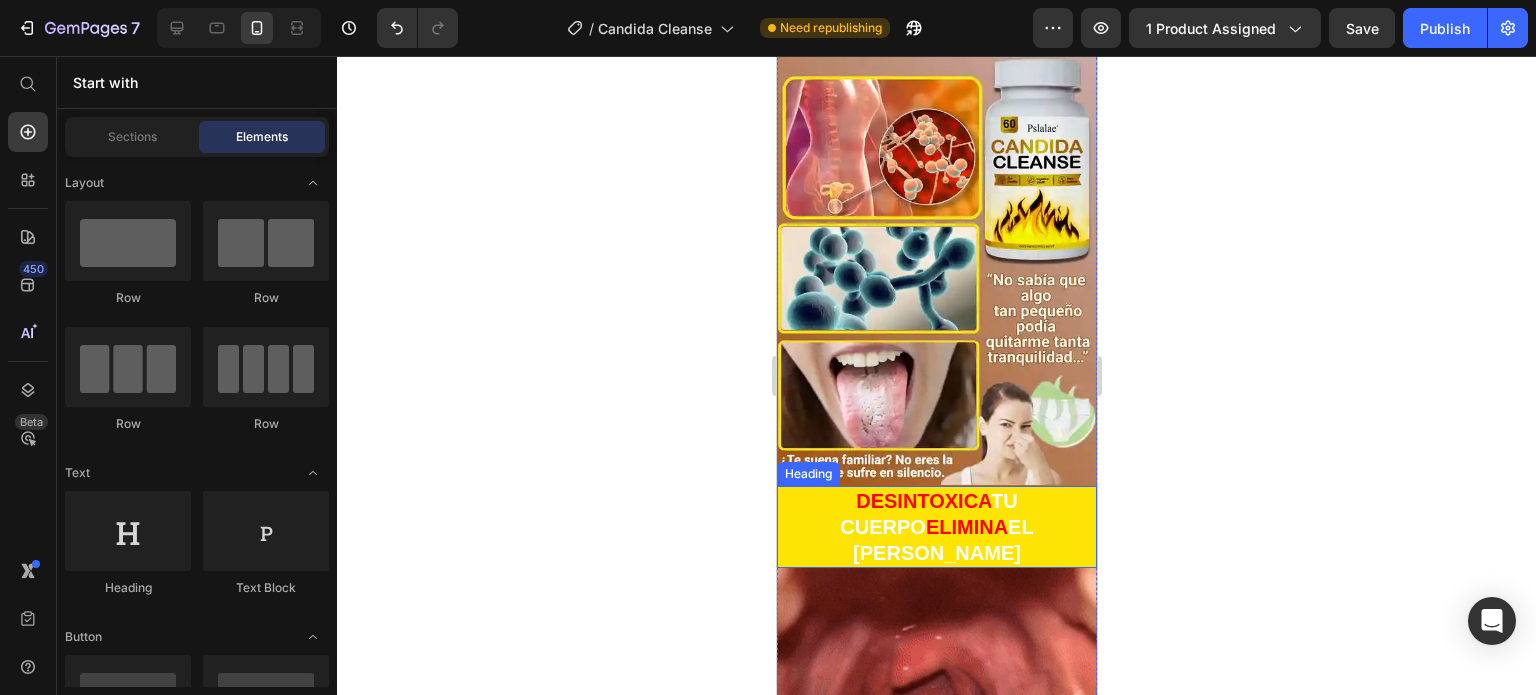 click on "DESINTOXICA" at bounding box center [922, 501] 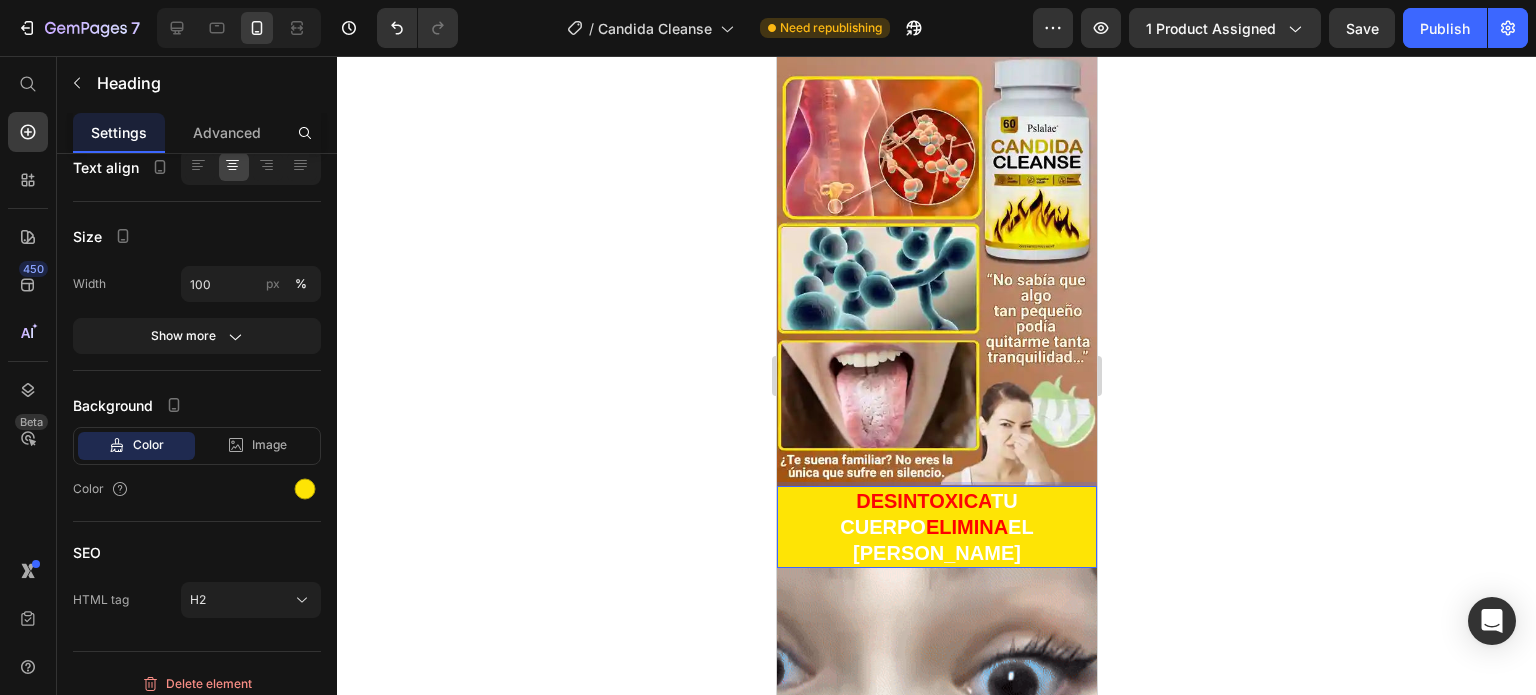 click on "DESINTOXICA" at bounding box center (922, 501) 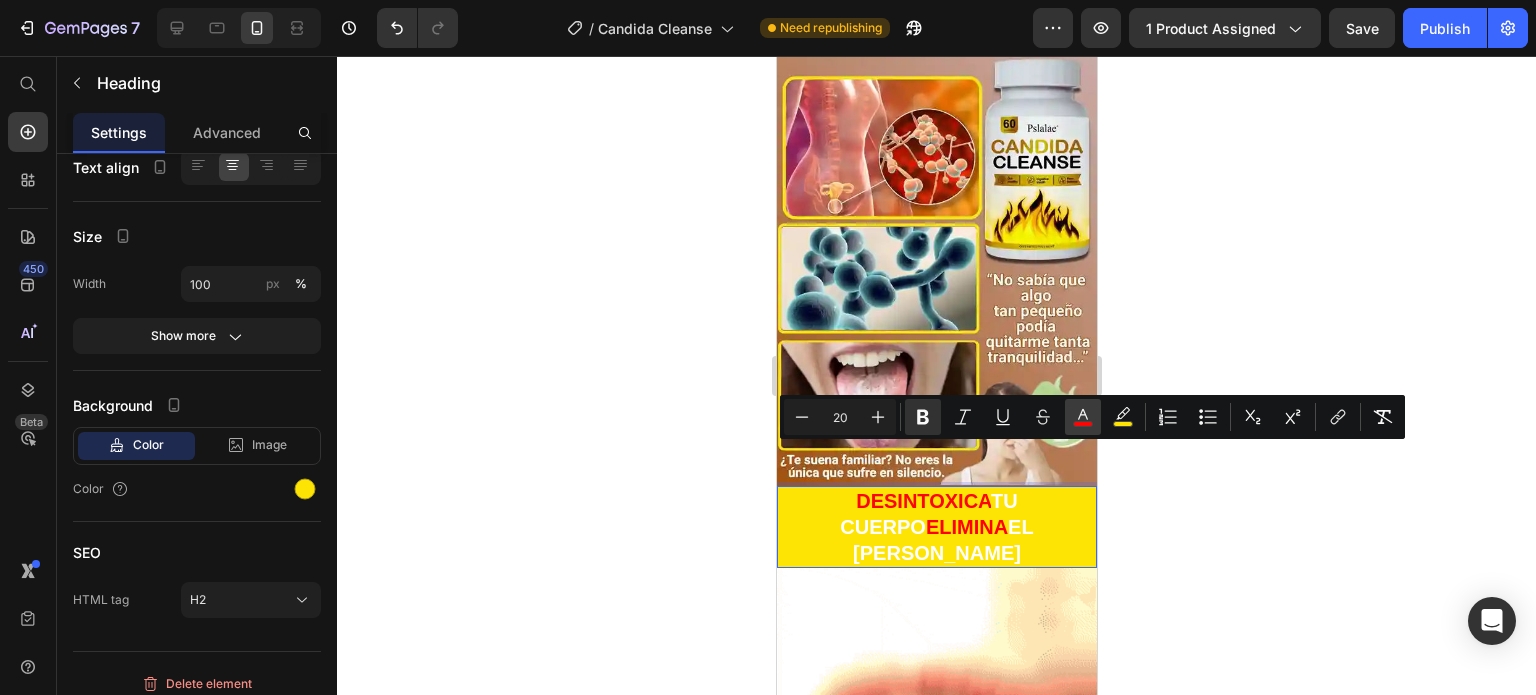 click 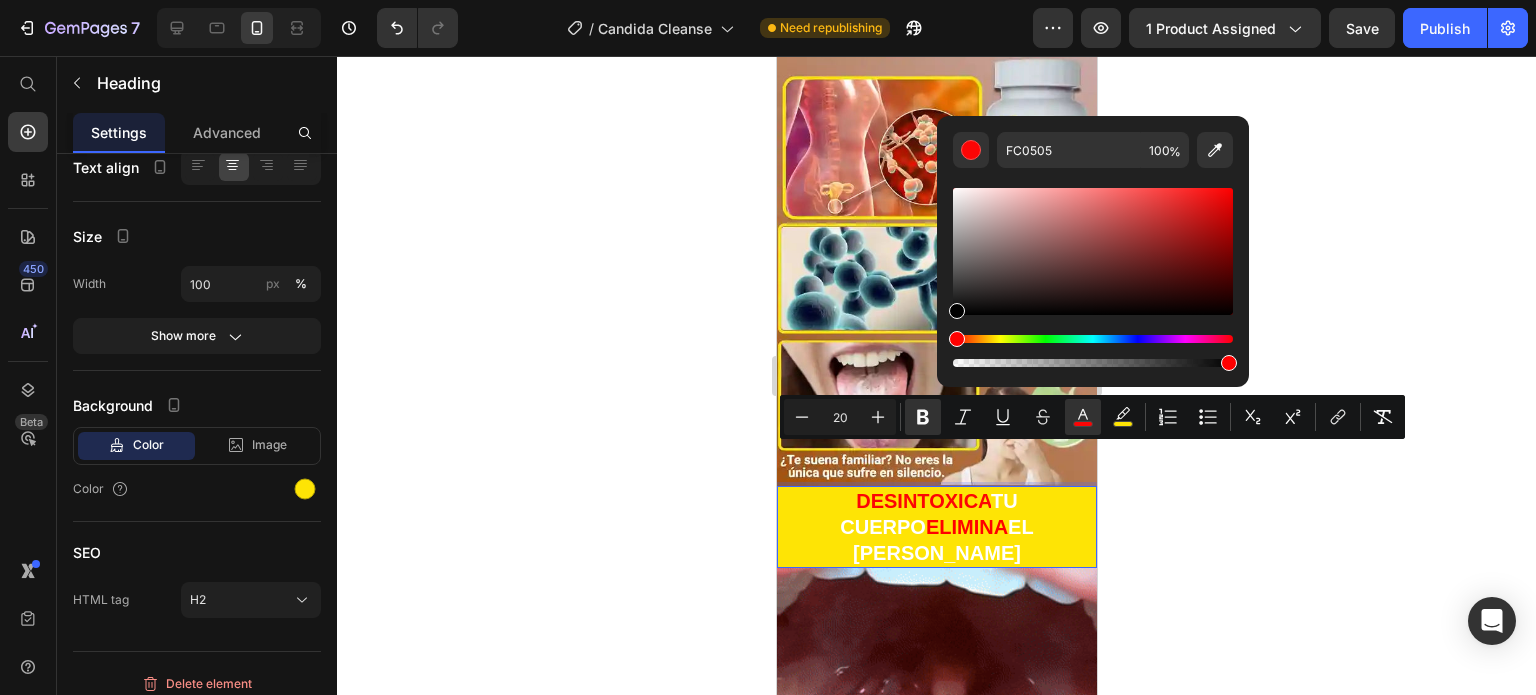drag, startPoint x: 959, startPoint y: 295, endPoint x: 944, endPoint y: 323, distance: 31.764761 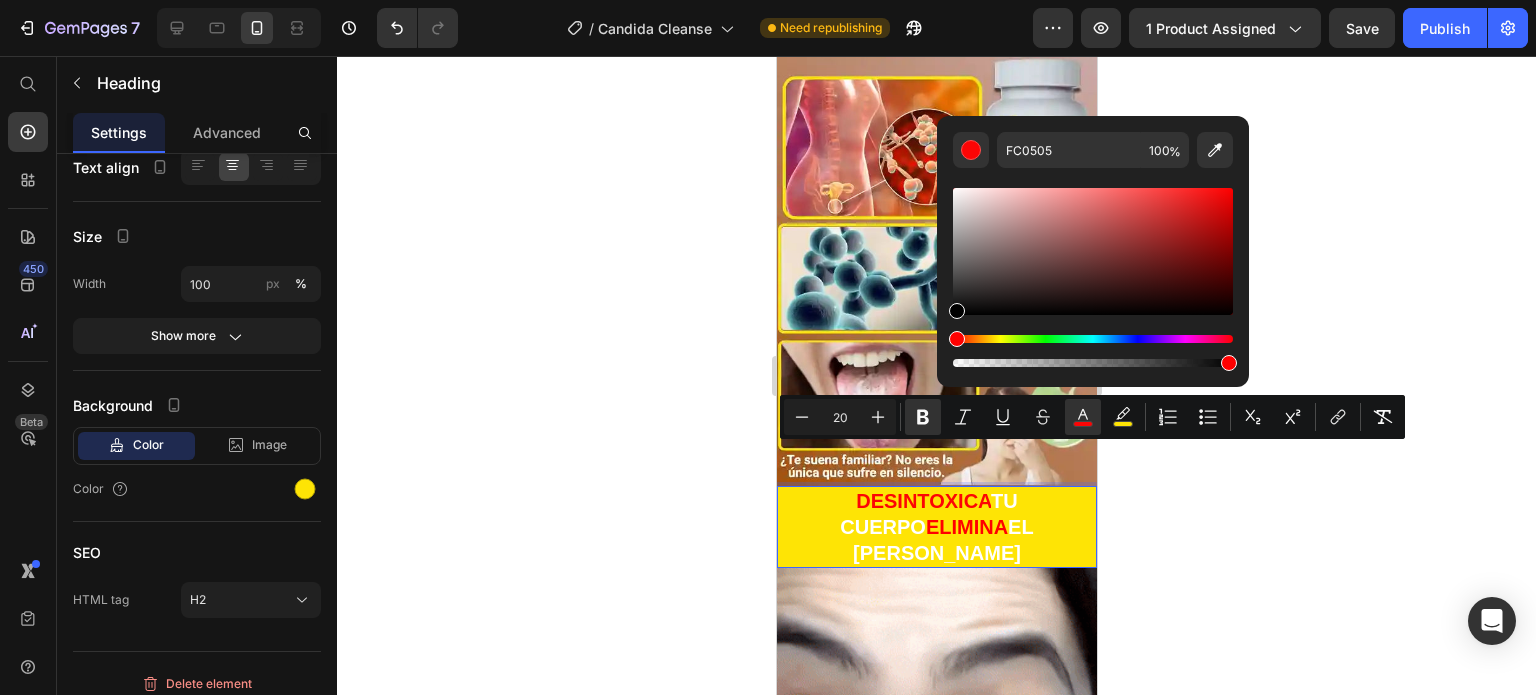 click on "FC0505 100 %" at bounding box center [1093, 243] 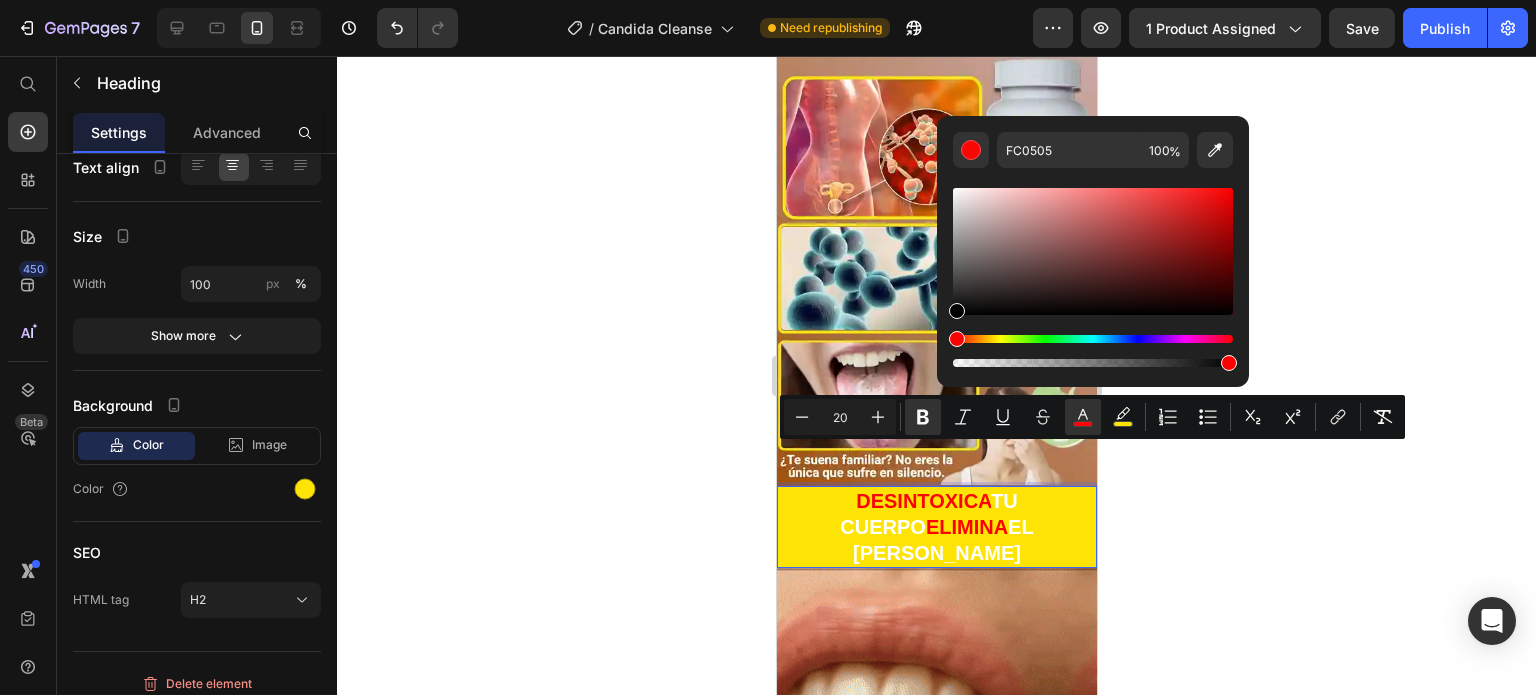 type on "000000" 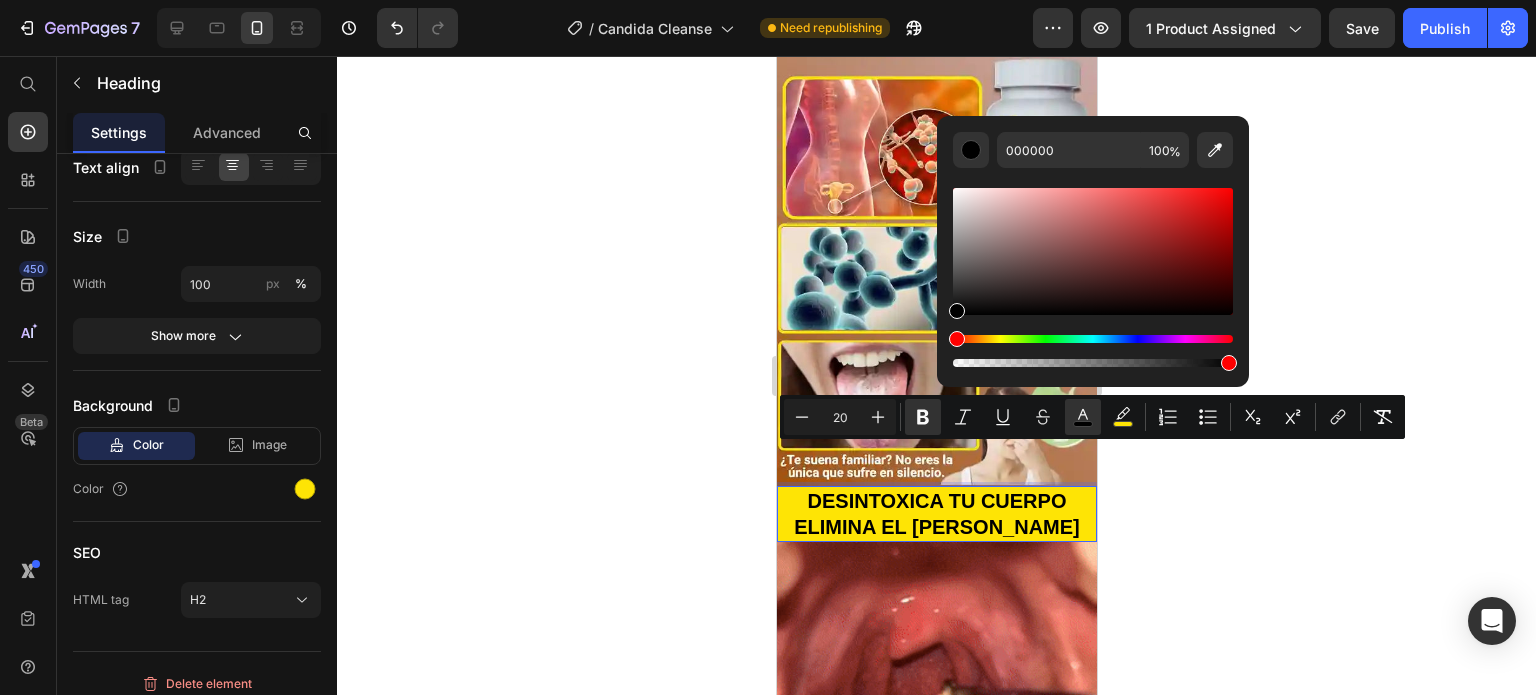 click 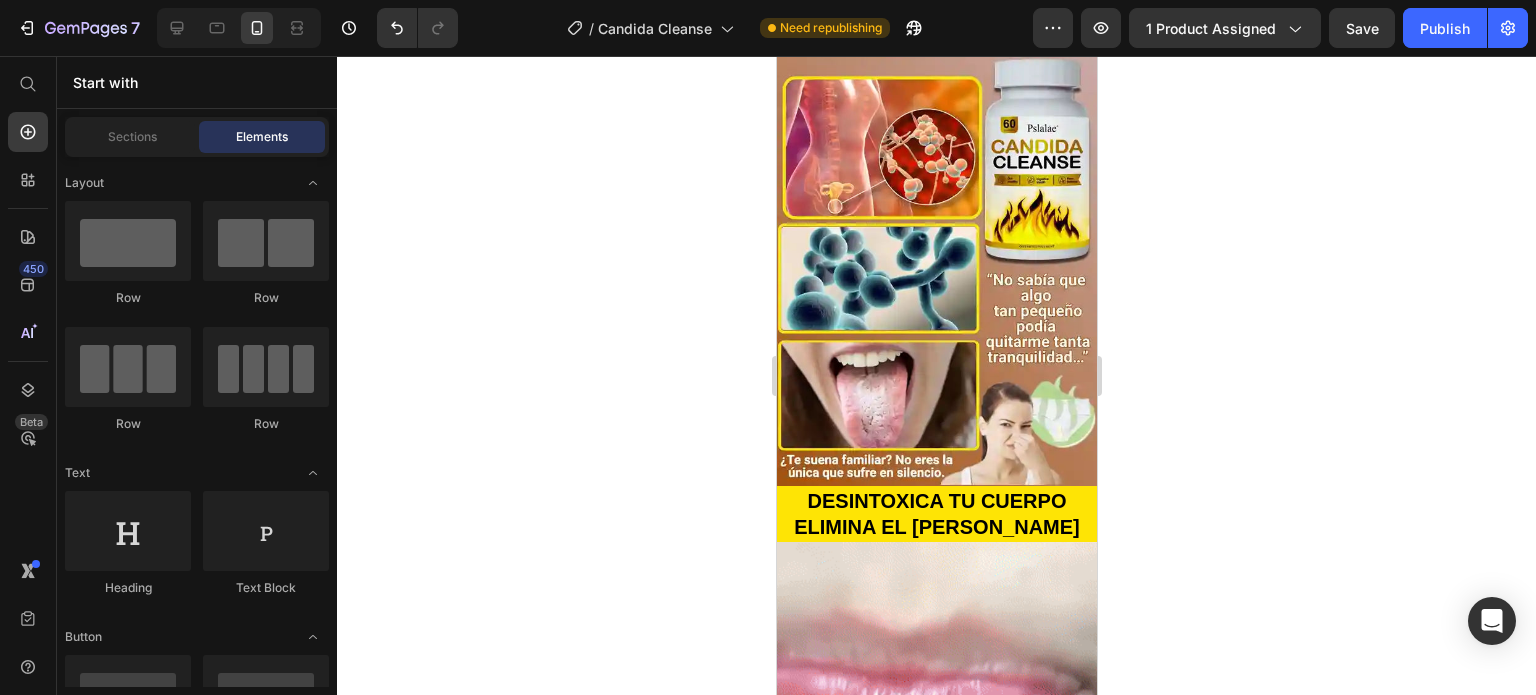 click 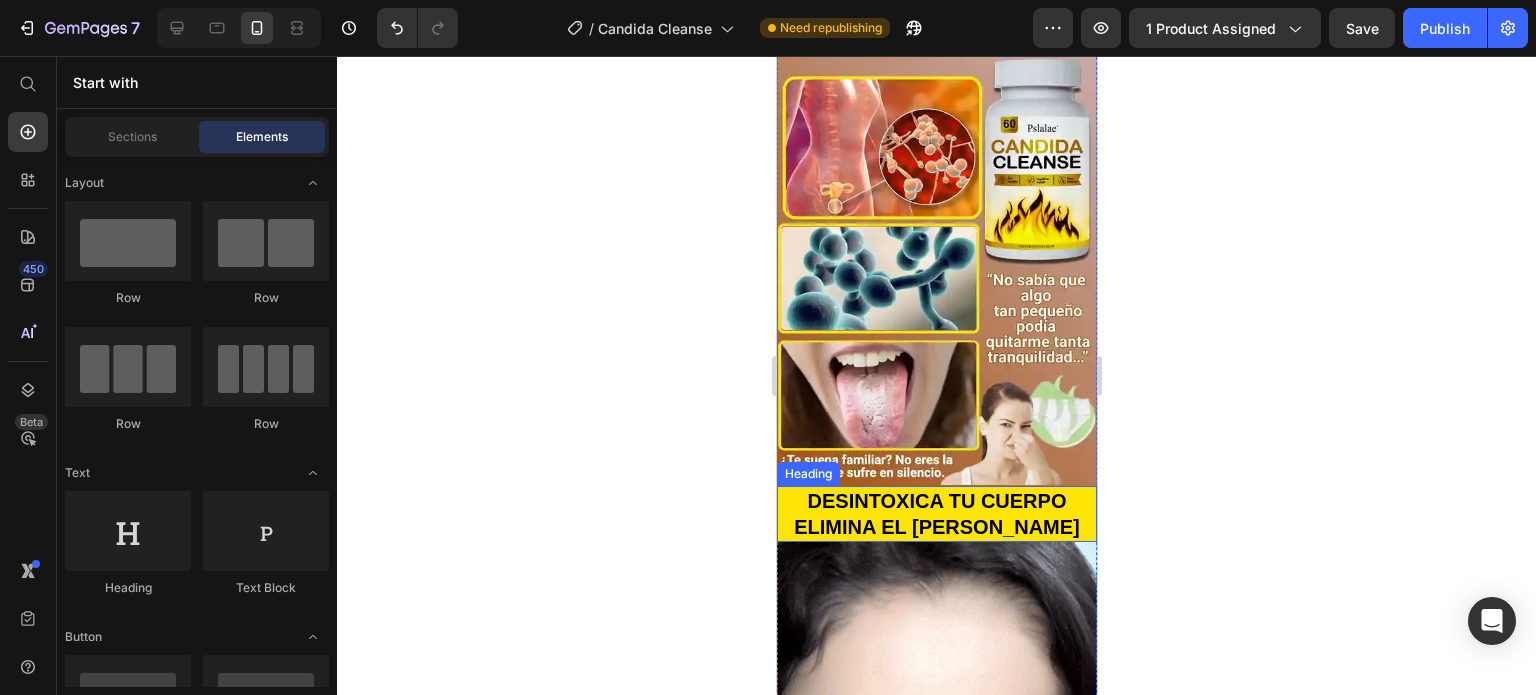click on "DESINTOXICA TU CUERPO ELIMINA EL [PERSON_NAME]" at bounding box center [936, 514] 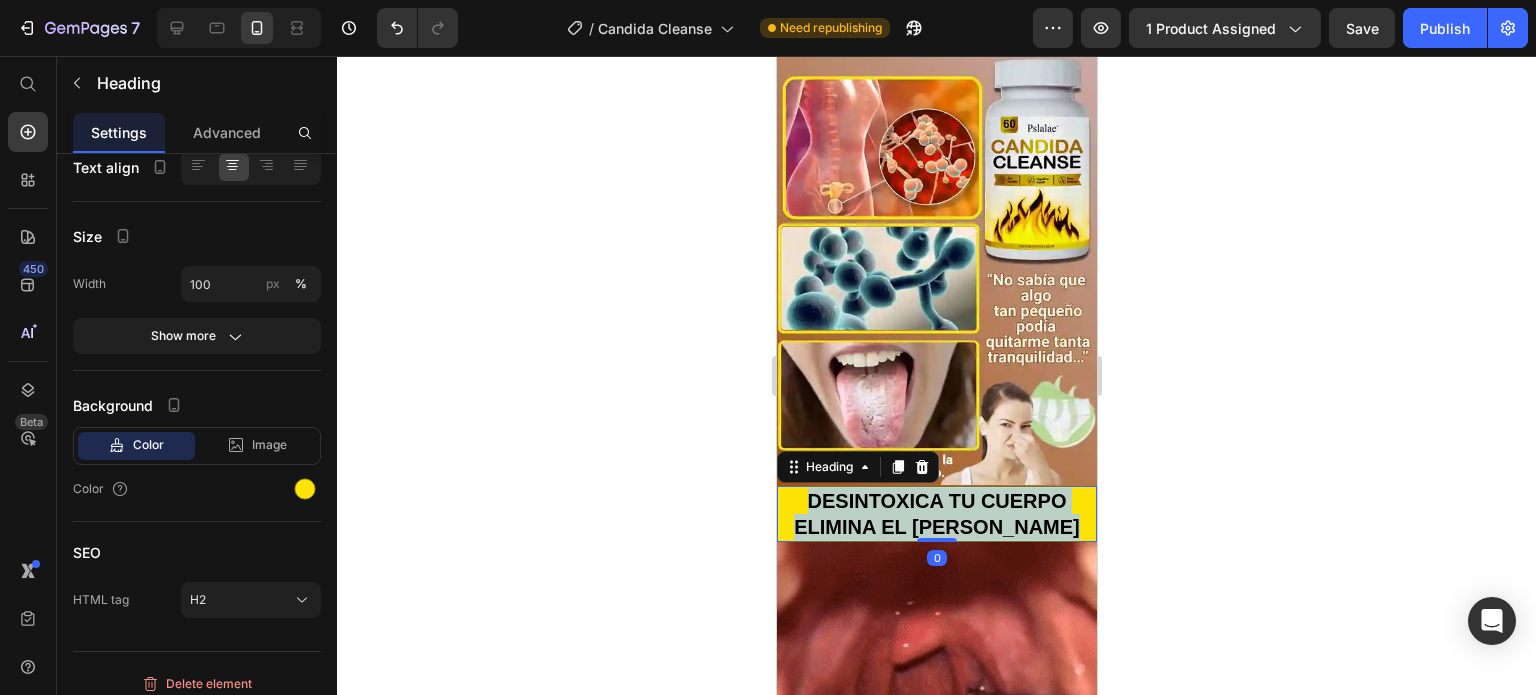 click on "DESINTOXICA TU CUERPO ELIMINA EL [PERSON_NAME]" at bounding box center (936, 514) 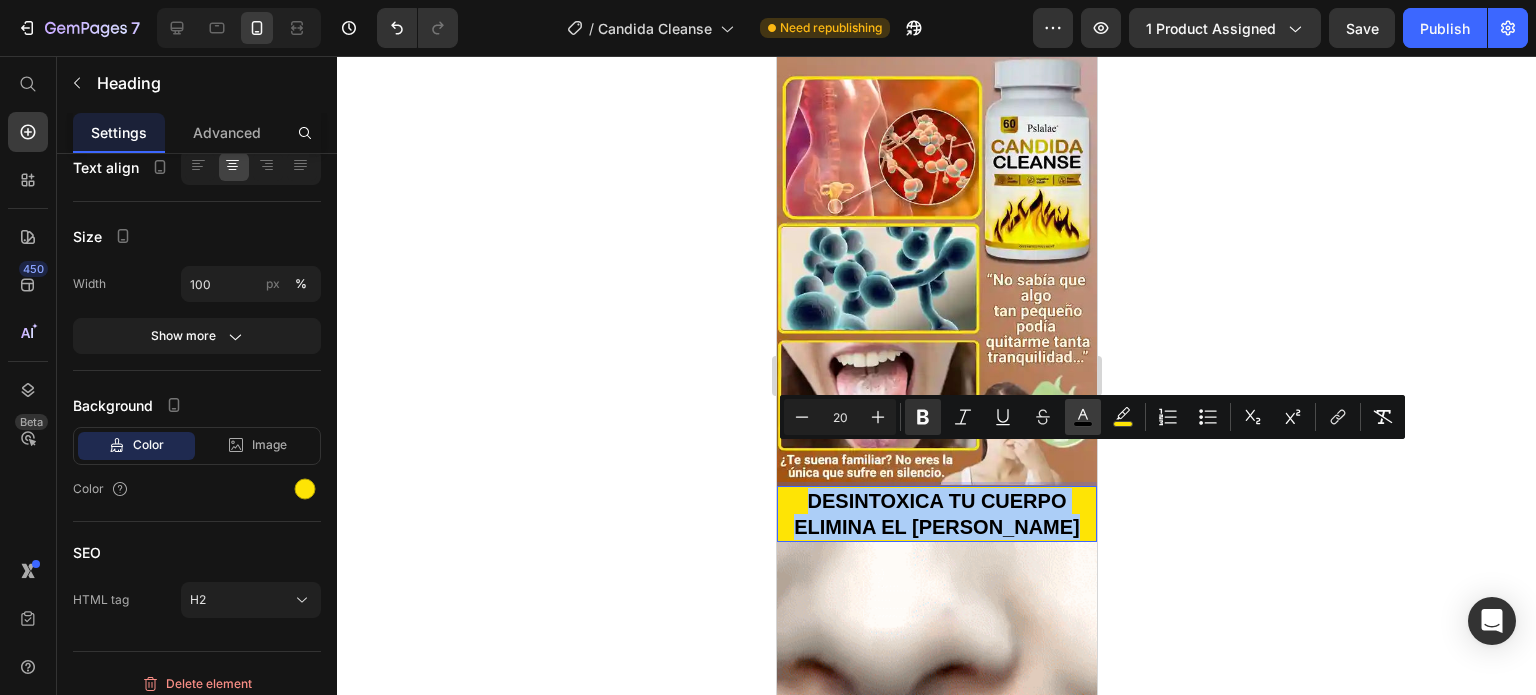click 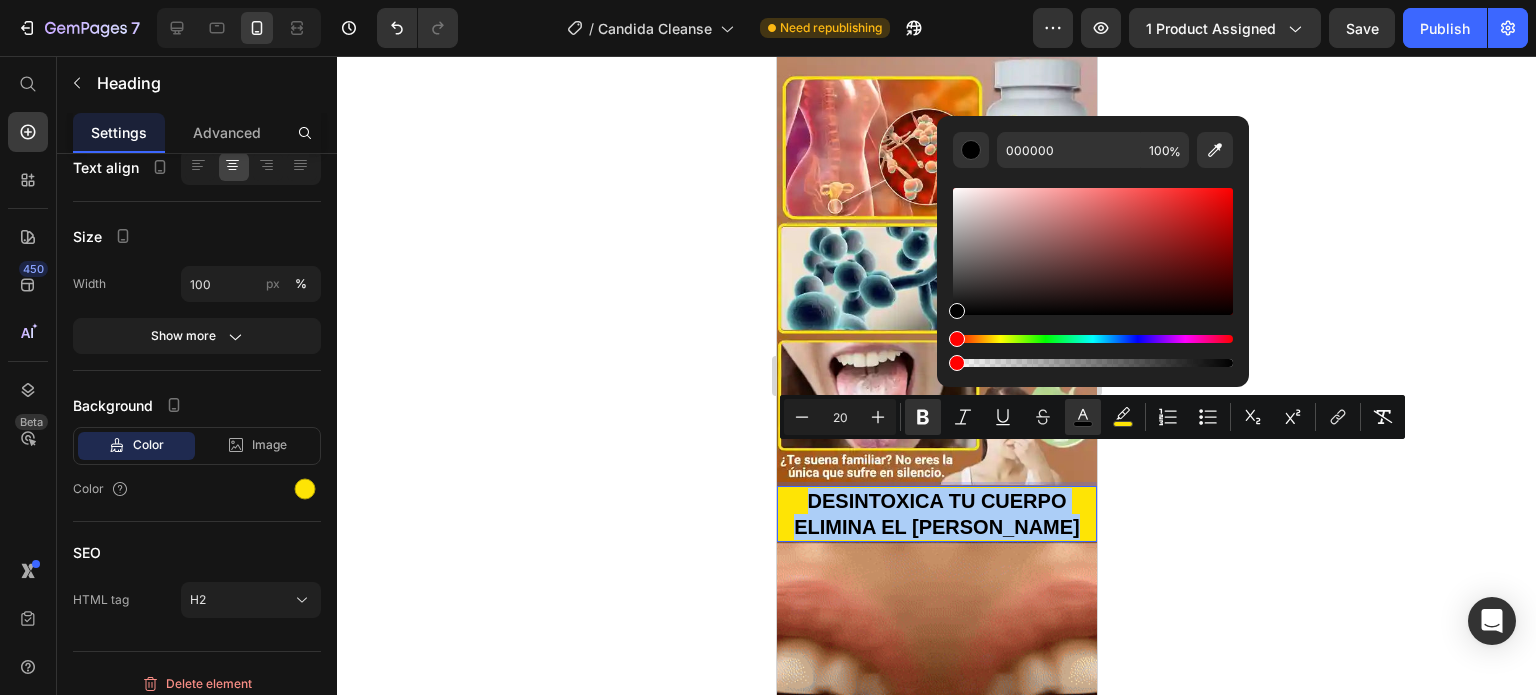 drag, startPoint x: 984, startPoint y: 363, endPoint x: 941, endPoint y: 366, distance: 43.104523 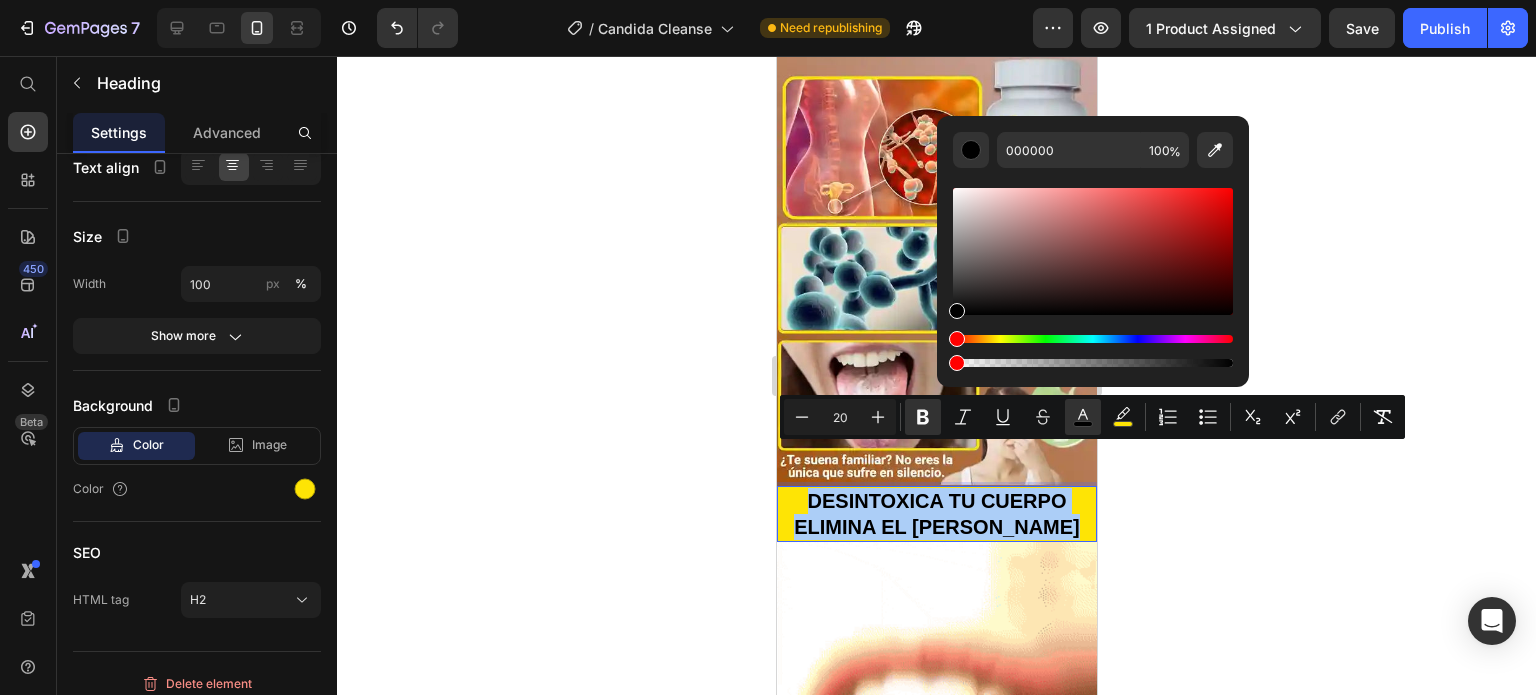click on "000000 100 %" at bounding box center [1093, 243] 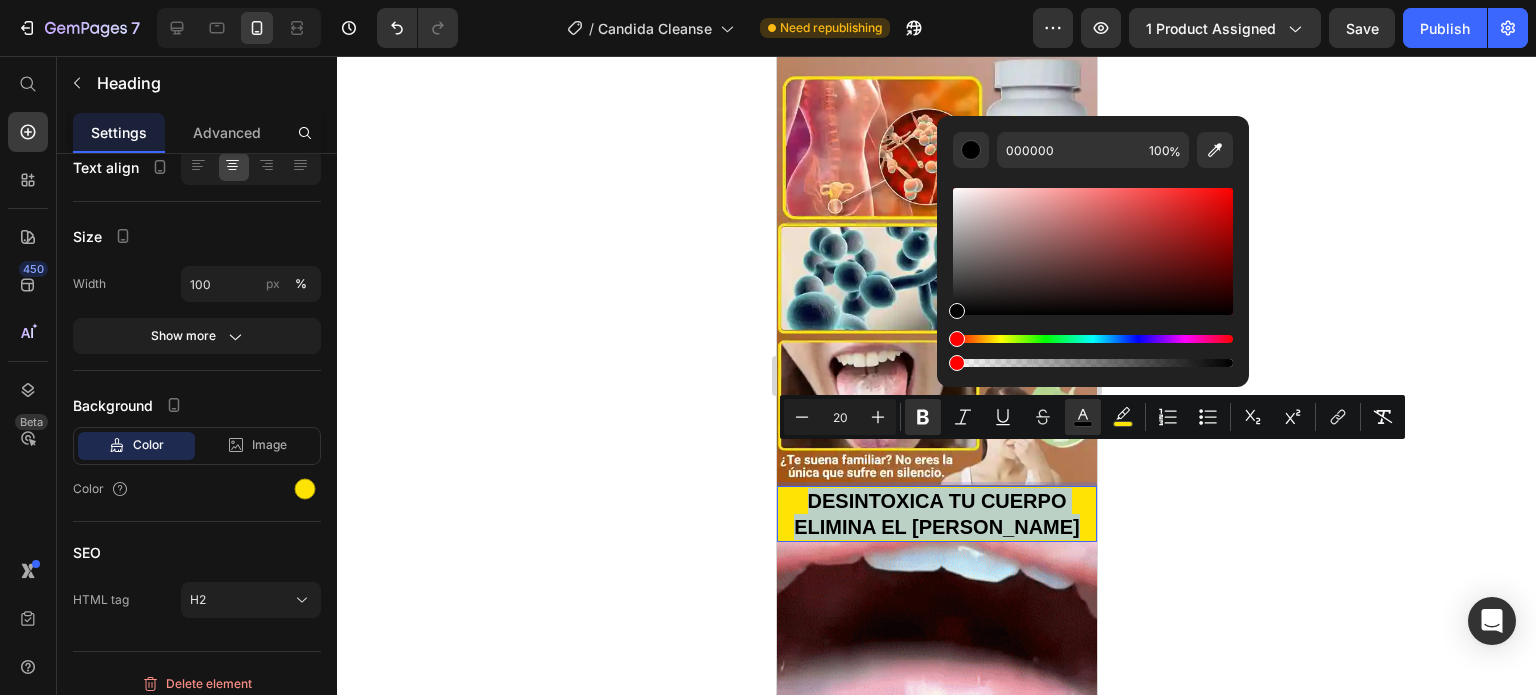 type on "0" 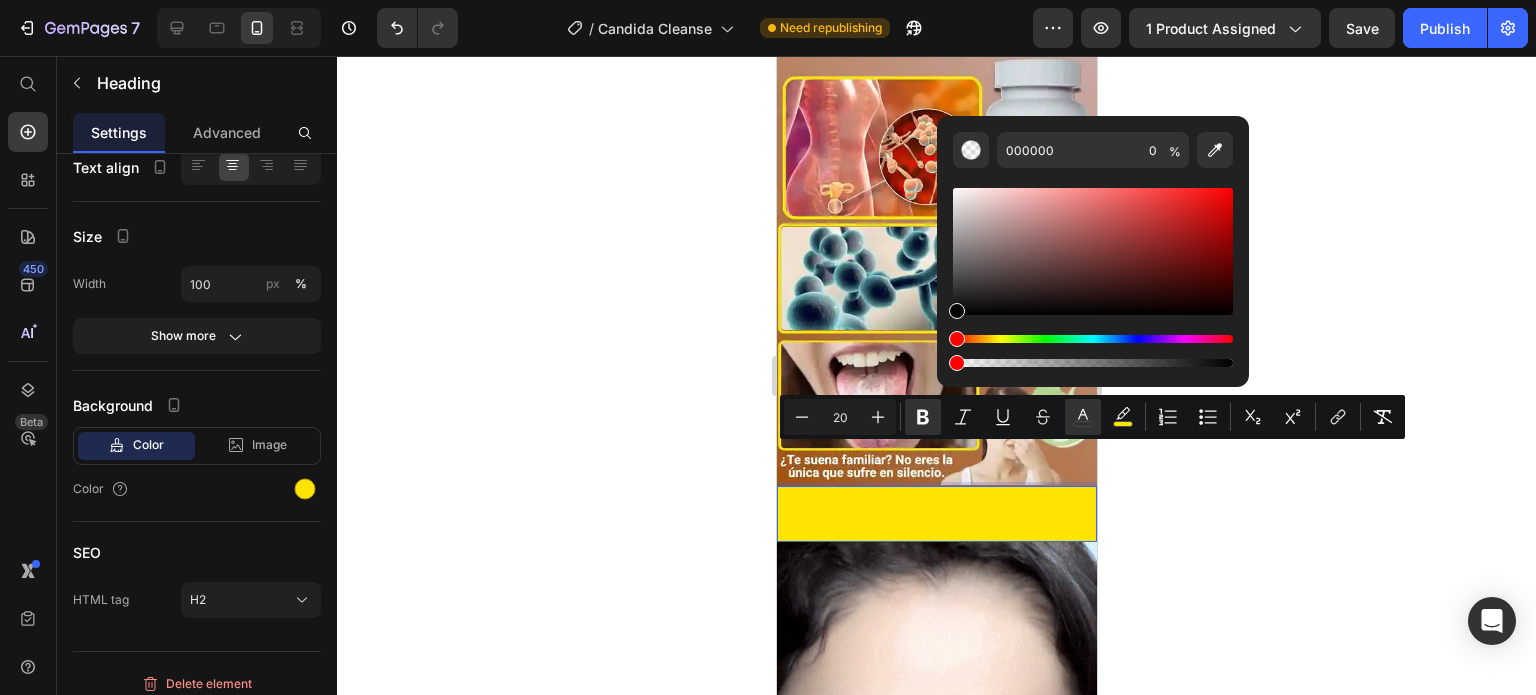 click 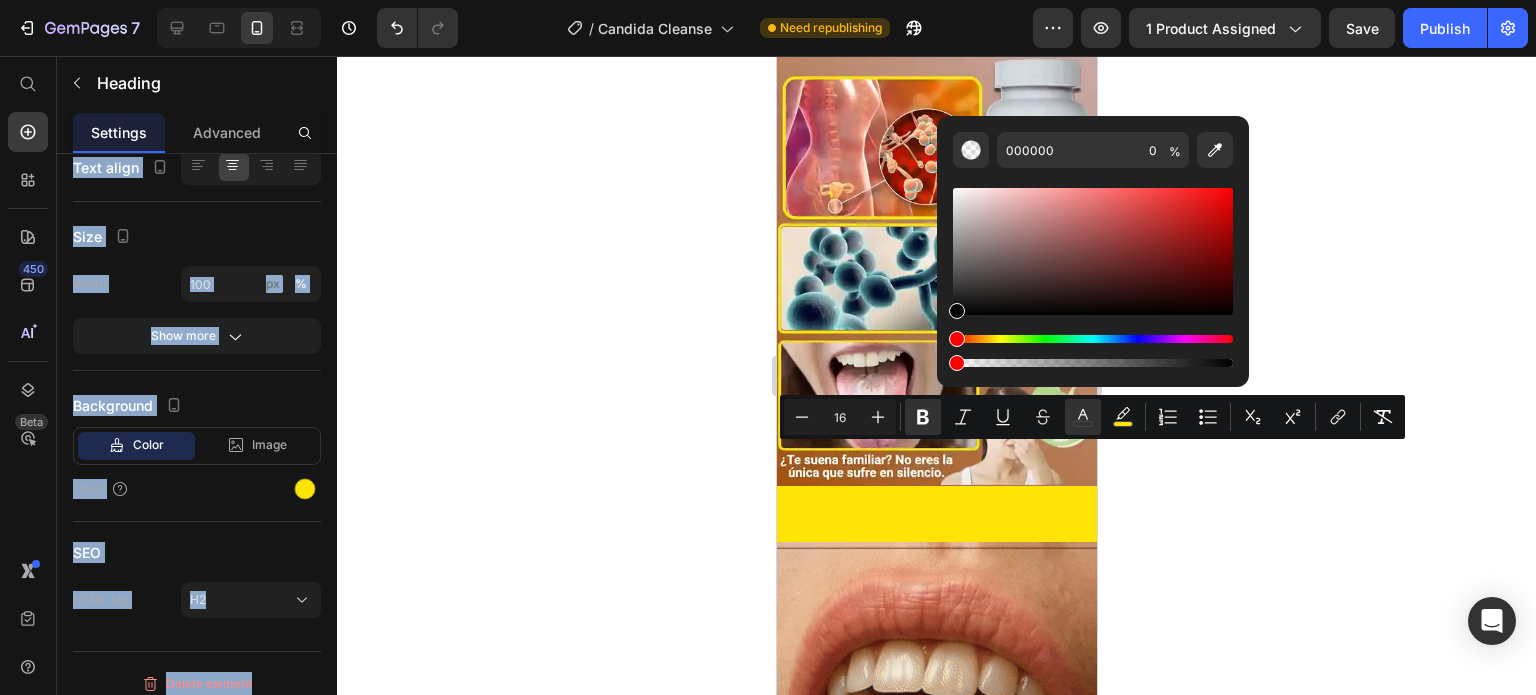 click 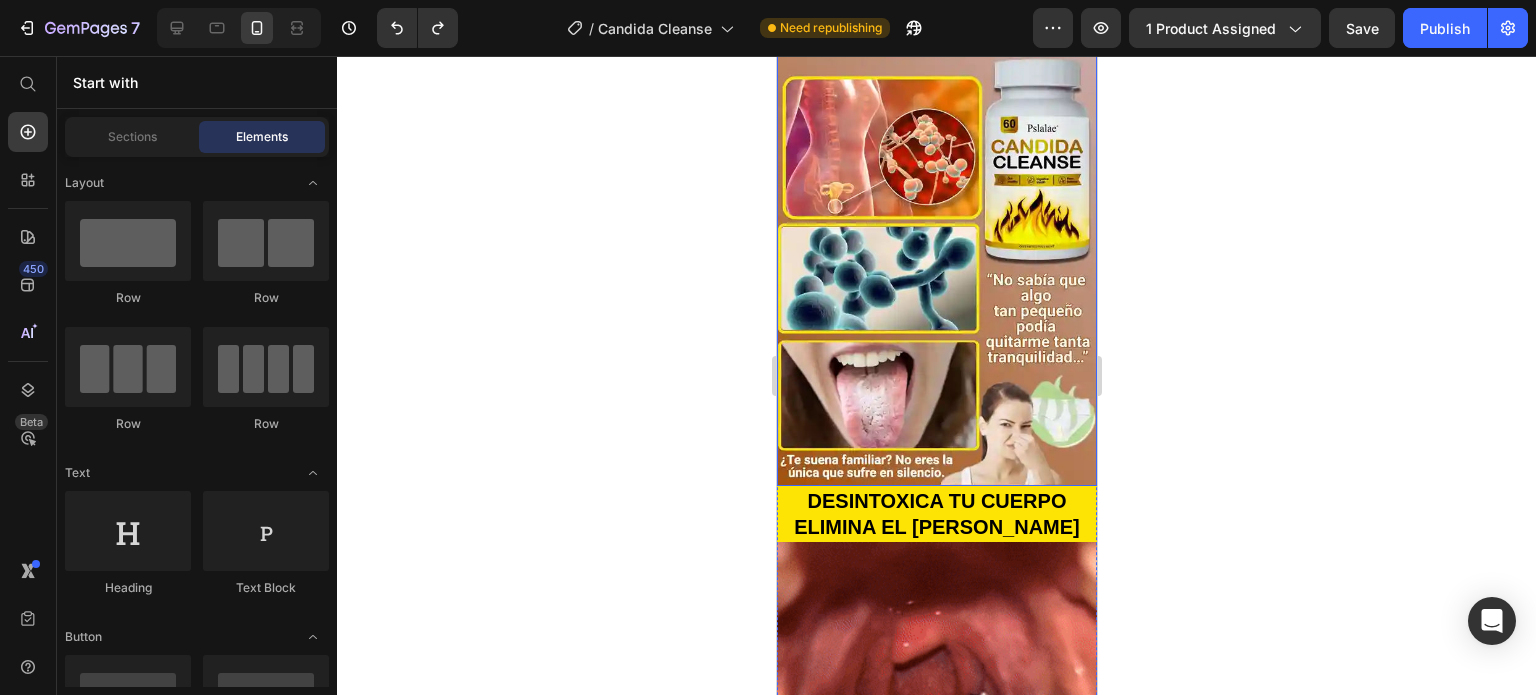 click 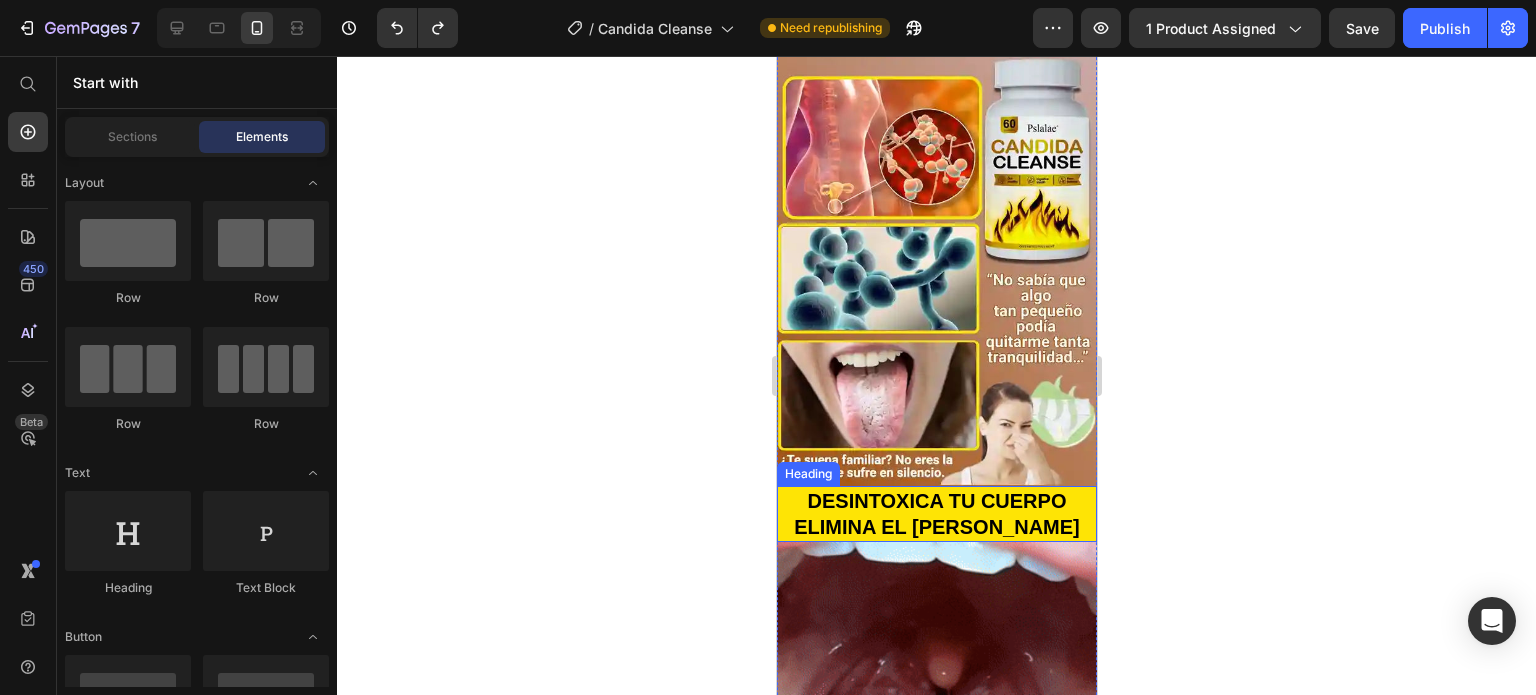 click on "DESINTOXICA TU CUERPO ELIMINA EL [PERSON_NAME]" at bounding box center [936, 514] 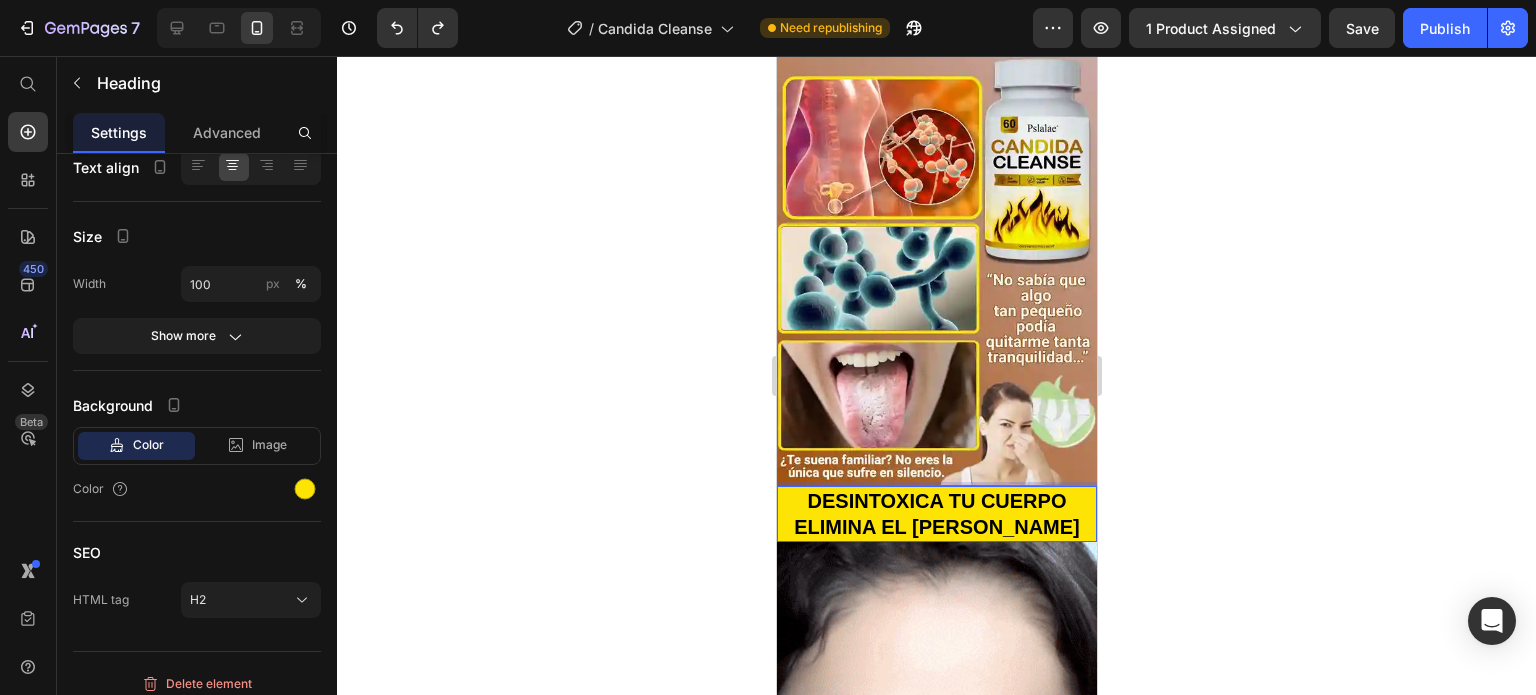 click on "DESINTOXICA TU CUERPO ELIMINA EL [PERSON_NAME]" at bounding box center (936, 514) 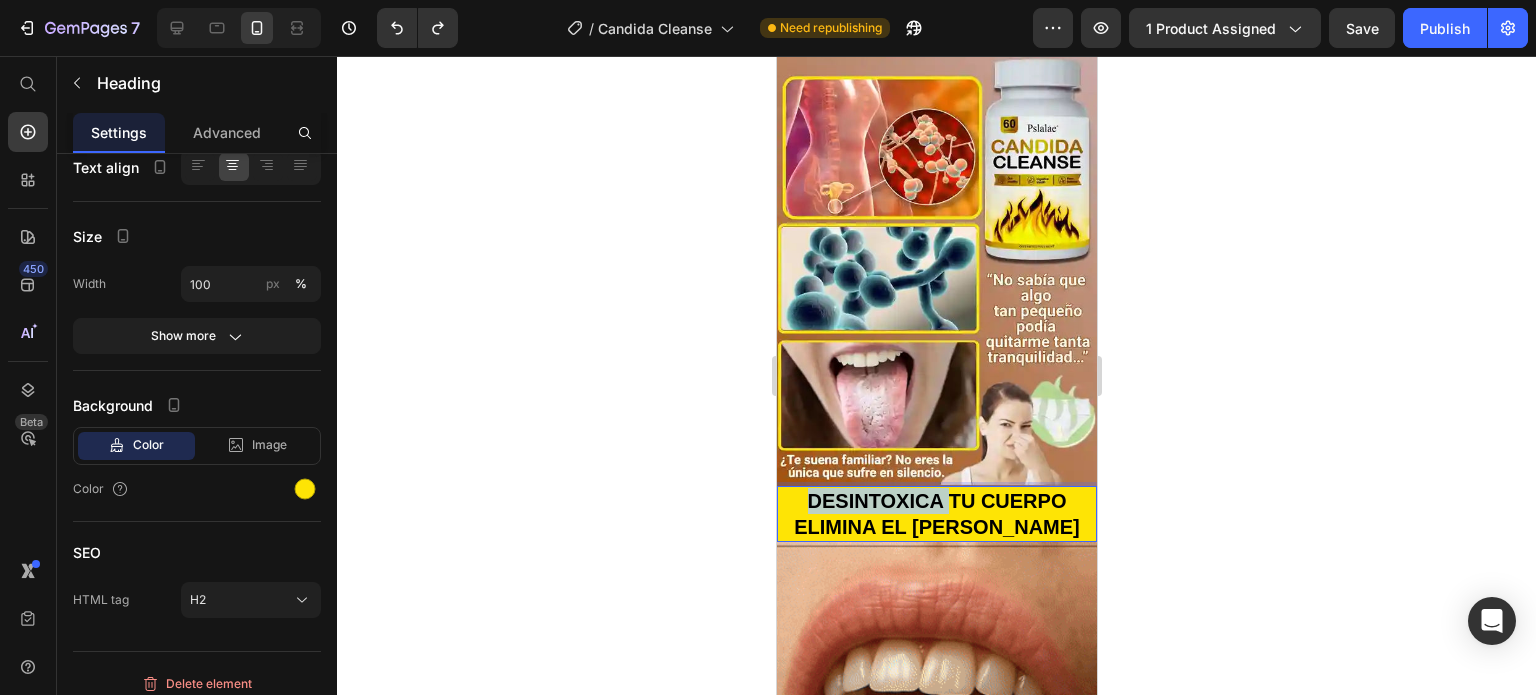 click on "DESINTOXICA TU CUERPO ELIMINA EL [PERSON_NAME]" at bounding box center [936, 514] 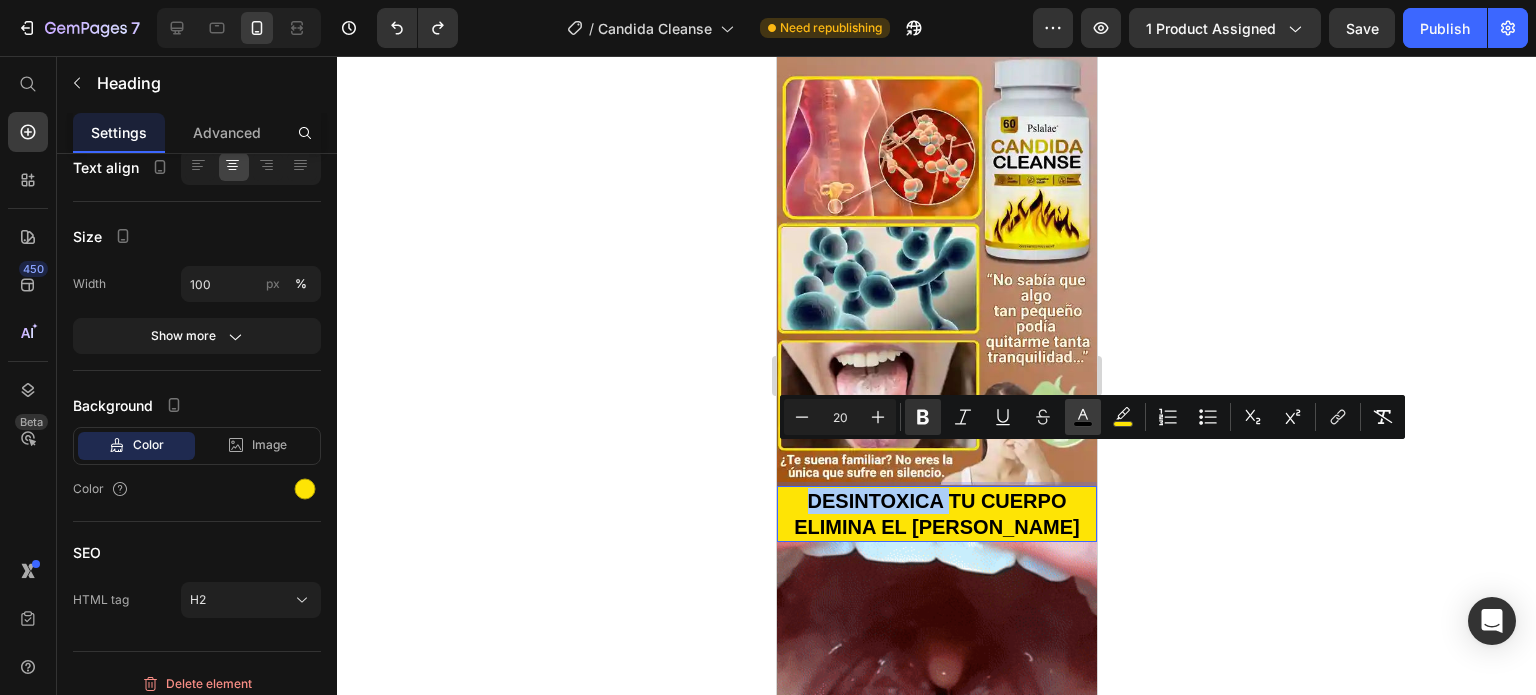 click 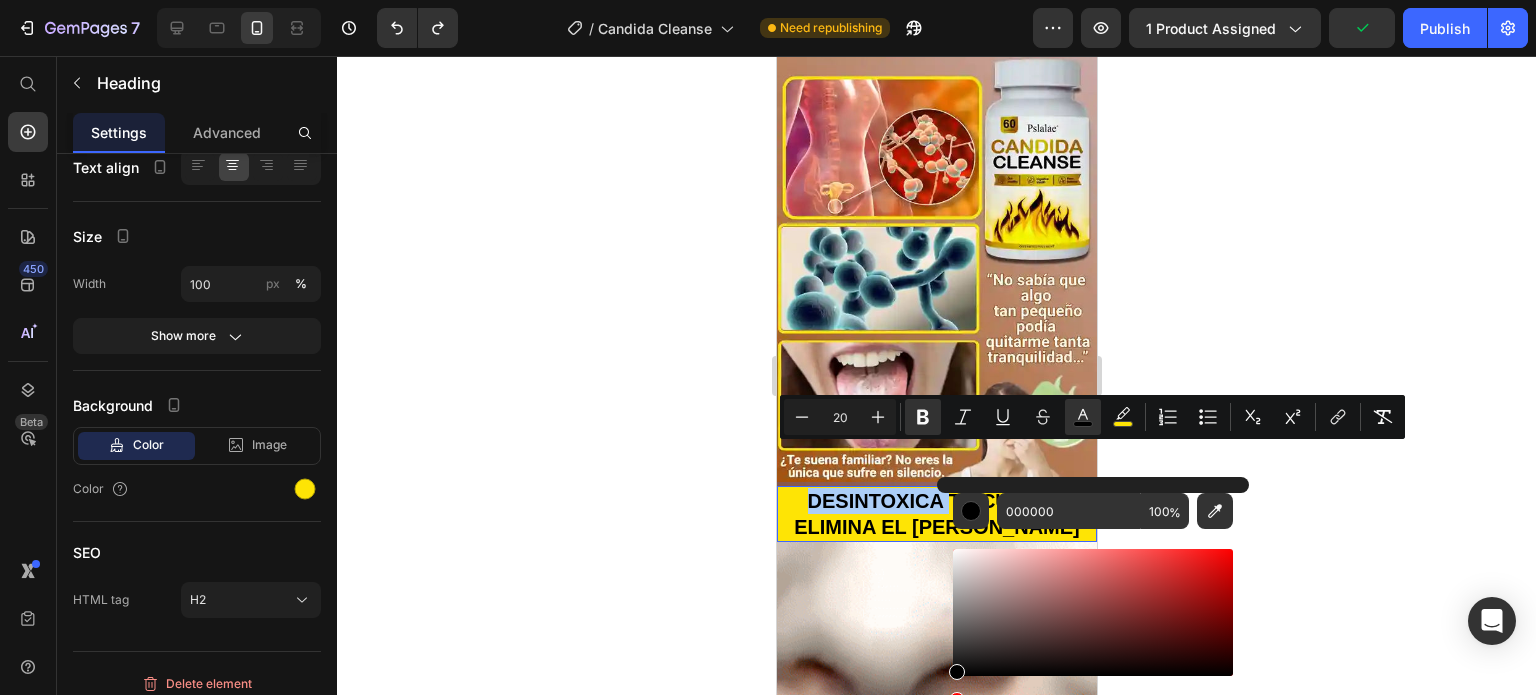 click 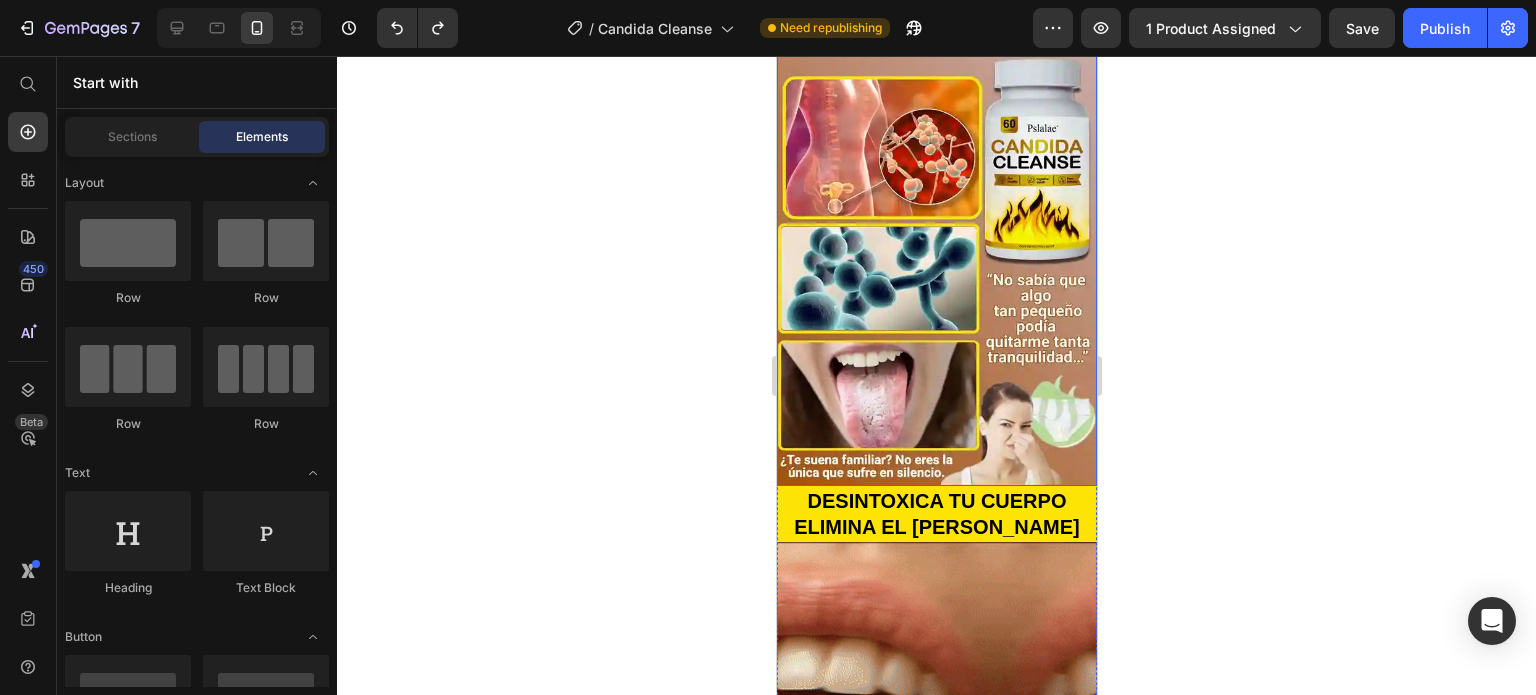 scroll, scrollTop: 700, scrollLeft: 0, axis: vertical 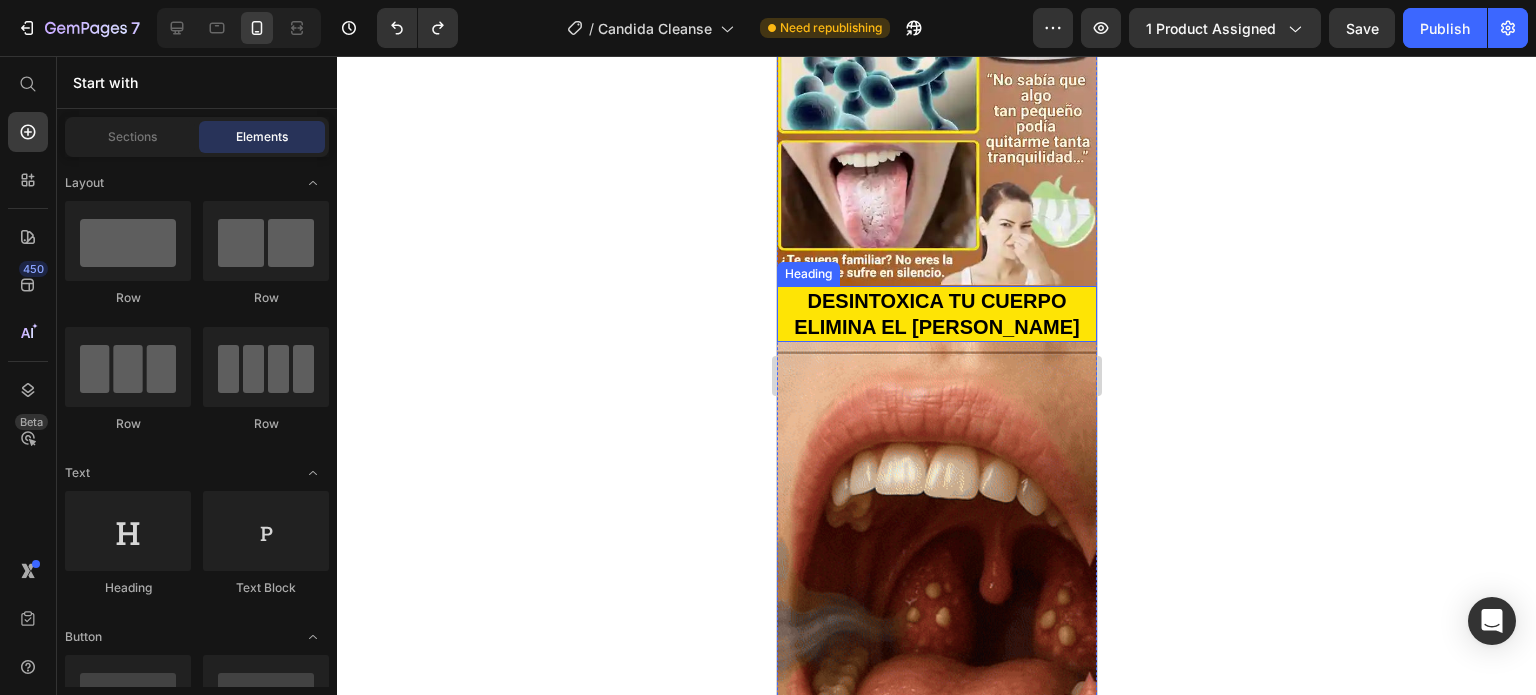 click on "DESINTOXICA TU CUERPO ELIMINA EL [PERSON_NAME]" at bounding box center (936, 314) 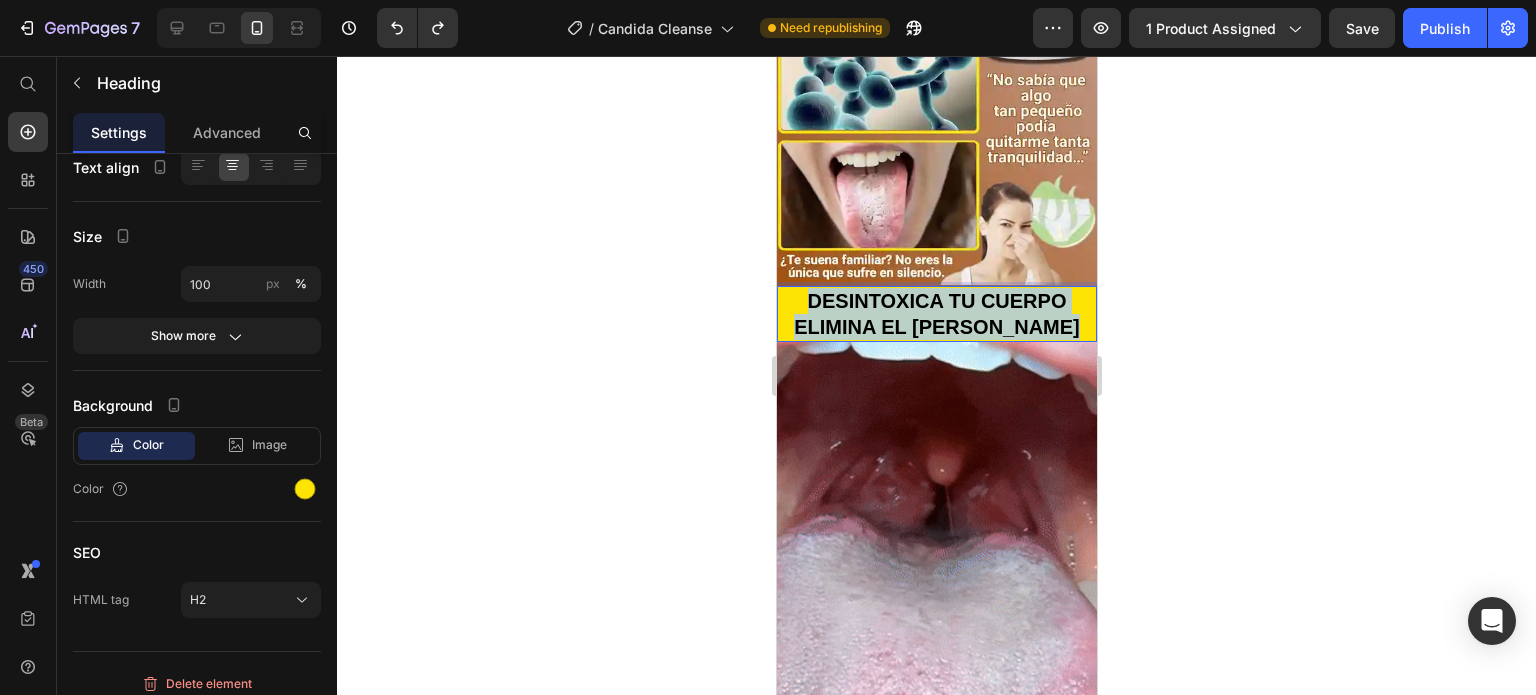 click on "DESINTOXICA TU CUERPO ELIMINA EL [PERSON_NAME]" at bounding box center [936, 314] 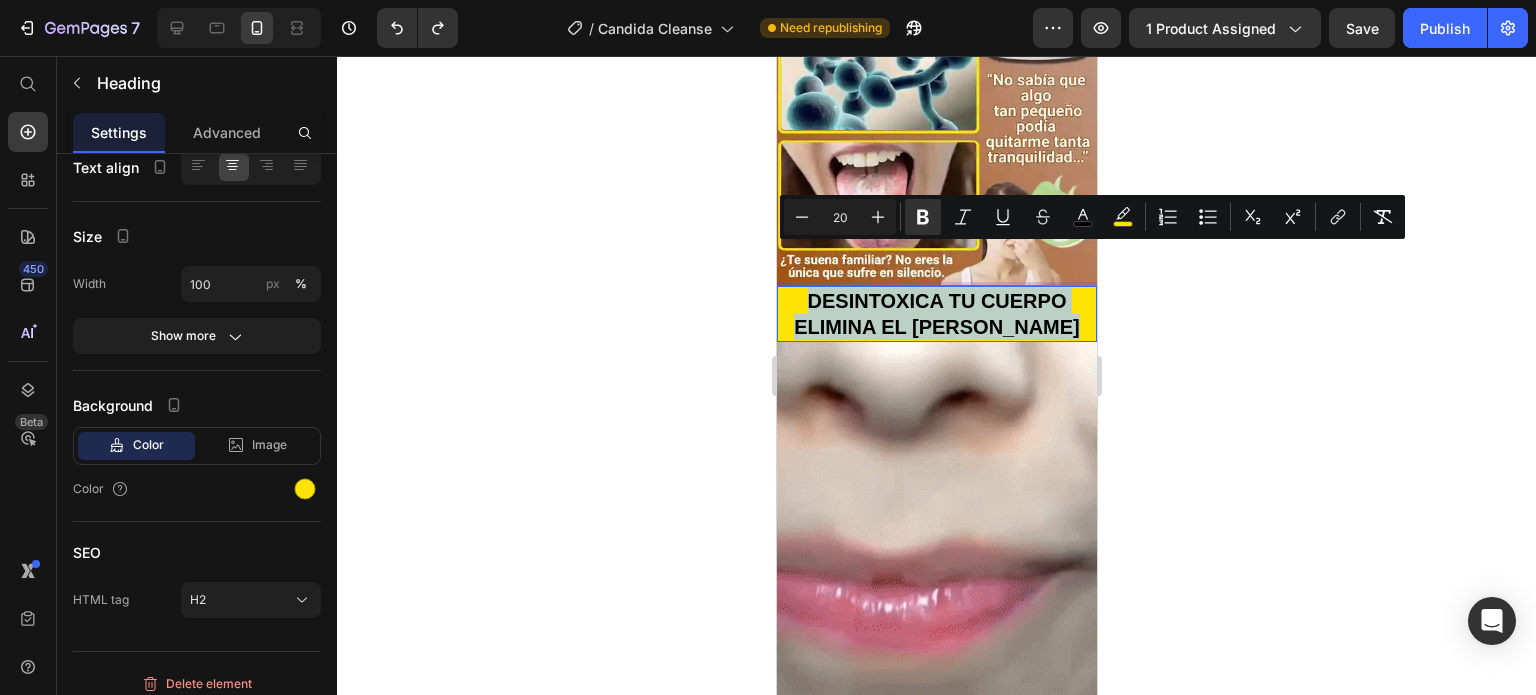 click on "DESINTOXICA TU CUERPO ELIMINA EL [PERSON_NAME]" at bounding box center [936, 314] 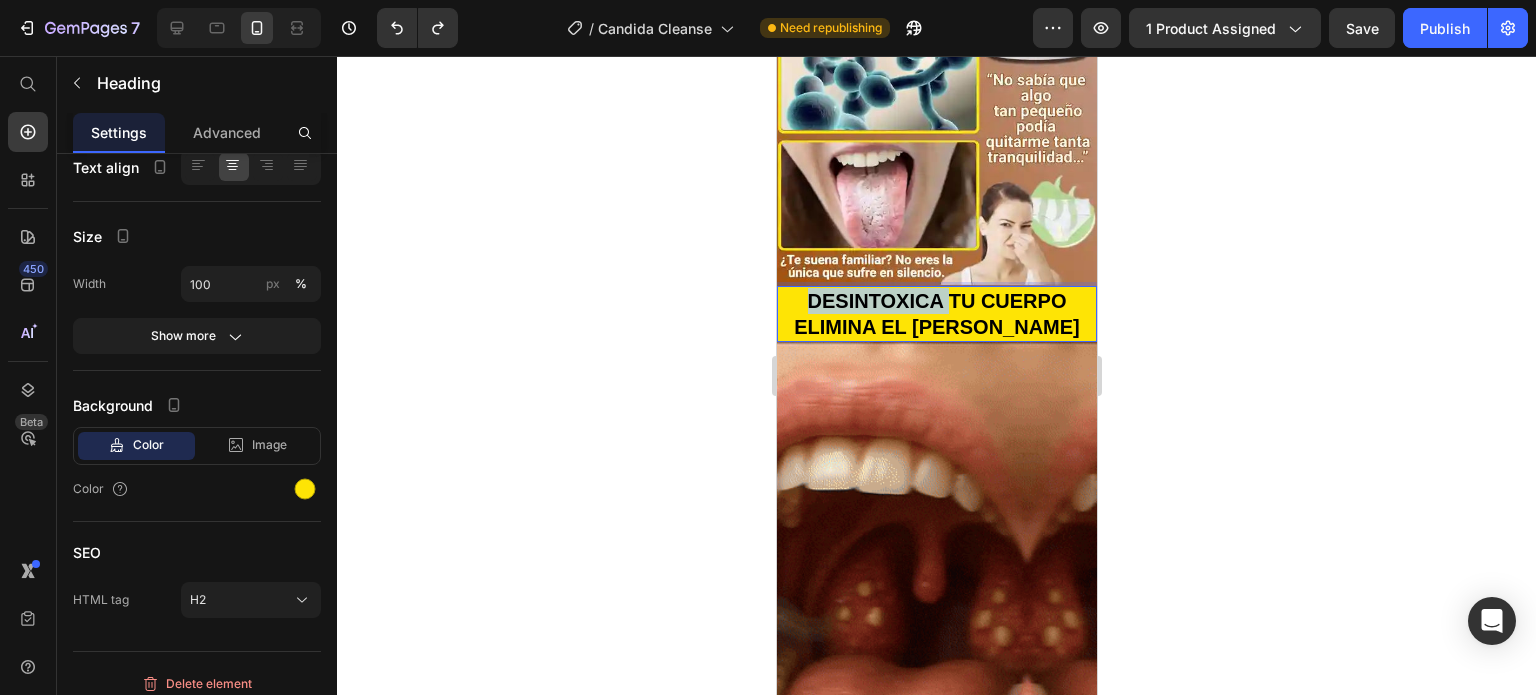 click on "DESINTOXICA TU CUERPO ELIMINA EL [PERSON_NAME]" at bounding box center (936, 314) 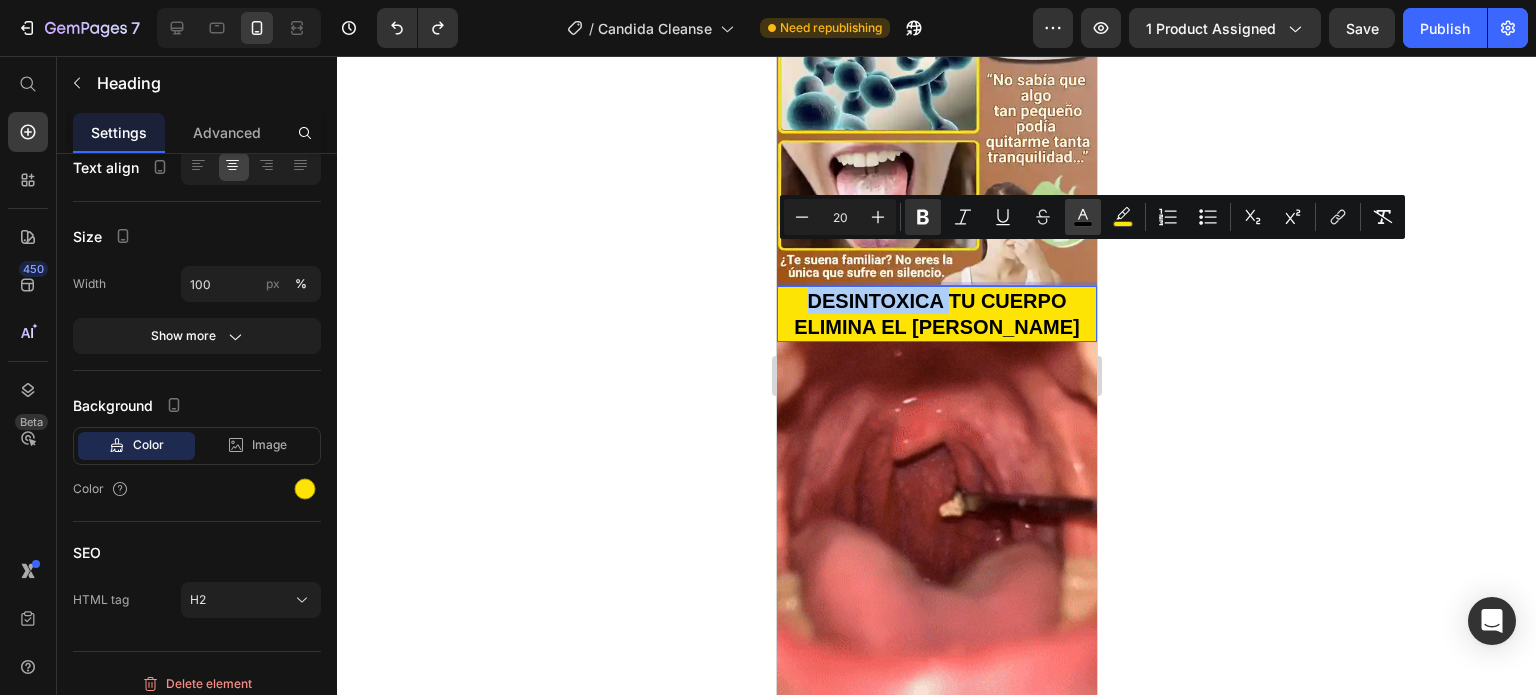 click 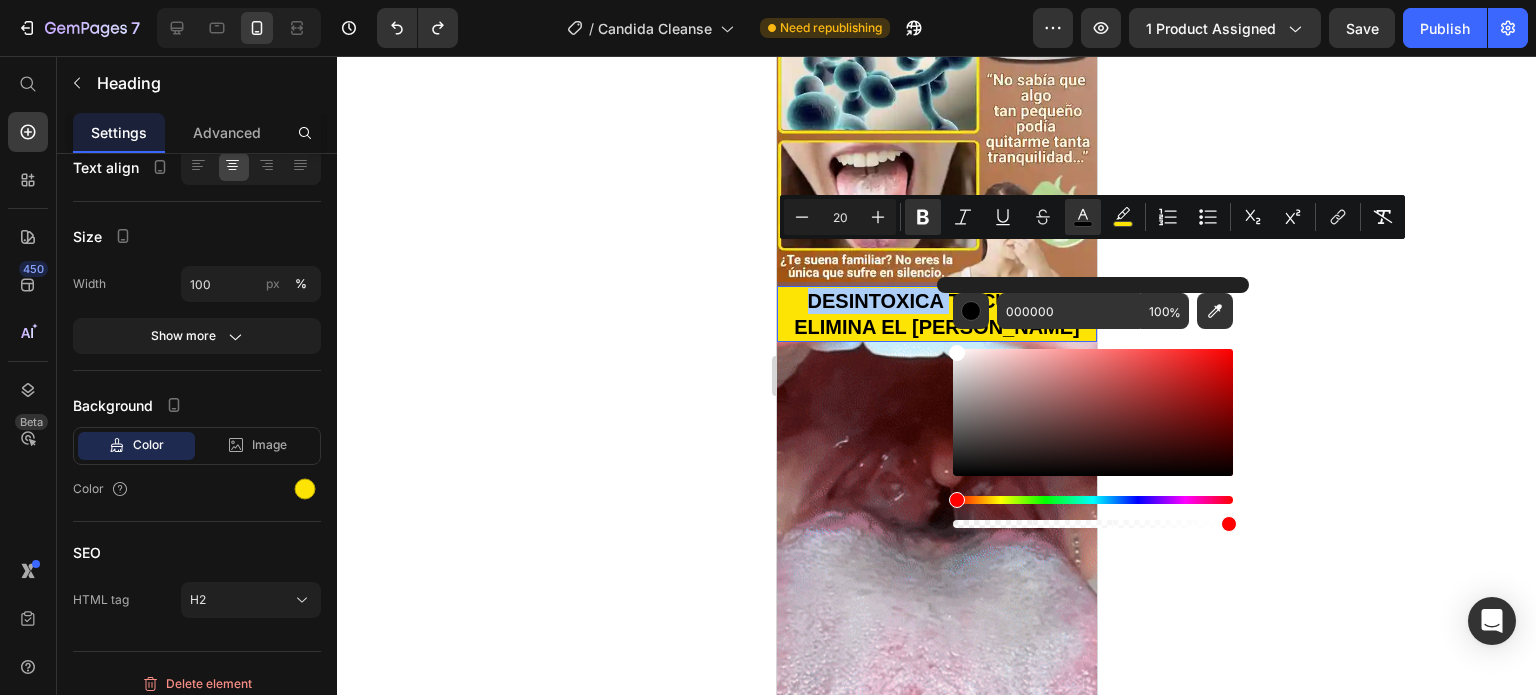 drag, startPoint x: 966, startPoint y: 359, endPoint x: 952, endPoint y: 346, distance: 19.104973 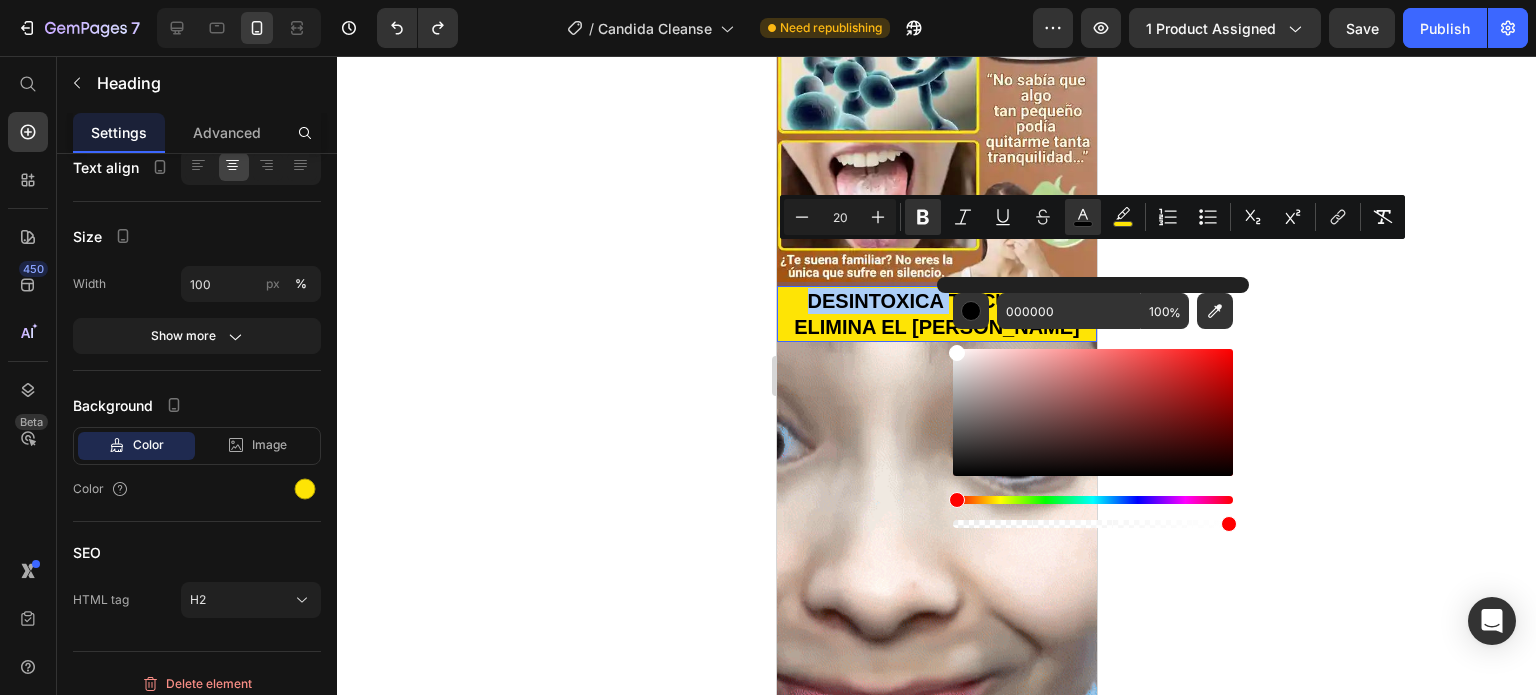 click at bounding box center (1093, 412) 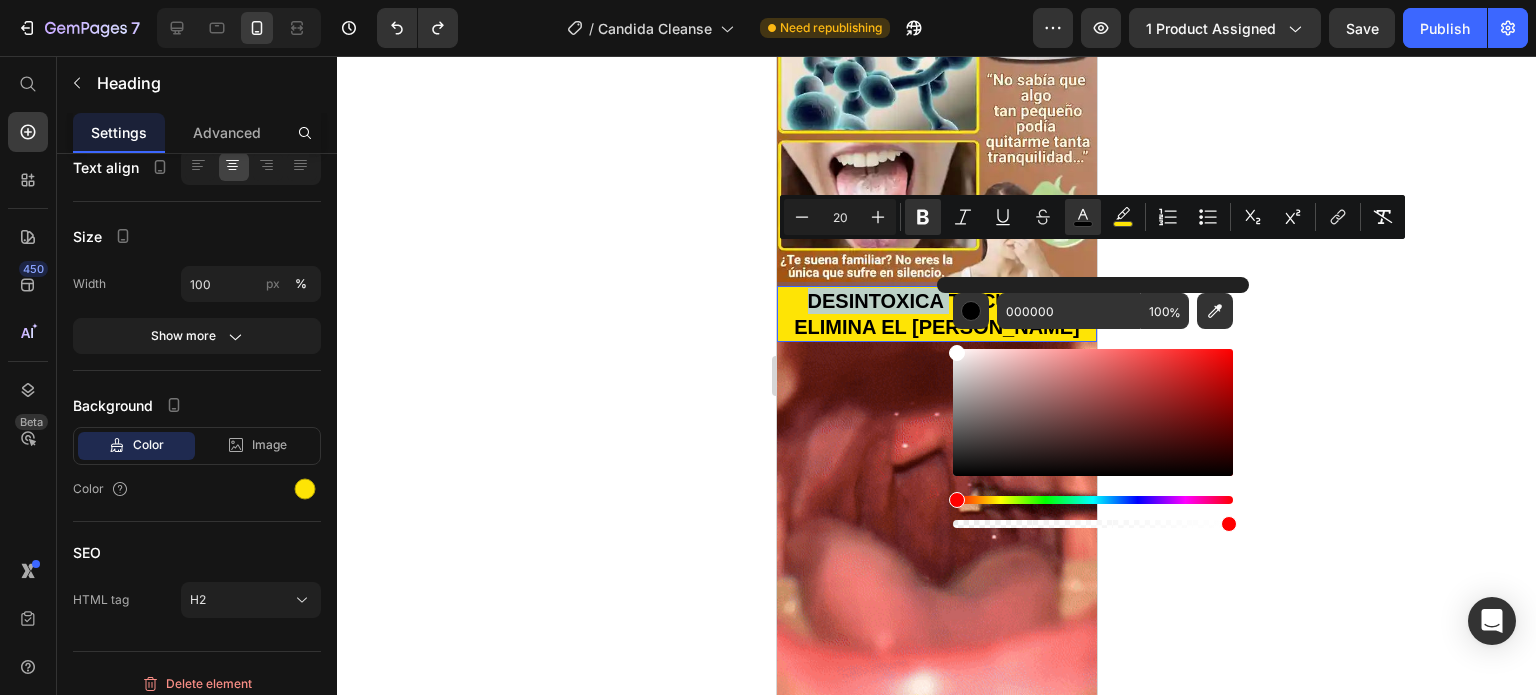 type on "FFFFFF" 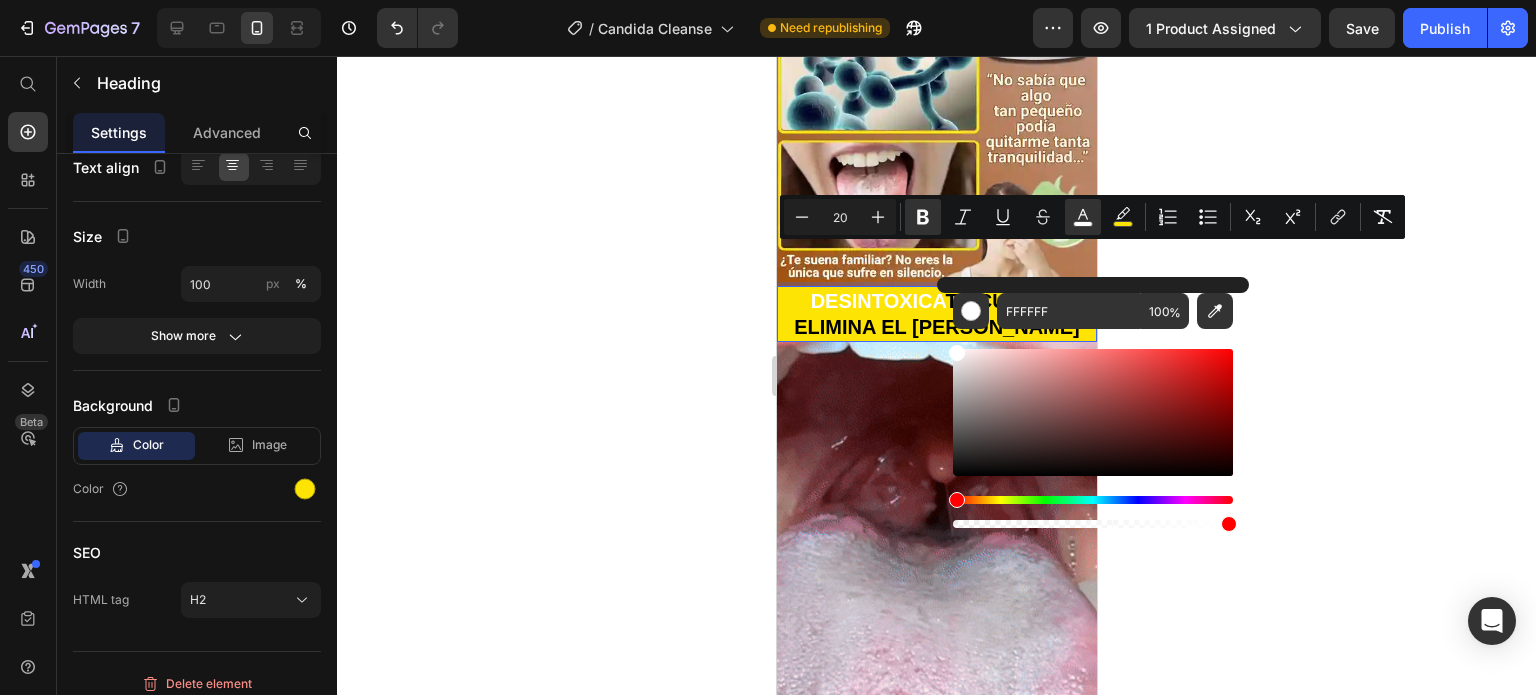 click on "TU CUERPO ELIMINA EL [PERSON_NAME]" at bounding box center (936, 314) 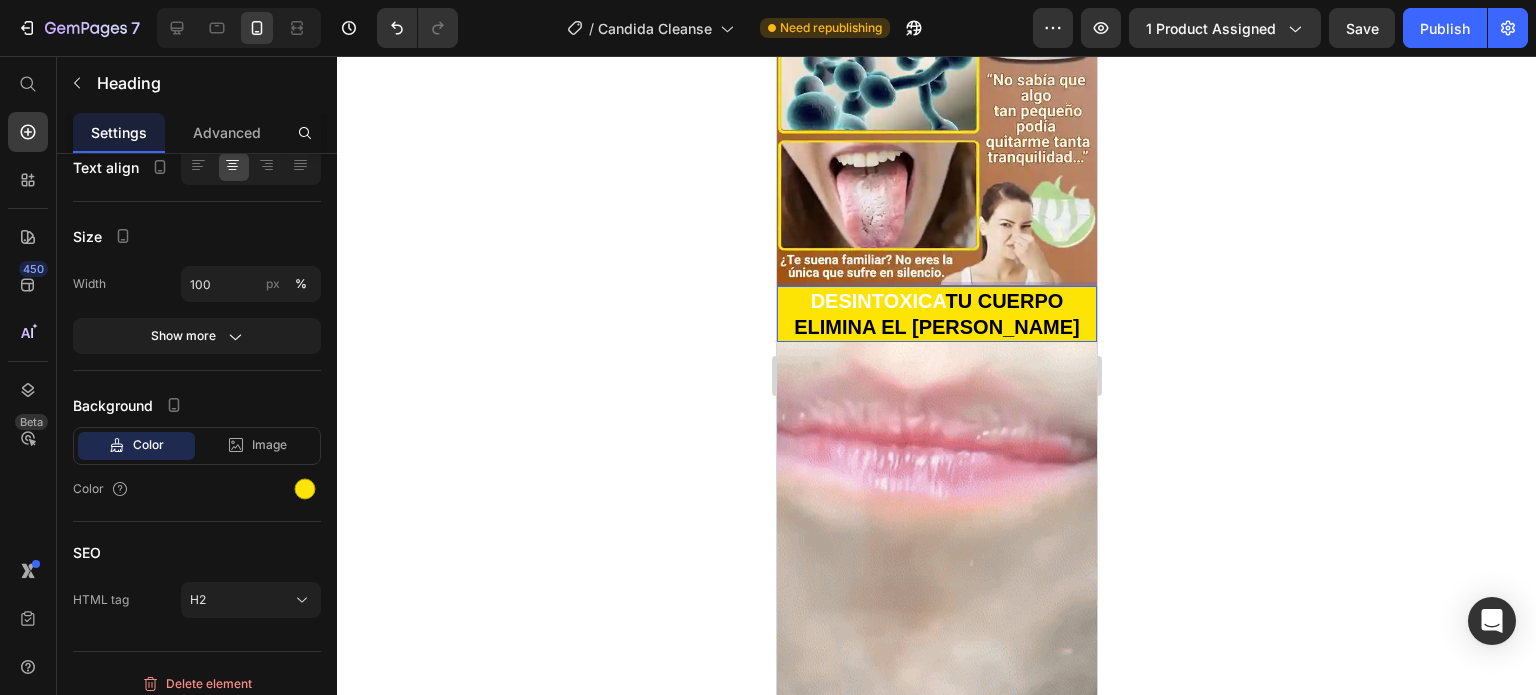 click on "TU CUERPO ELIMINA EL [PERSON_NAME]" at bounding box center [936, 314] 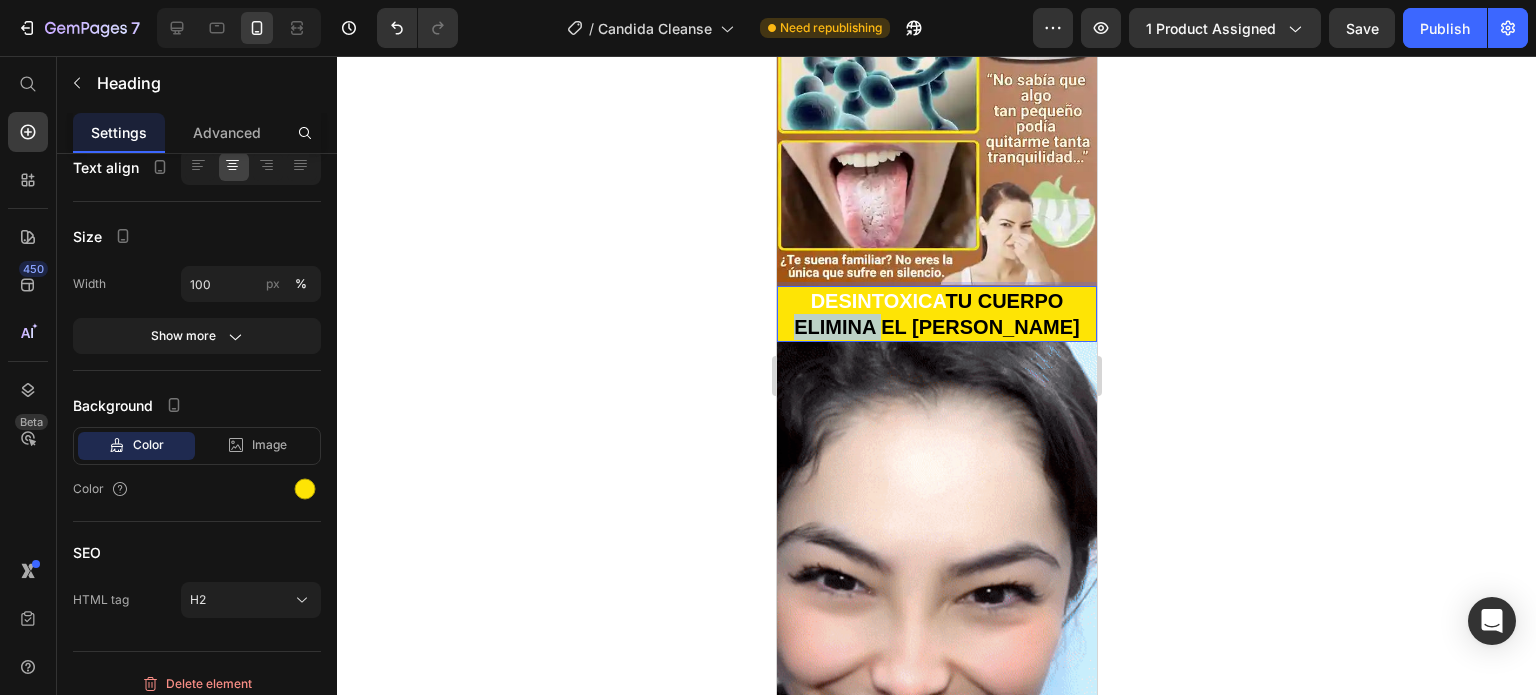 click on "TU CUERPO ELIMINA EL [PERSON_NAME]" at bounding box center [936, 314] 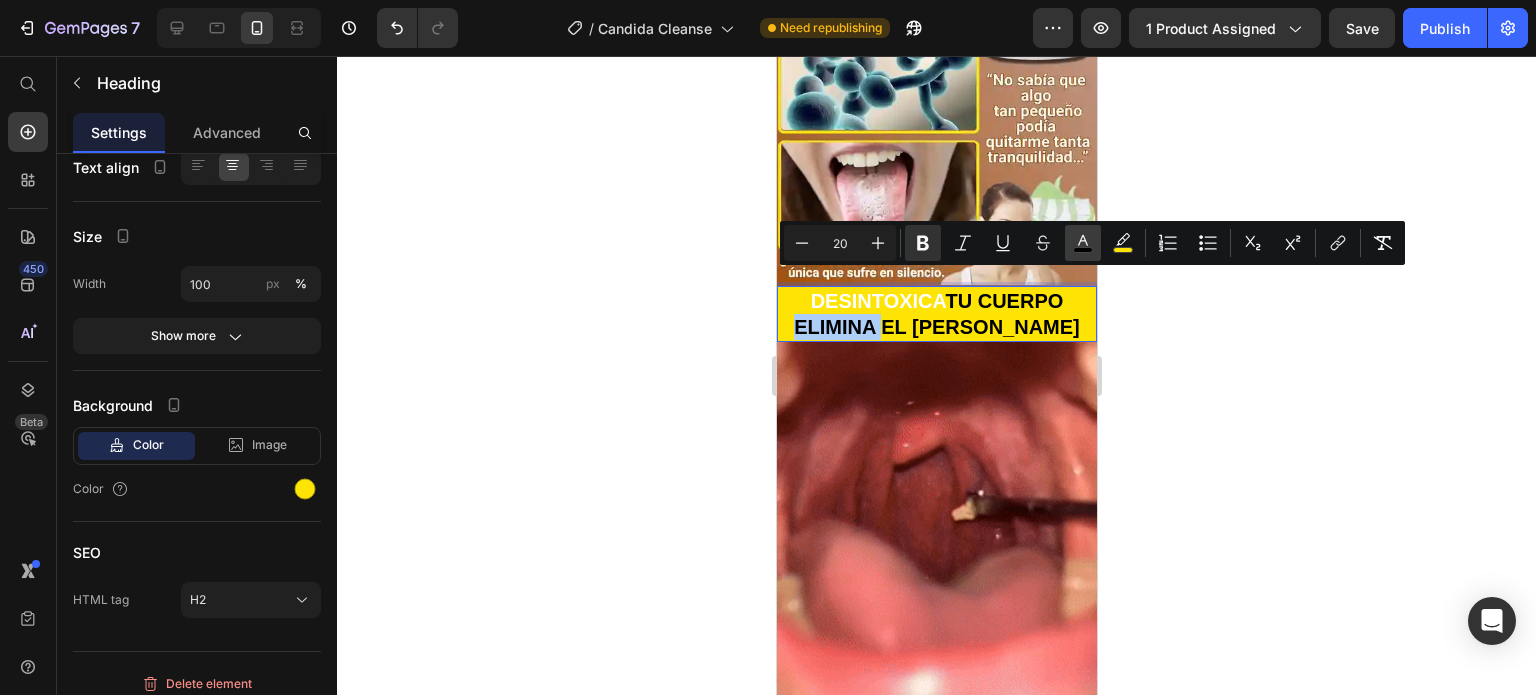 click on "color" at bounding box center (1083, 243) 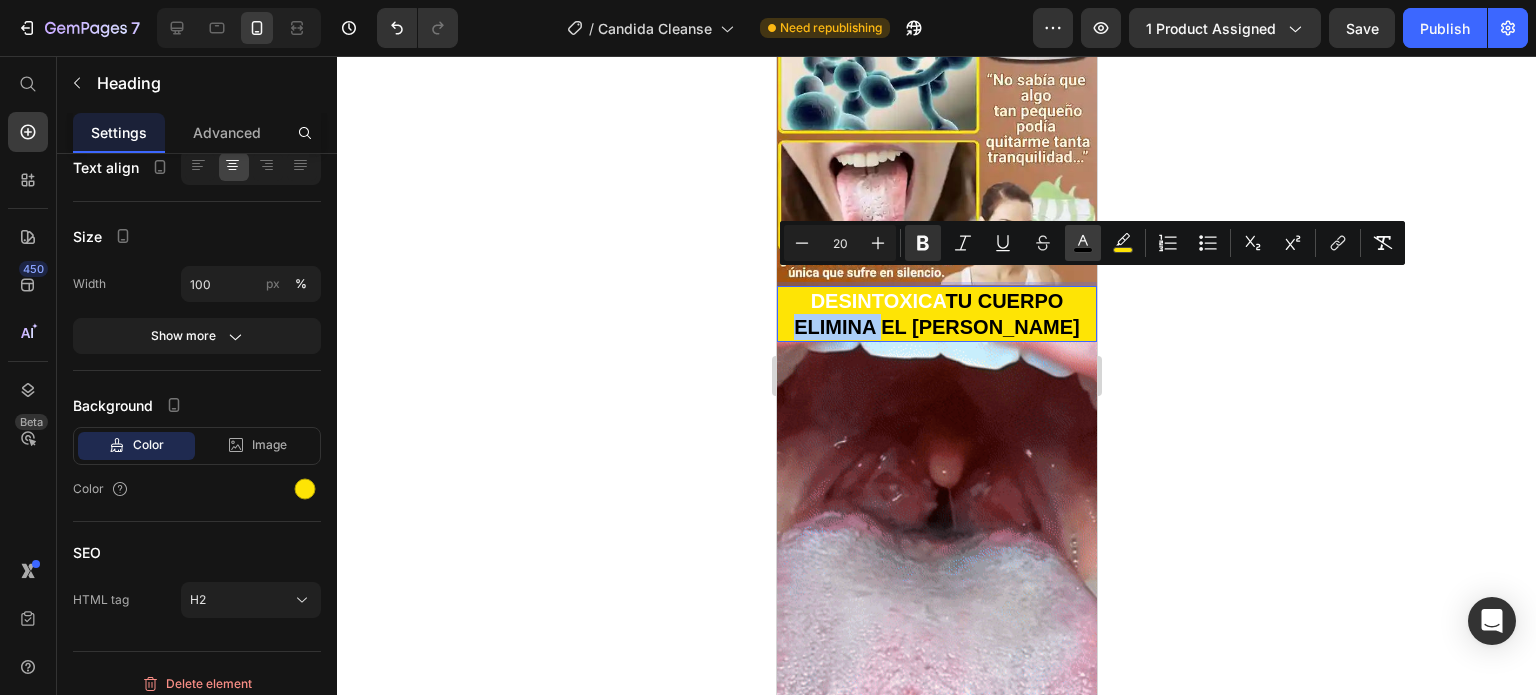 type on "000000" 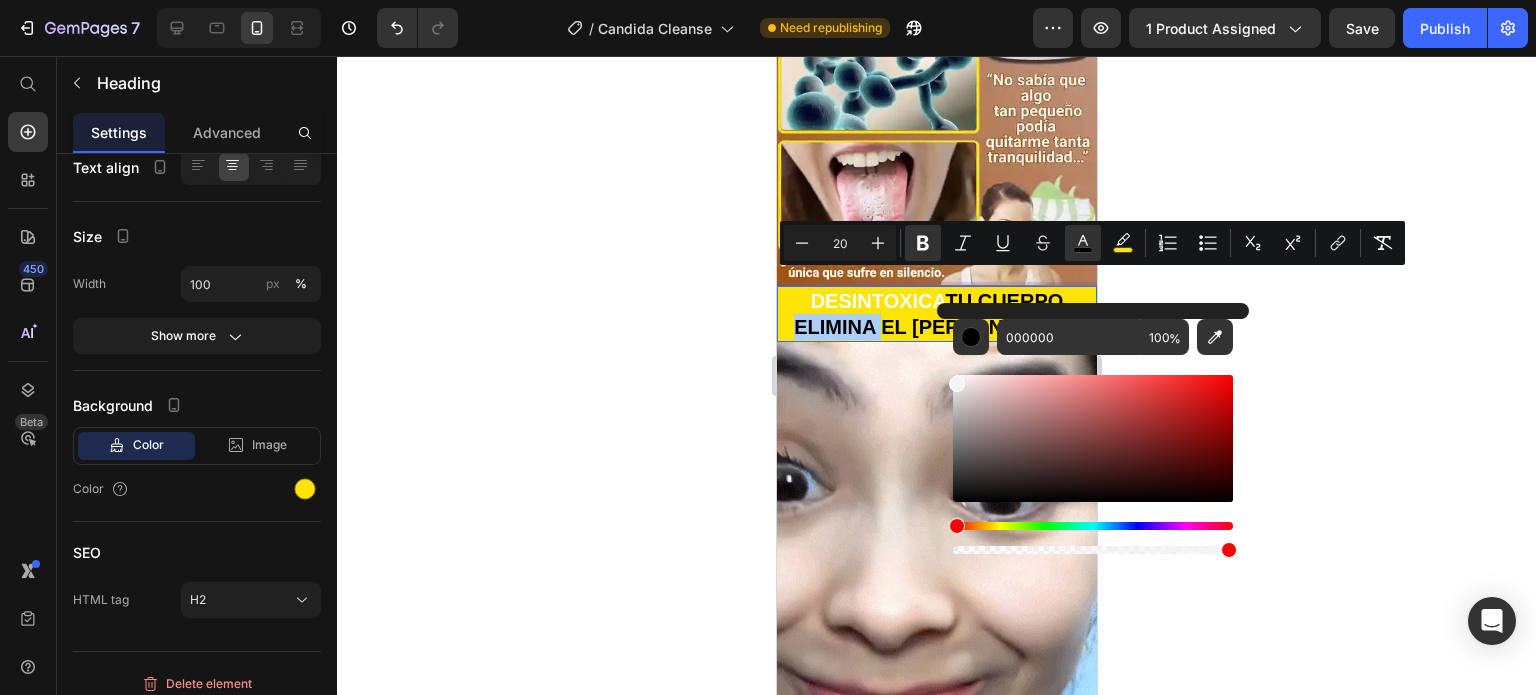 drag, startPoint x: 972, startPoint y: 419, endPoint x: 948, endPoint y: 380, distance: 45.79301 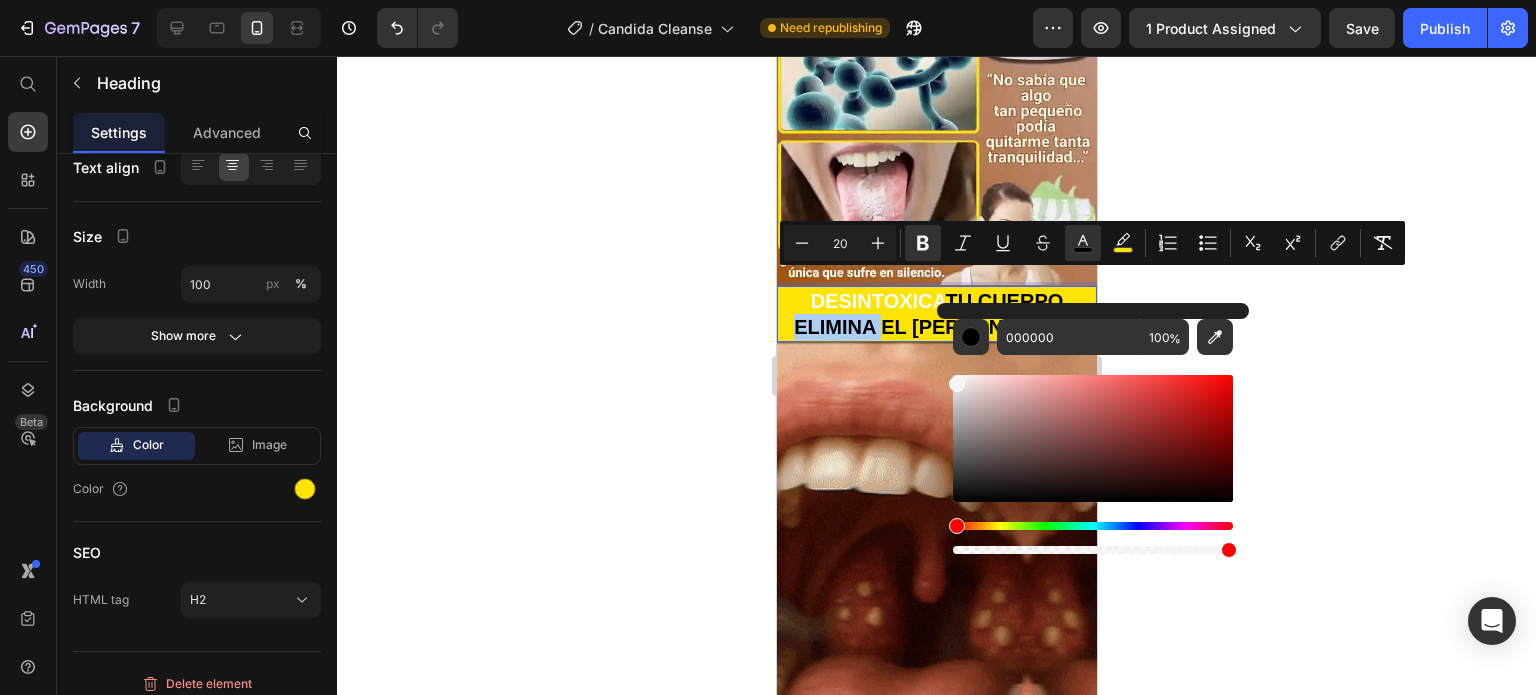 click at bounding box center [1093, 438] 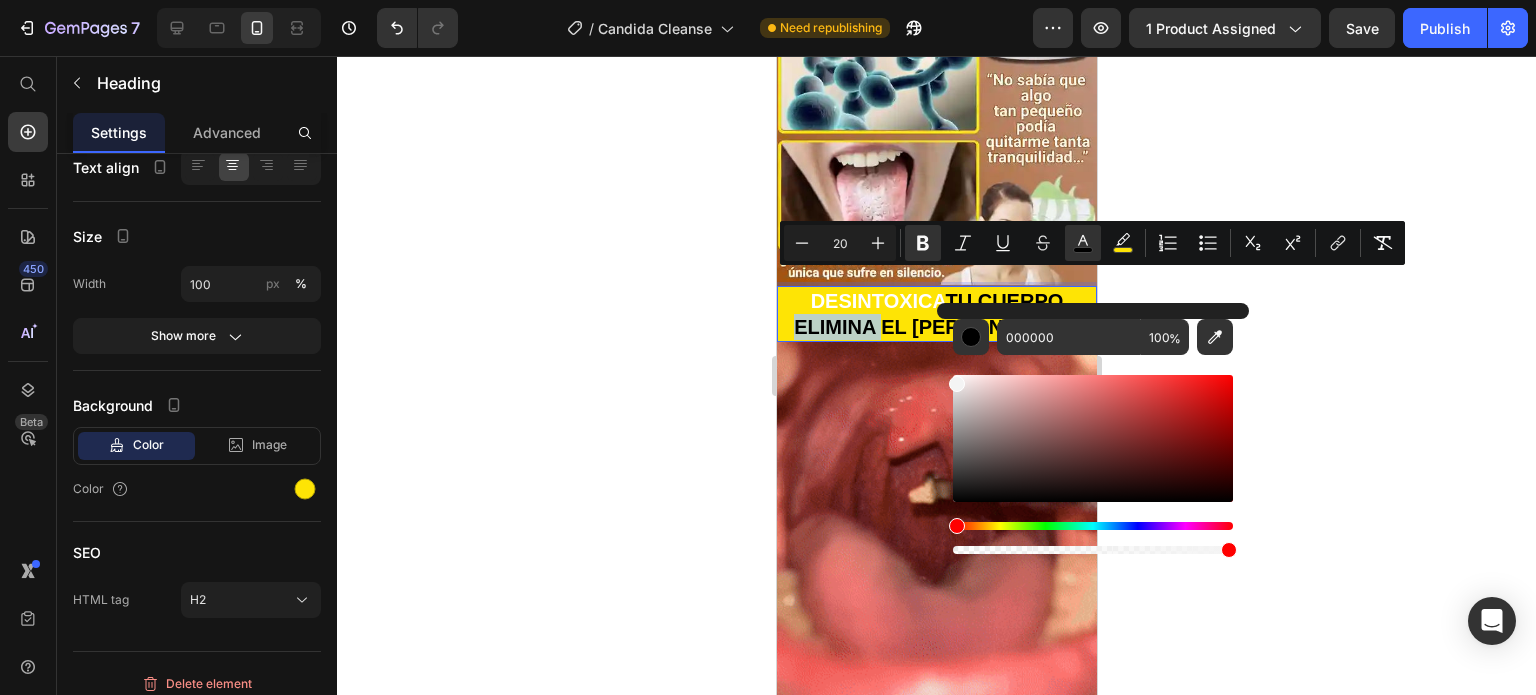 type on "F4F4F4" 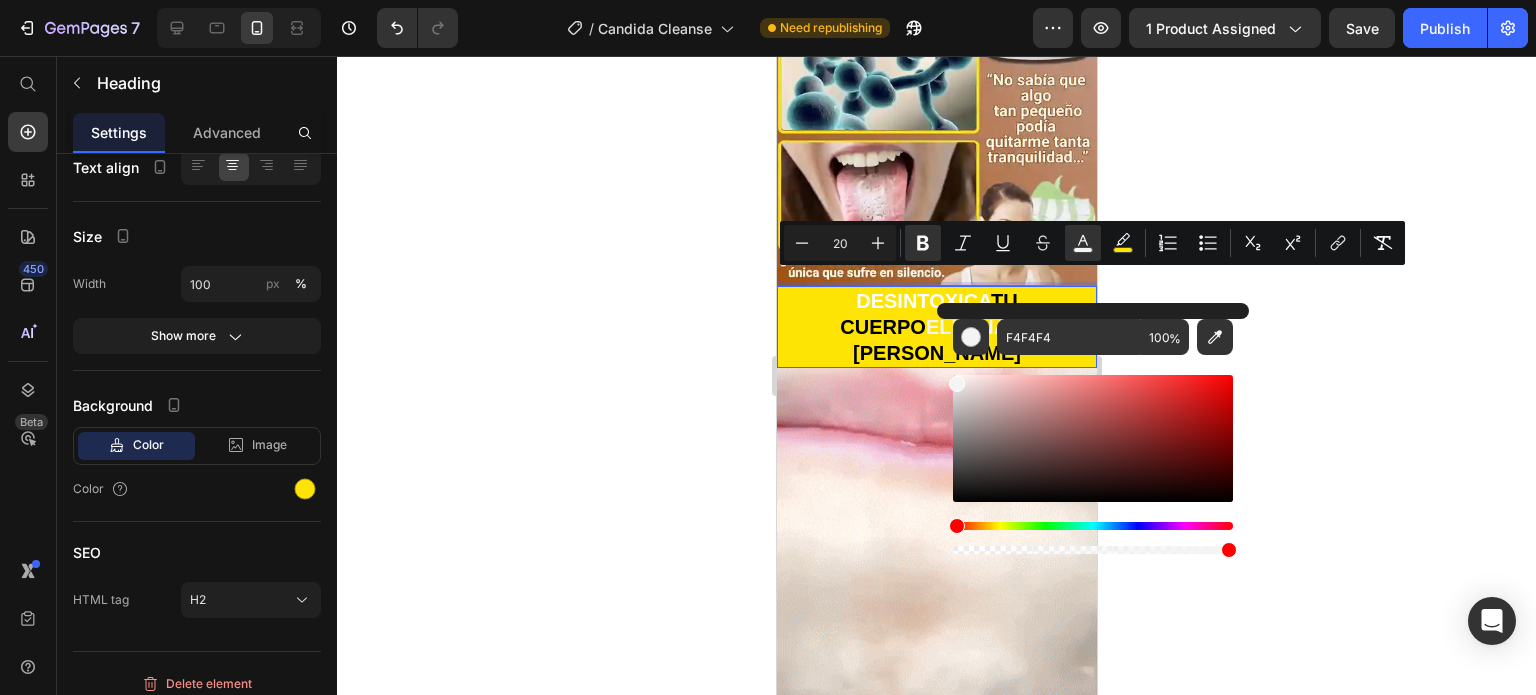 click 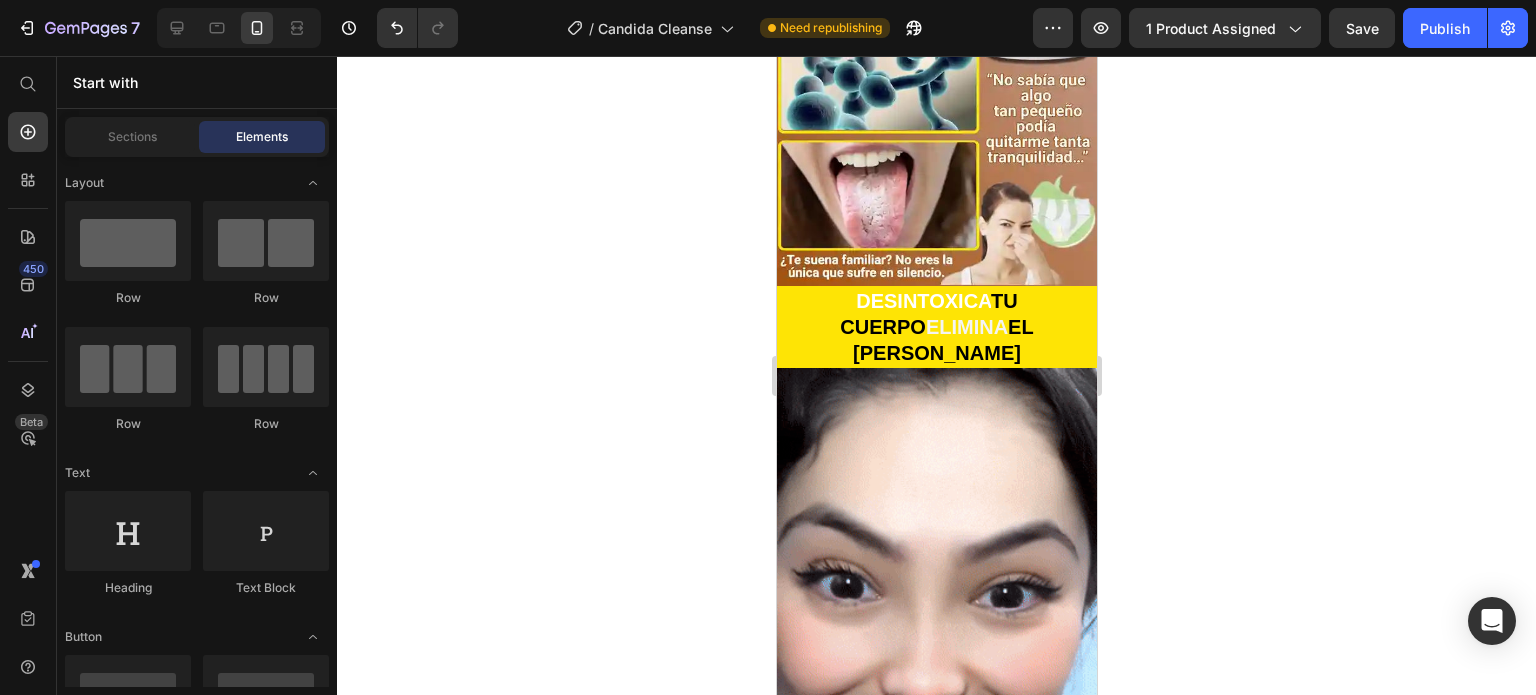 click 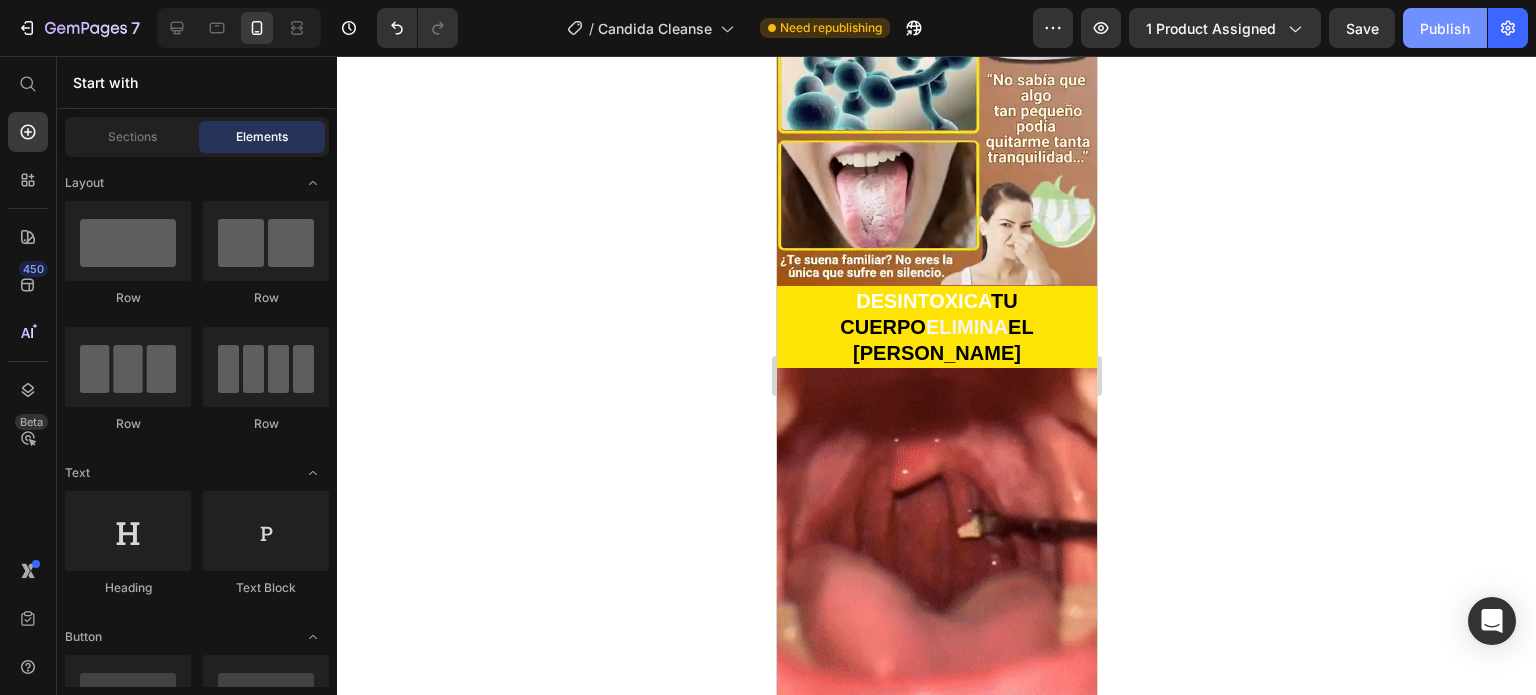 click on "Publish" at bounding box center (1445, 28) 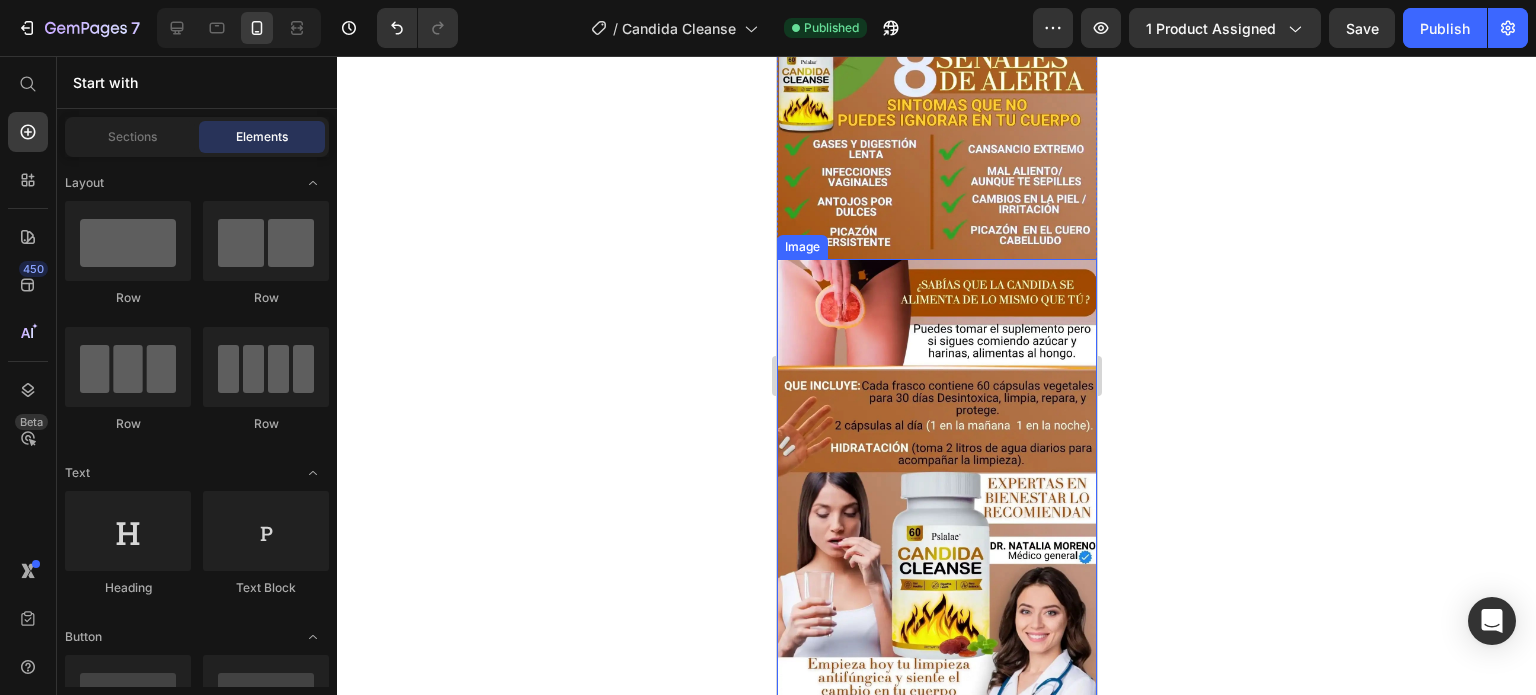 scroll, scrollTop: 3200, scrollLeft: 0, axis: vertical 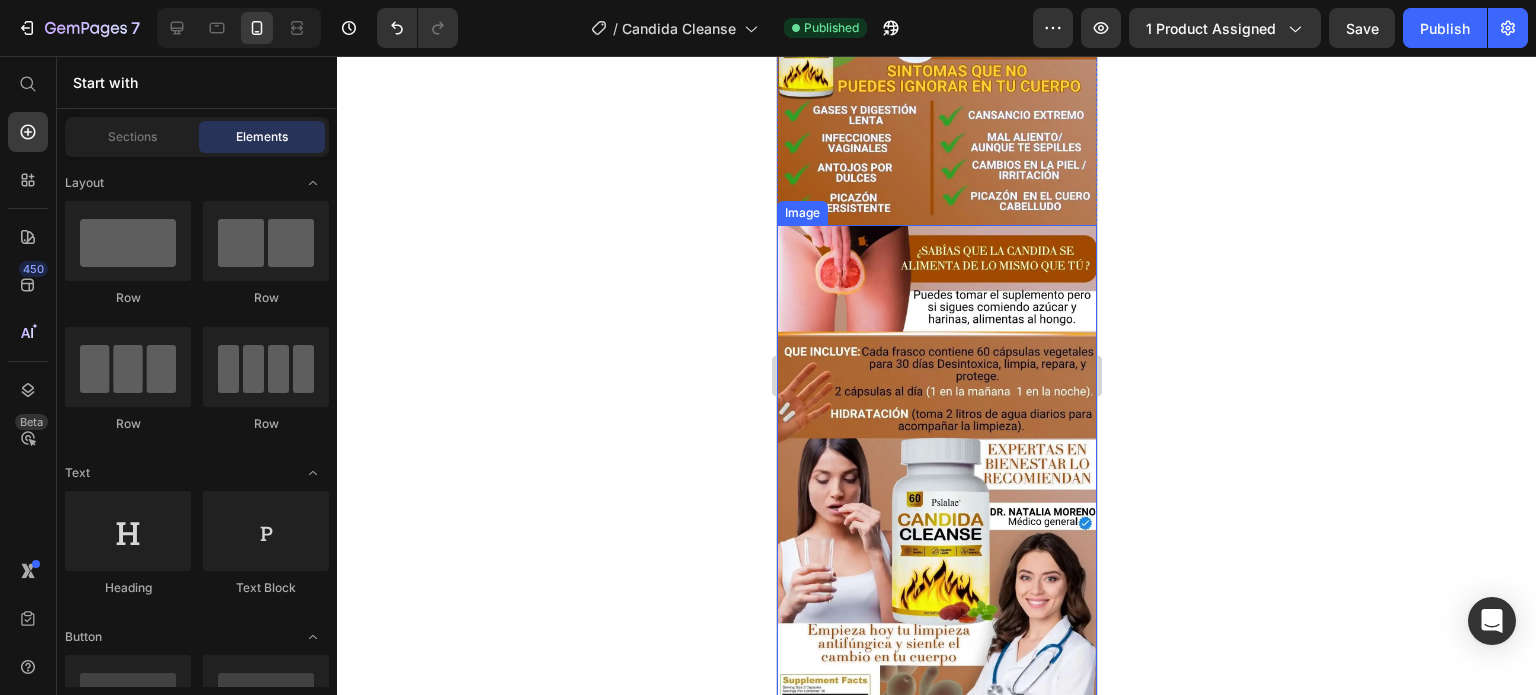 click at bounding box center (936, 509) 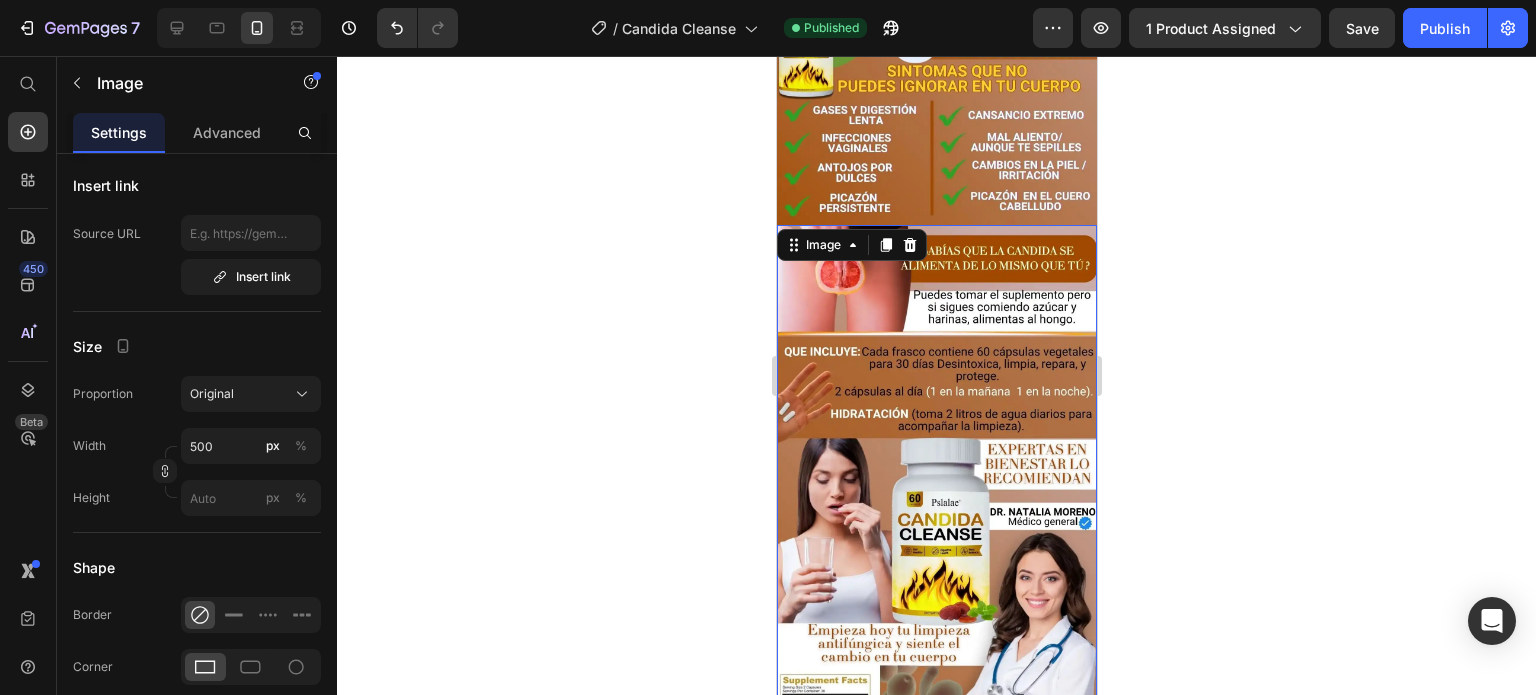 scroll, scrollTop: 0, scrollLeft: 0, axis: both 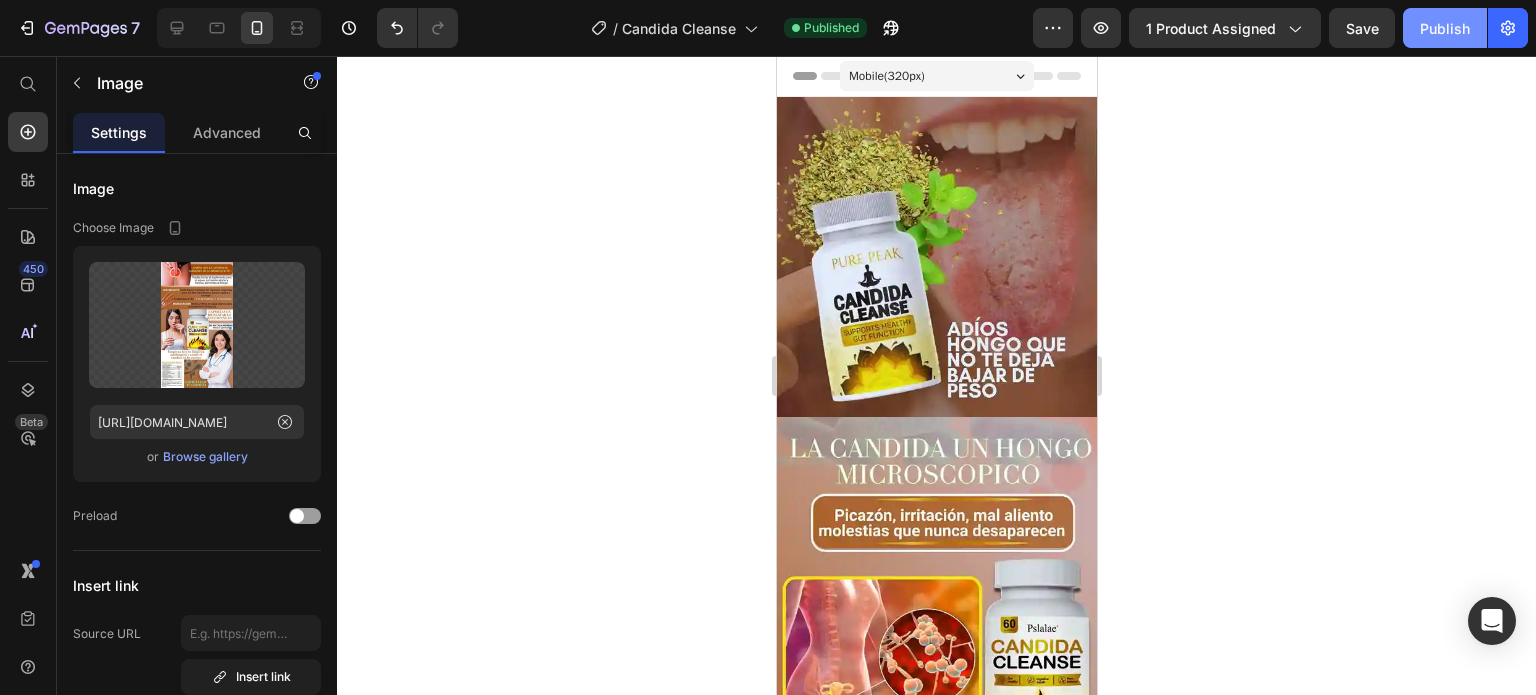 click on "Publish" at bounding box center (1445, 28) 